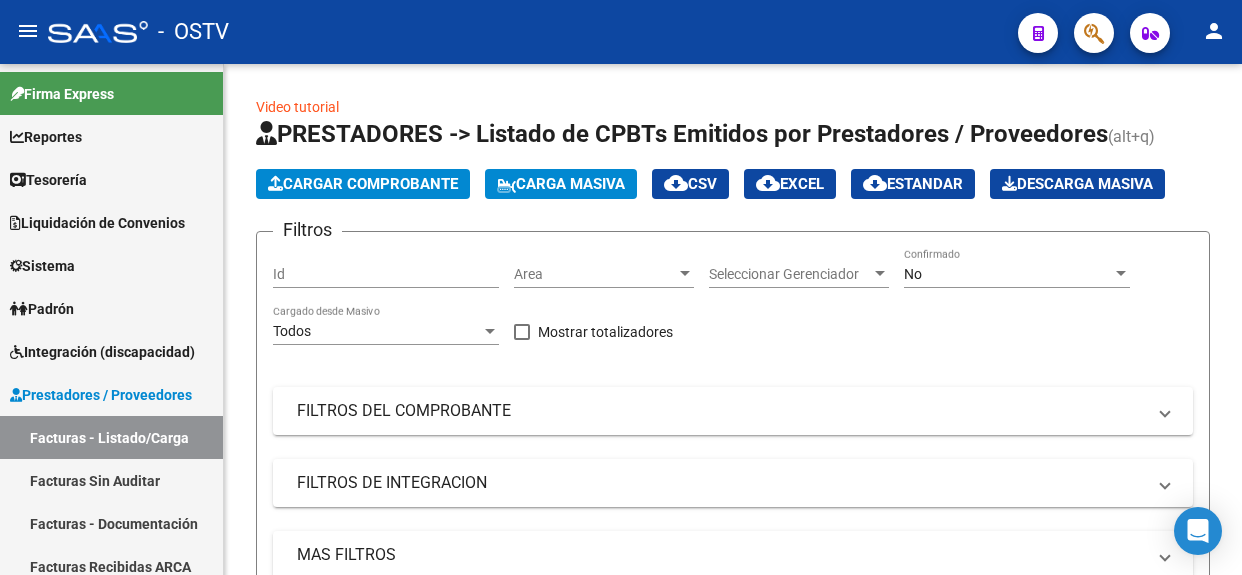 scroll, scrollTop: 0, scrollLeft: 0, axis: both 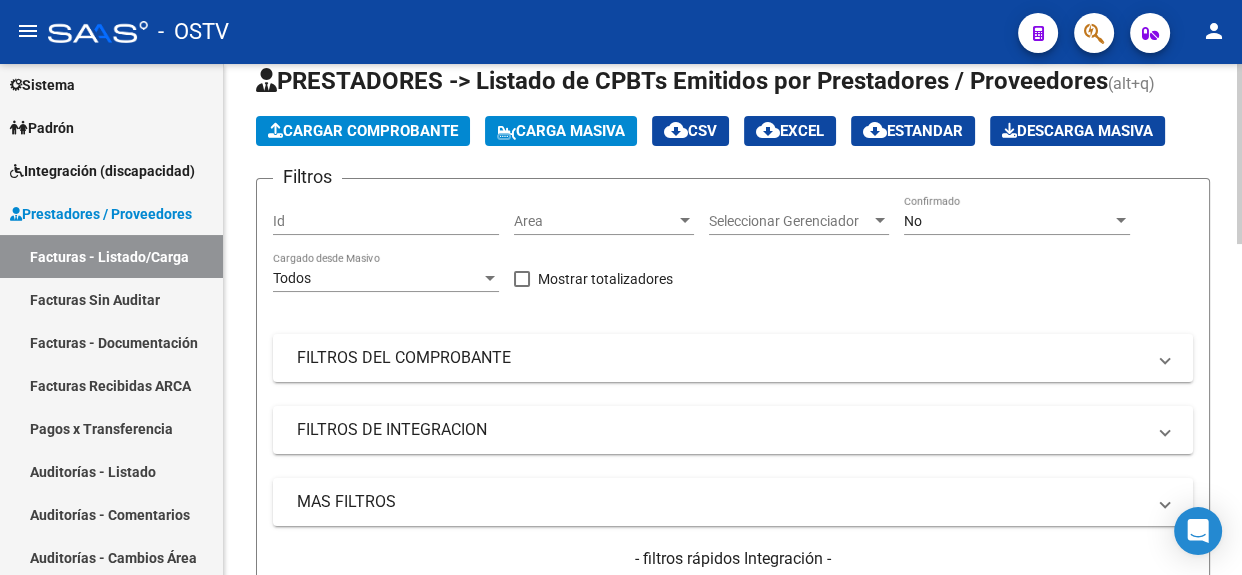 click 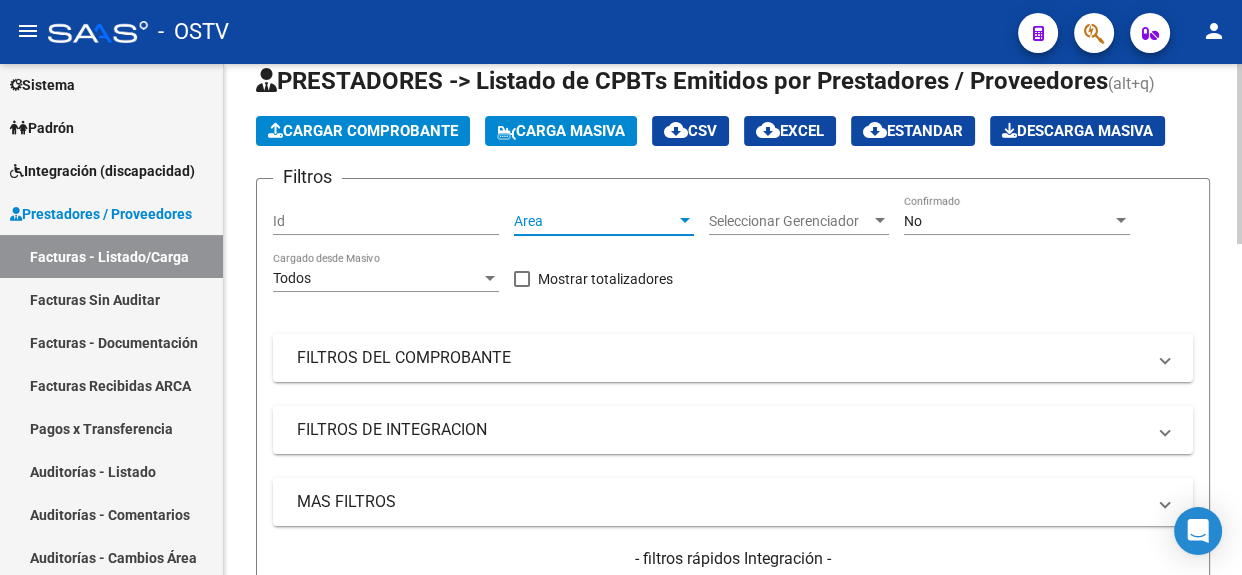 click on "Area" at bounding box center [595, 221] 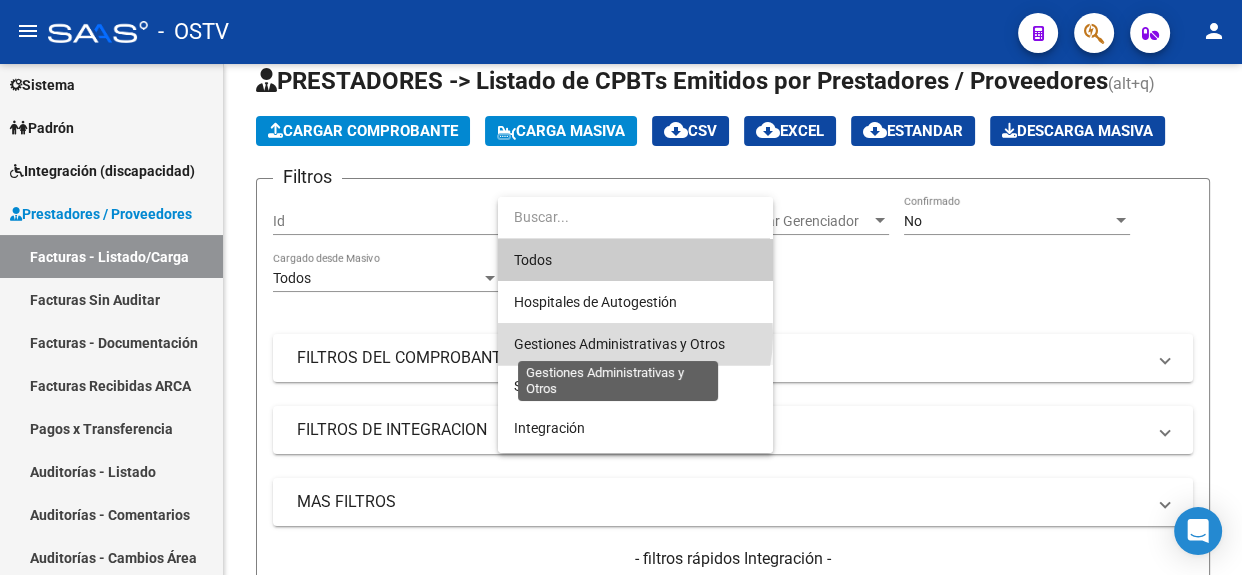 click on "Gestiones Administrativas y Otros" at bounding box center (619, 344) 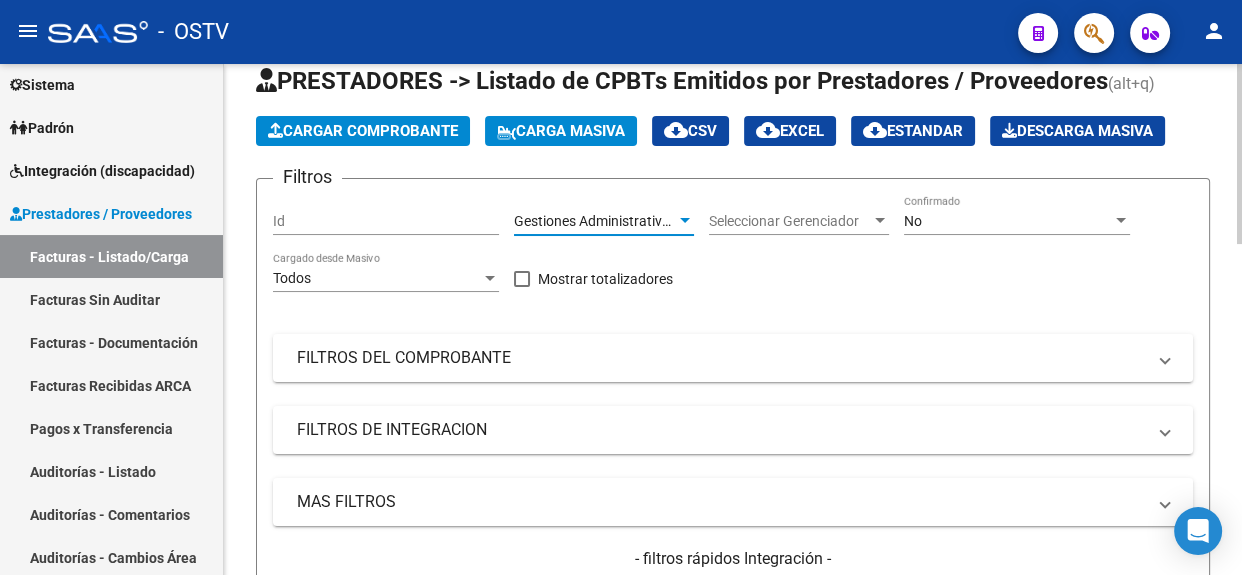 scroll, scrollTop: 563, scrollLeft: 0, axis: vertical 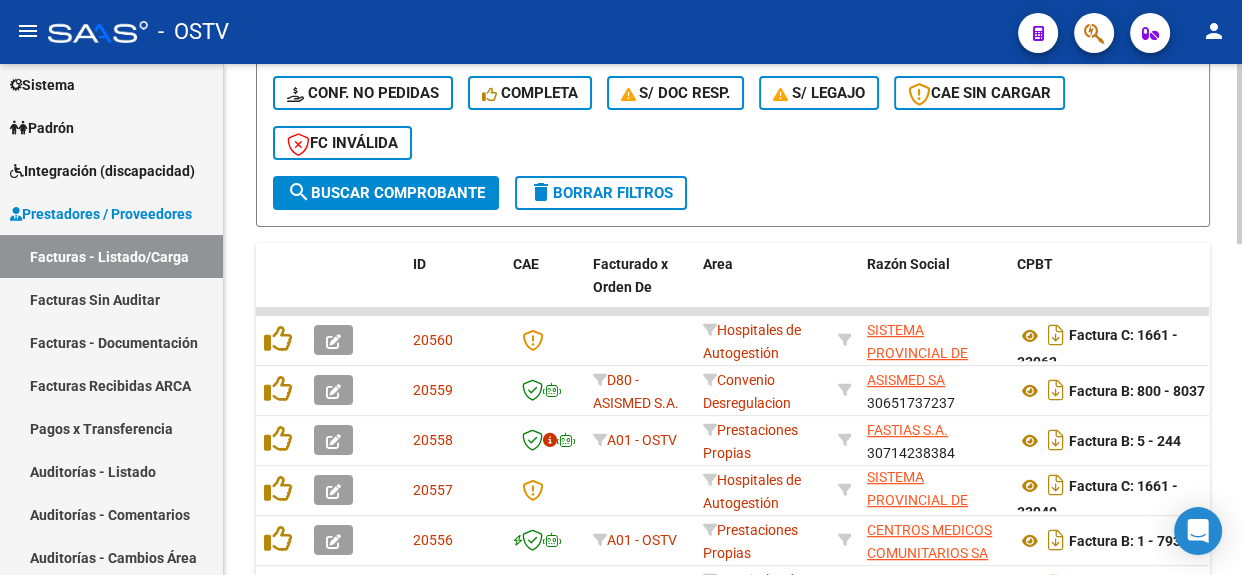 click 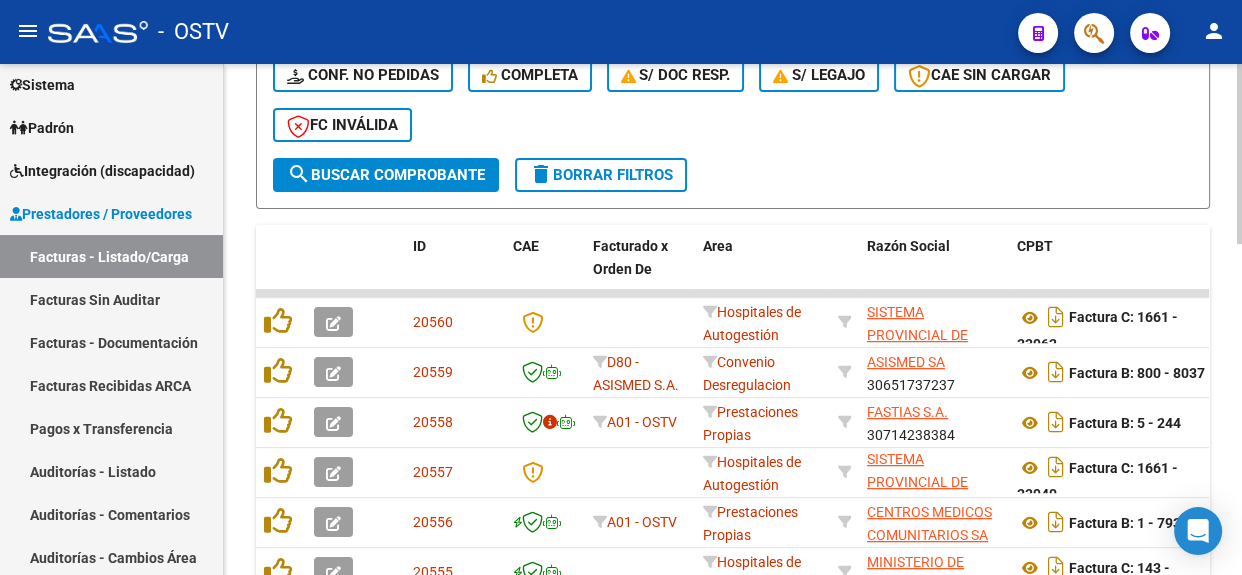 click 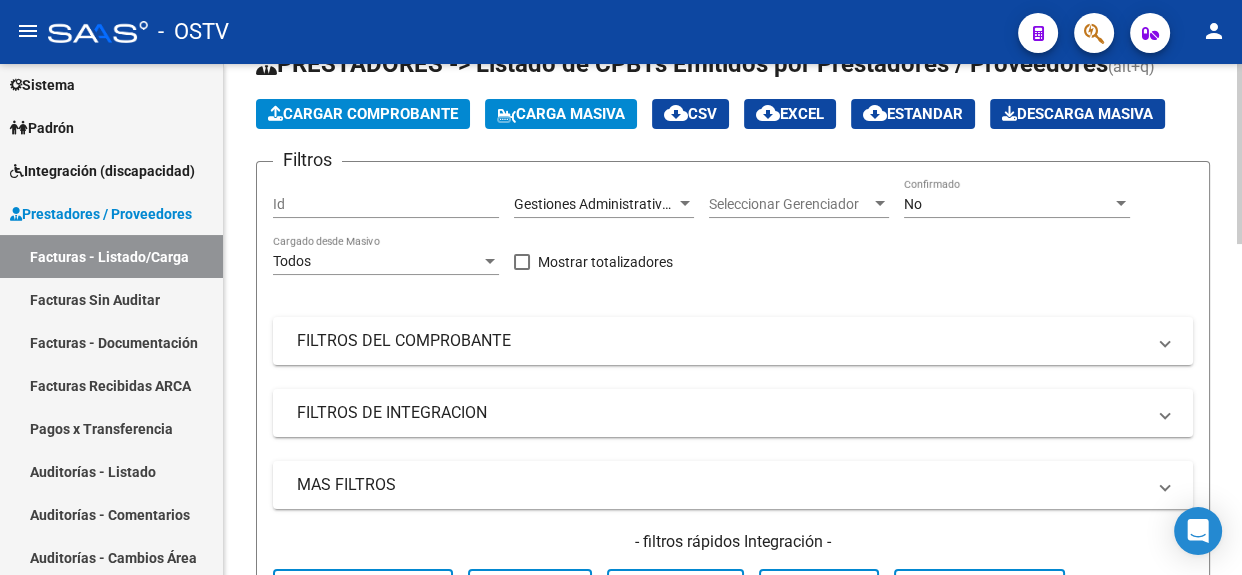 click 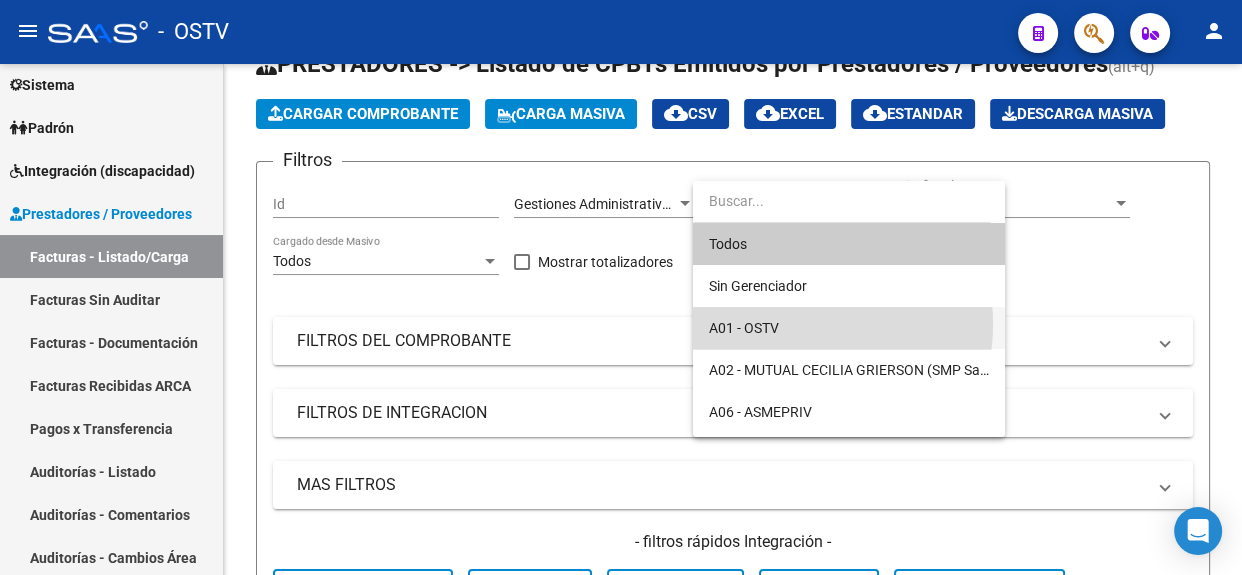 click on "A01 - OSTV" at bounding box center [849, 328] 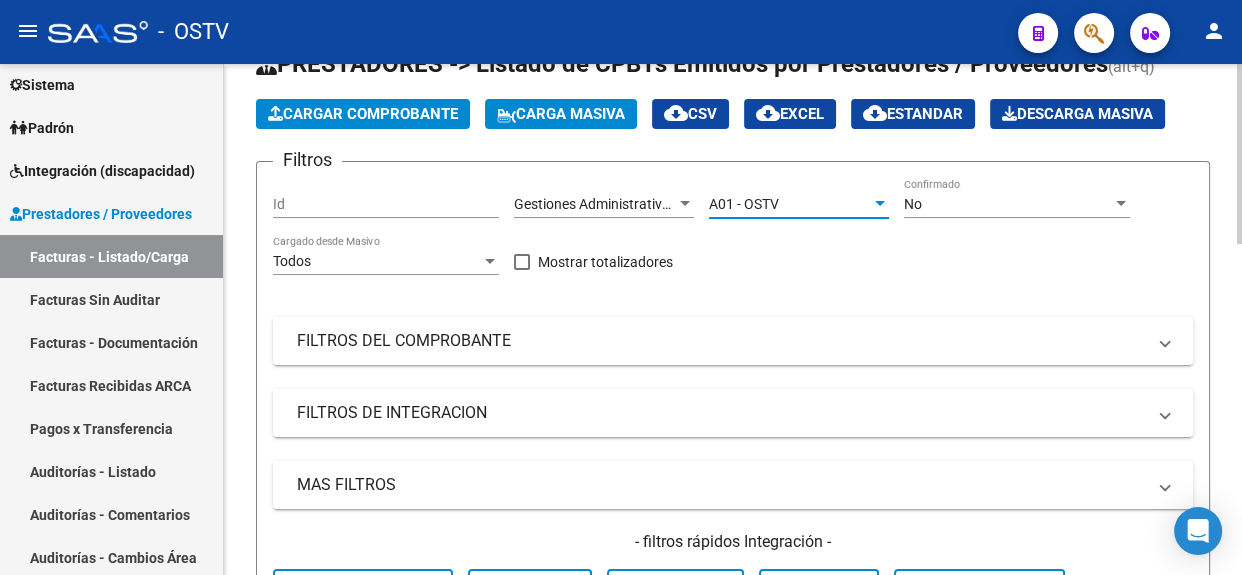 scroll, scrollTop: 580, scrollLeft: 0, axis: vertical 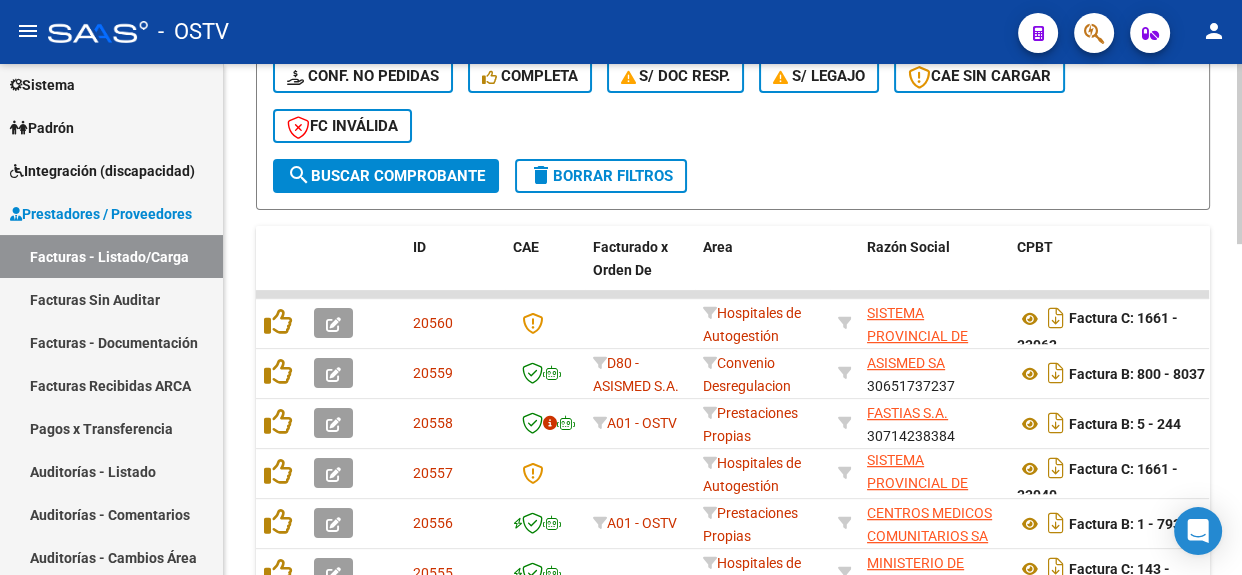 click 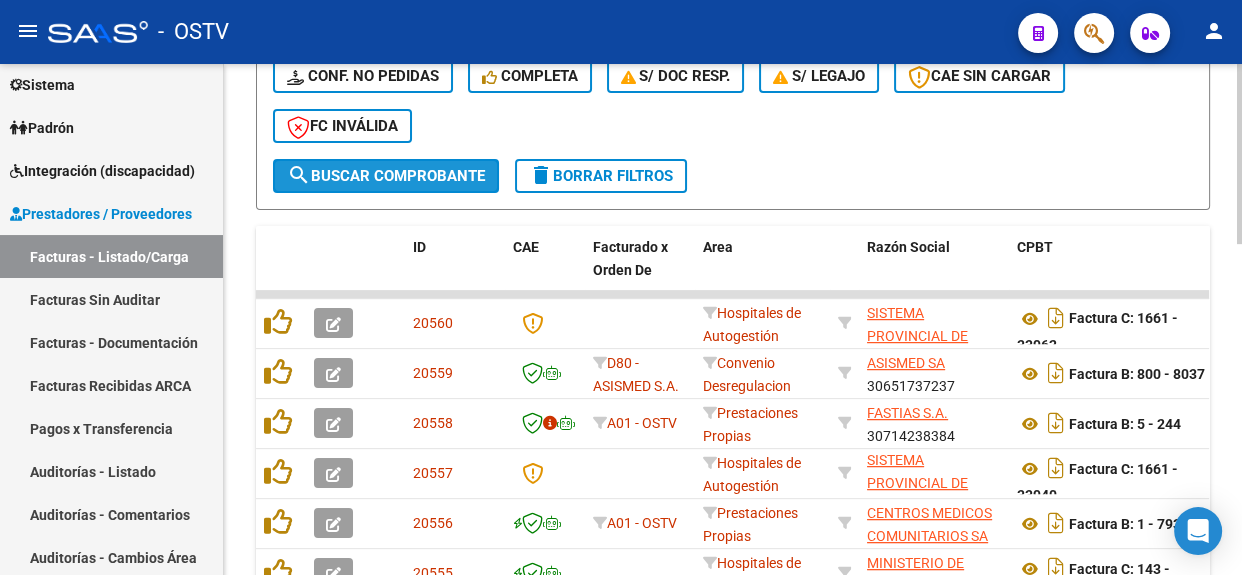 click on "search  Buscar Comprobante" 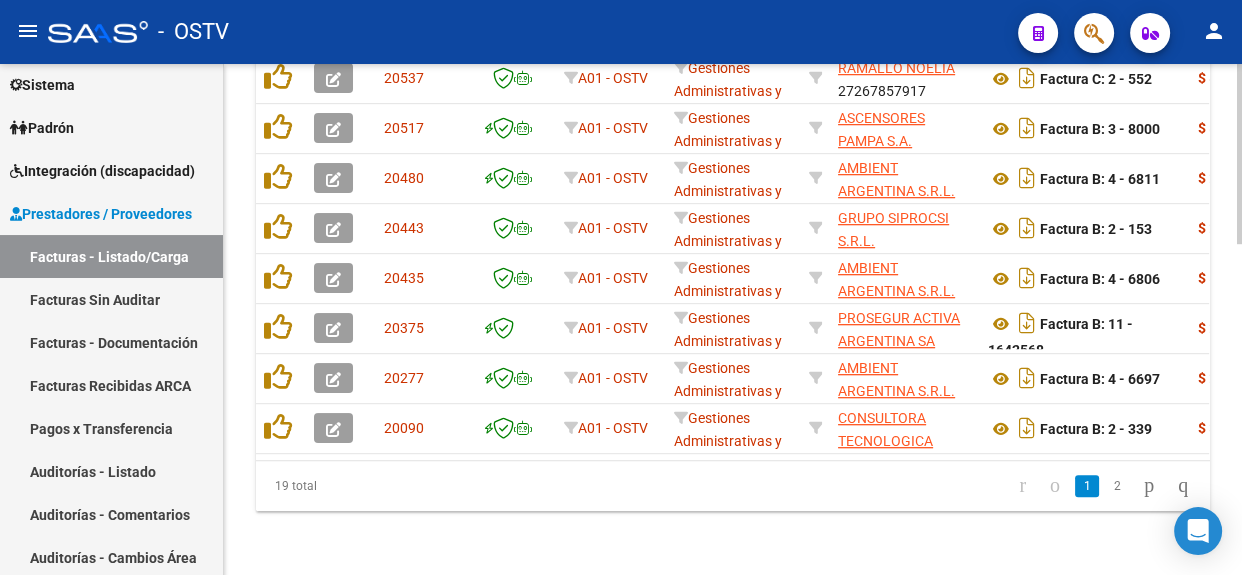 scroll, scrollTop: 920, scrollLeft: 0, axis: vertical 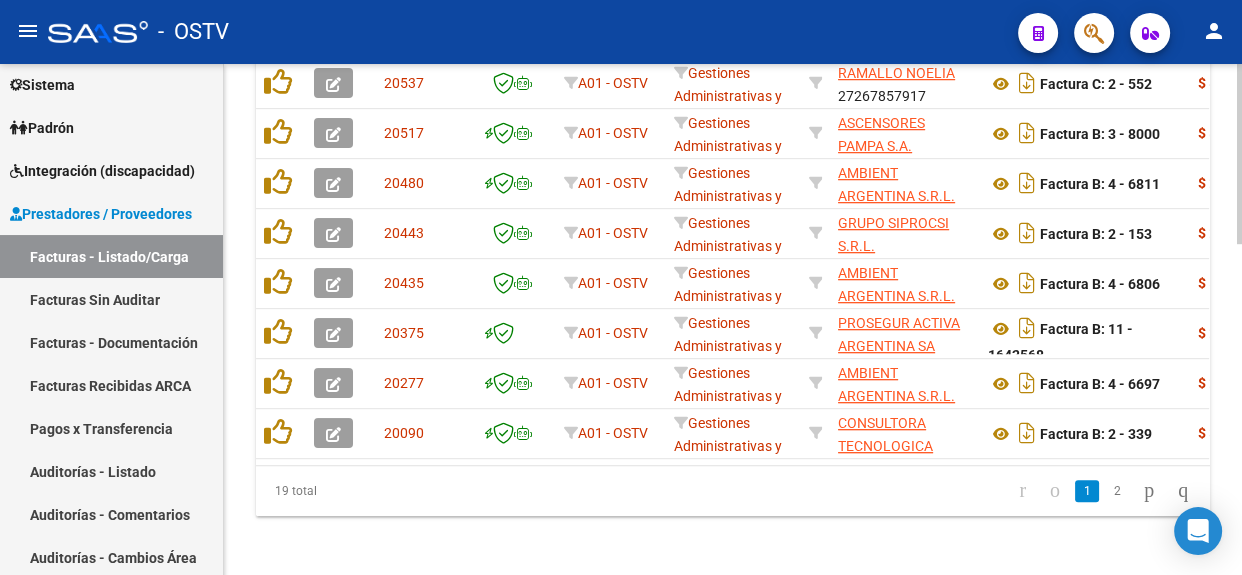 click on "Video tutorial   PRESTADORES -> Listado de CPBTs Emitidos por Prestadores / Proveedores (alt+q)   Cargar Comprobante
Carga Masiva  cloud_download  CSV  cloud_download  EXCEL  cloud_download  Estandar   Descarga Masiva
Filtros Id Gestiones Administrativas y Otros Area A01 - OSTV Seleccionar Gerenciador No Confirmado Todos Cargado desde Masivo   Mostrar totalizadores   FILTROS DEL COMPROBANTE  Comprobante Tipo Comprobante Tipo Start date – End date Fec. Comprobante Desde / Hasta Días Emisión Desde(cant. días) Días Emisión Hasta(cant. días) CUIT / Razón Social Pto. Venta Nro. Comprobante Código SSS CAE Válido CAE Válido Todos Cargado Módulo Hosp. Todos Tiene facturacion Apócrifa Hospital Refes  FILTROS DE INTEGRACION  Todos Cargado en Para Enviar SSS Período De Prestación Campos del Archivo de Rendición Devuelto x SSS (dr_envio) Todos Rendido x SSS (dr_envio) Tipo de Registro Tipo de Registro Período Presentación Período Presentación Campos del Legajo Asociado (preaprobación) Todos" 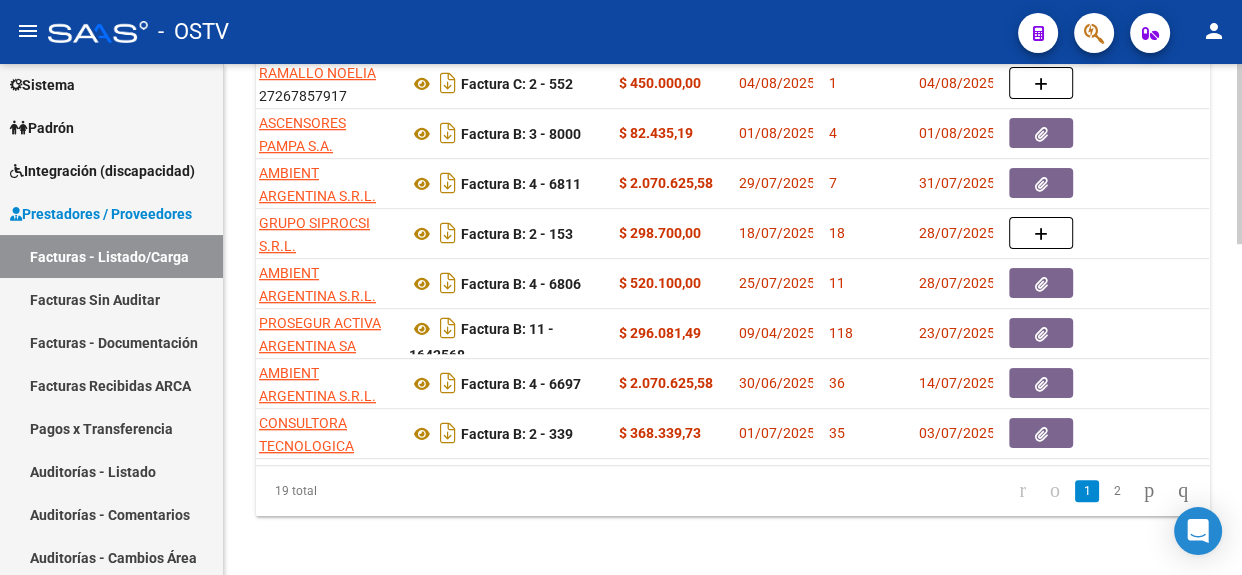scroll, scrollTop: 0, scrollLeft: 601, axis: horizontal 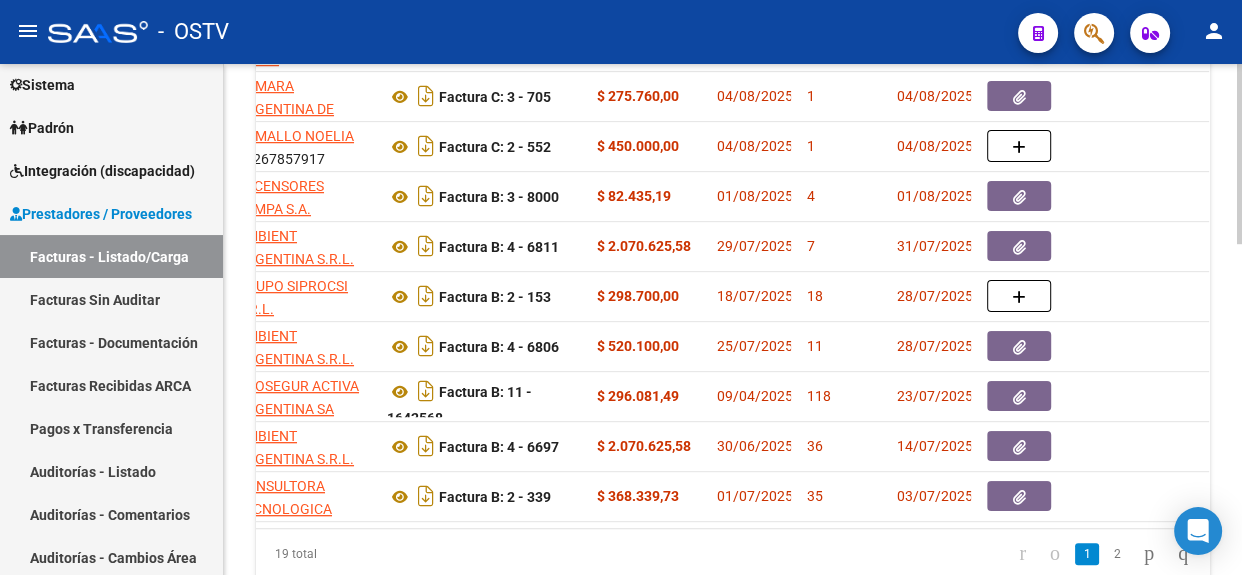 click 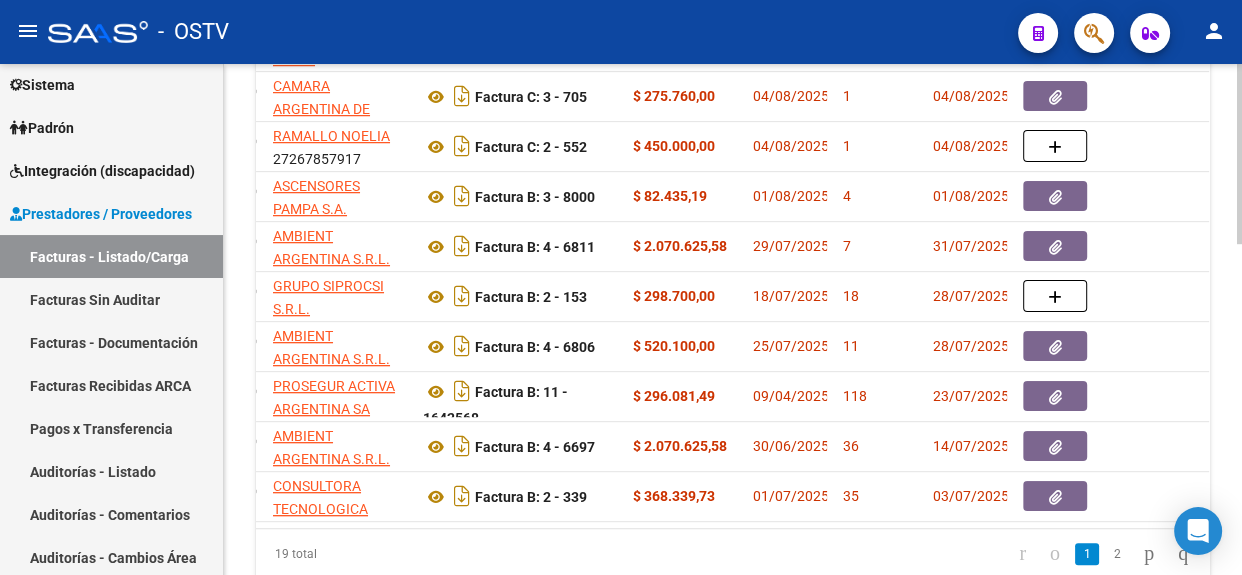 scroll, scrollTop: 0, scrollLeft: 529, axis: horizontal 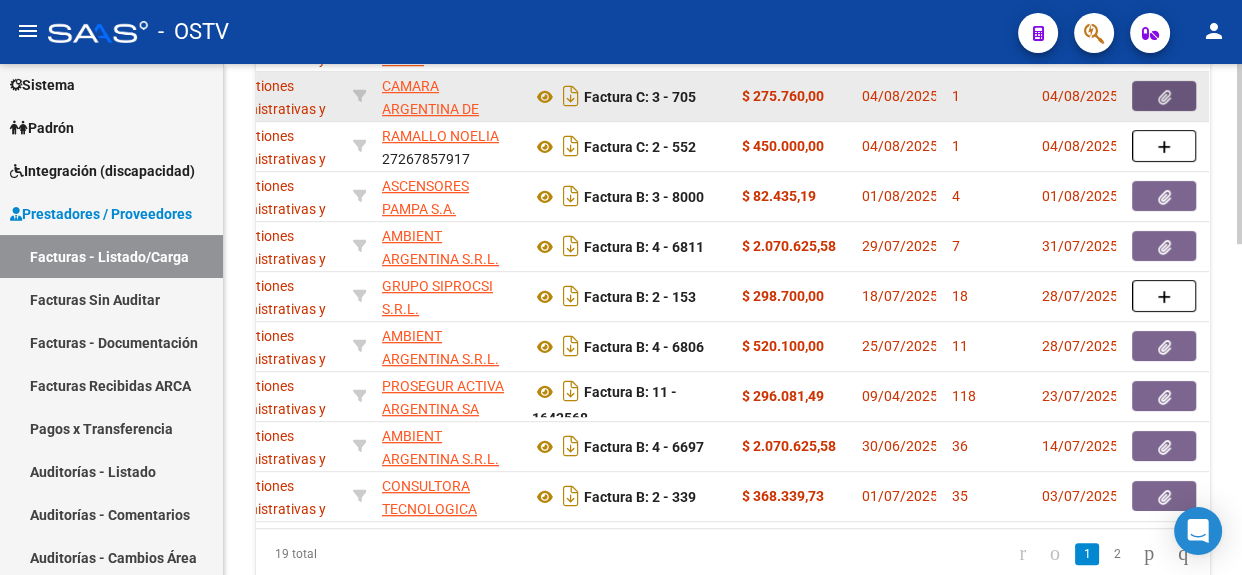 click 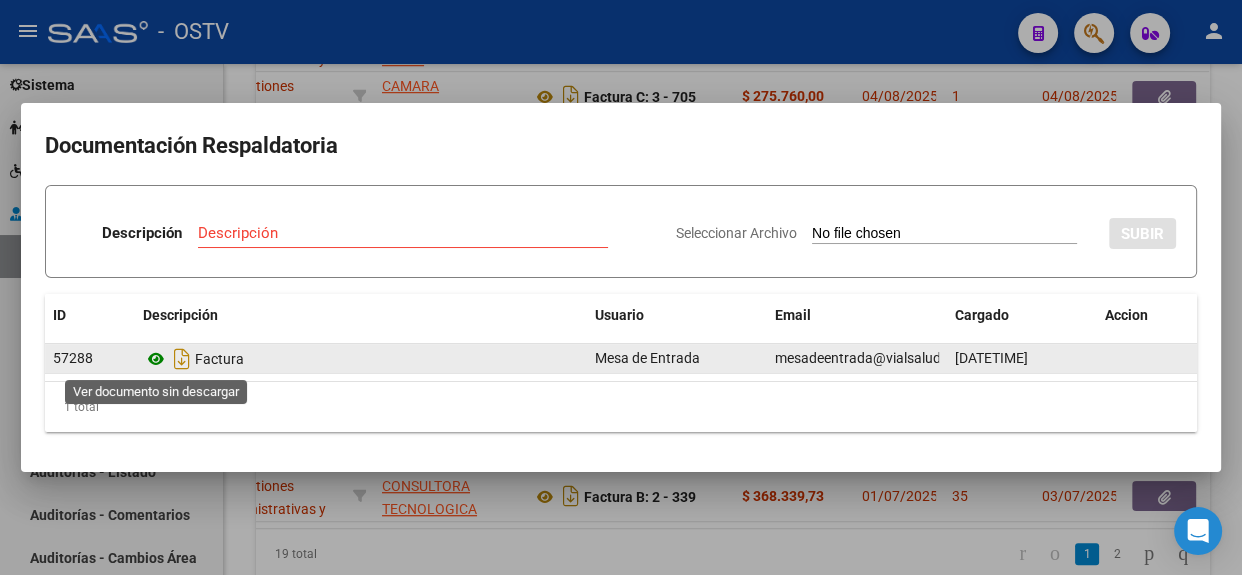 click 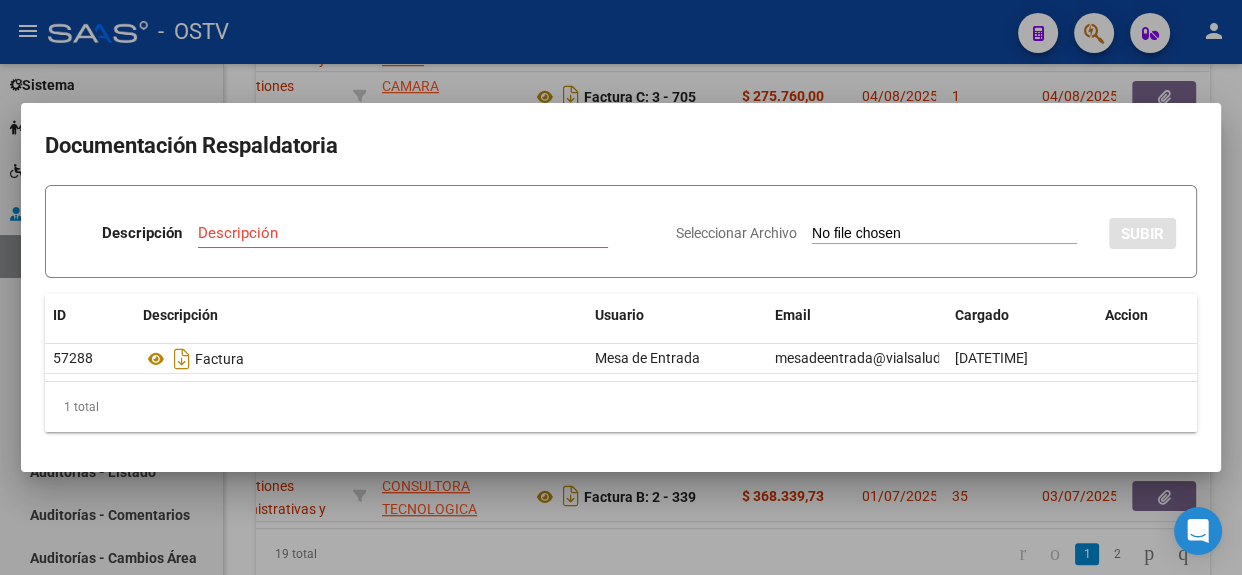 click at bounding box center (621, 287) 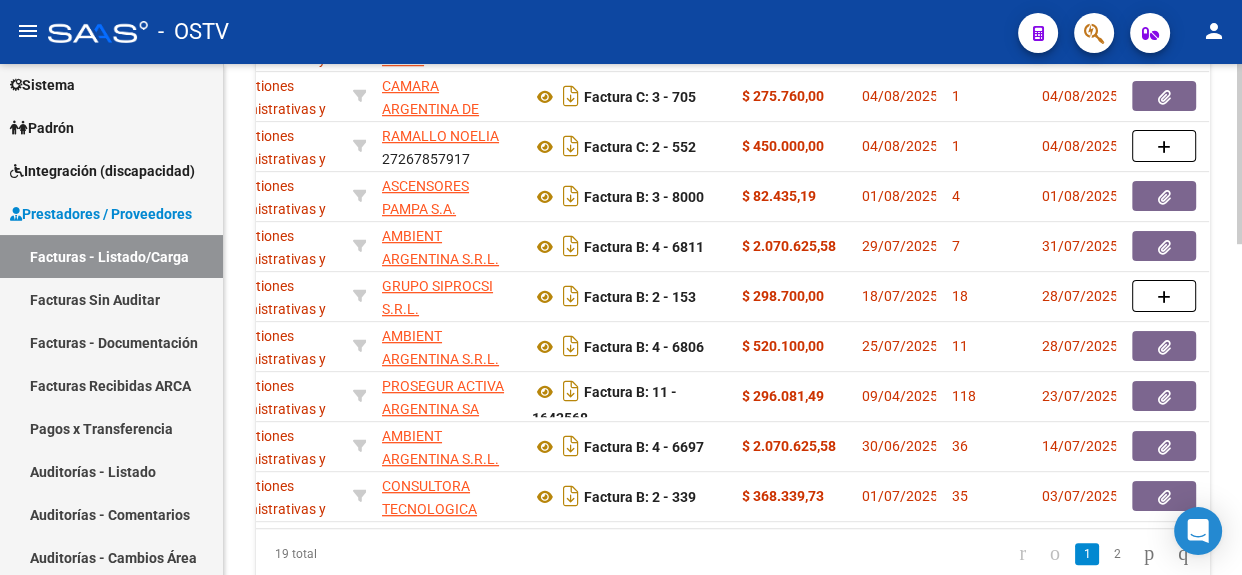 scroll, scrollTop: 0, scrollLeft: 0, axis: both 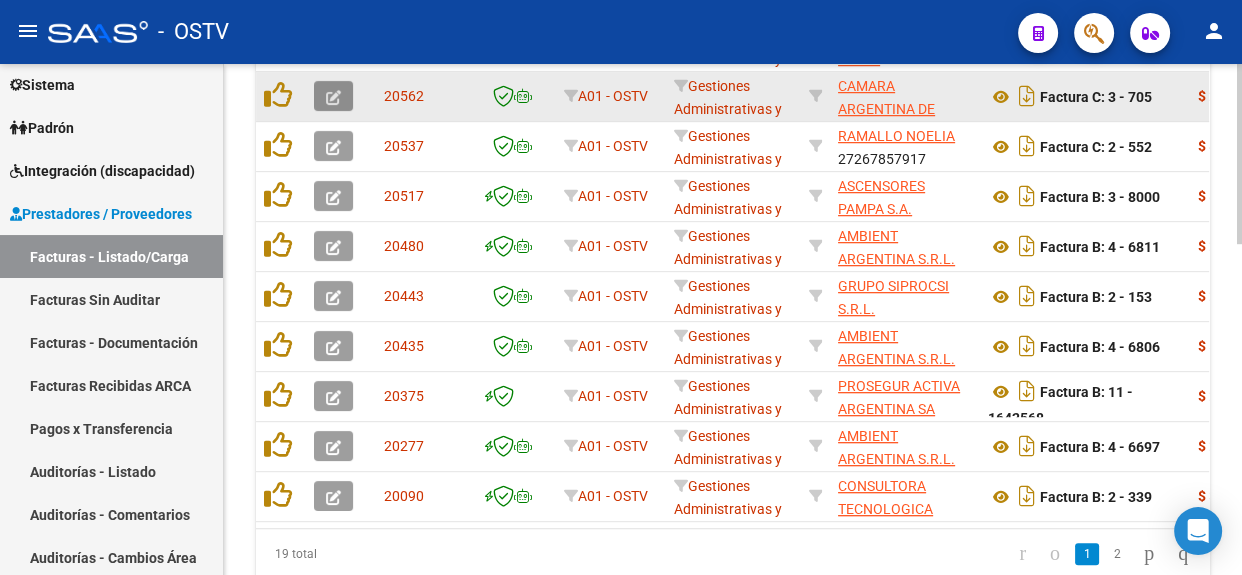 click 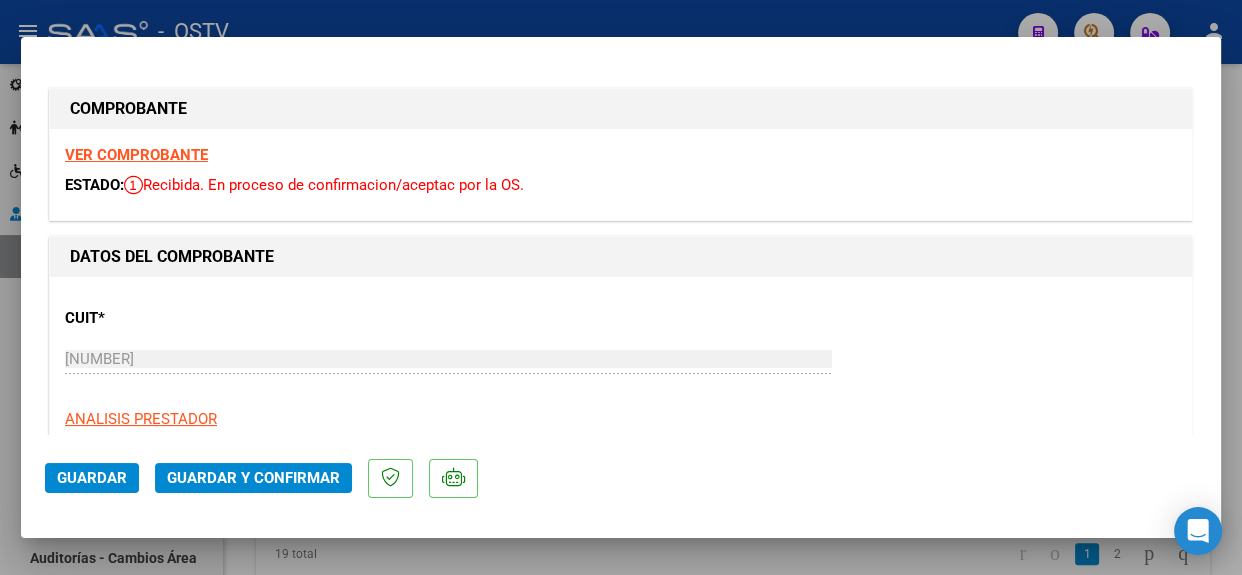 click on "COMPROBANTE VER COMPROBANTE       ESTADO:   Recibida. En proceso de confirmacion/aceptac por la OS.  DATOS DEL COMPROBANTE CUIT  *   30-71610997-2 Ingresar CUIT  ANALISIS PRESTADOR  CAMARA ARGENTINA DE DESARROLLADORES DE SOFTWARE INDEPENDIENTES  ARCA Padrón  Area destinado * Gestiones Administrativas y Otros Seleccionar Area  Facturado por orden de  A01 - OSTV Seleccionar Gerenciador  Comprobante Tipo * Factura C Seleccionar Tipo Punto de Venta  *   3 Ingresar el Nro.  Número  *   705 Ingresar el Nro.  Monto  *   $ 275.760,00 Ingresar el monto  Fecha del Cpbt.  *   2025-08-04 Ingresar la fecha  CAE / CAEA (no ingrese CAI)    75312952359532 Ingresar el CAE o CAEA (no ingrese CAI)  Fecha Recibido  *   2025-08-04 Ingresar la fecha  Fecha de Vencimiento    2025-08-11 Ingresar la fecha  Ref. Externa    Ingresar la ref.  N° Liquidación    Ingresar el N° Liquidación  COMENTARIOS Comentarios De la Obra Social: Comentarios de la Obra Social (no visibles para el prestador/gerenciador): Agregar Documento ID  1" at bounding box center [621, 287] 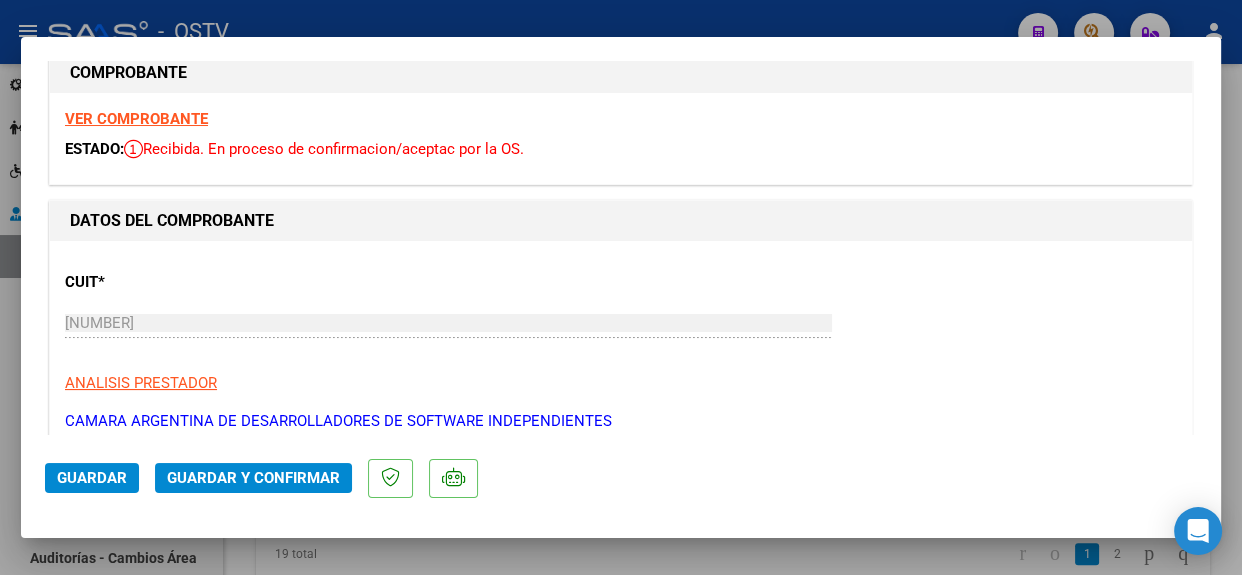 scroll, scrollTop: 72, scrollLeft: 0, axis: vertical 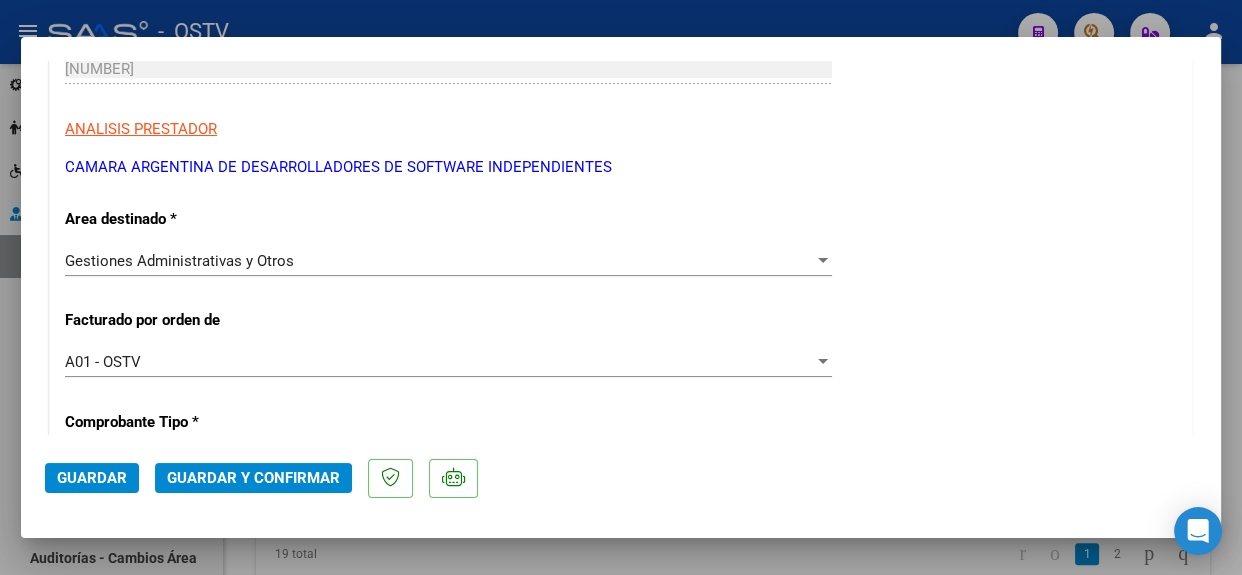 click on "A01 - OSTV Seleccionar Gerenciador" at bounding box center (448, 362) 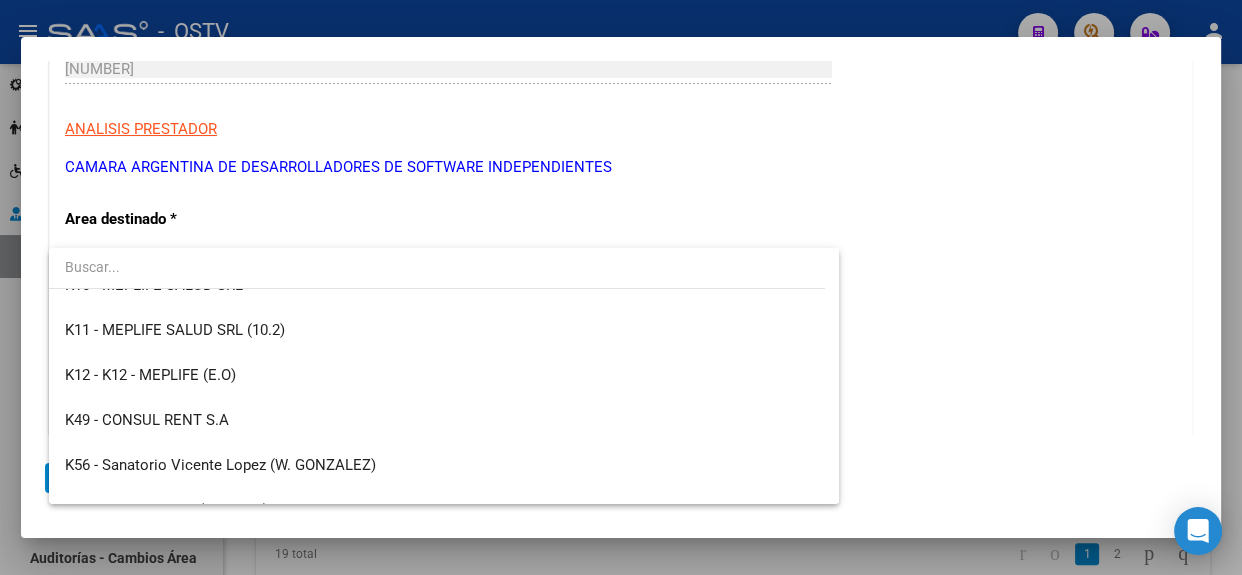 scroll, scrollTop: 1236, scrollLeft: 0, axis: vertical 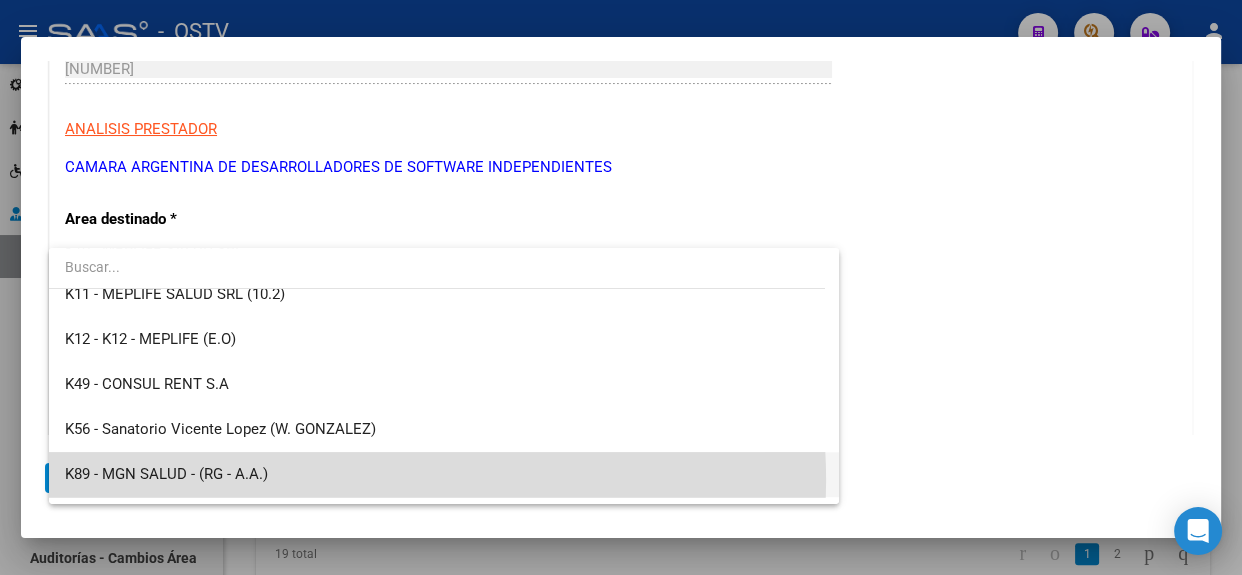 click on "K89 - MGN SALUD - (RG - A.A.)" at bounding box center [444, 474] 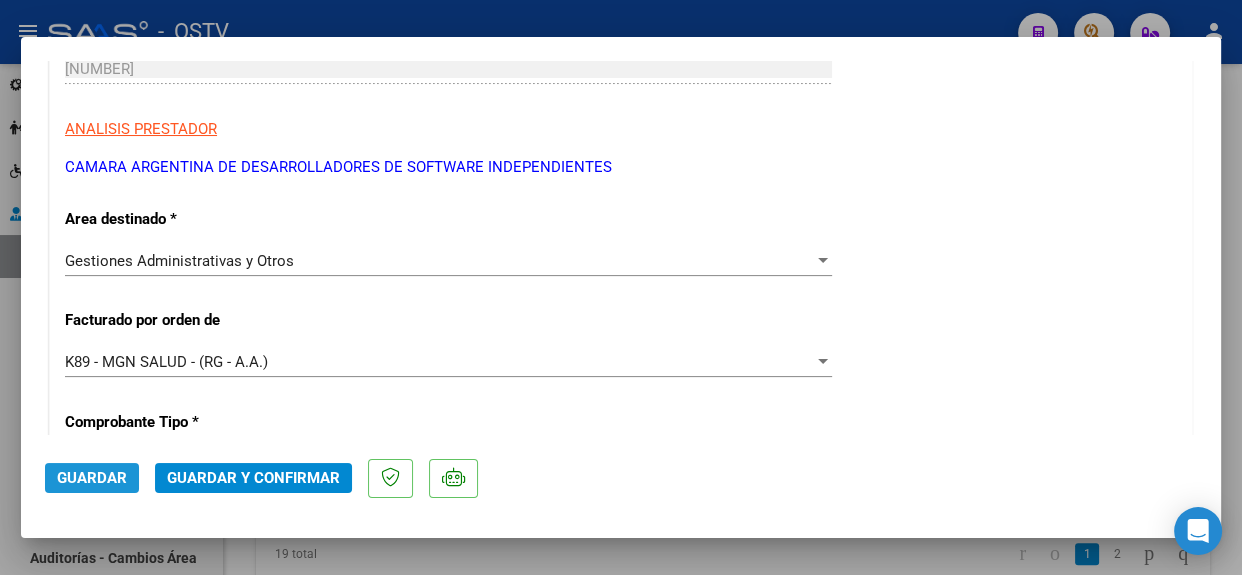 click on "Guardar" 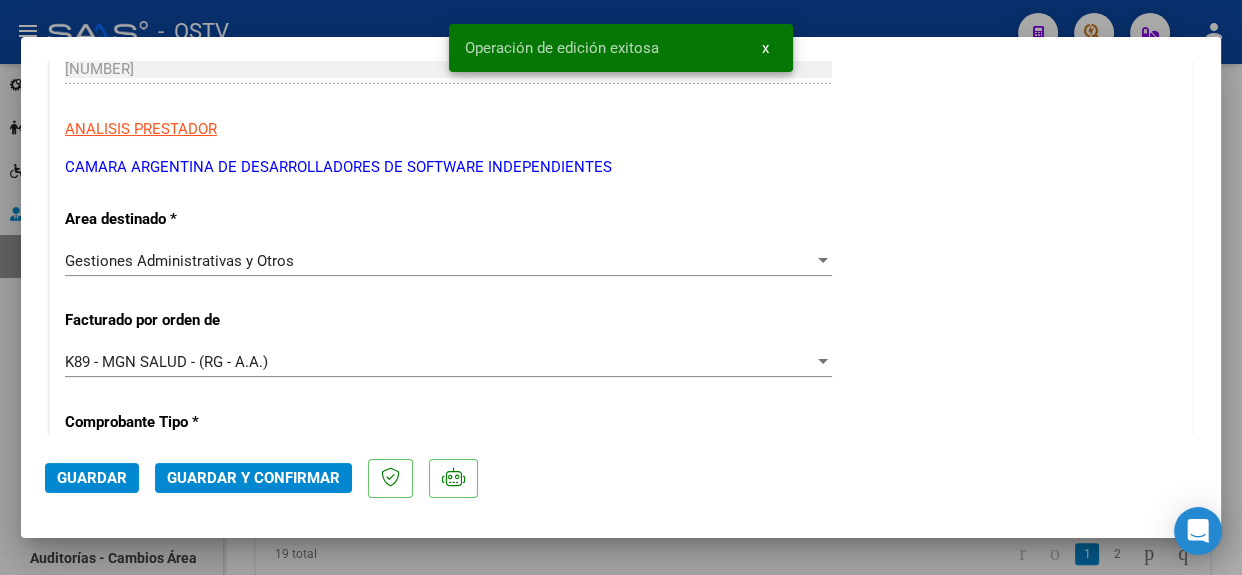 click at bounding box center [621, 287] 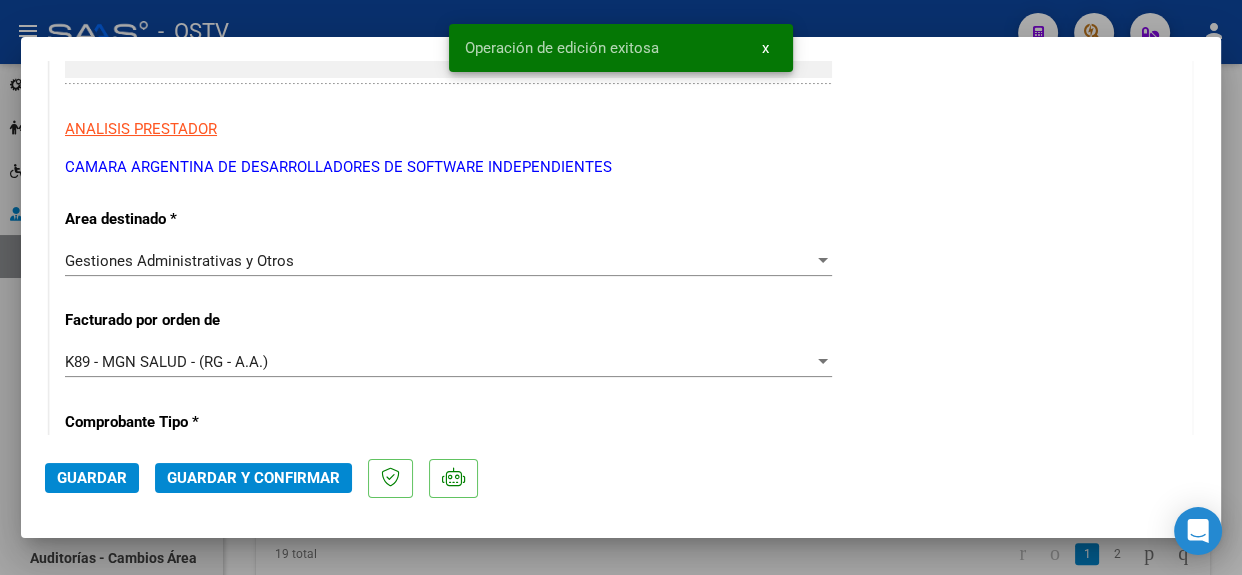 type 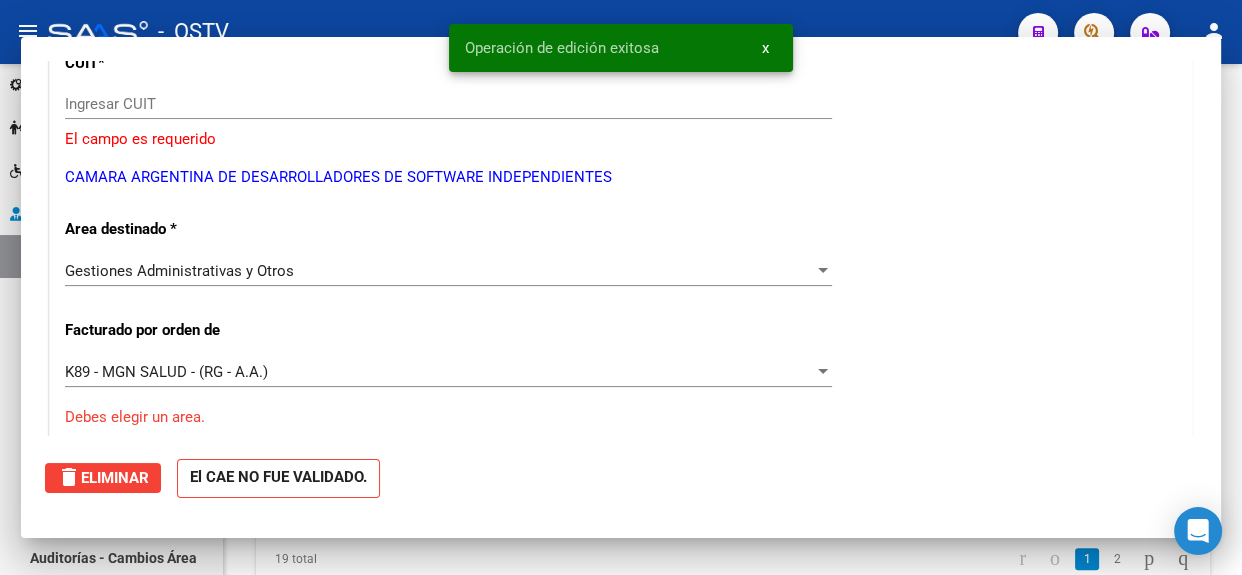 scroll, scrollTop: 862, scrollLeft: 0, axis: vertical 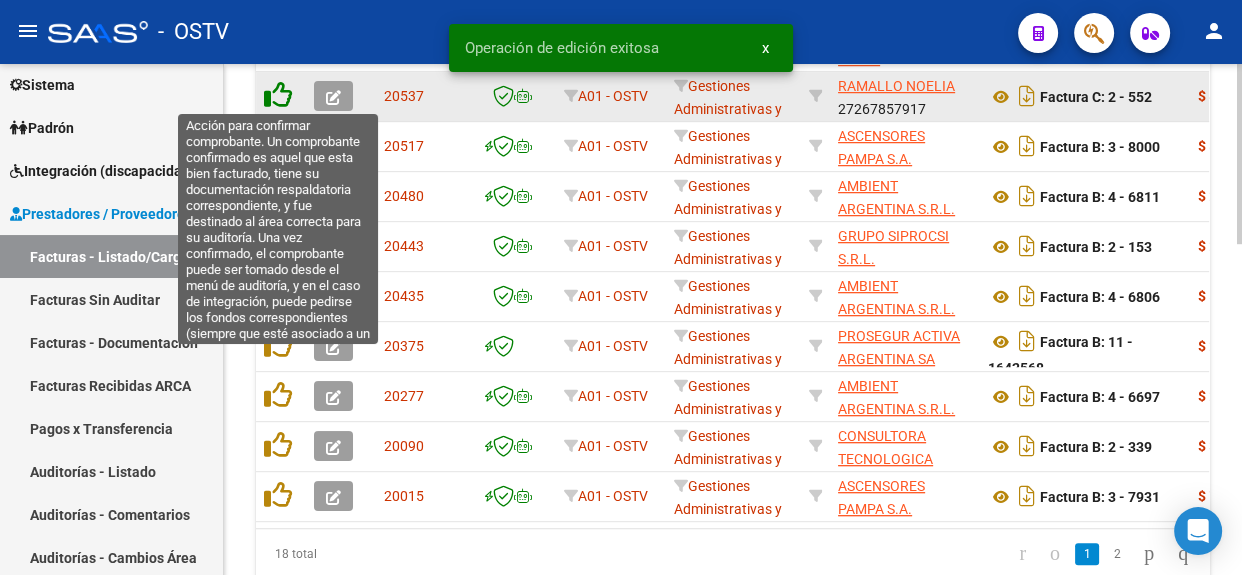 click 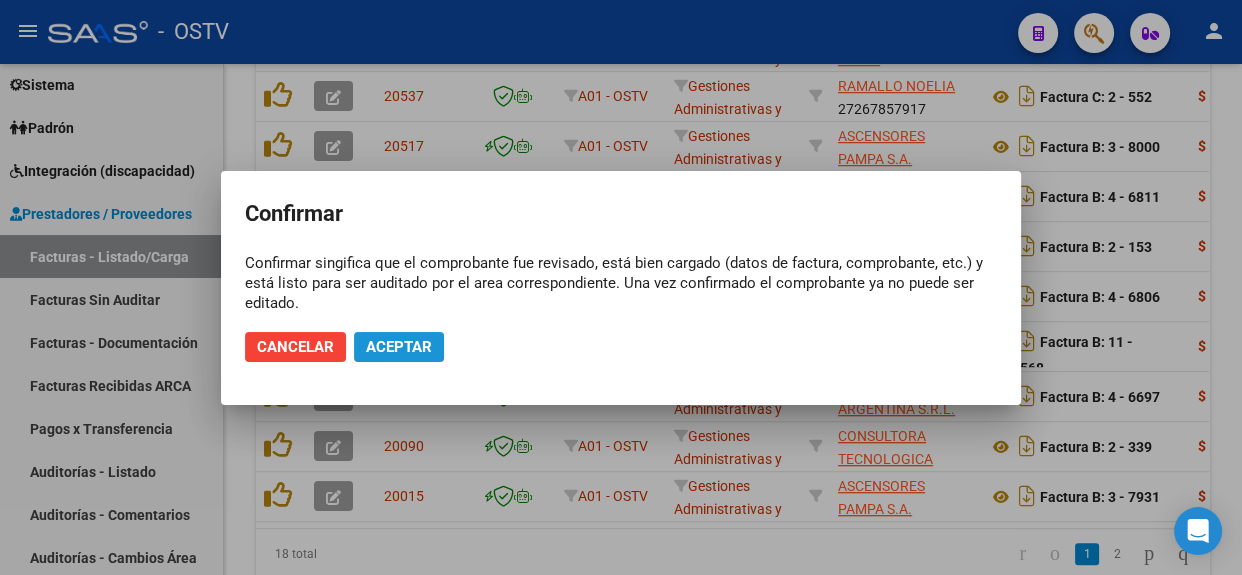 click on "Aceptar" 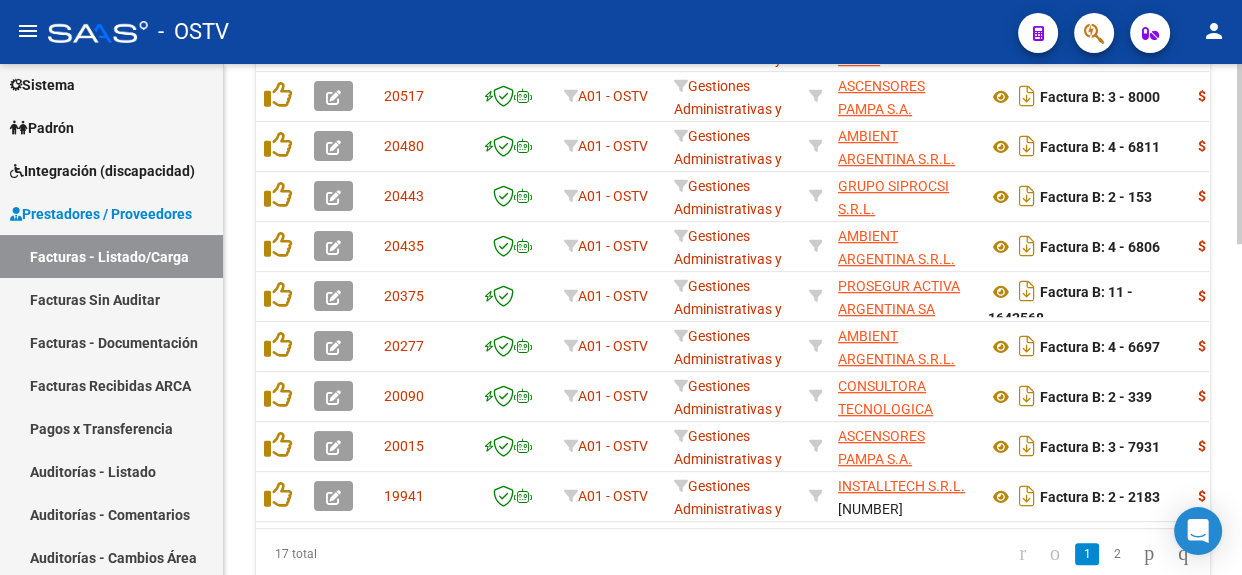scroll, scrollTop: 346, scrollLeft: 0, axis: vertical 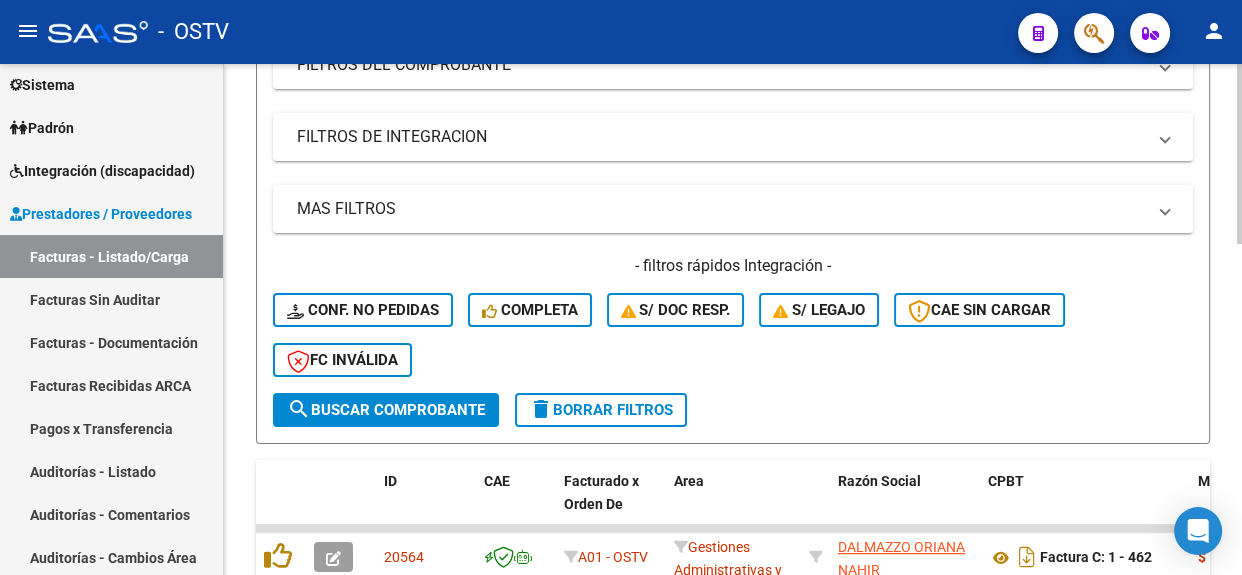 click 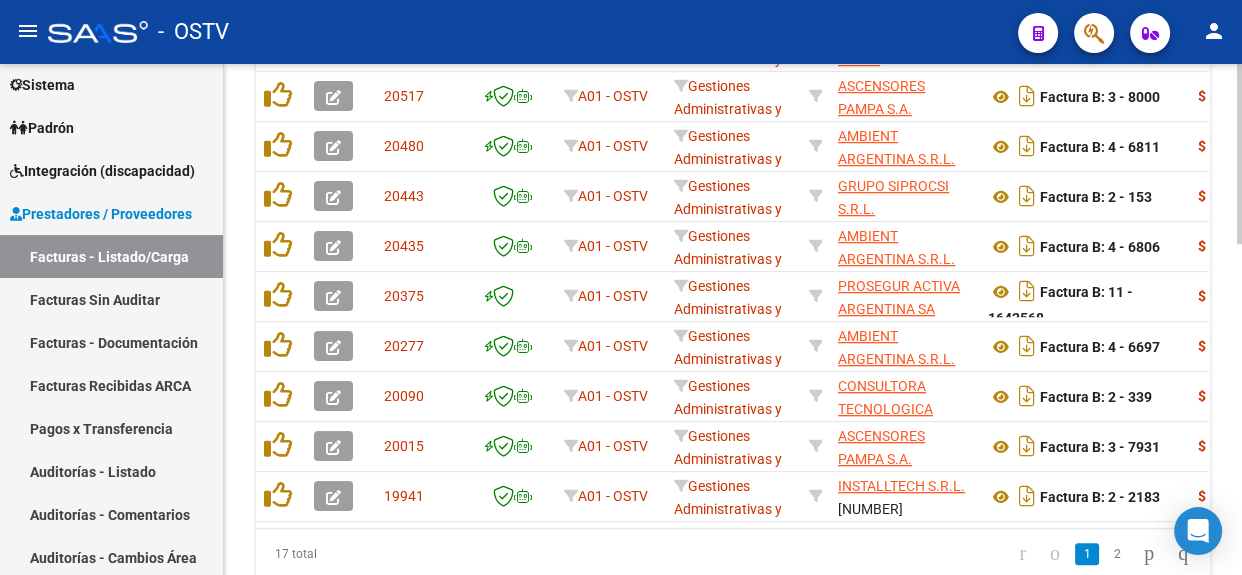 click 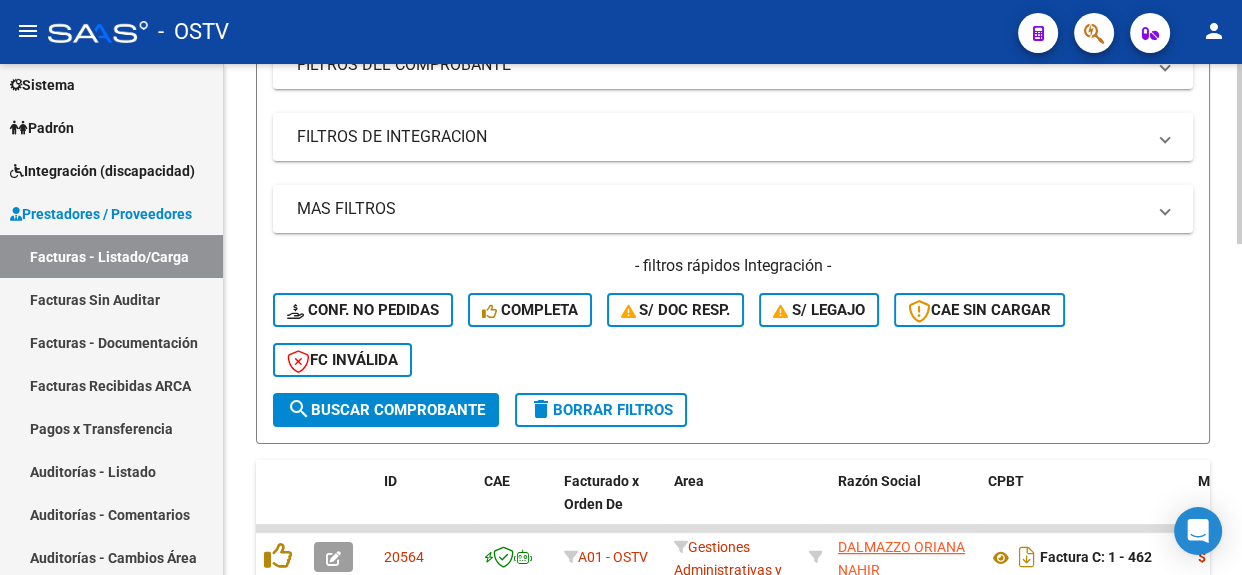 click 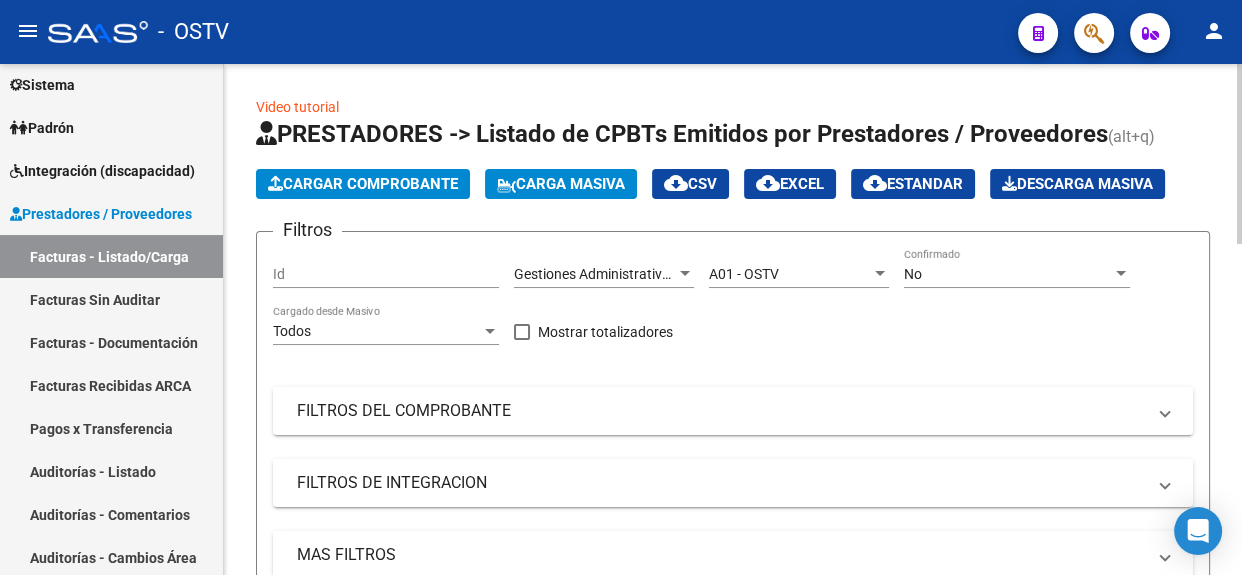 click 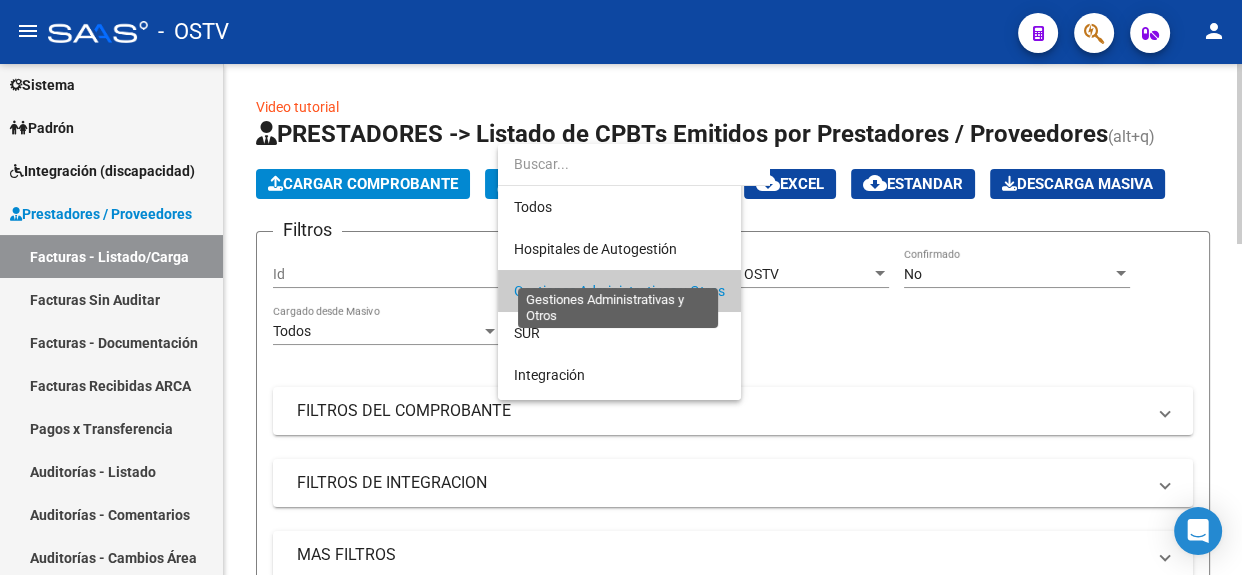 scroll, scrollTop: 19, scrollLeft: 0, axis: vertical 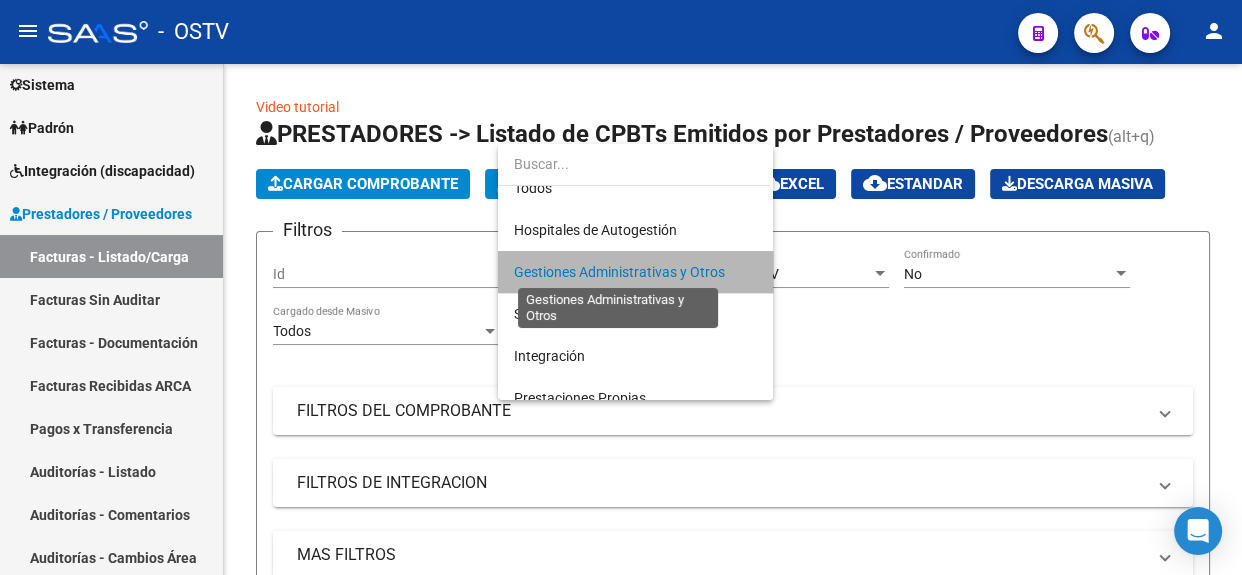 click on "Gestiones Administrativas y Otros" at bounding box center (619, 272) 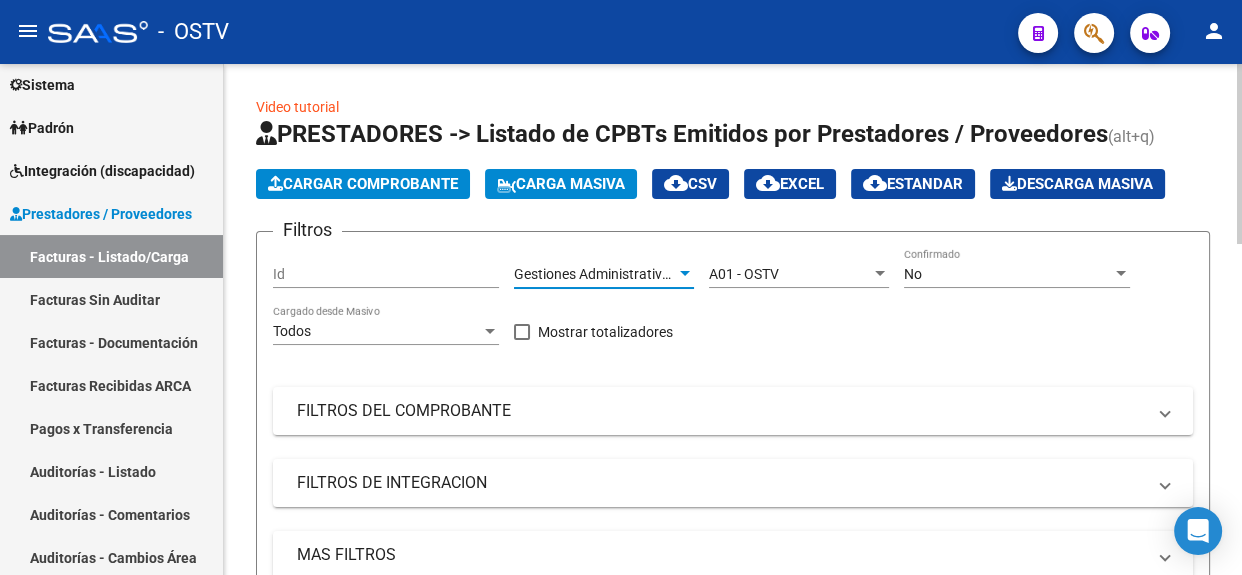 scroll, scrollTop: 510, scrollLeft: 0, axis: vertical 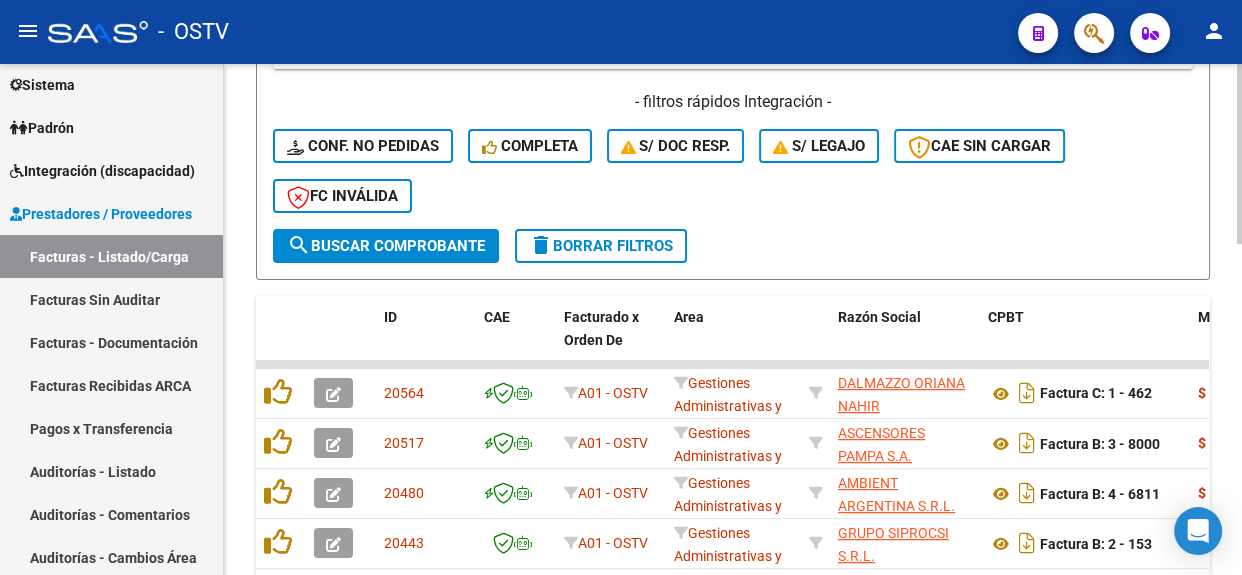 click 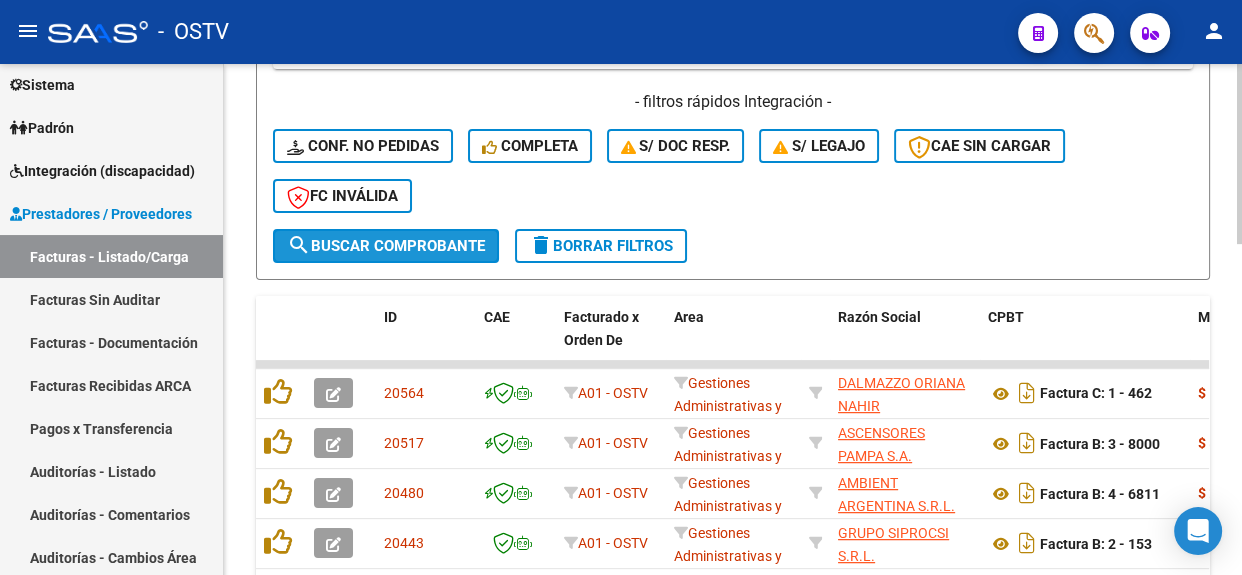 click on "search  Buscar Comprobante" 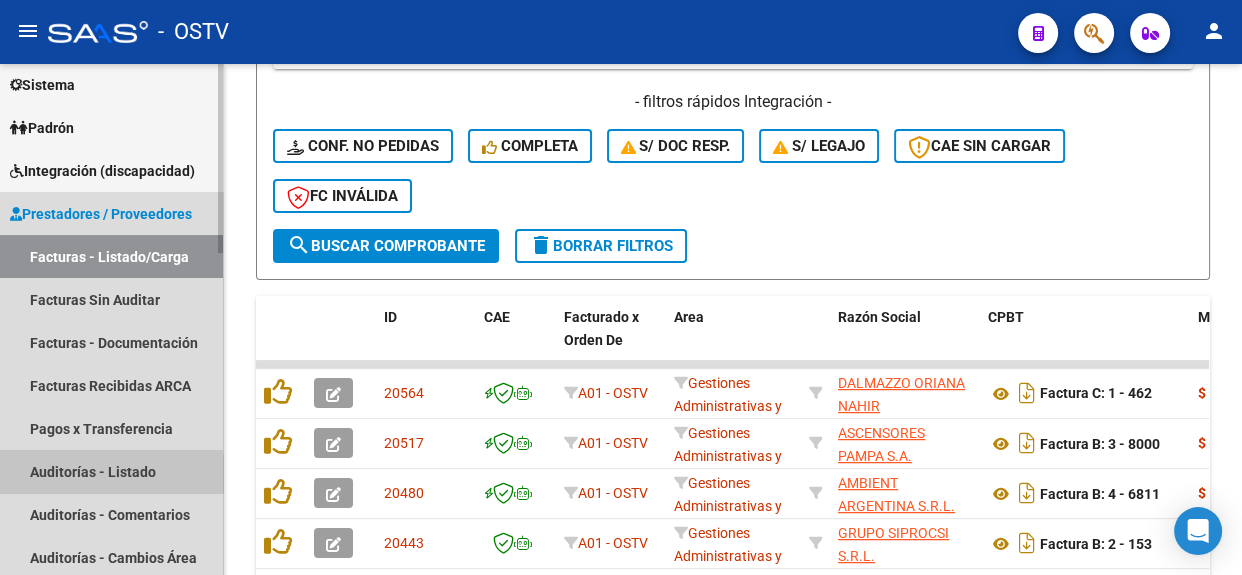 click on "Auditorías - Listado" at bounding box center [111, 471] 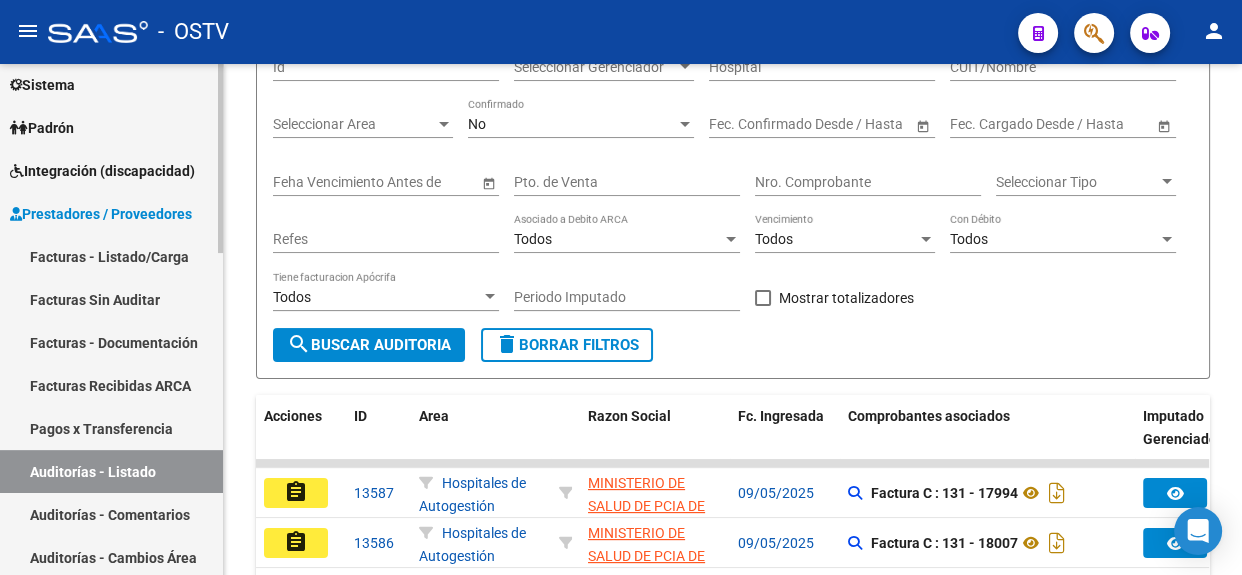 scroll, scrollTop: 510, scrollLeft: 0, axis: vertical 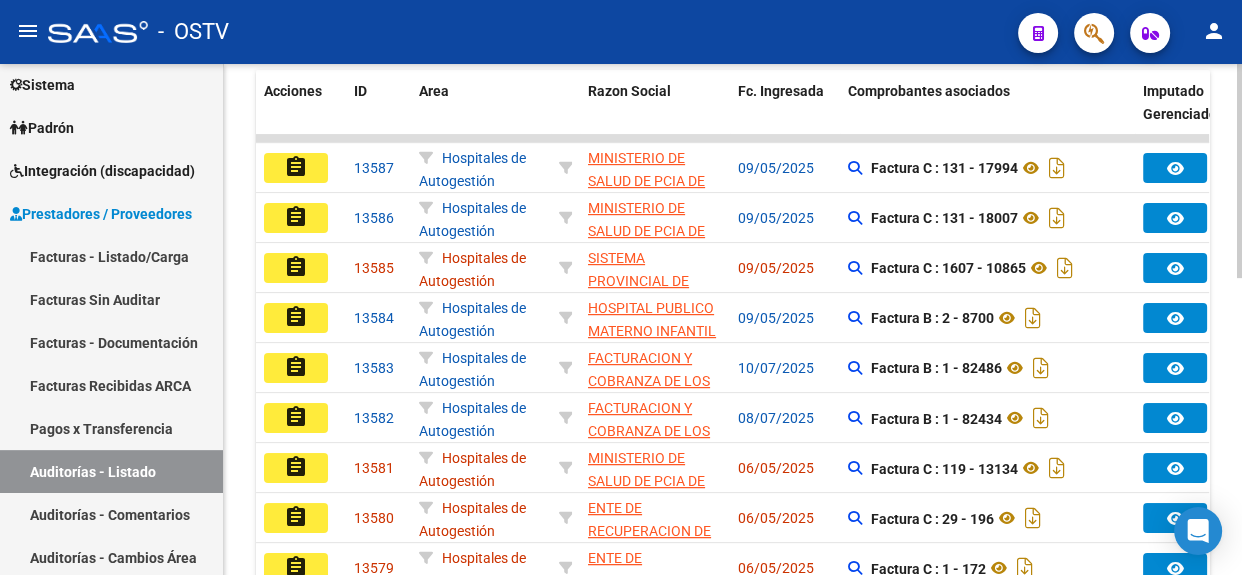 click 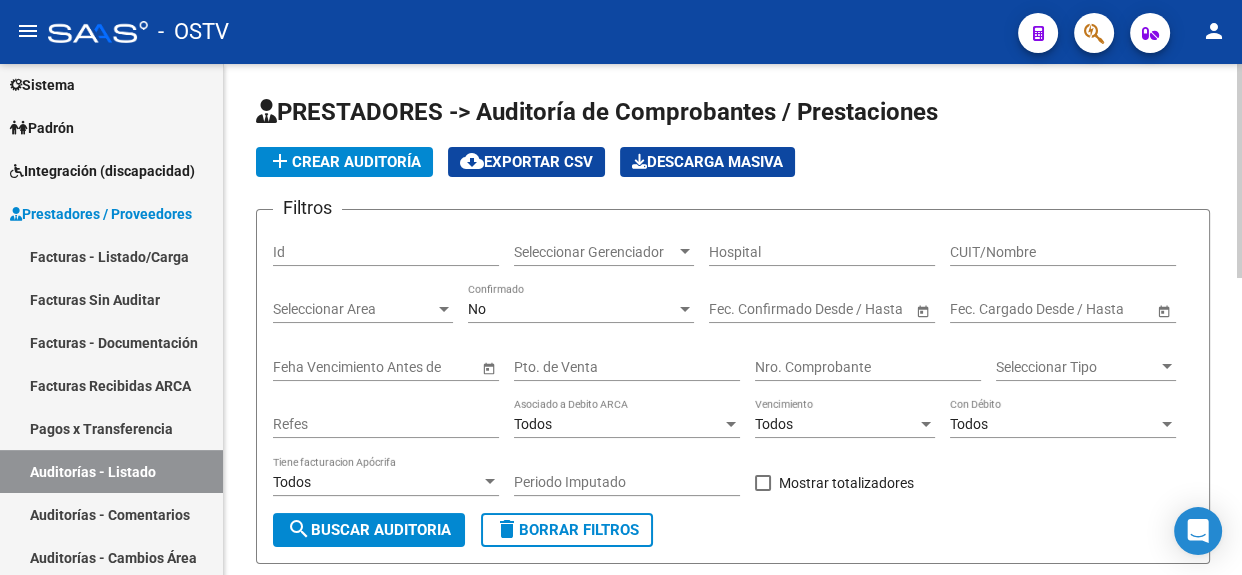 click on "add  Crear Auditoría" 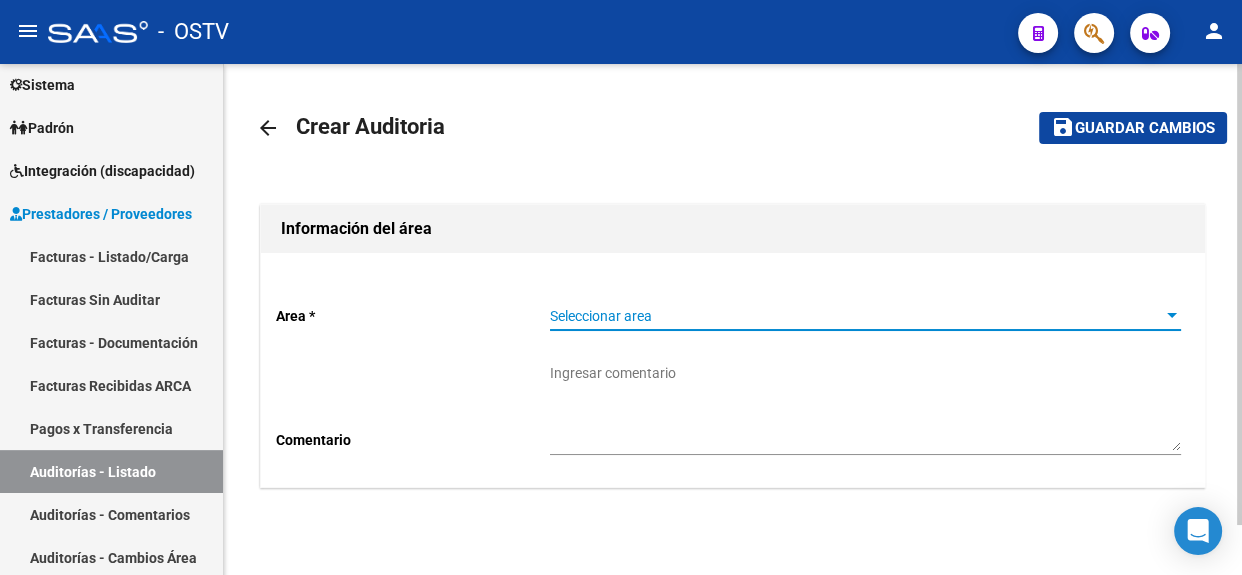 click on "Seleccionar area" at bounding box center [856, 316] 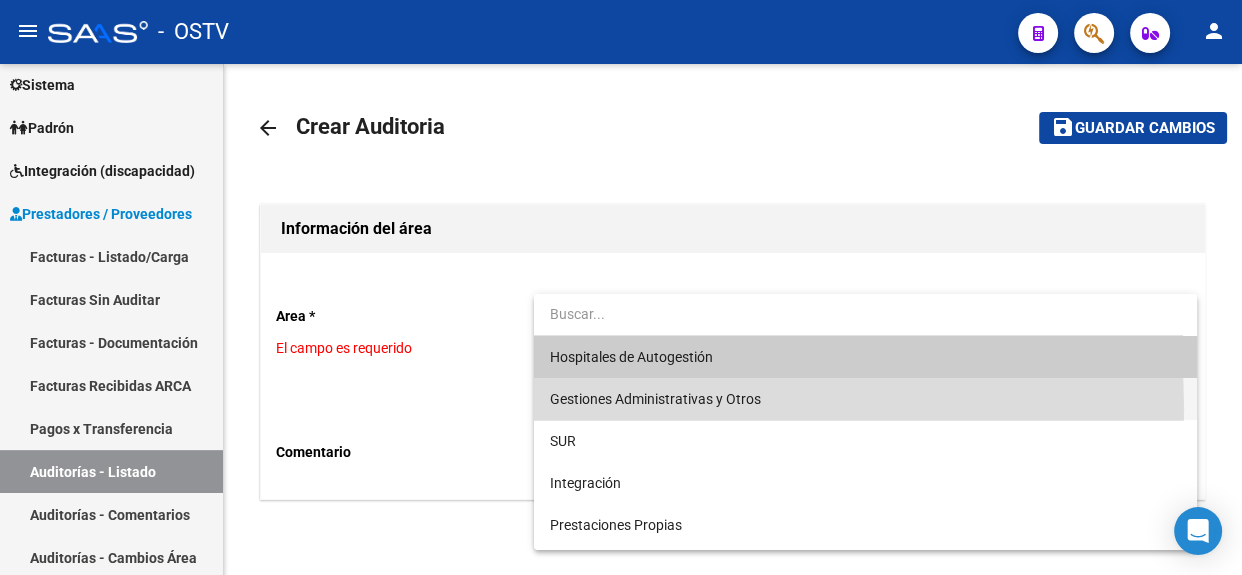 click on "Gestiones Administrativas y Otros" at bounding box center [865, 399] 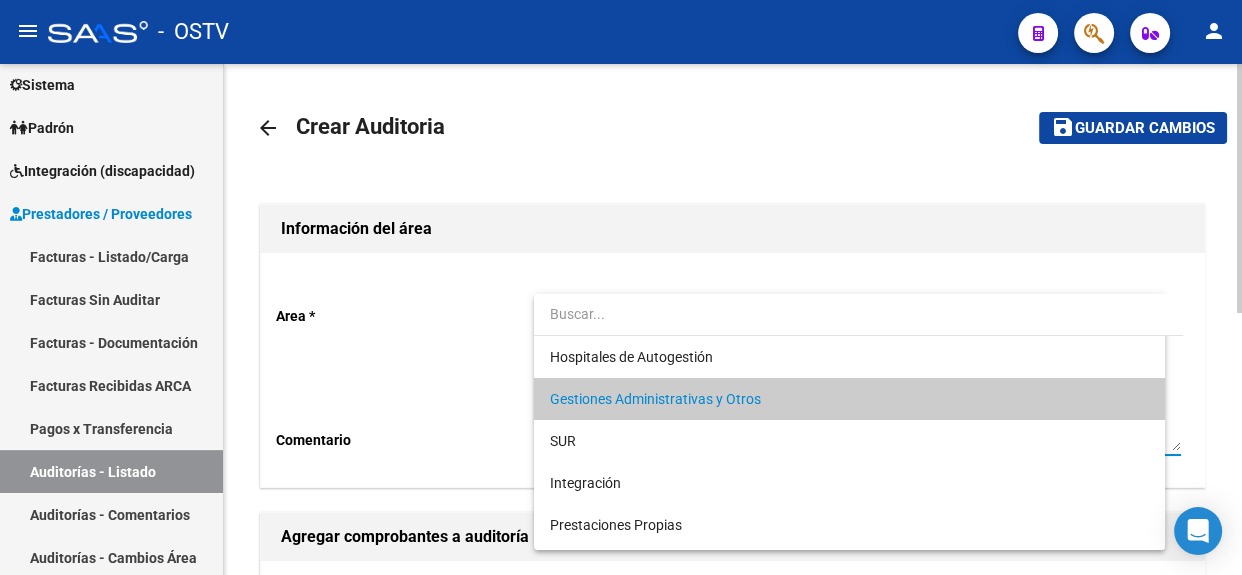 click on "Ingresar comentario" at bounding box center [865, 407] 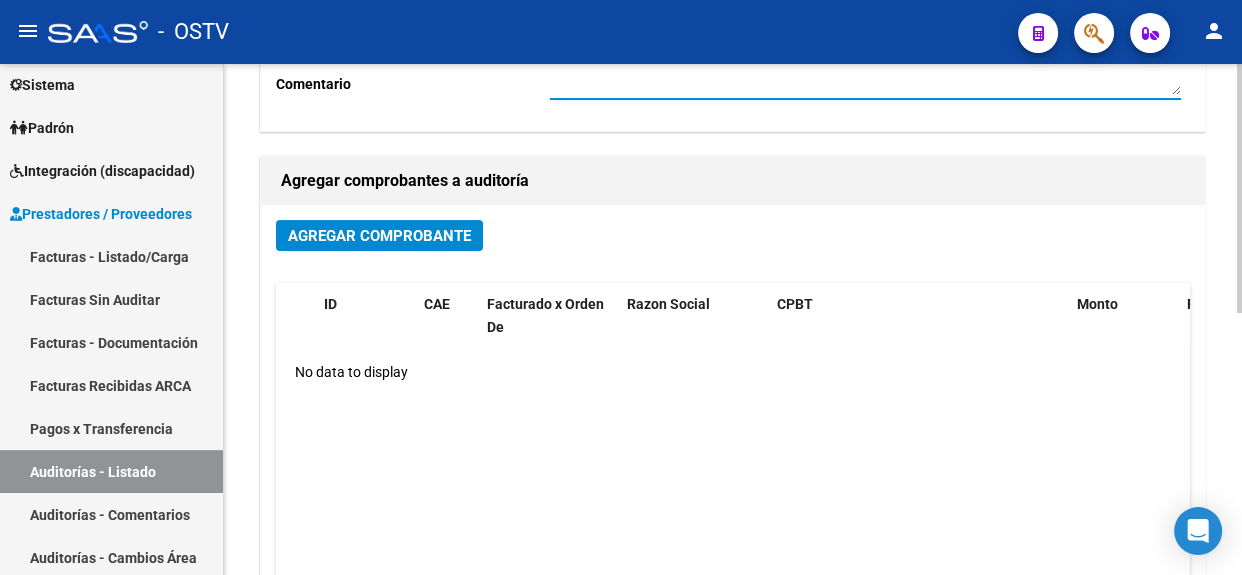 click 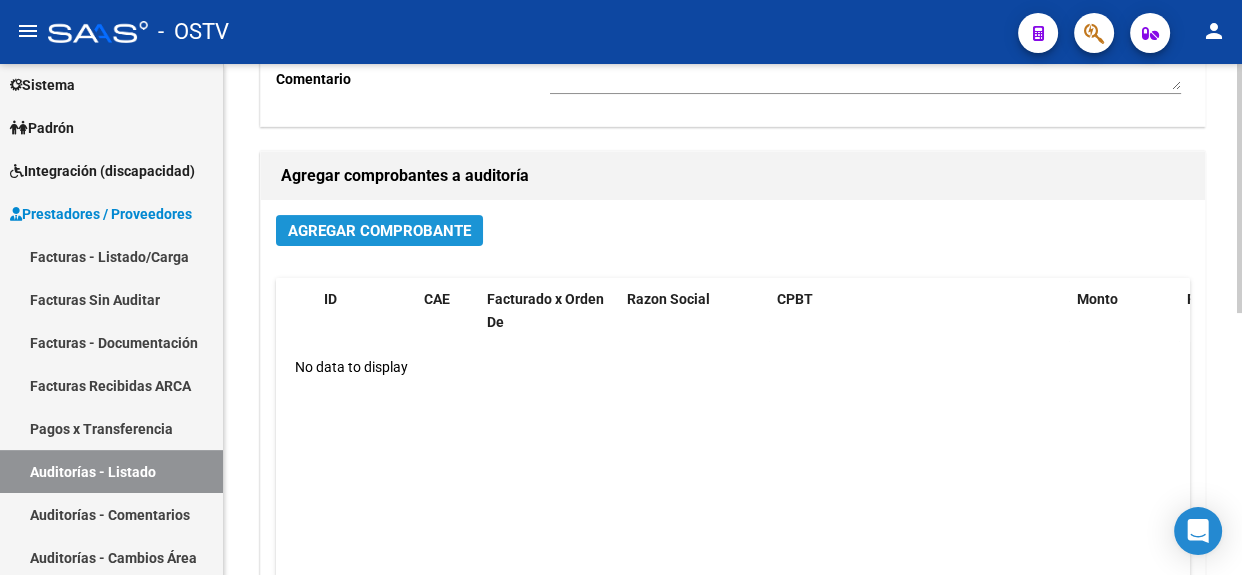 click on "Agregar Comprobante" 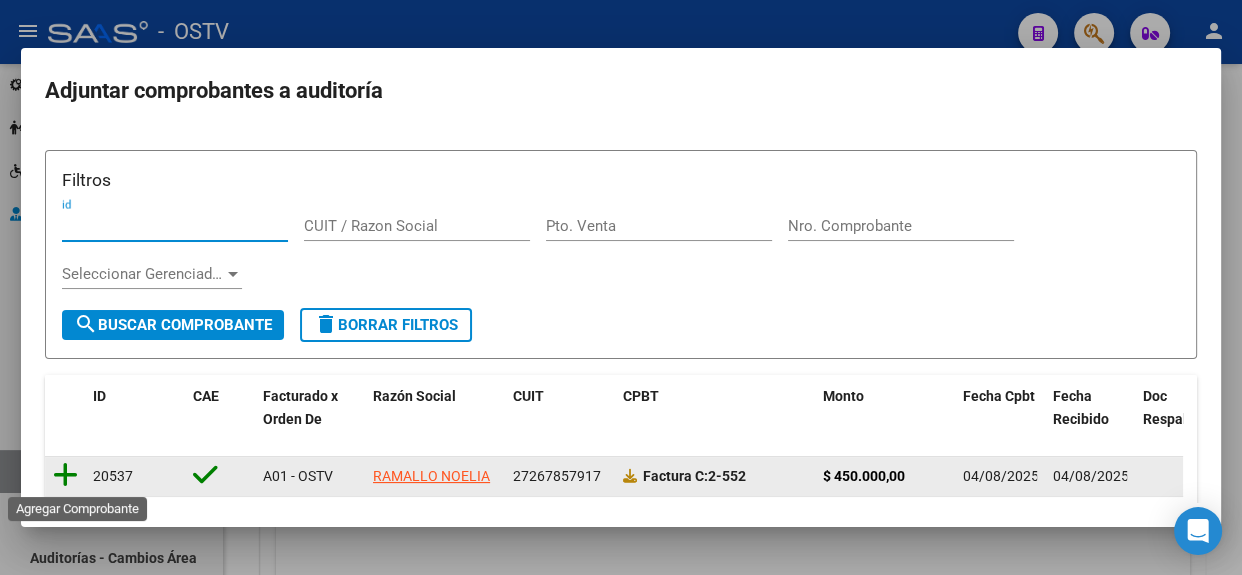 click 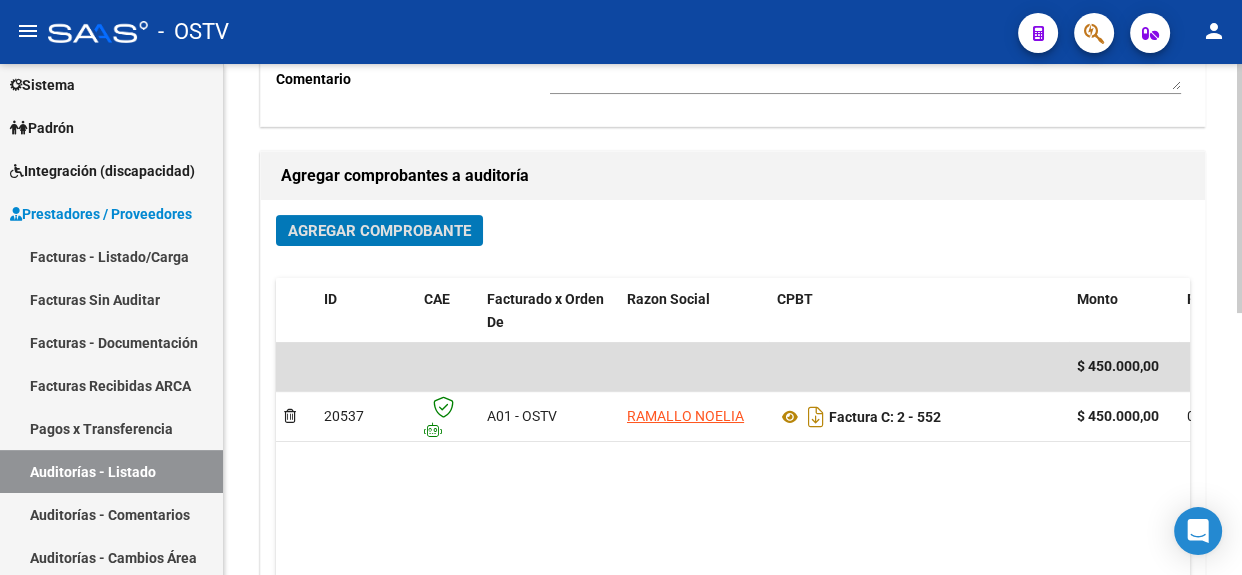 click 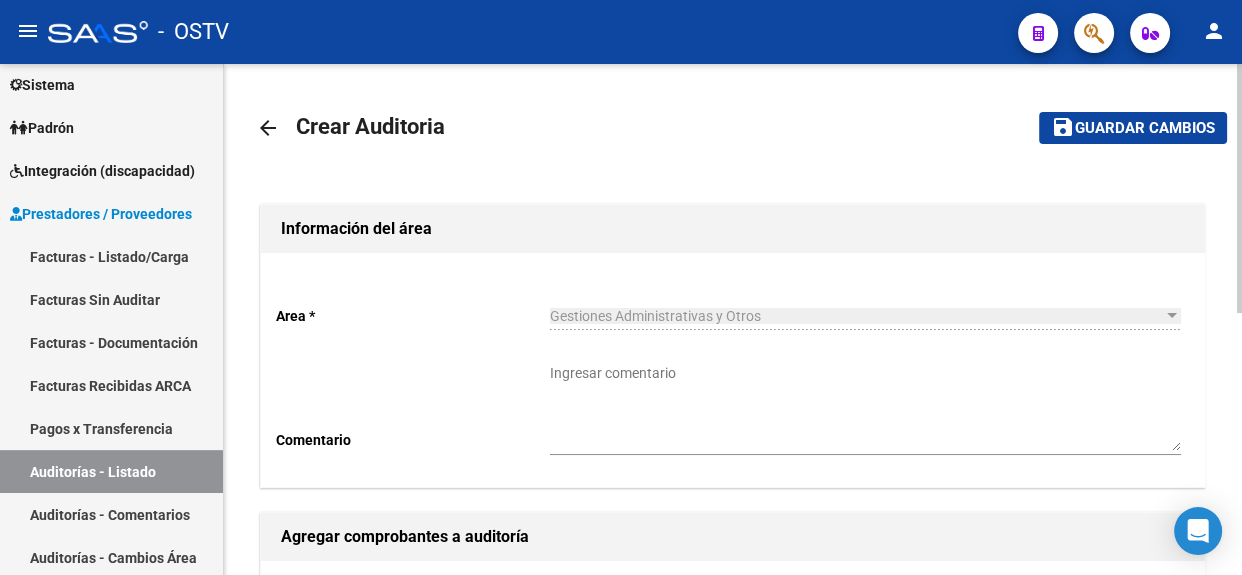click on "Guardar cambios" 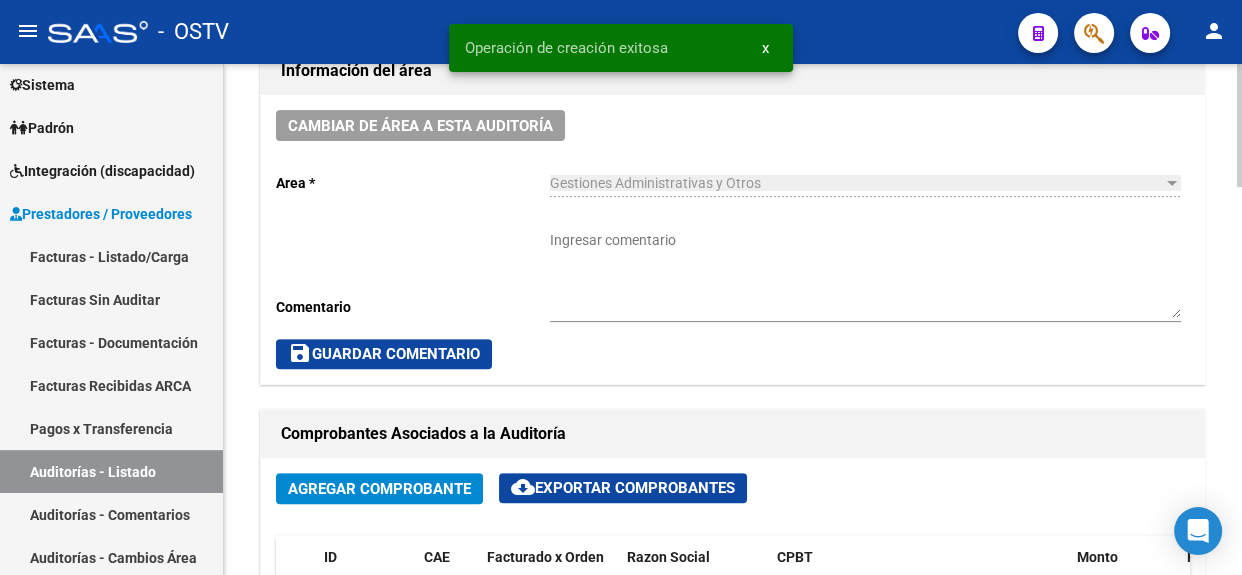scroll, scrollTop: 675, scrollLeft: 0, axis: vertical 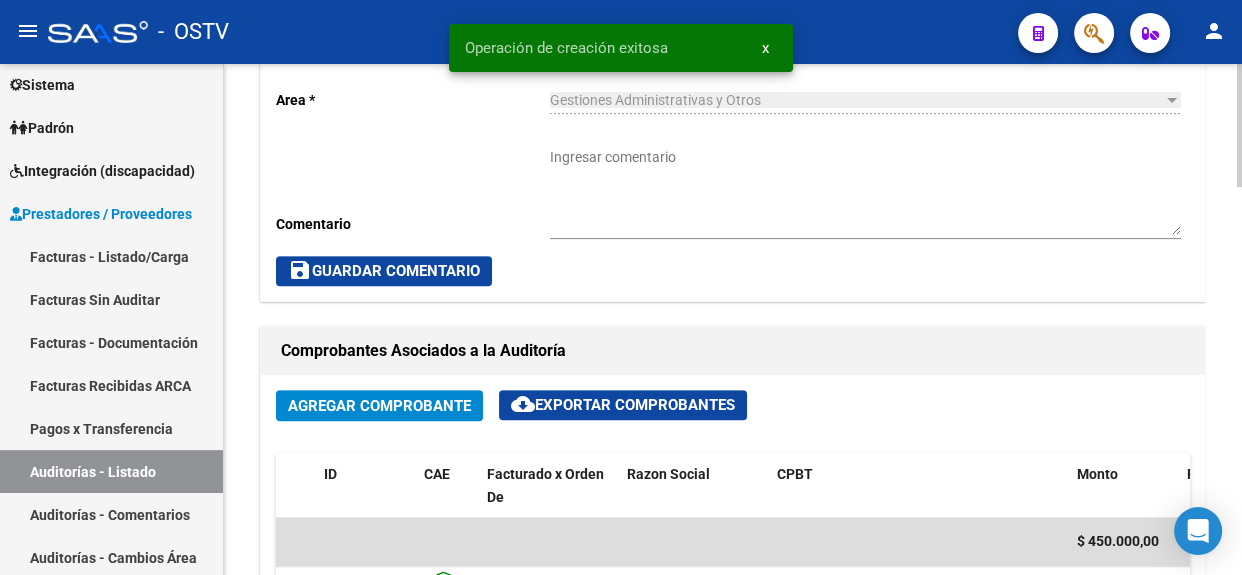 click 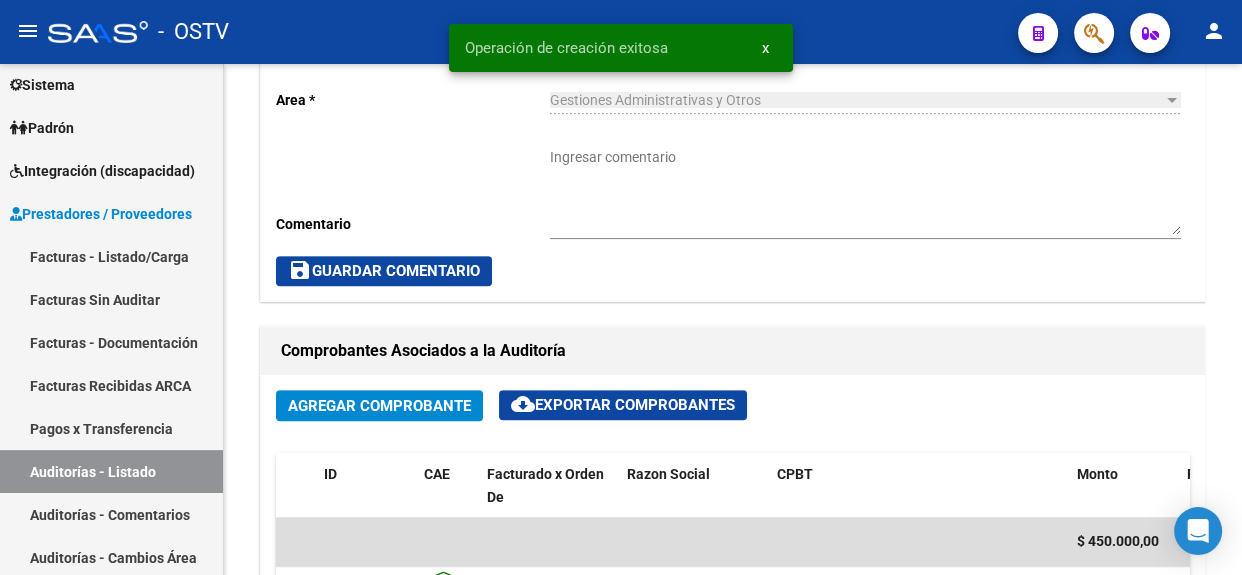 click on "Ingresar comentario" at bounding box center [865, 191] 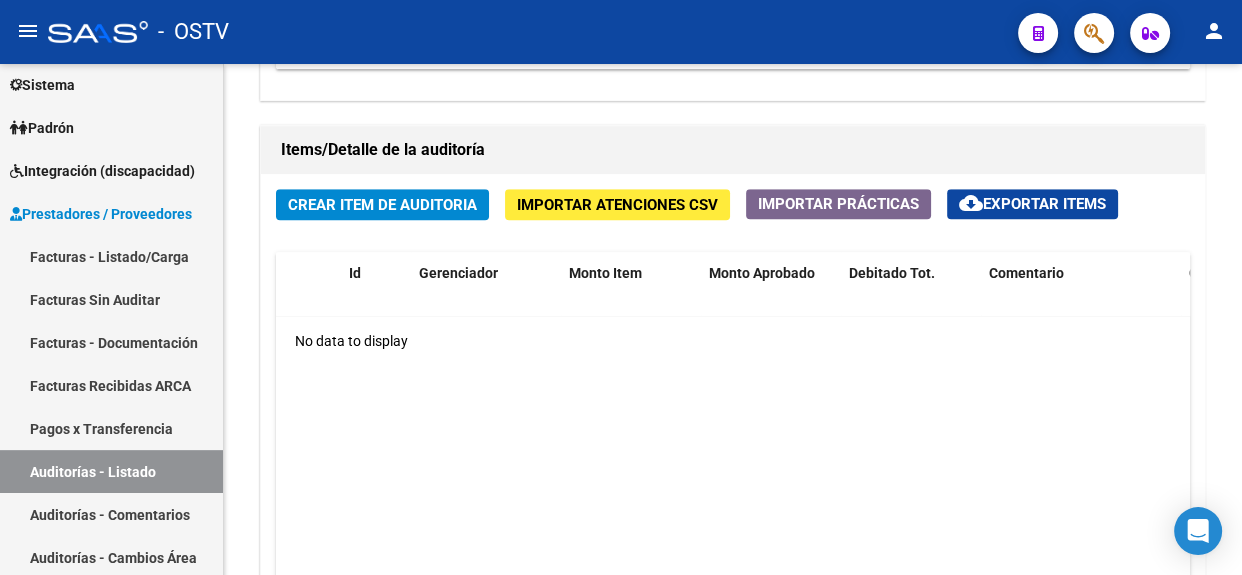 click 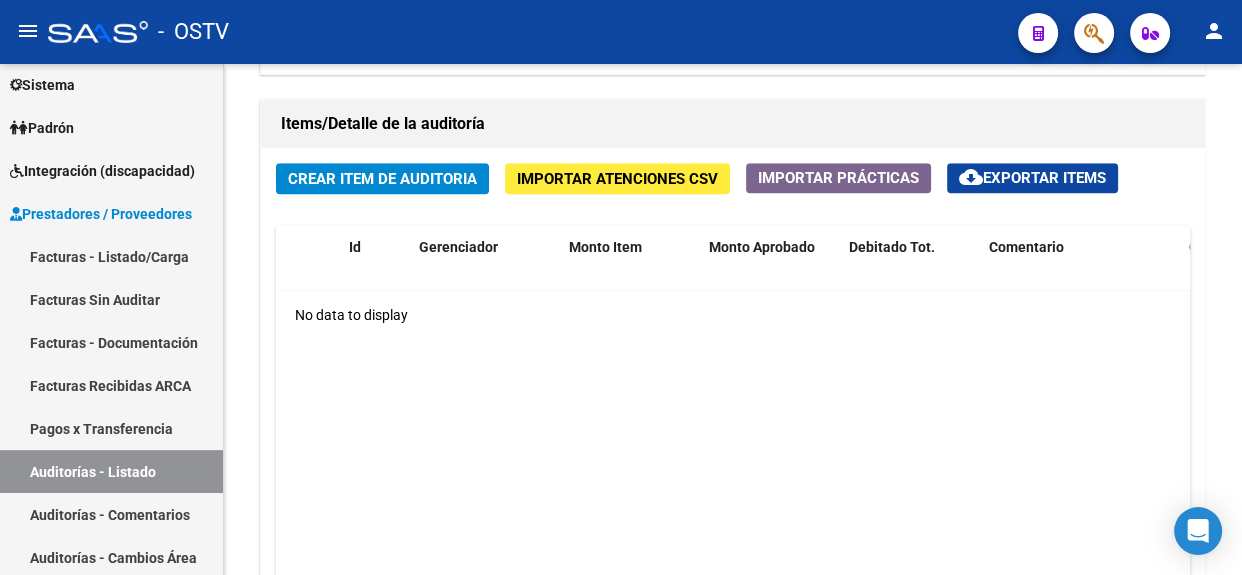 type on "Cerrada" 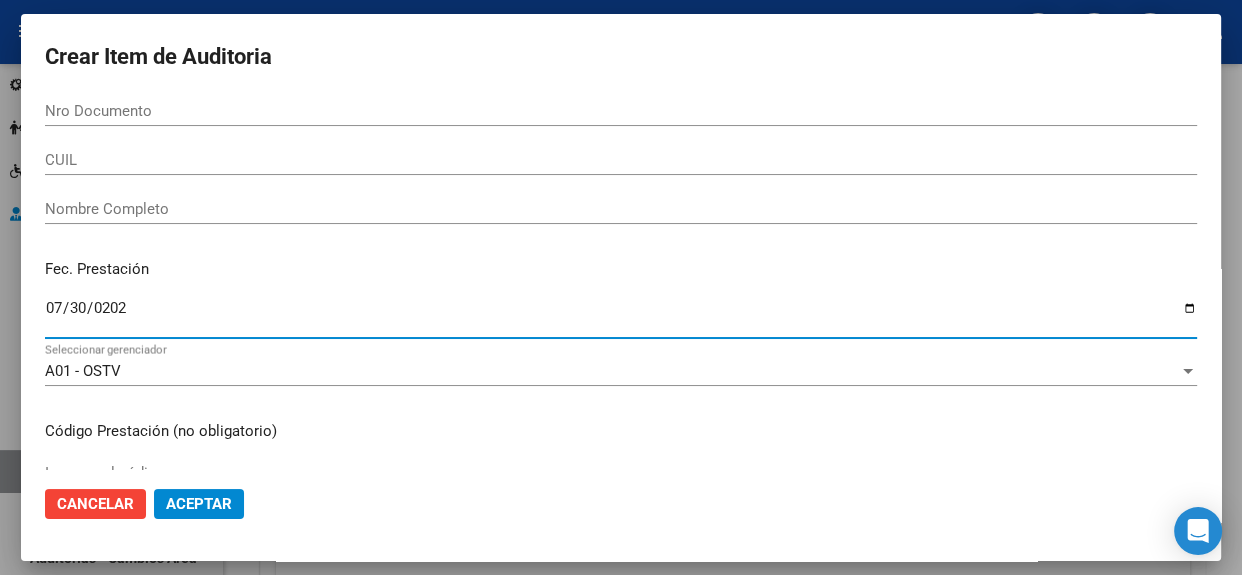 type on "2025-07-30" 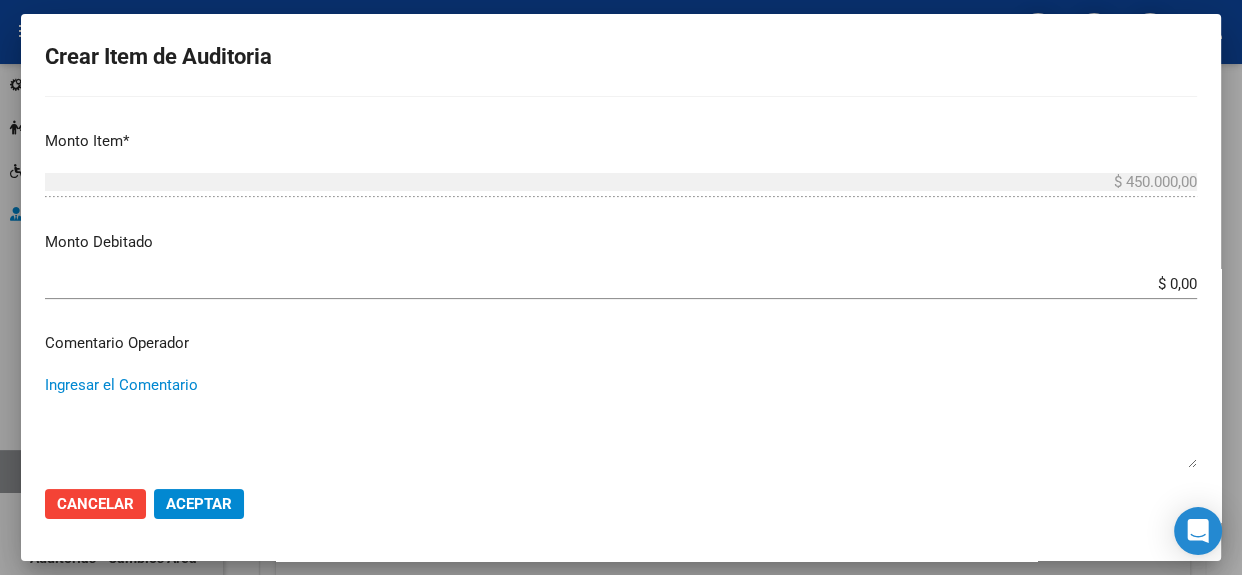 scroll, scrollTop: 1041, scrollLeft: 0, axis: vertical 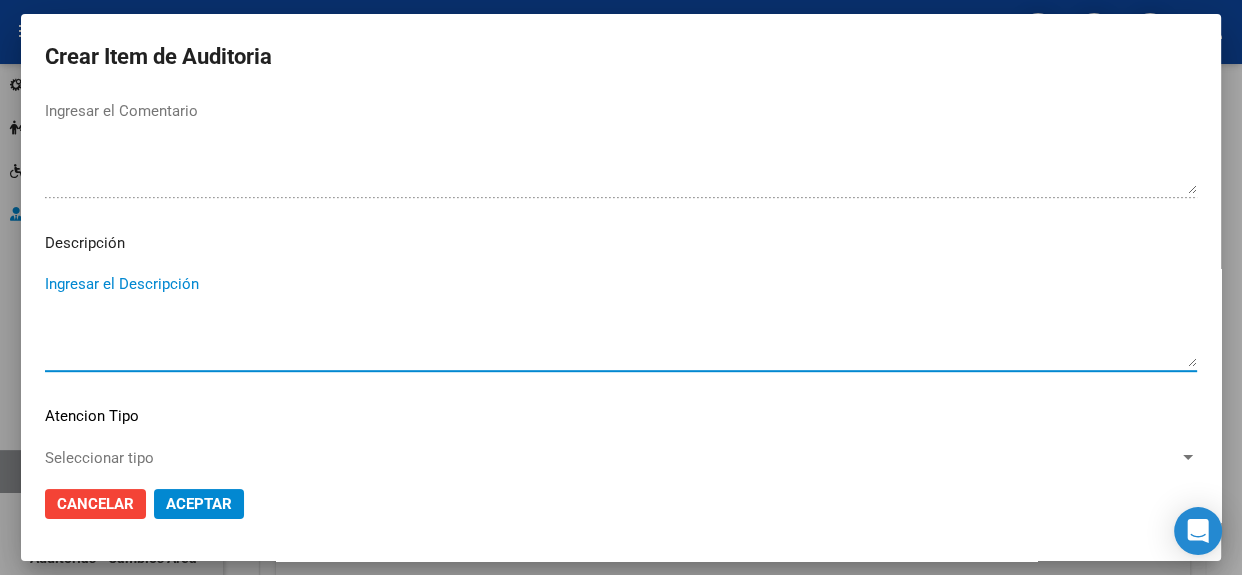 paste on "Asesoramiento legal (Denuncias en el fuero penal - AMPAROS) 06-2025" 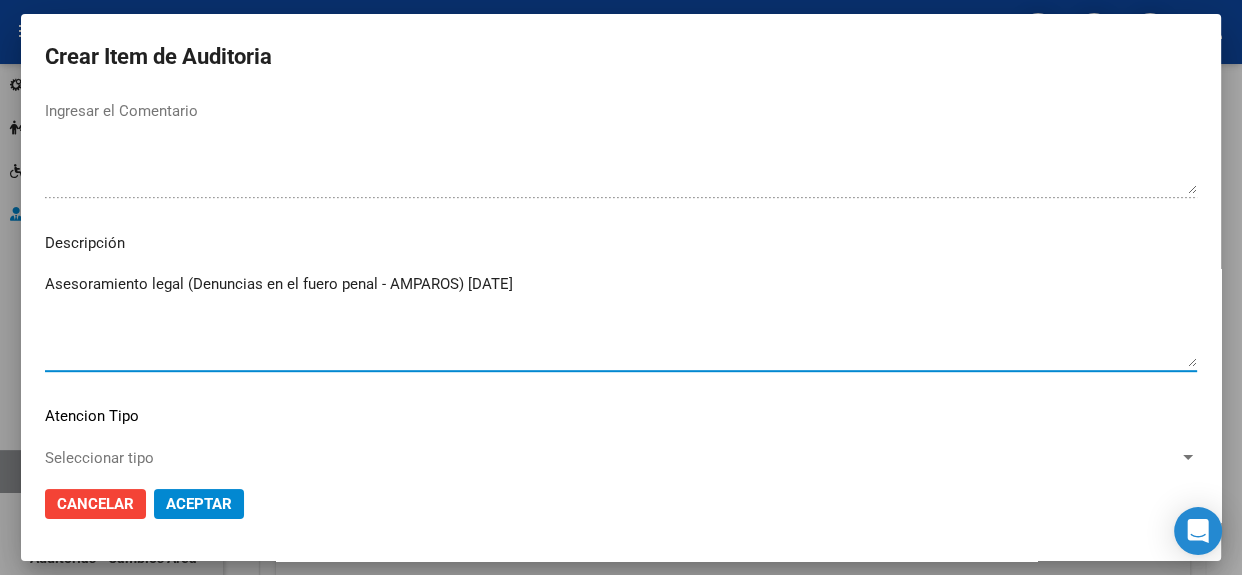 click on "Asesoramiento legal (Denuncias en el fuero penal - AMPAROS) 06-2025" at bounding box center (621, 320) 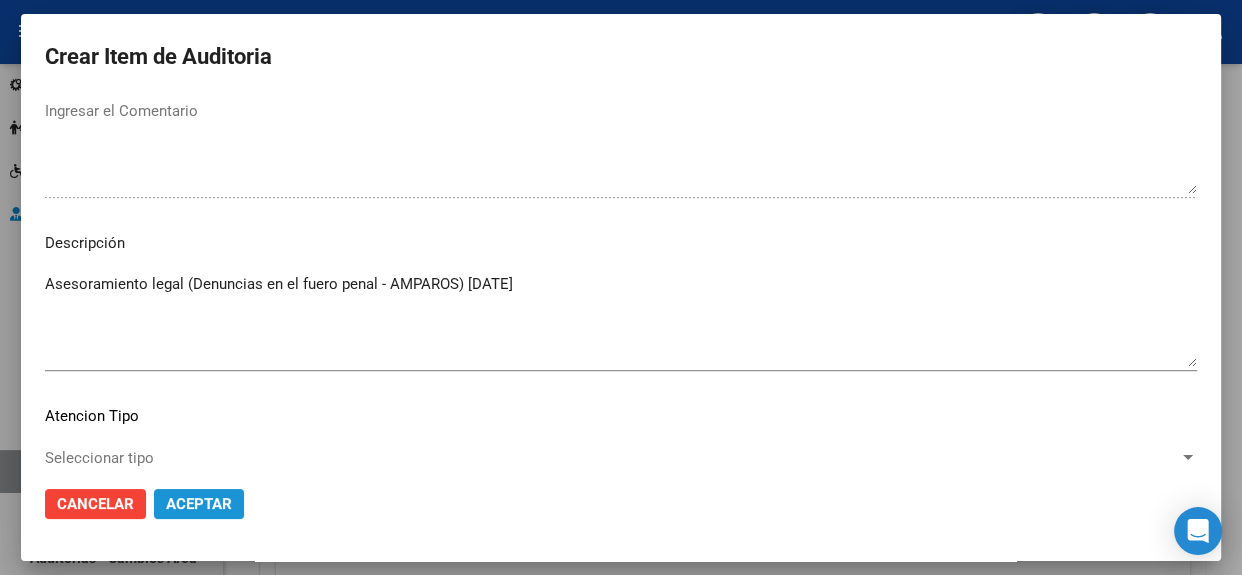 click on "Aceptar" 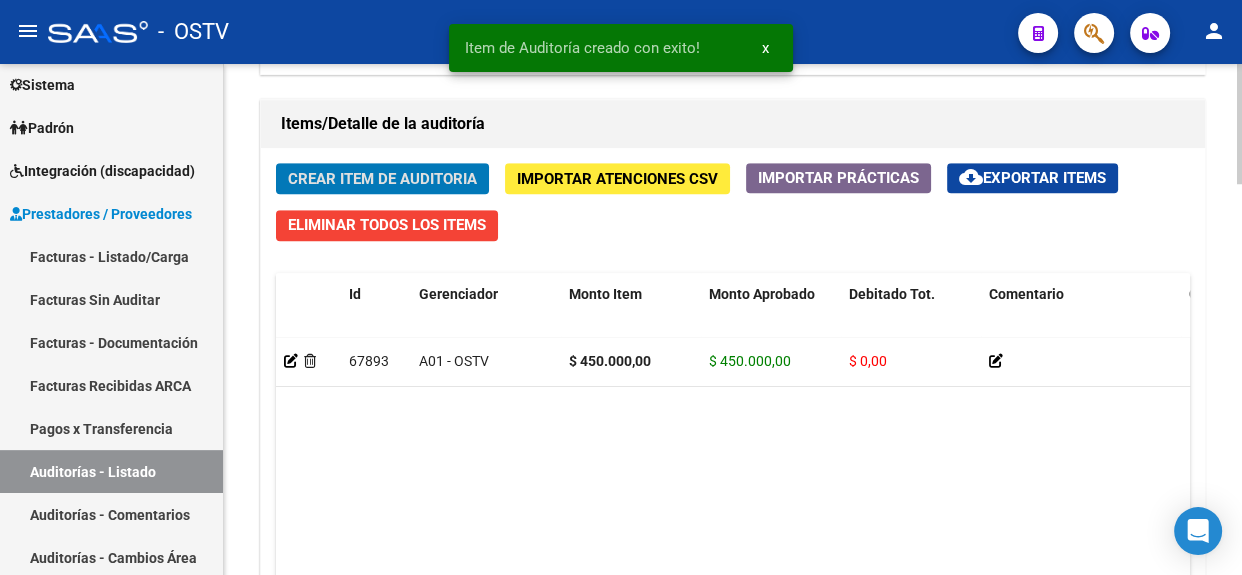 scroll, scrollTop: 1658, scrollLeft: 0, axis: vertical 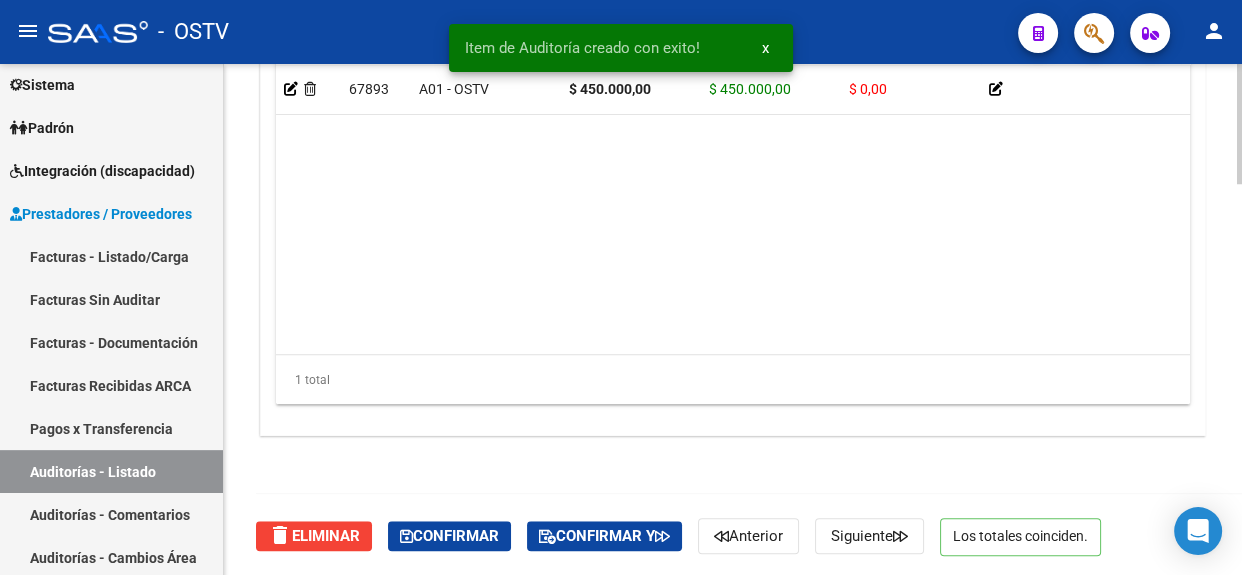 click 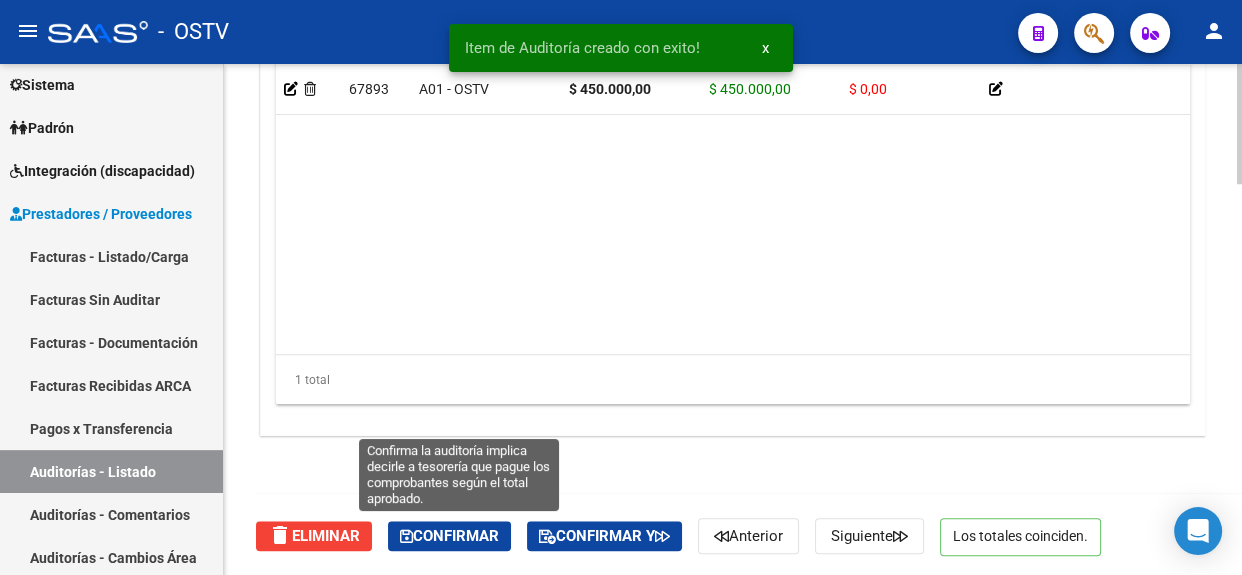 click on "Confirmar" 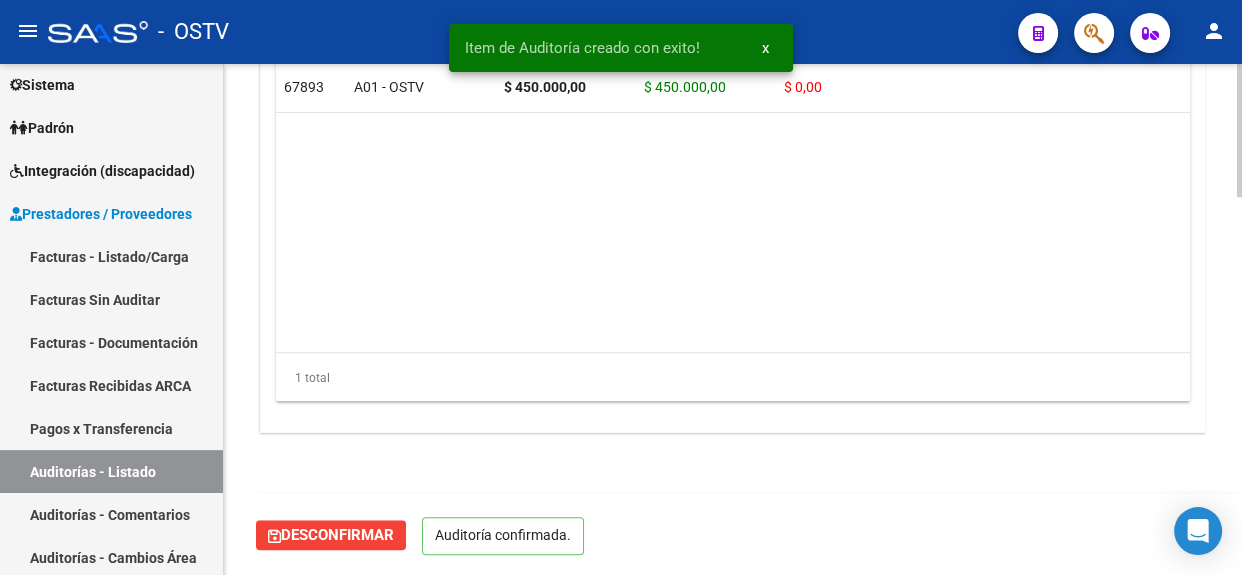 scroll, scrollTop: 1456, scrollLeft: 0, axis: vertical 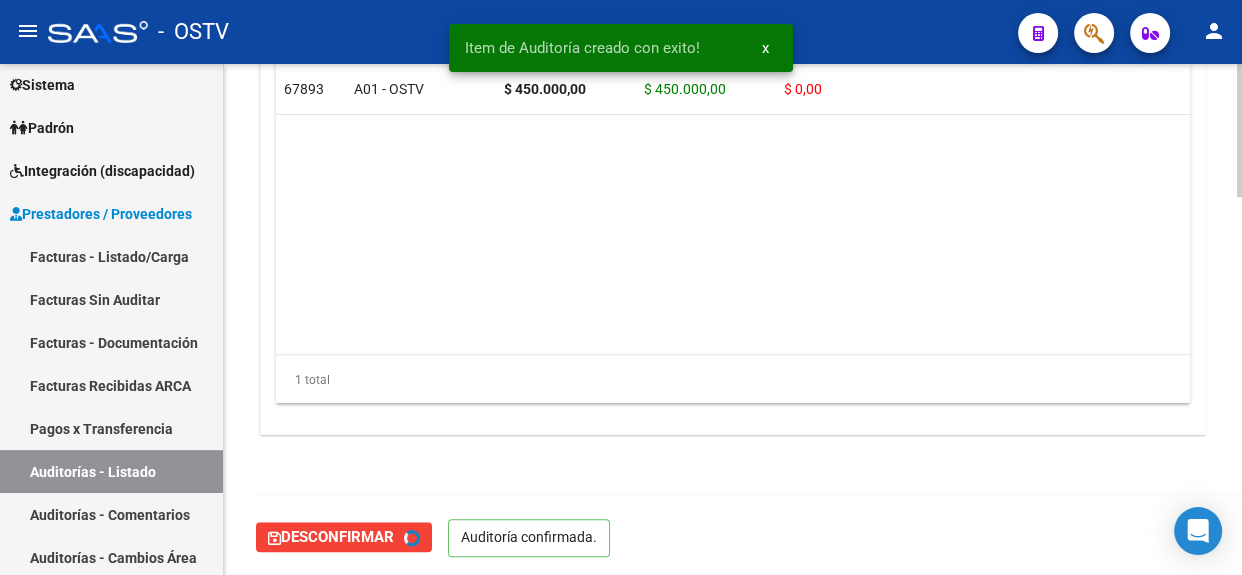 type on "202508" 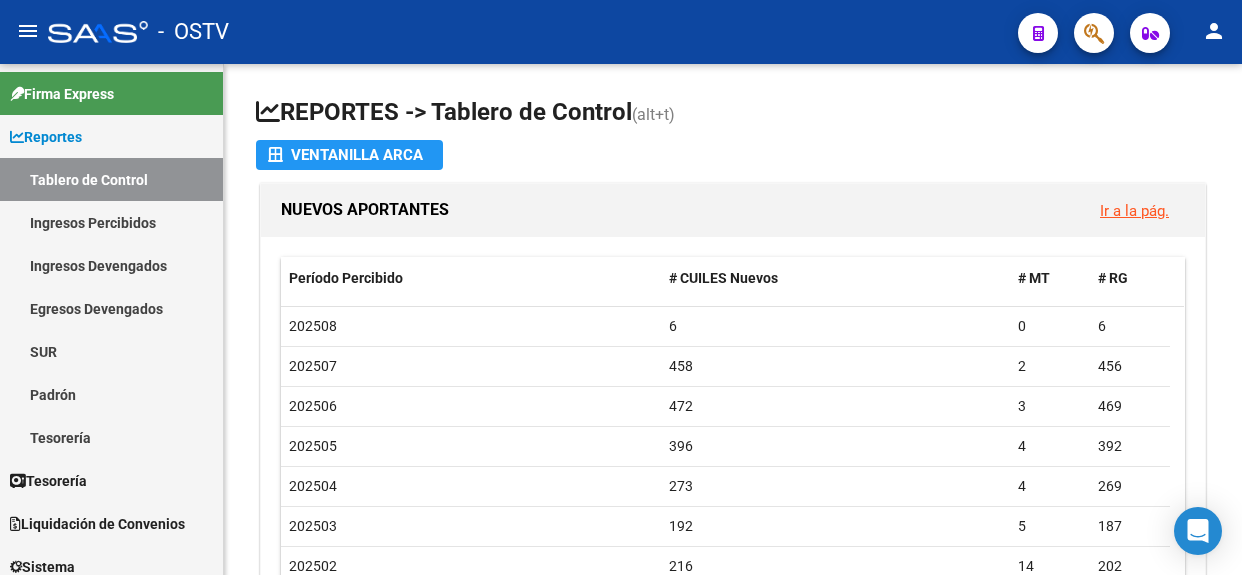 scroll, scrollTop: 0, scrollLeft: 0, axis: both 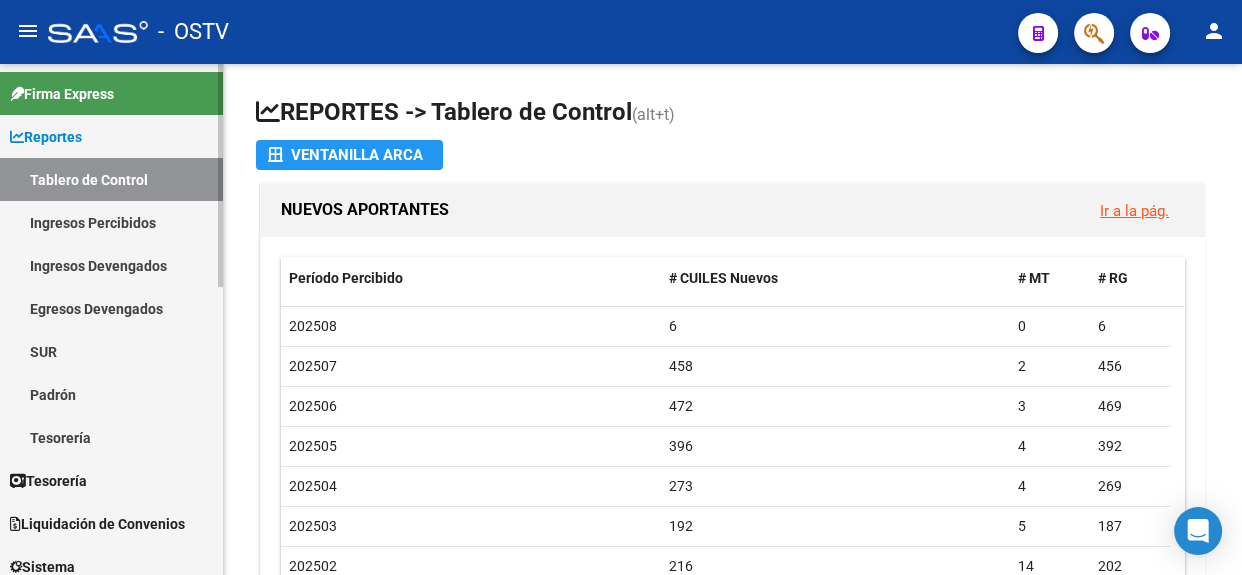 click on "Reportes" at bounding box center [111, 136] 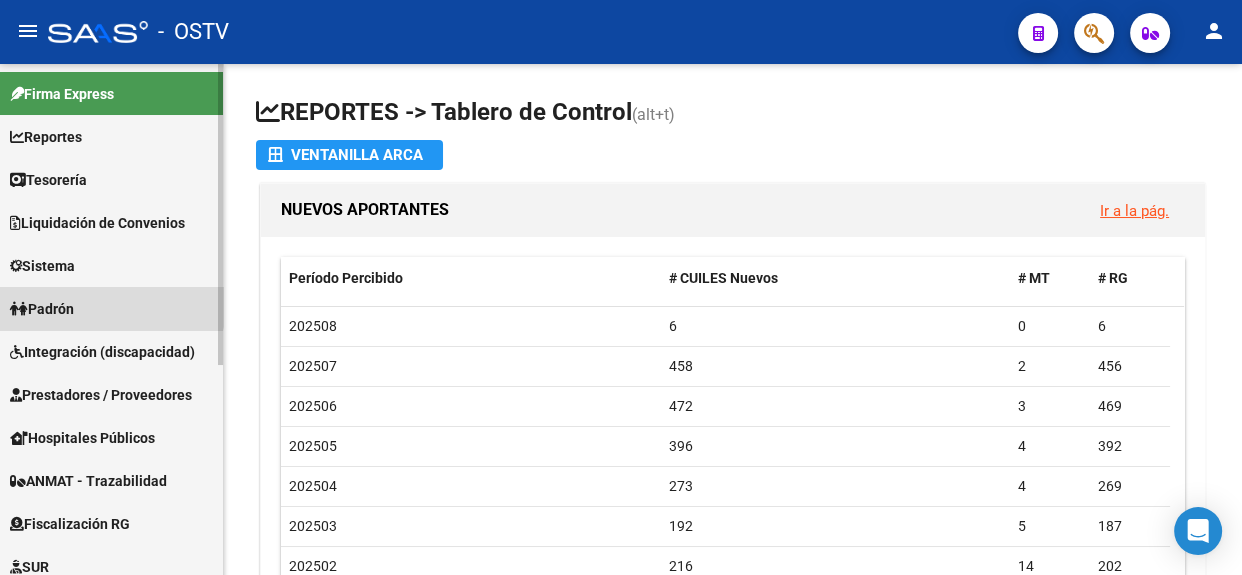 click on "Padrón" at bounding box center [111, 308] 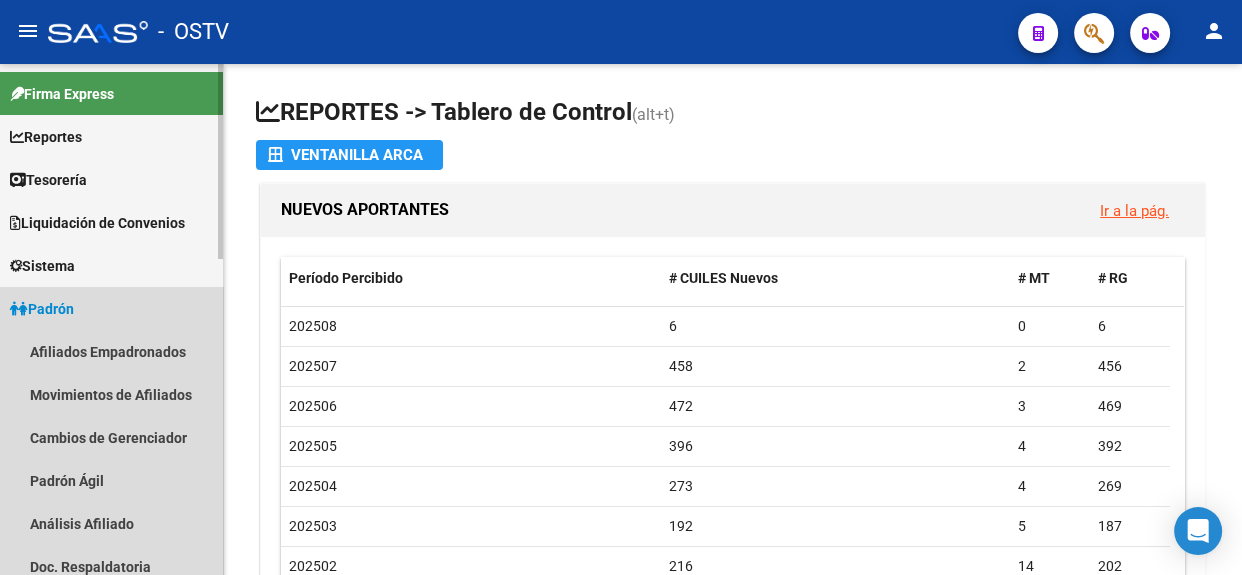 click on "Padrón" at bounding box center [111, 308] 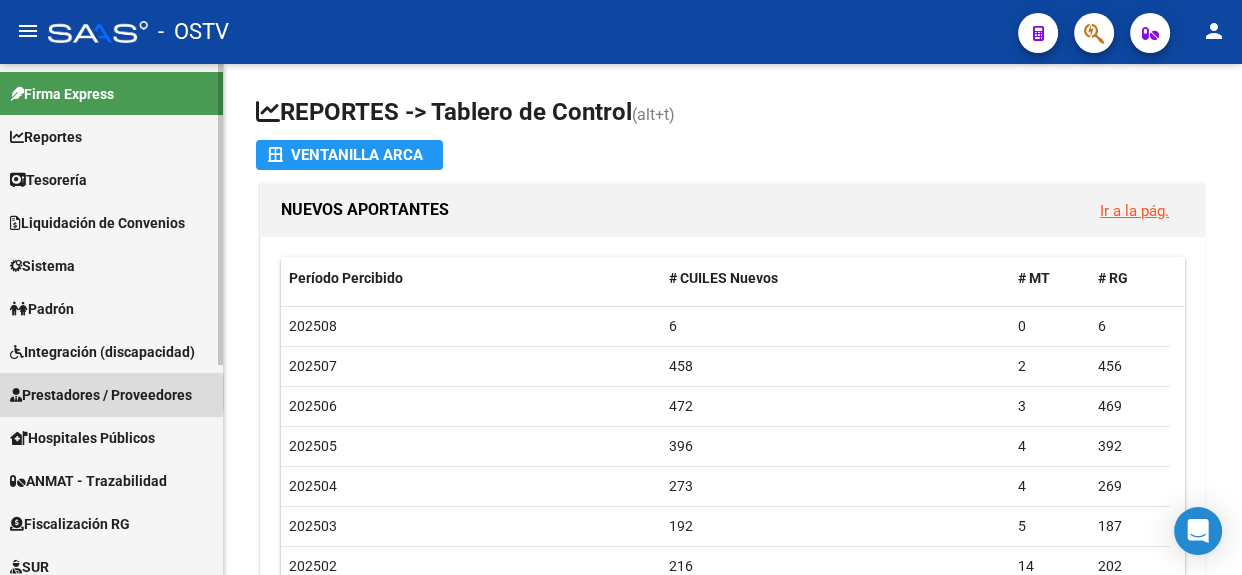 click on "Prestadores / Proveedores" at bounding box center (101, 395) 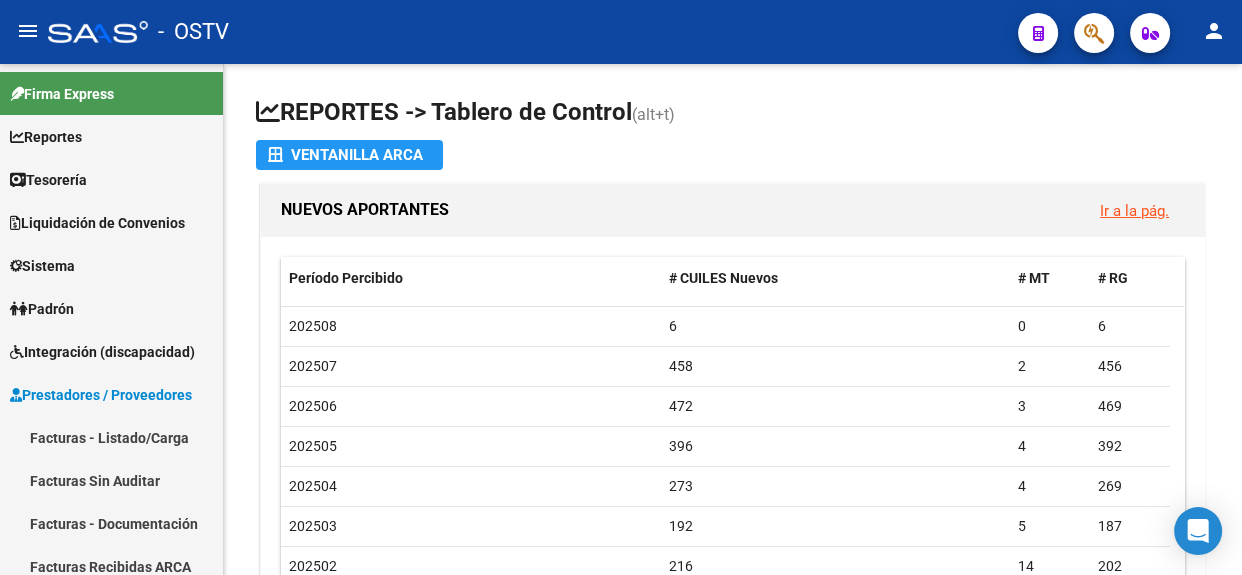 click on "Firma Express     Reportes Tablero de Control Ingresos Percibidos Análisis de todos los conceptos (histórico) Análisis de todos los conceptos detalle (mensual) Apertura de Transferencias Reales (histórico) Análisis Ingresos RG por CUIT (mensual) Imputación de Códigos Ingresos Devengados Análisis Histórico Detalles Transferencias RG sin DDJJ Detalles por CUIL RG Detalles - MT/PD MT morosos Egresos Devengados Comprobantes Recibidos Facturación Apócrifa Auditorías x Área Auditorías x Usuario Ítems de Auditorías x Usuario SUR Expedientes Internos Movimiento de Expte. SSS Padrón Traspasos x O.S. Traspasos x Gerenciador Traspasos x Provincia Nuevos Aportantes Métricas - Padrón SSS Métricas - Crecimiento Población Tesorería Cheques Emitidos Transferencias Bancarias Realizadas    Tesorería Extractos Procesados (csv) Extractos Originales (pdf) Otros Ingresos Cheques Emitidos Pendientes de Depósito Cheques Depositados Histórico Auditorías Confirmadas    Liquidación de Convenios Bancos" at bounding box center [112, 319] 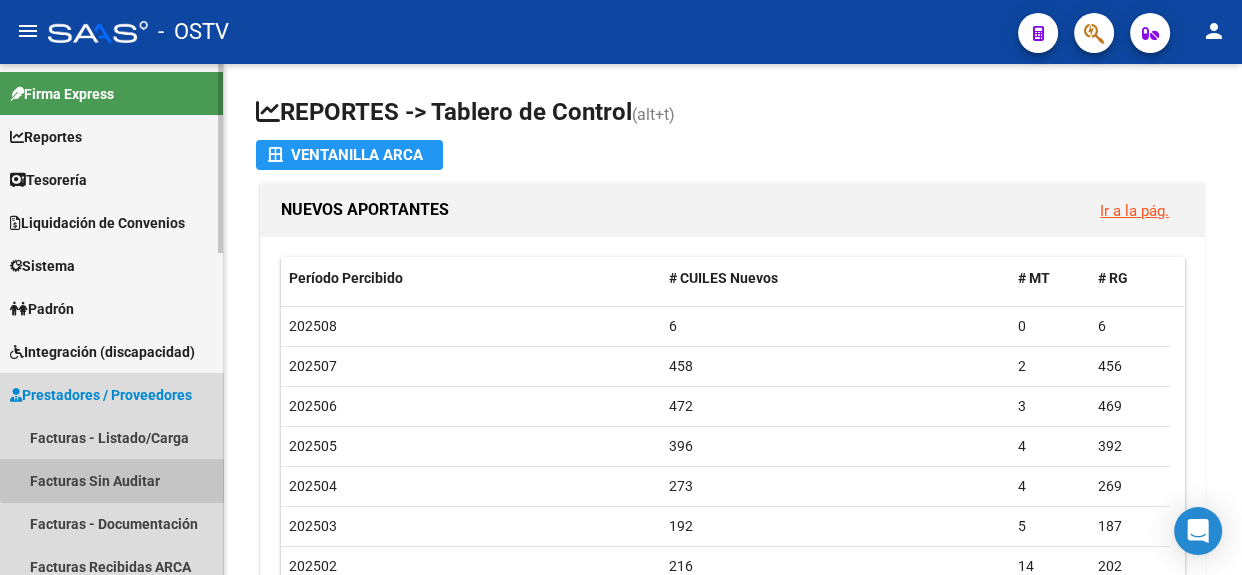 click on "Facturas Sin Auditar" at bounding box center (111, 480) 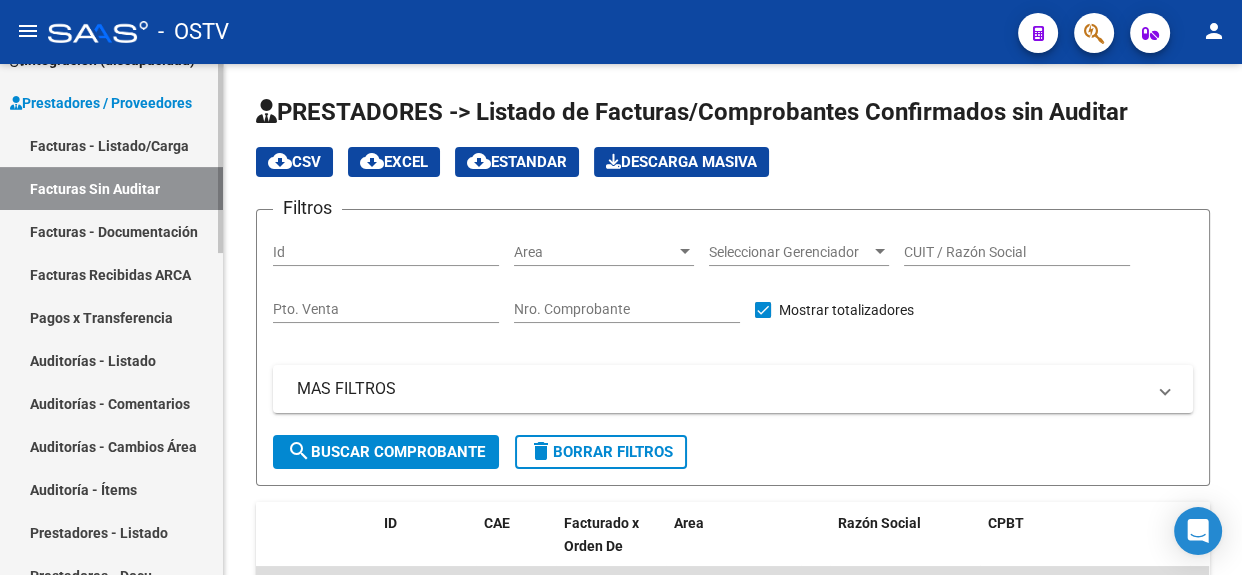 scroll, scrollTop: 300, scrollLeft: 0, axis: vertical 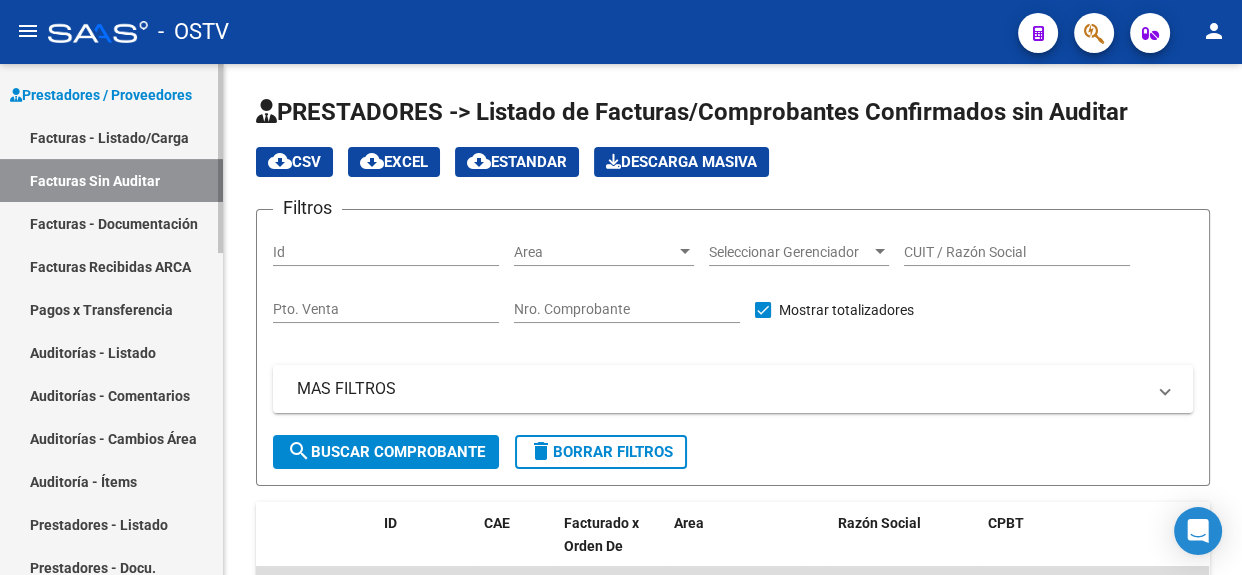 click on "Firma Express     Reportes Tablero de Control Ingresos Percibidos Análisis de todos los conceptos (histórico) Análisis de todos los conceptos detalle (mensual) Apertura de Transferencias Reales (histórico) Análisis Ingresos RG por CUIT (mensual) Imputación de Códigos Ingresos Devengados Análisis Histórico Detalles Transferencias RG sin DDJJ Detalles por CUIL RG Detalles - MT/PD MT morosos Egresos Devengados Comprobantes Recibidos Facturación Apócrifa Auditorías x Área Auditorías x Usuario Ítems de Auditorías x Usuario SUR Expedientes Internos Movimiento de Expte. SSS Padrón Traspasos x O.S. Traspasos x Gerenciador Traspasos x Provincia Nuevos Aportantes Métricas - Padrón SSS Métricas - Crecimiento Población Tesorería Cheques Emitidos Transferencias Bancarias Realizadas    Tesorería Extractos Procesados (csv) Extractos Originales (pdf) Otros Ingresos Cheques Emitidos Pendientes de Depósito Cheques Depositados Histórico Auditorías Confirmadas    Liquidación de Convenios Bancos" at bounding box center (114, 456) 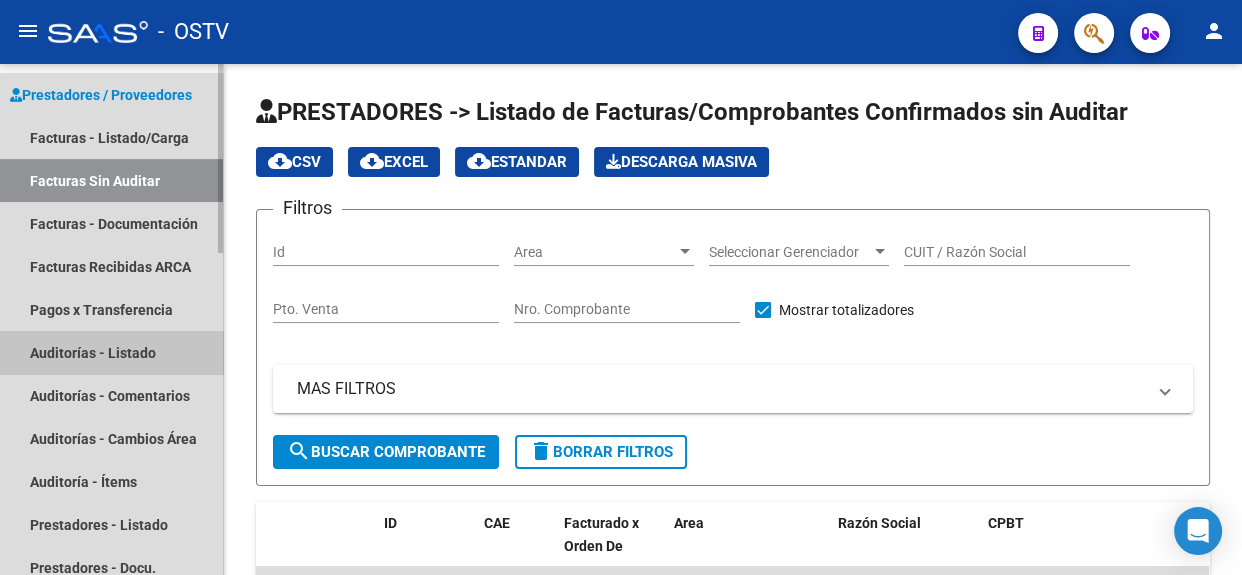 click on "Auditorías - Listado" at bounding box center (111, 352) 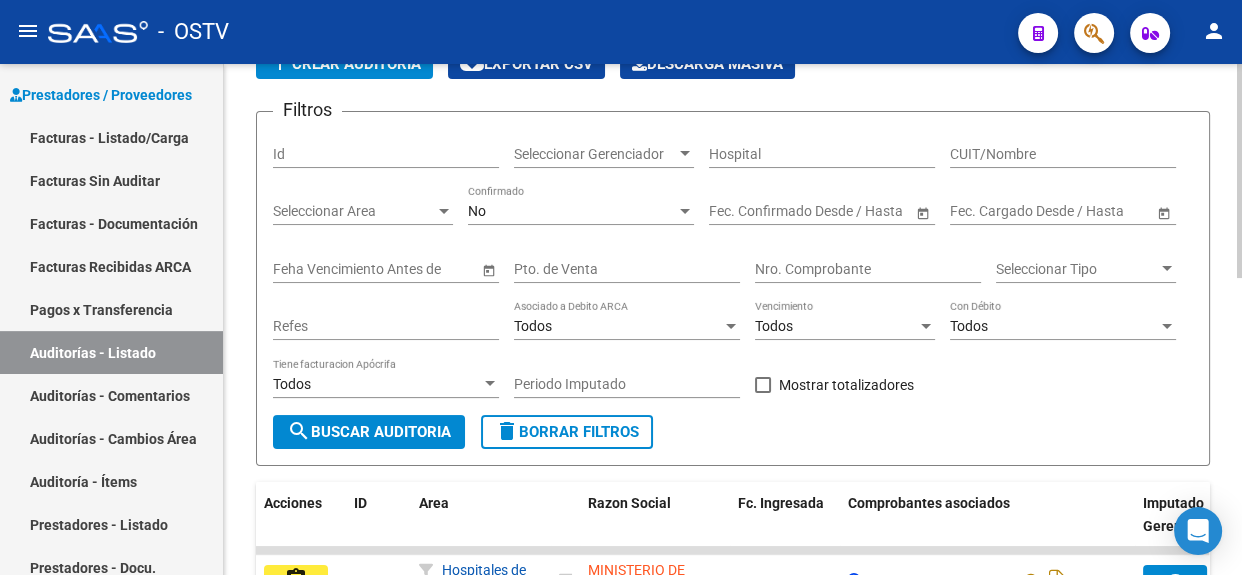 scroll, scrollTop: 101, scrollLeft: 0, axis: vertical 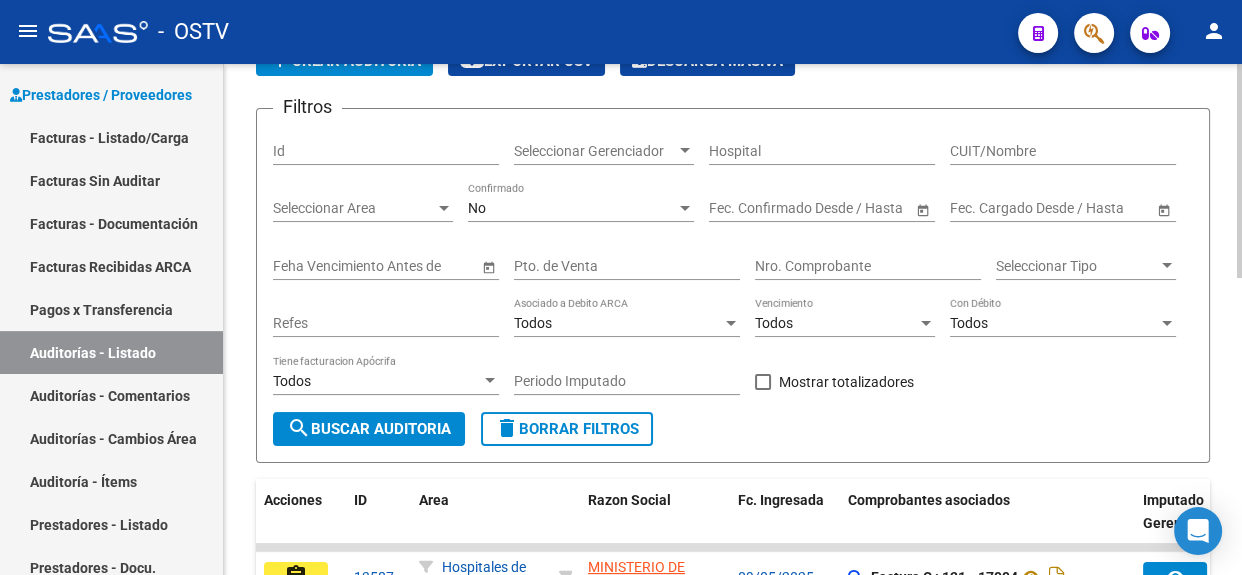 click 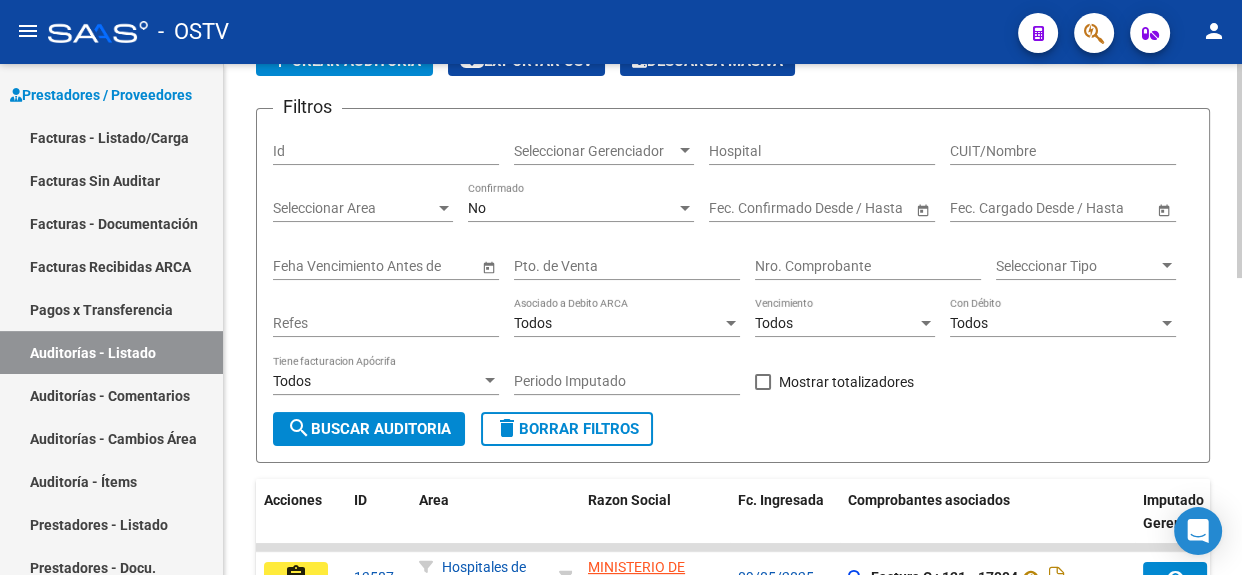 click on "search  Buscar Auditoria" 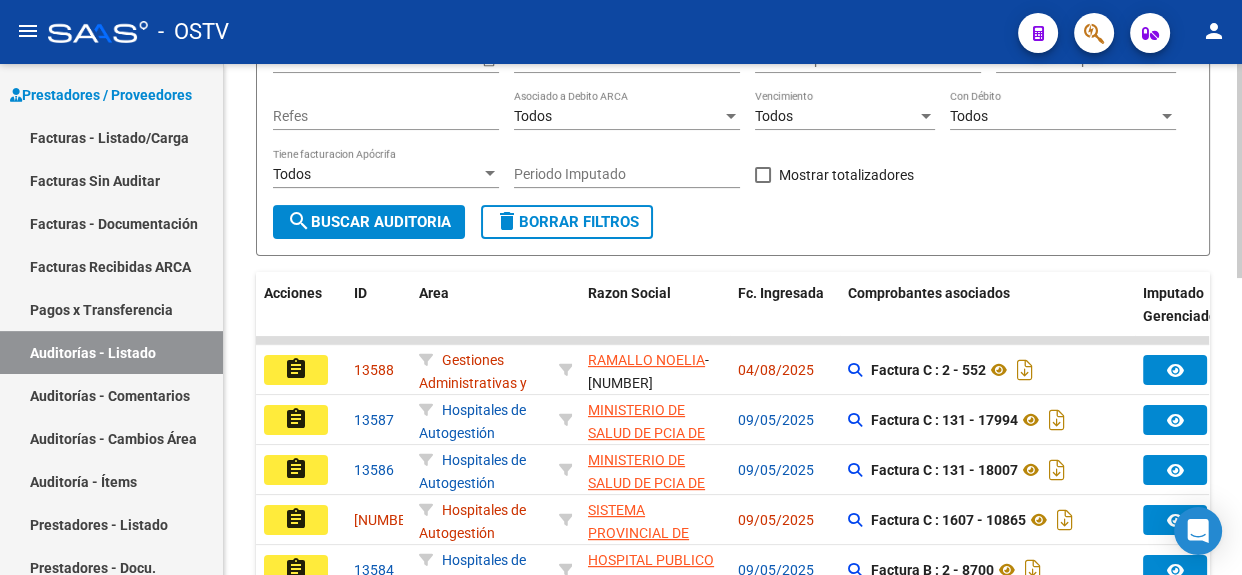 scroll, scrollTop: 310, scrollLeft: 0, axis: vertical 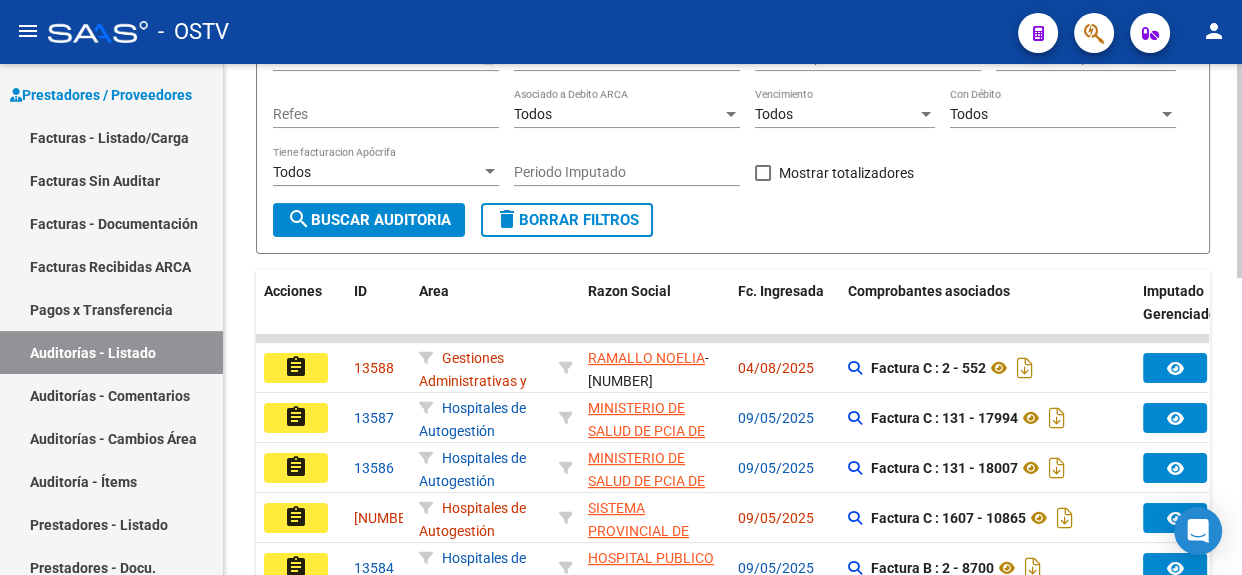 click 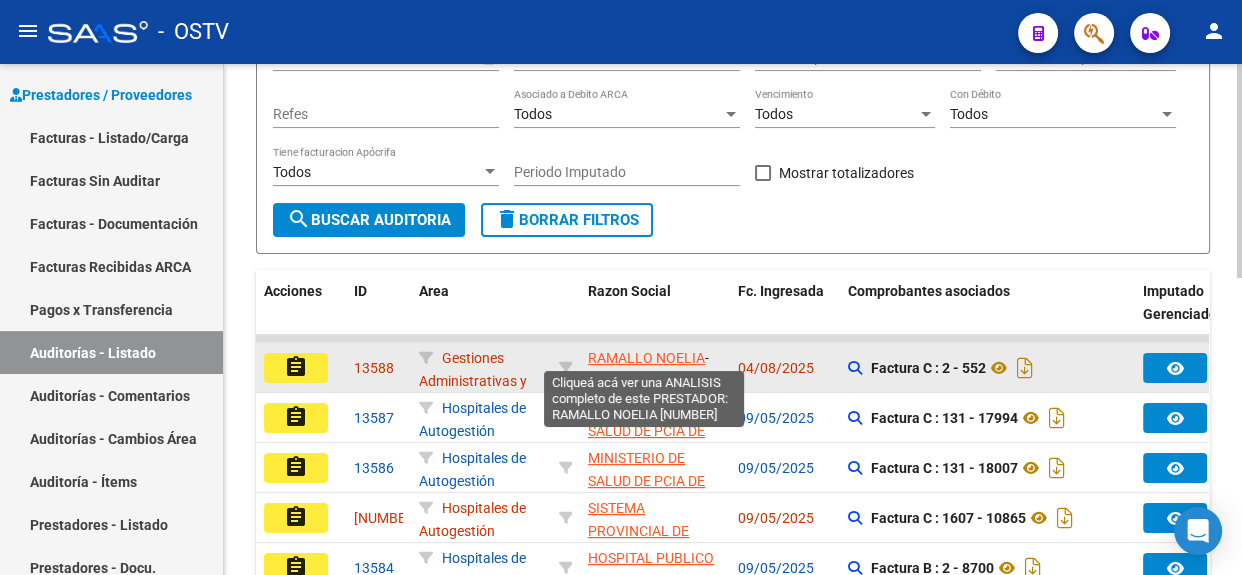 click on "RAMALLO NOELIA" 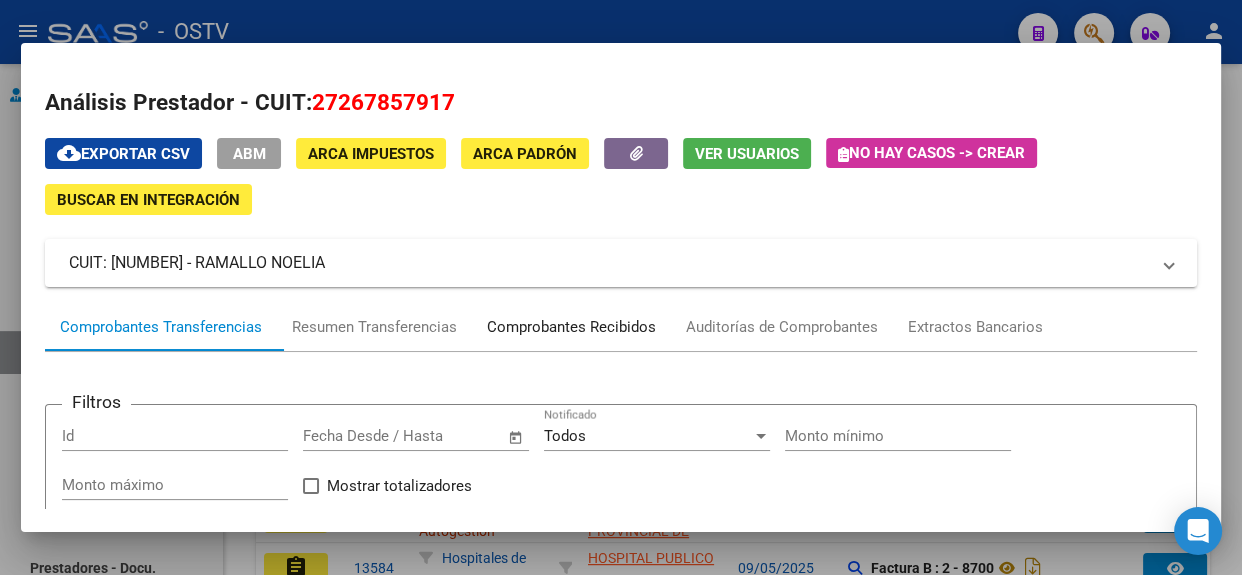 click on "Comprobantes Recibidos" at bounding box center (571, 327) 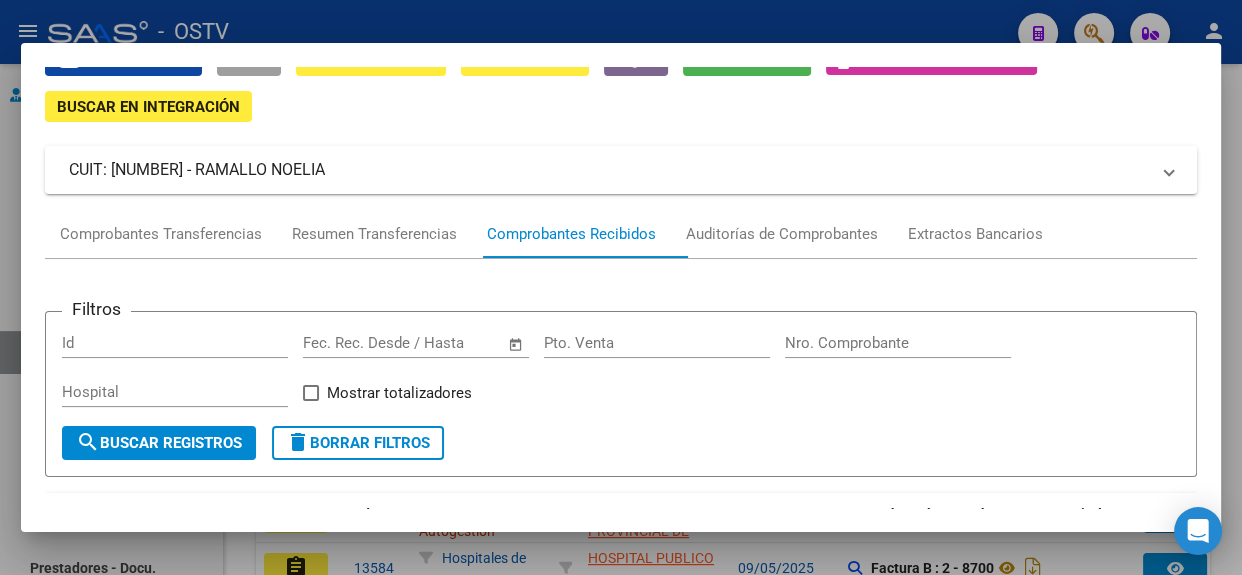 scroll, scrollTop: 53, scrollLeft: 0, axis: vertical 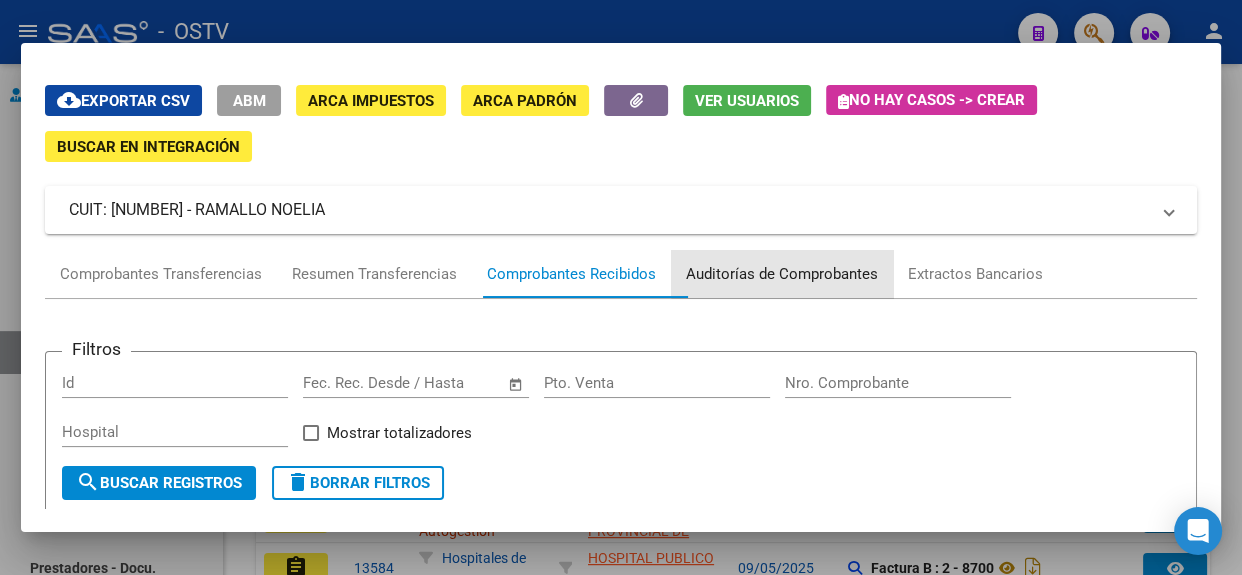 click on "Auditorías de Comprobantes" at bounding box center [782, 274] 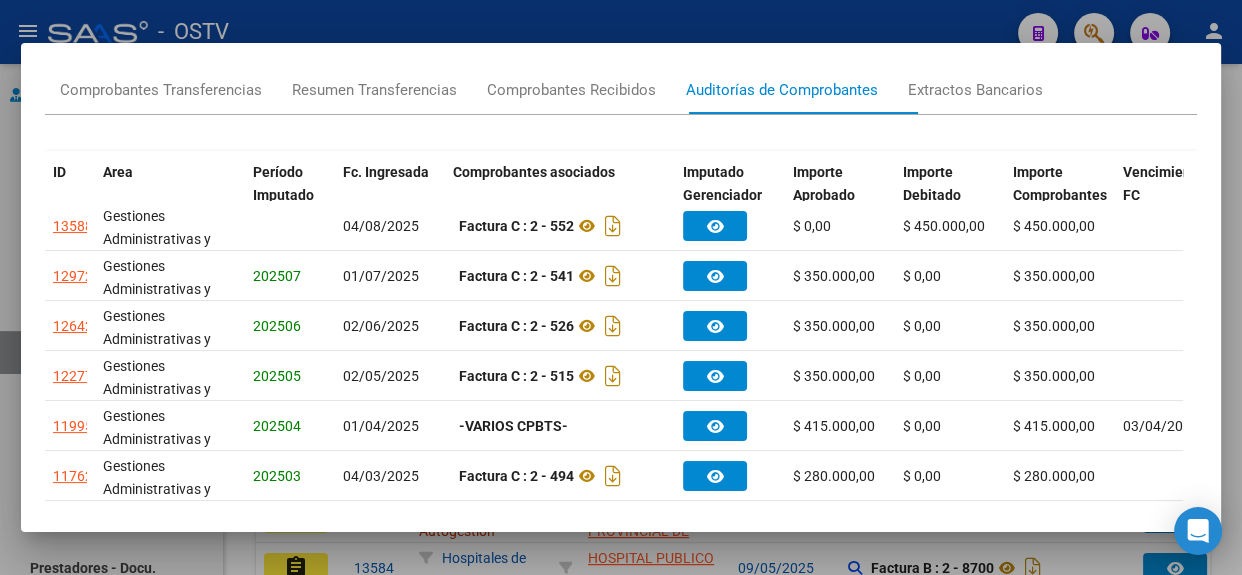 scroll, scrollTop: 241, scrollLeft: 0, axis: vertical 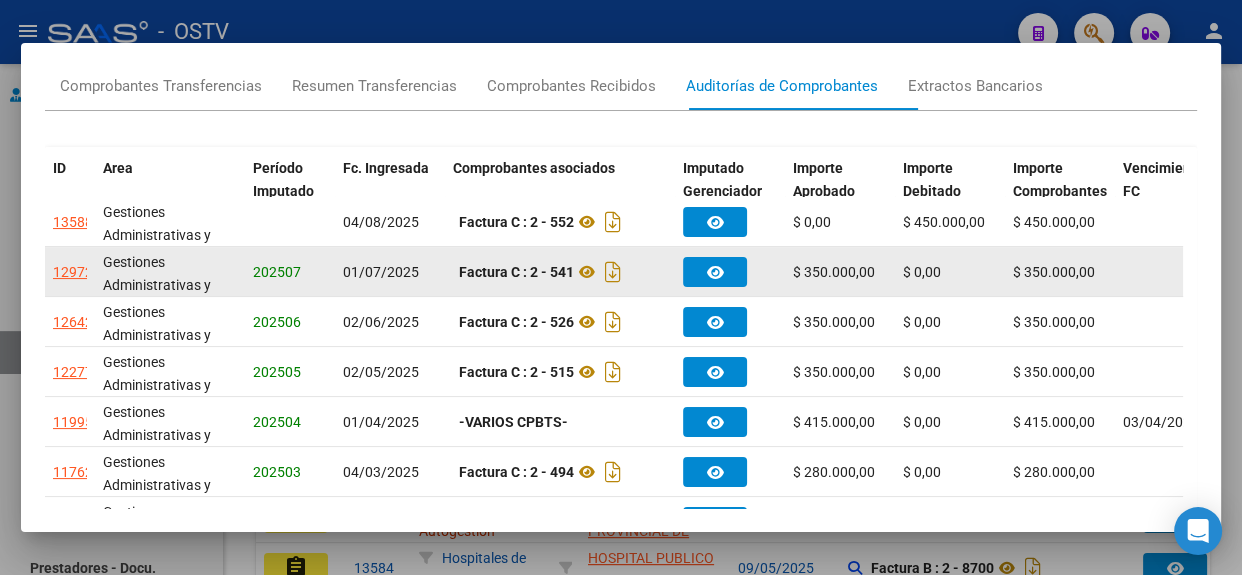 click on "12972" 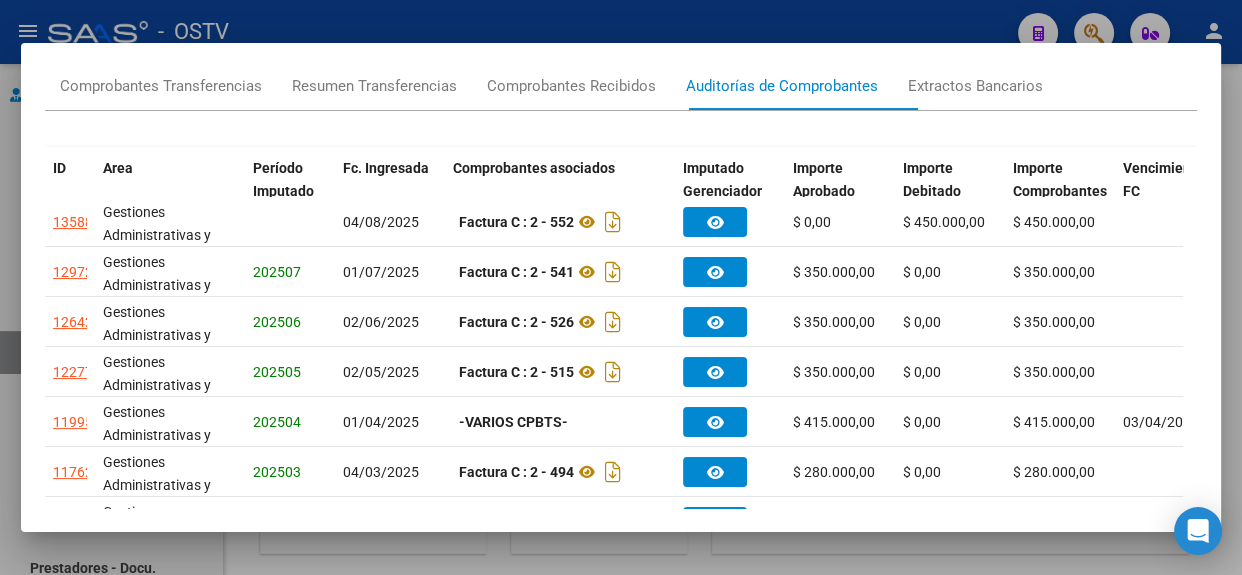 click at bounding box center [621, 287] 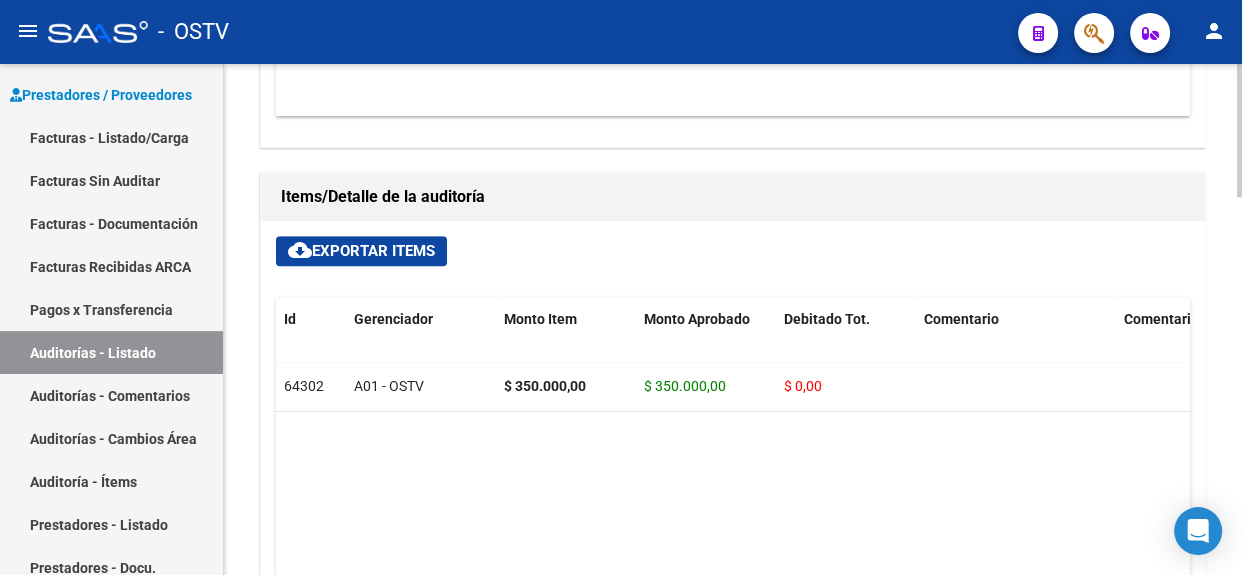 scroll, scrollTop: 1219, scrollLeft: 0, axis: vertical 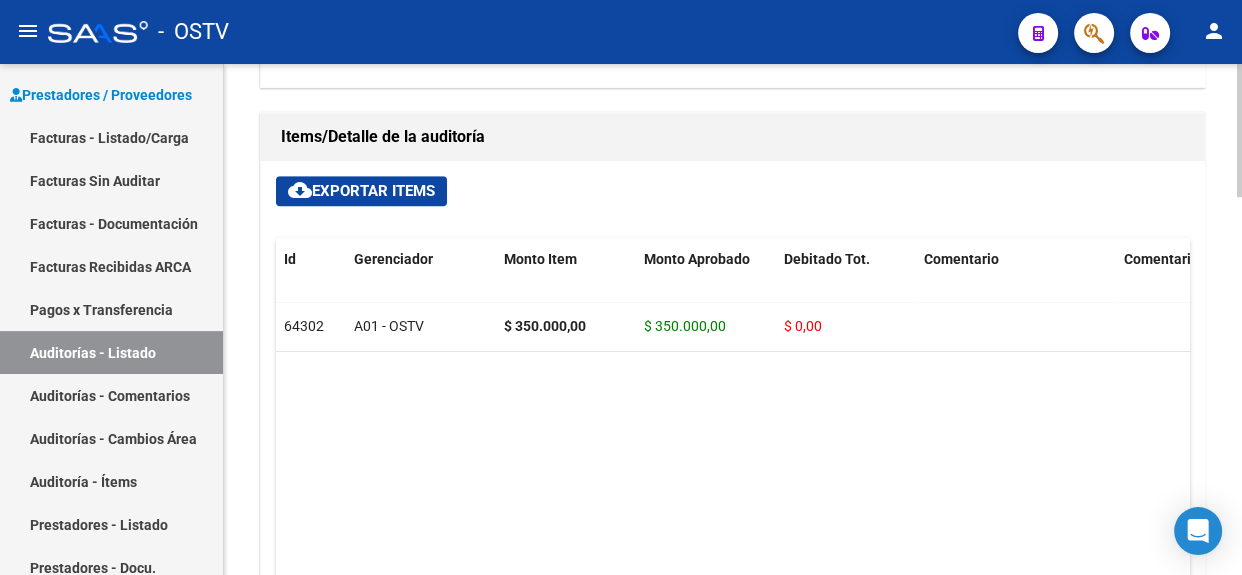 click 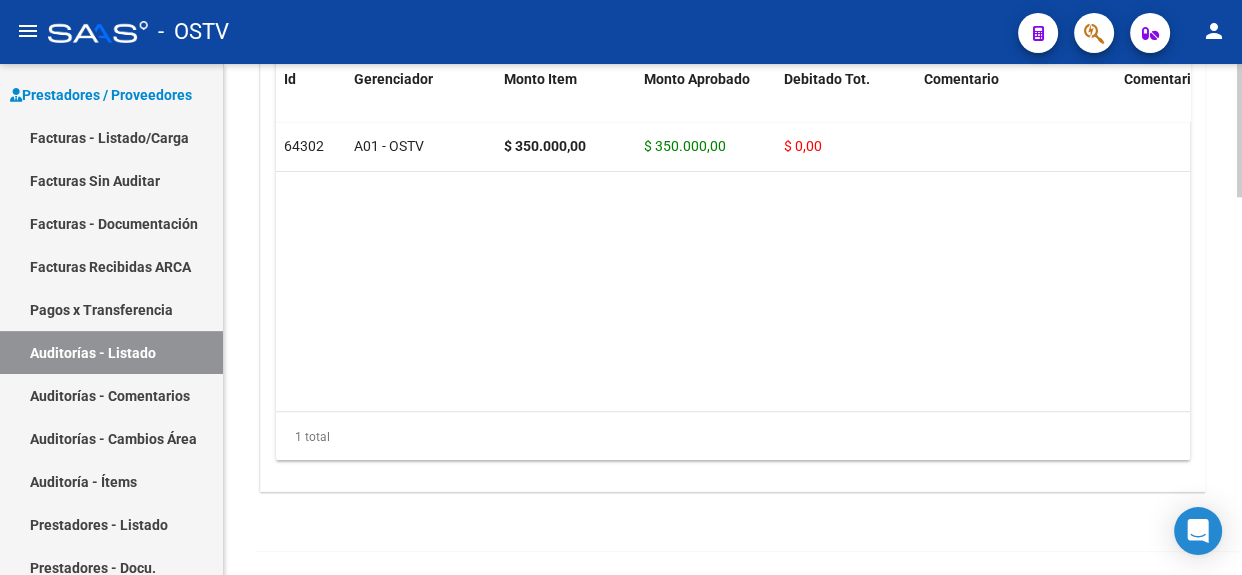 scroll, scrollTop: 1420, scrollLeft: 0, axis: vertical 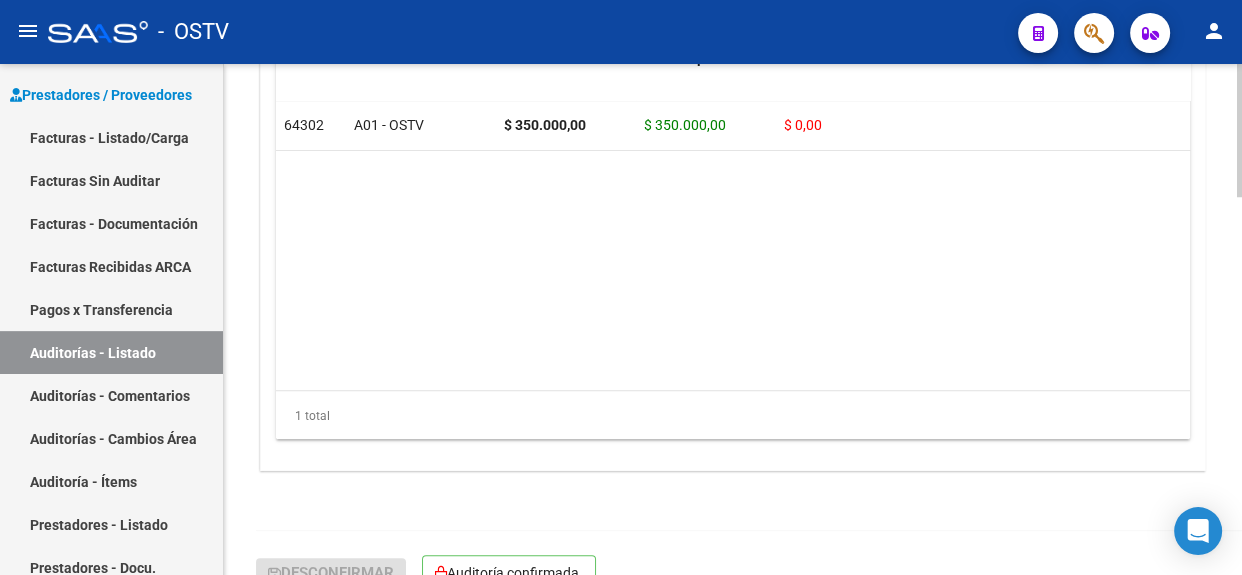 click 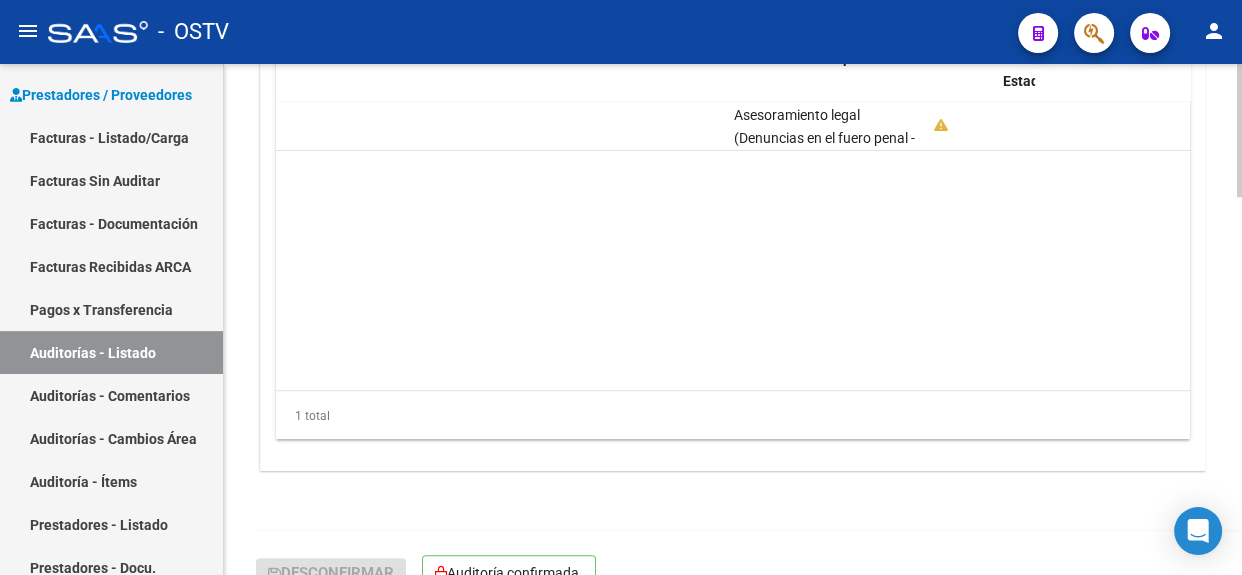 scroll, scrollTop: 0, scrollLeft: 593, axis: horizontal 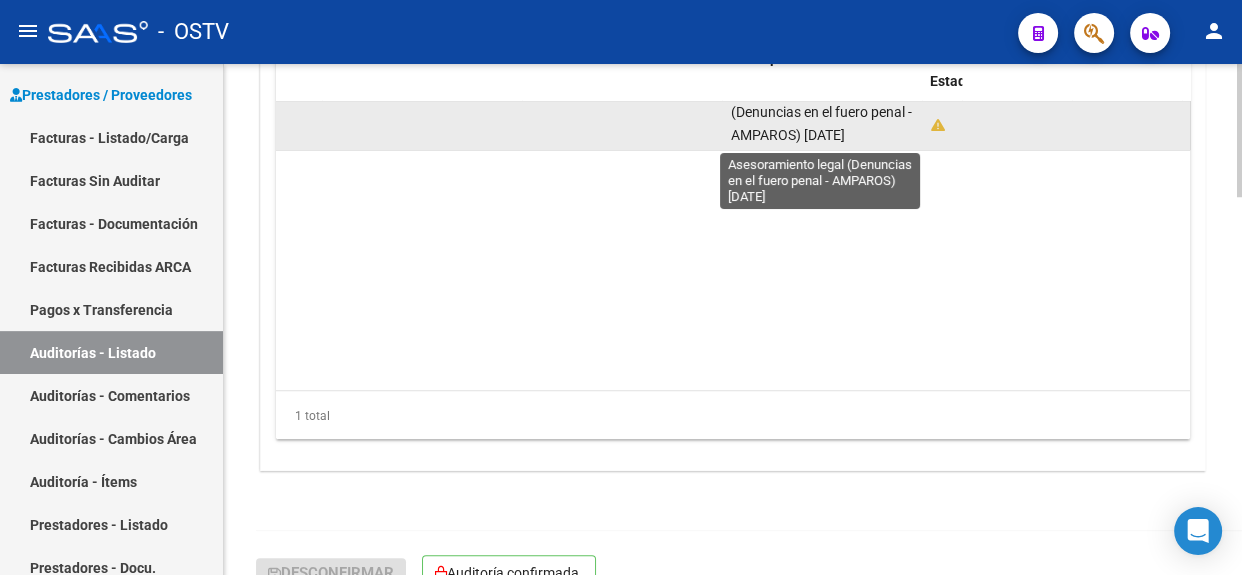 drag, startPoint x: 729, startPoint y: 119, endPoint x: 847, endPoint y: 135, distance: 119.0798 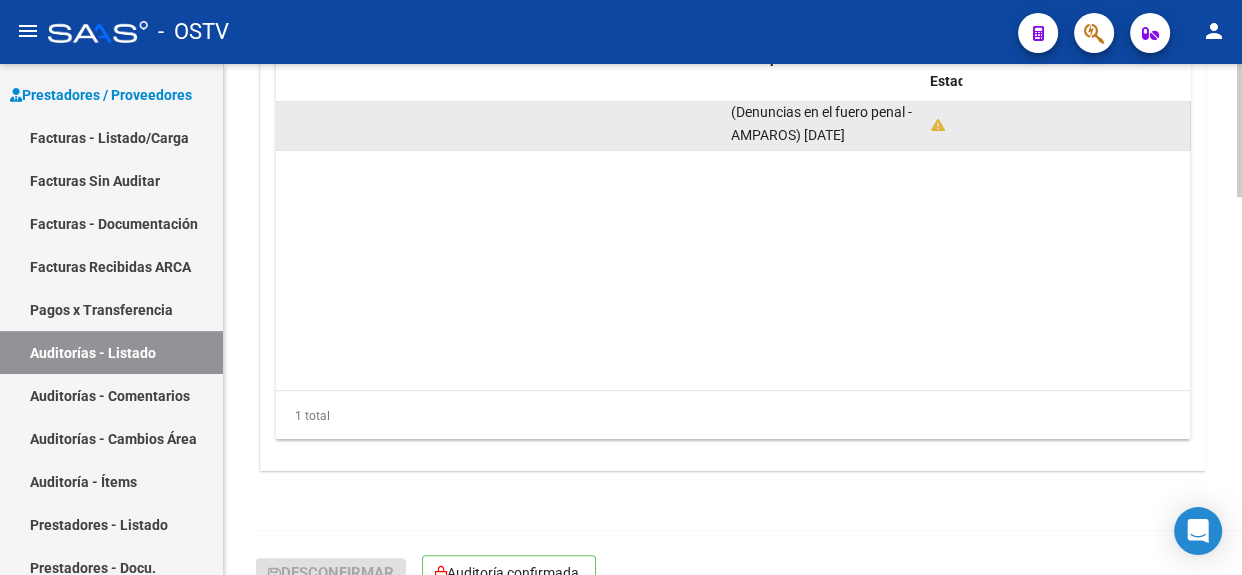 copy on "Asesoramiento legal (Denuncias en el fuero penal - AMPAROS) 06-2025" 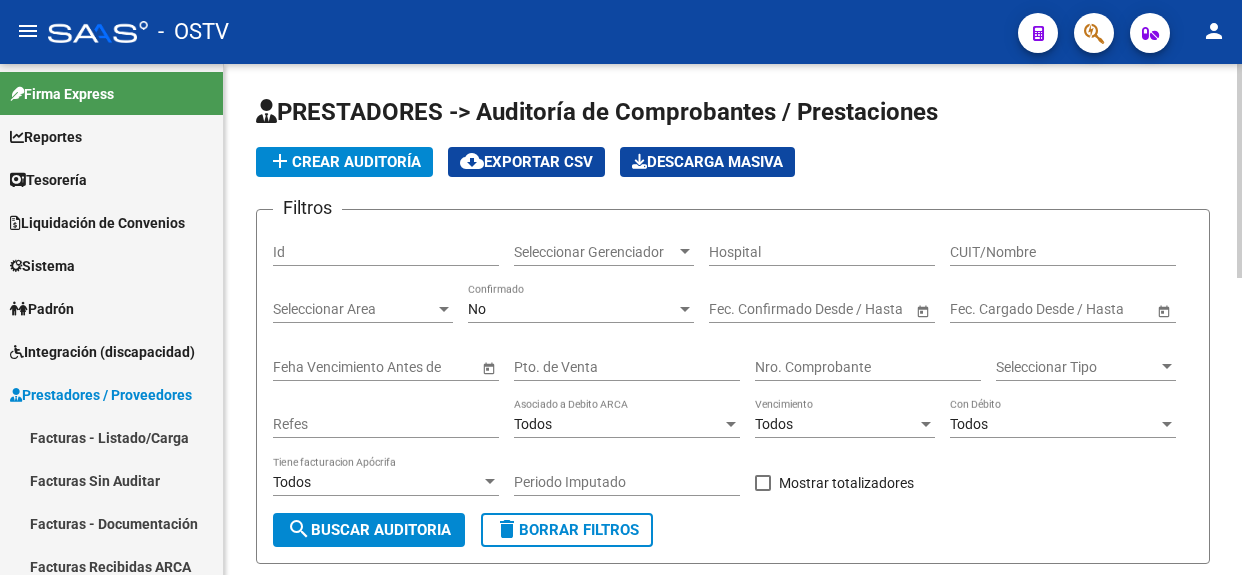 scroll, scrollTop: 0, scrollLeft: 0, axis: both 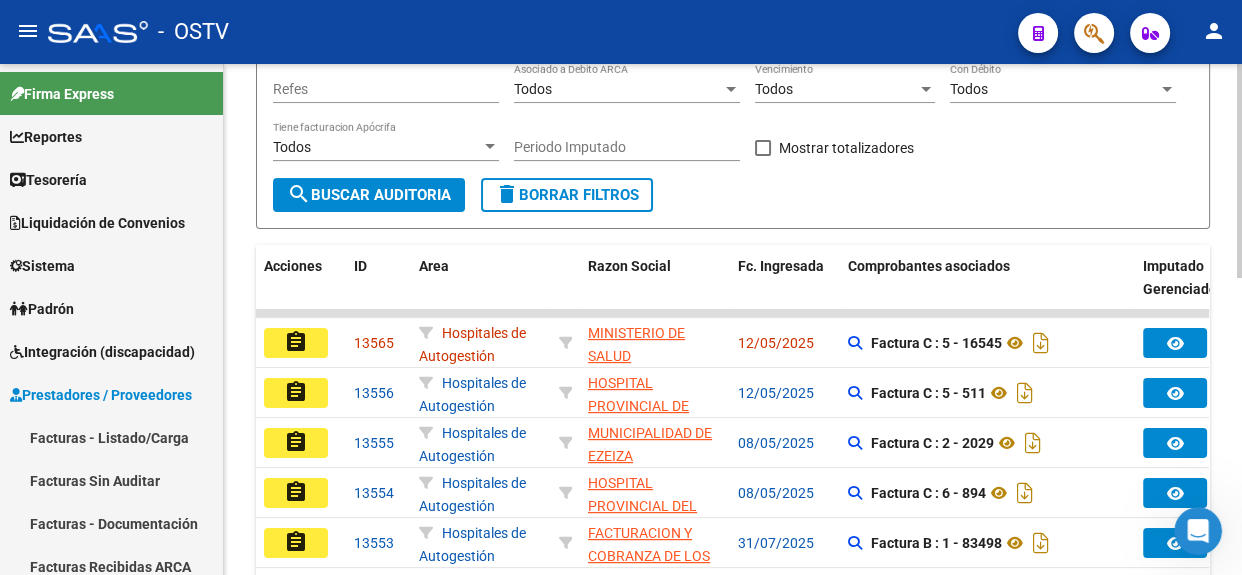 click 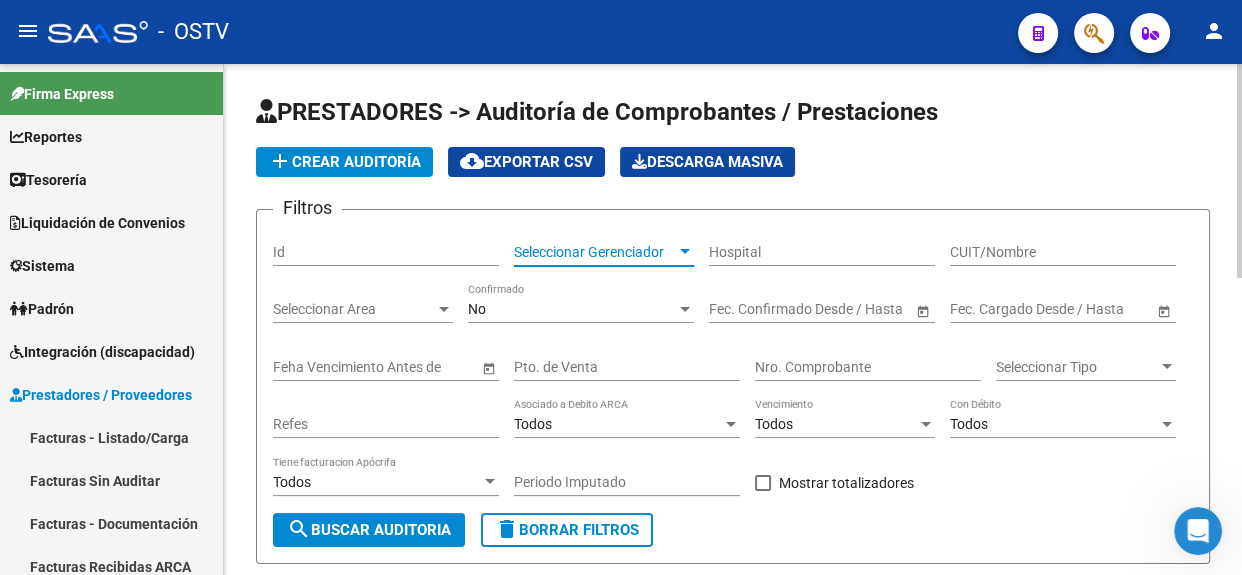 click on "Seleccionar Gerenciador" at bounding box center (595, 252) 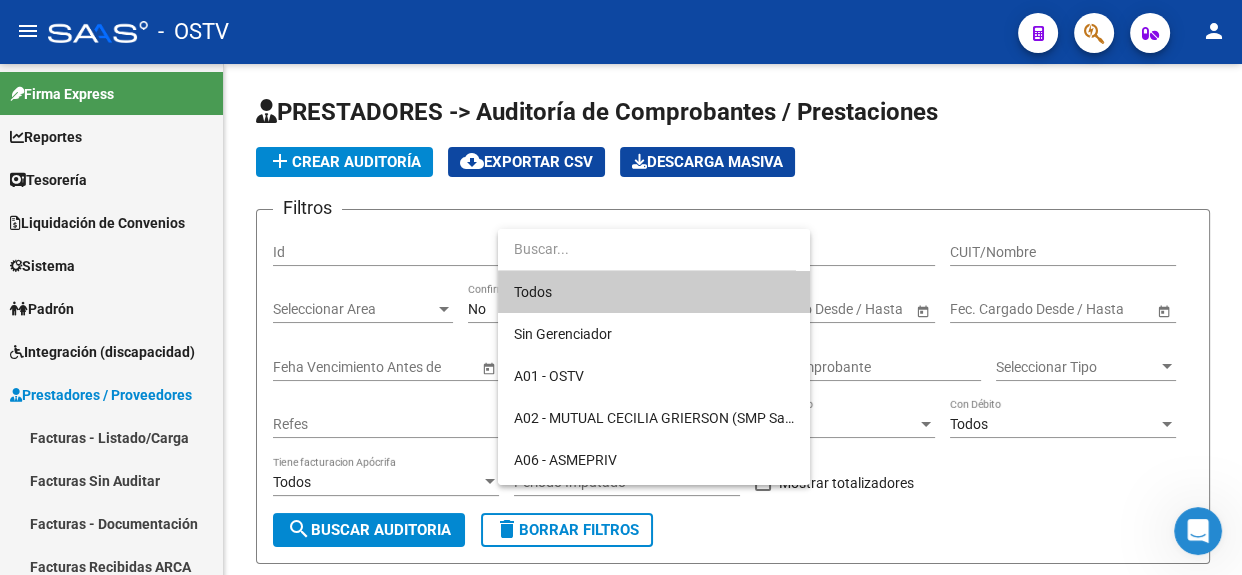 click at bounding box center [621, 287] 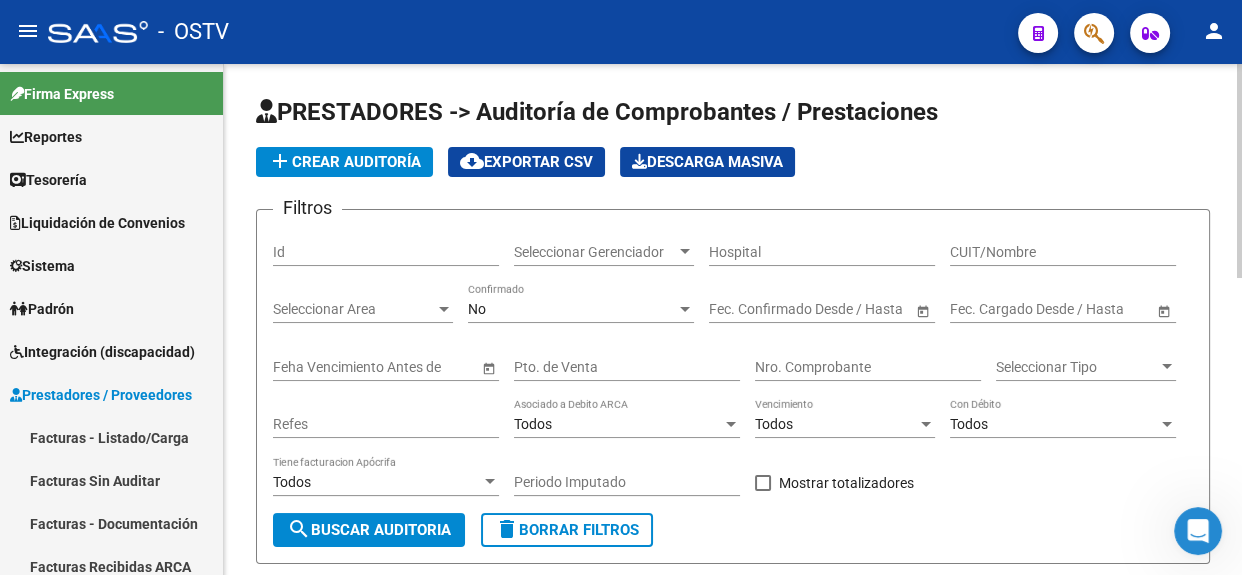 click on "Seleccionar Area" at bounding box center [354, 309] 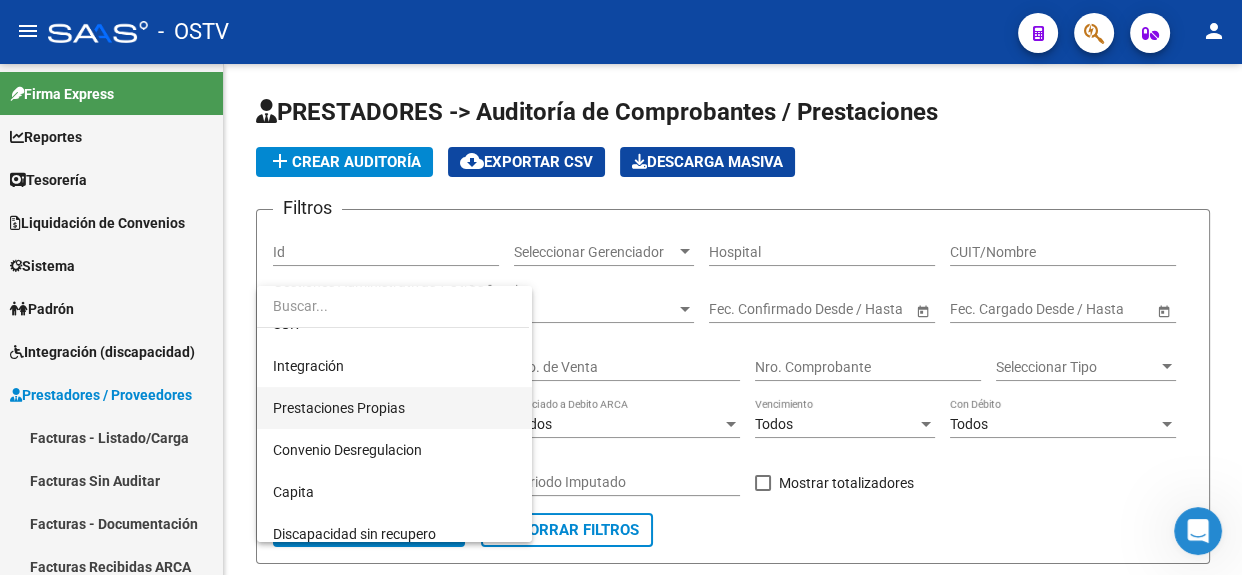 scroll, scrollTop: 158, scrollLeft: 0, axis: vertical 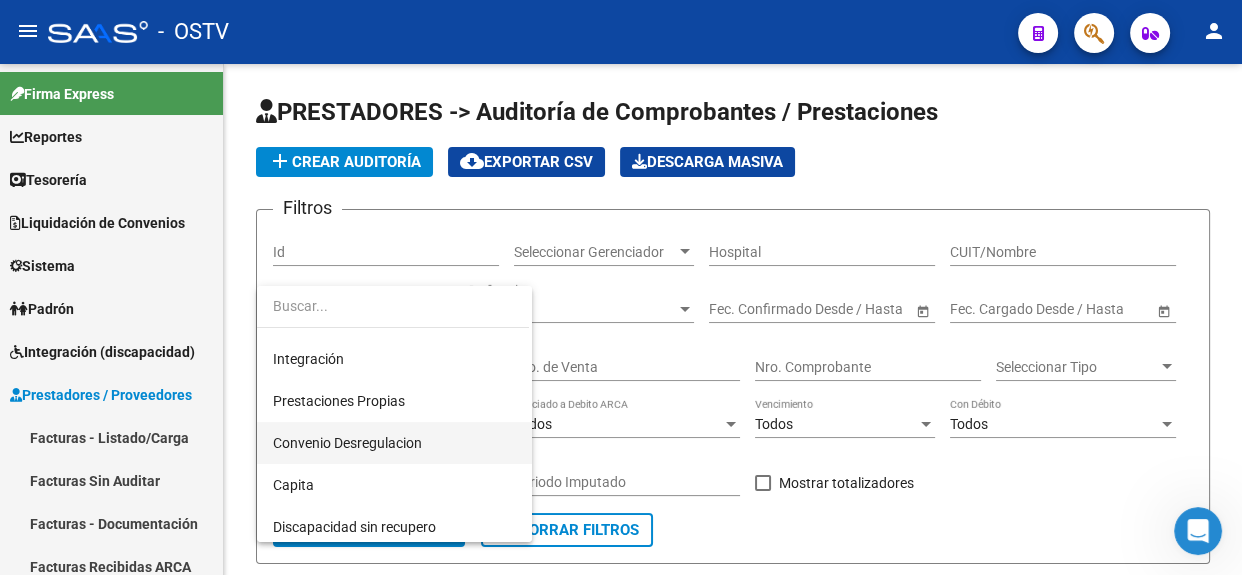 click on "Convenio Desregulacion" at bounding box center (394, 443) 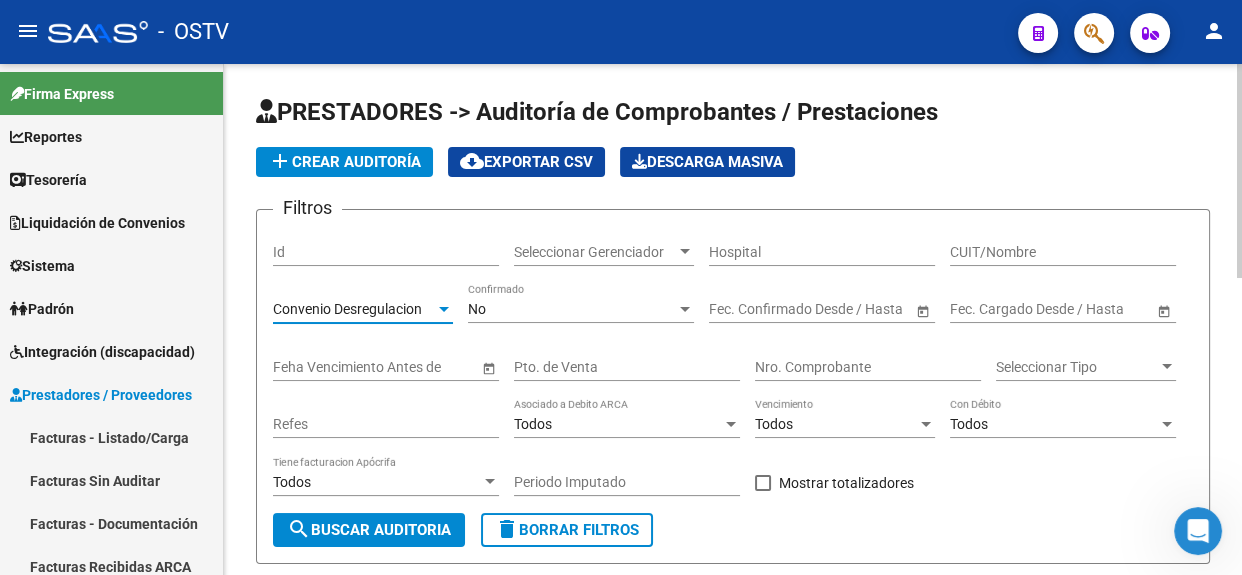 click on "search  Buscar Auditoria" 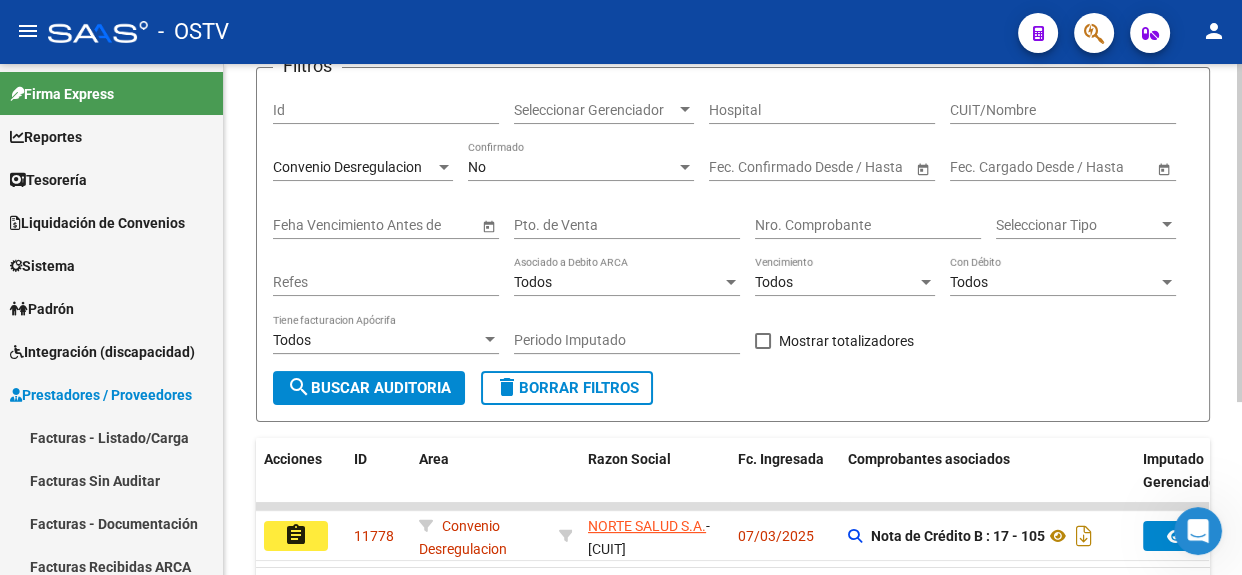 scroll, scrollTop: 260, scrollLeft: 0, axis: vertical 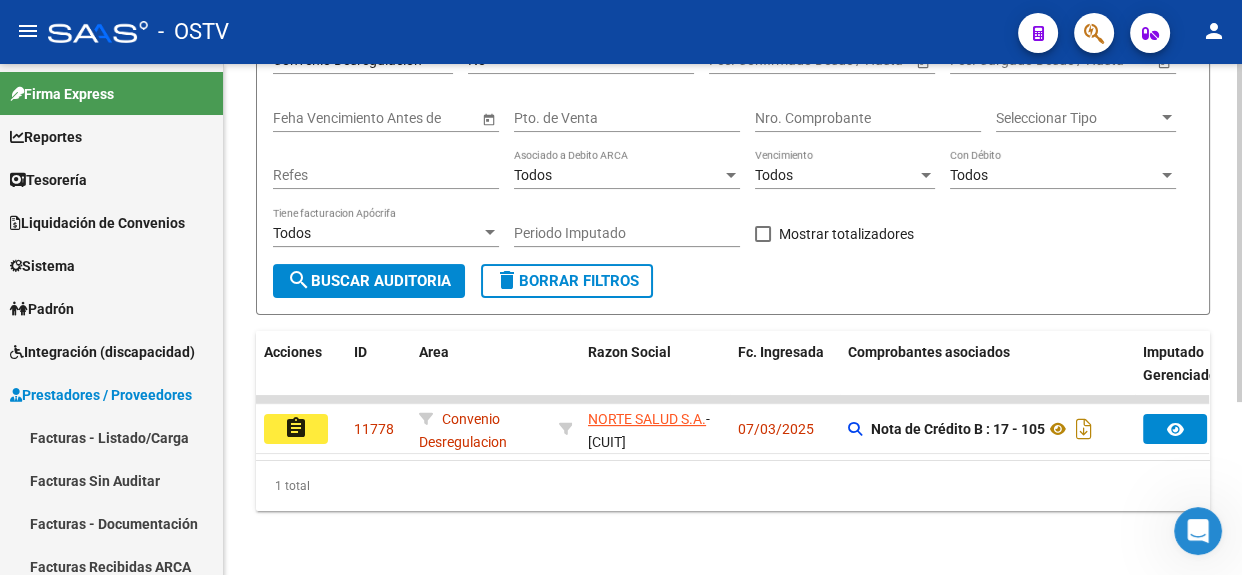 click on "PRESTADORES -> Auditoría de Comprobantes / Prestaciones add  Crear Auditoría
cloud_download  Exportar CSV   Descarga Masiva
Filtros Id Seleccionar Gerenciador Seleccionar Gerenciador Hospital CUIT/Nombre Convenio Desregulacion Seleccionar Area No Confirmado Start date – End date Fec. Confirmado Desde / Hasta Start date – End date Fec. Cargado Desde / Hasta Feha Vencimiento Antes de Pto. de Venta Nro. Comprobante Seleccionar Tipo Seleccionar Tipo Refes Todos Asociado a Debito ARCA Todos Vencimiento Todos Con Débito Todos Tiene facturacion Apócrifa Periodo Imputado    Mostrar totalizadores search  Buscar Auditoria  delete  Borrar Filtros  Acciones ID Area Razon Social Fc. Ingresada Comprobantes asociados Imputado Gerenciador Importe Aprobado Importe Debitado Importe Comprobantes Vencimiento FC Creado Usuario Confirmado Por Comentario Vencimiento Auditoría Auditoría externa creada Período Imputado Fecha Debitado x ARCA Monto Debitado x ARCA assignment 11778      Convenio Desregulacion  07/03/2025" 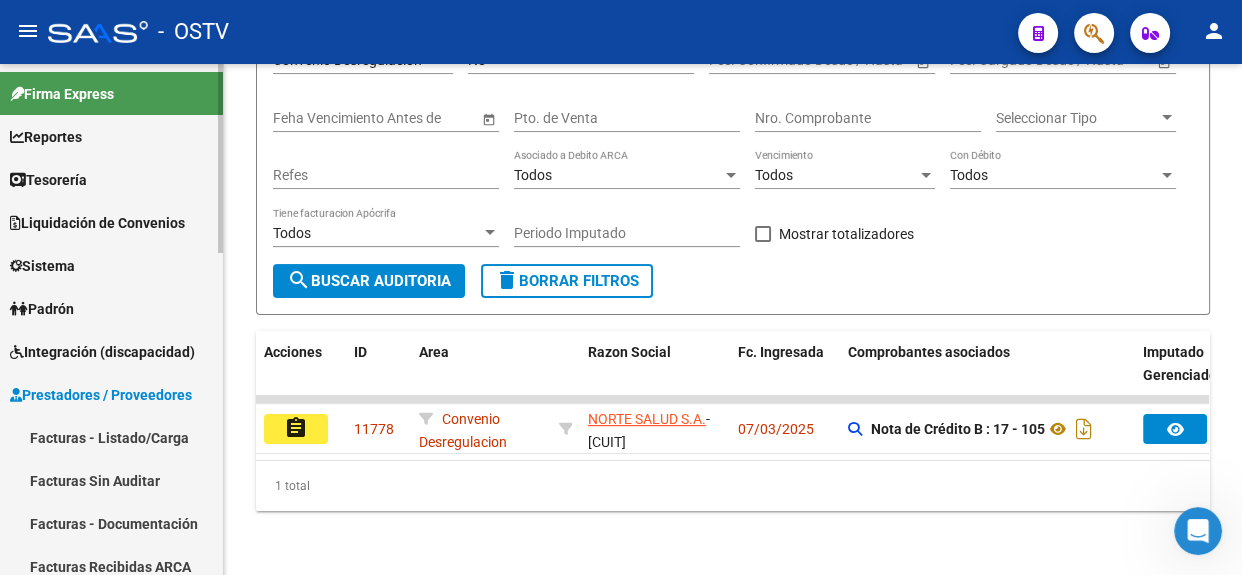click on "Liquidación de Convenios" at bounding box center (111, 222) 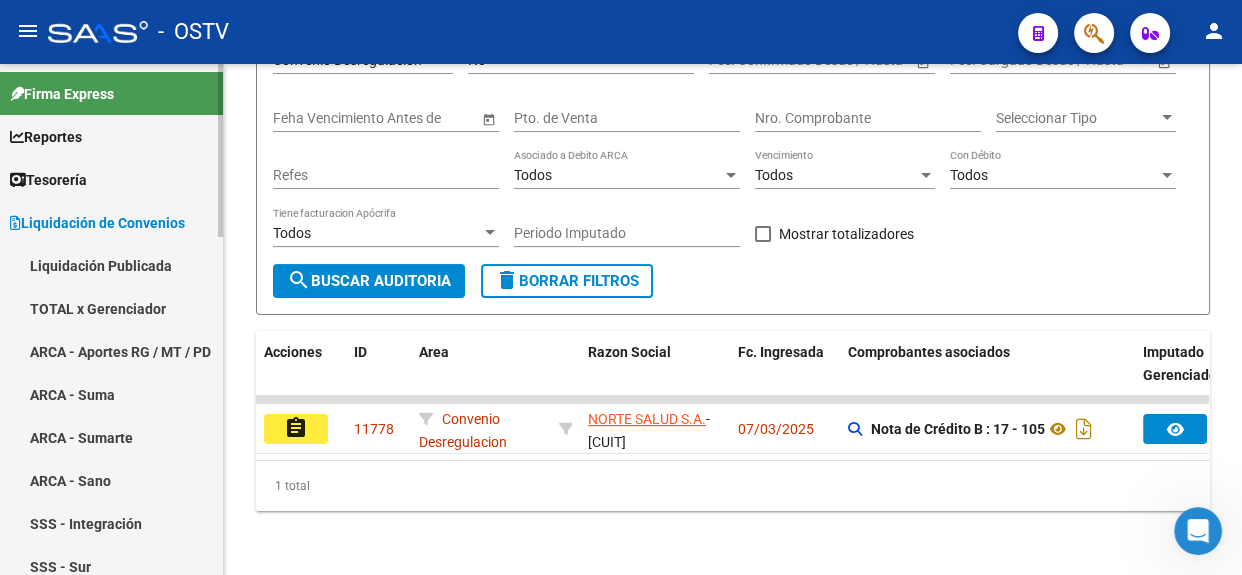 click 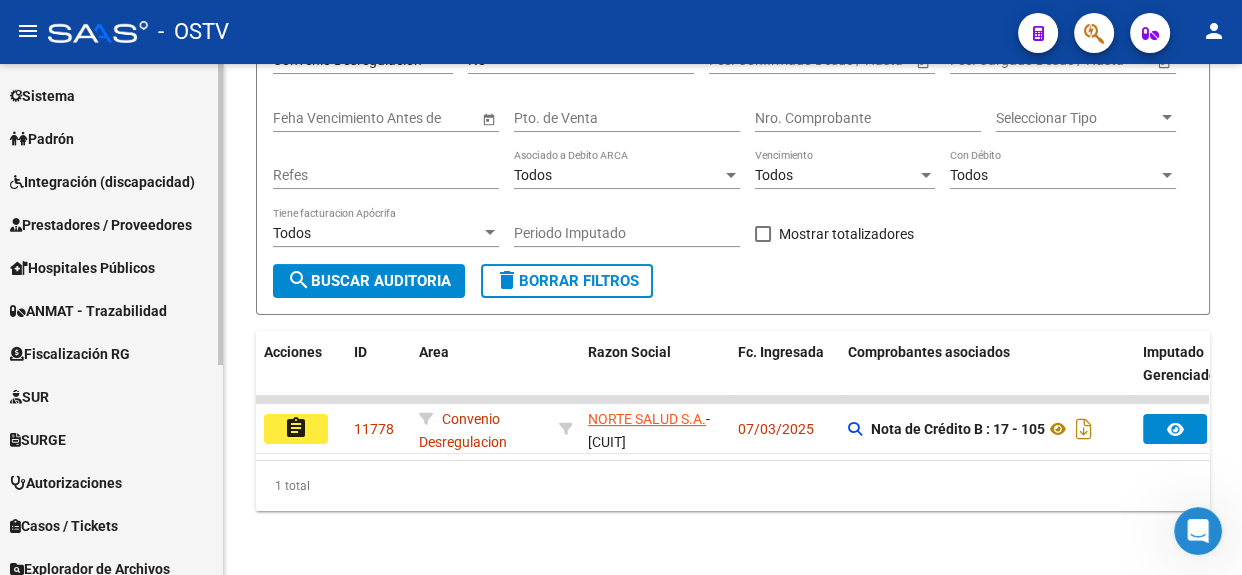 scroll, scrollTop: 176, scrollLeft: 0, axis: vertical 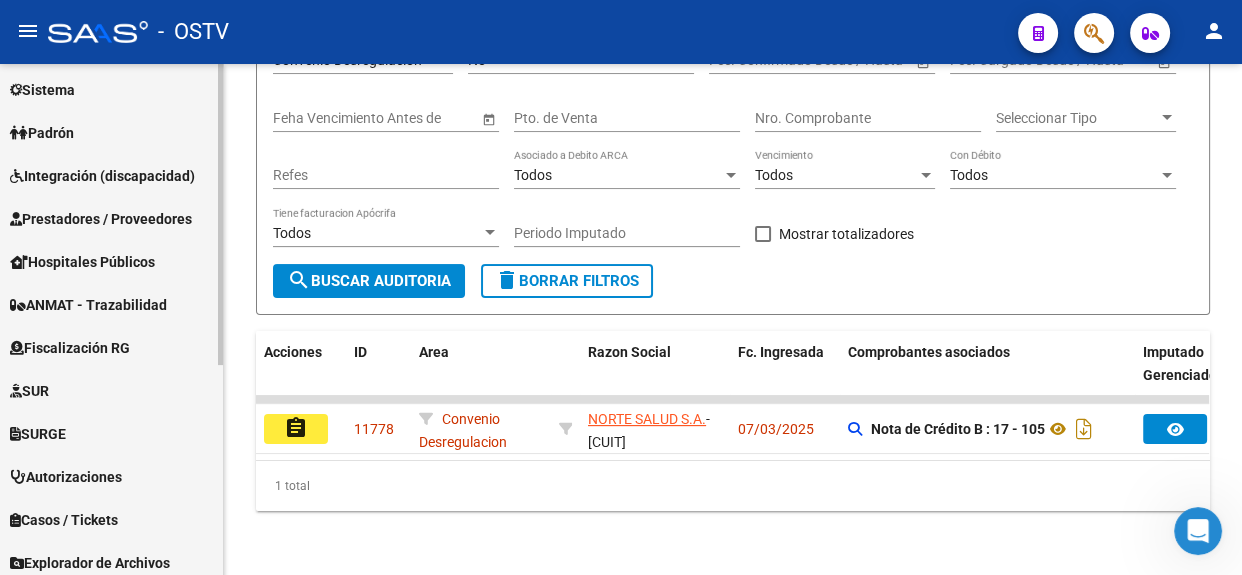 click 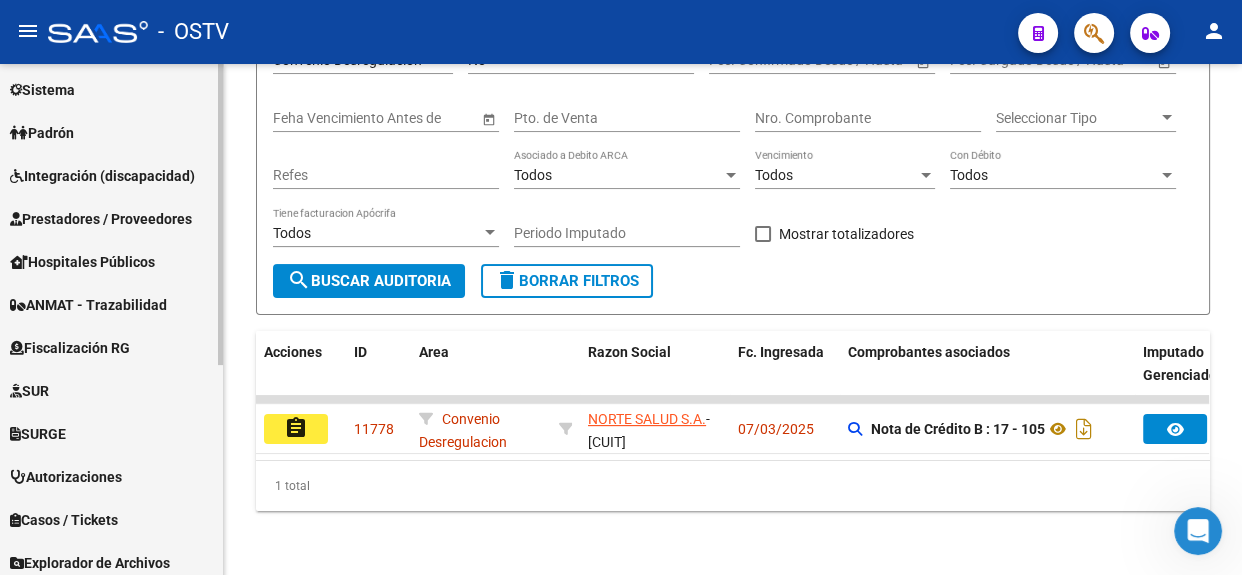 click on "Prestadores / Proveedores" at bounding box center [101, 219] 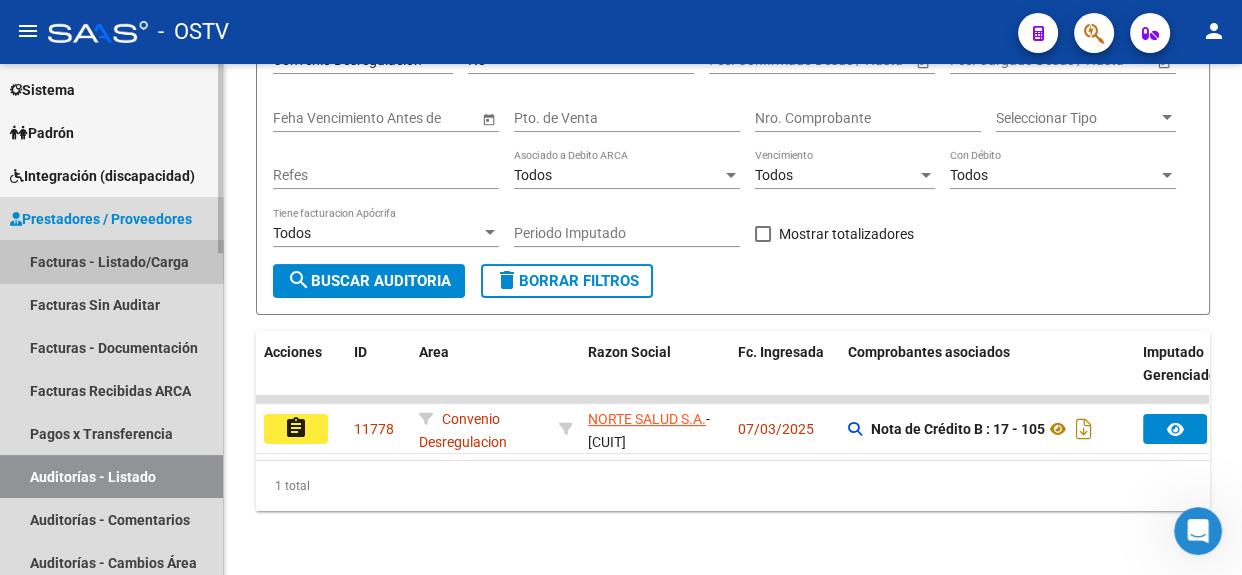 click on "Facturas - Listado/Carga" at bounding box center (111, 261) 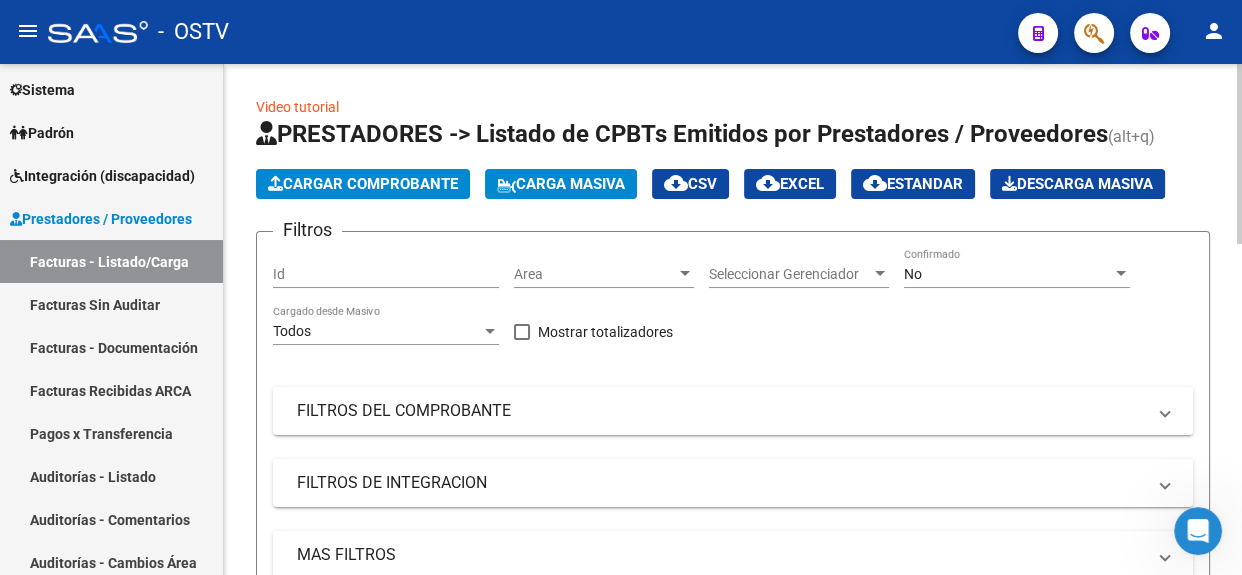click on "Area" at bounding box center (595, 274) 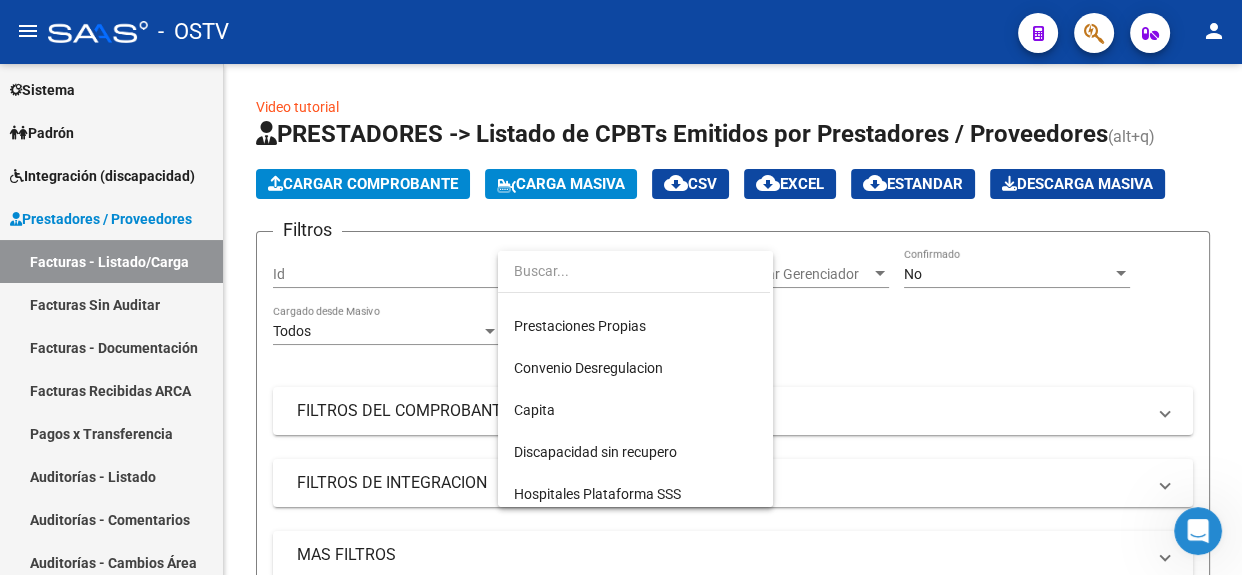 scroll, scrollTop: 209, scrollLeft: 0, axis: vertical 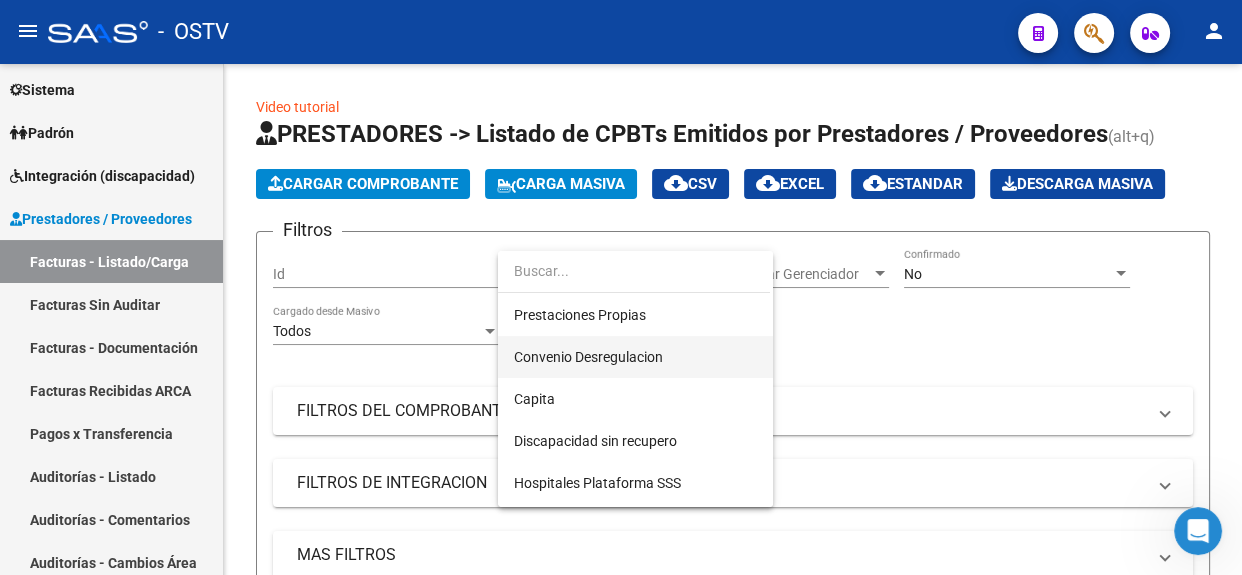 click on "Convenio Desregulacion" at bounding box center [635, 357] 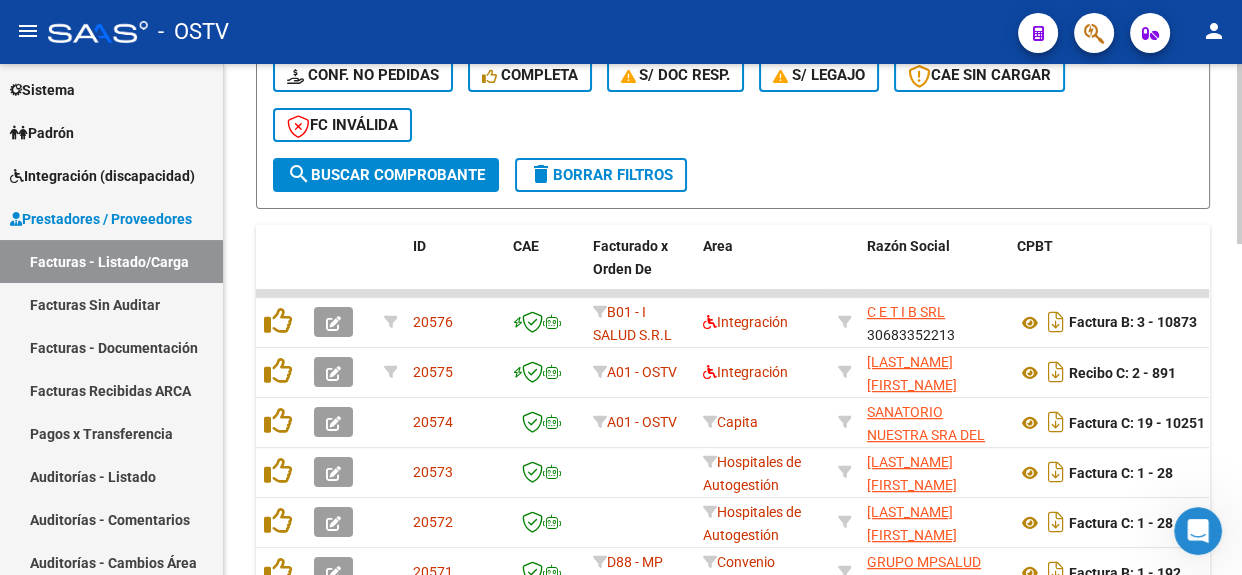 scroll, scrollTop: 622, scrollLeft: 0, axis: vertical 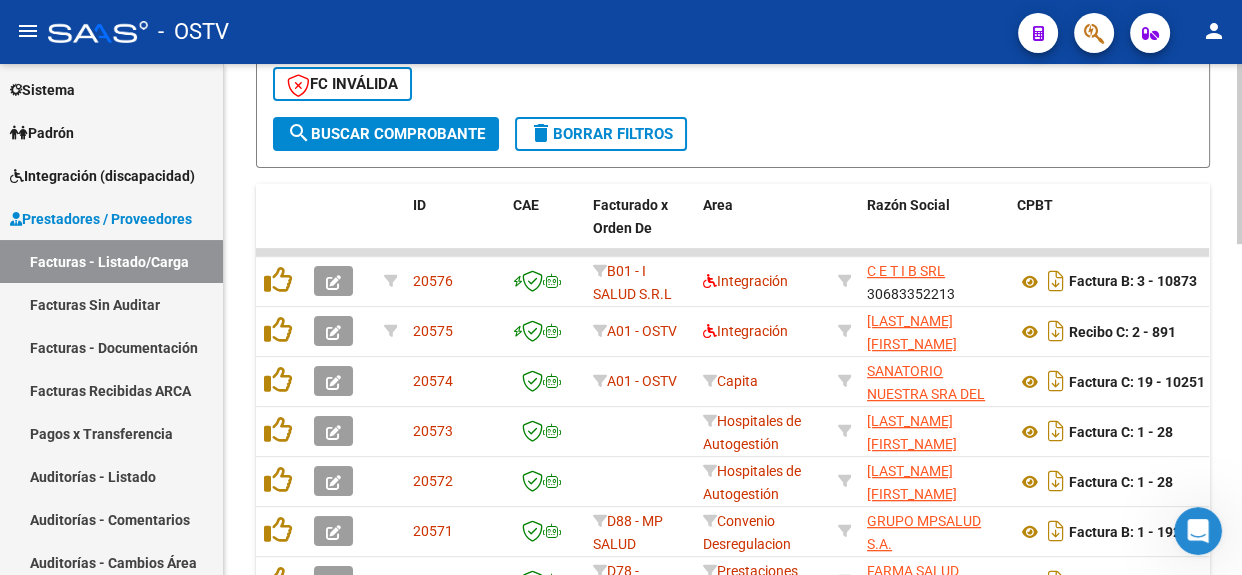 click 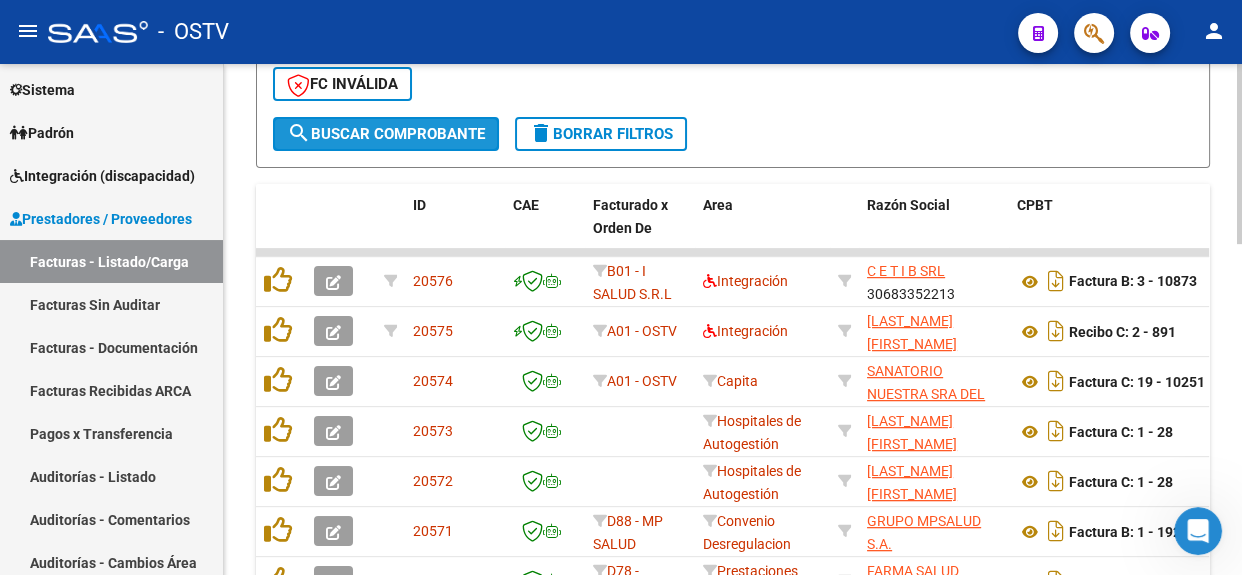 click on "search  Buscar Comprobante" 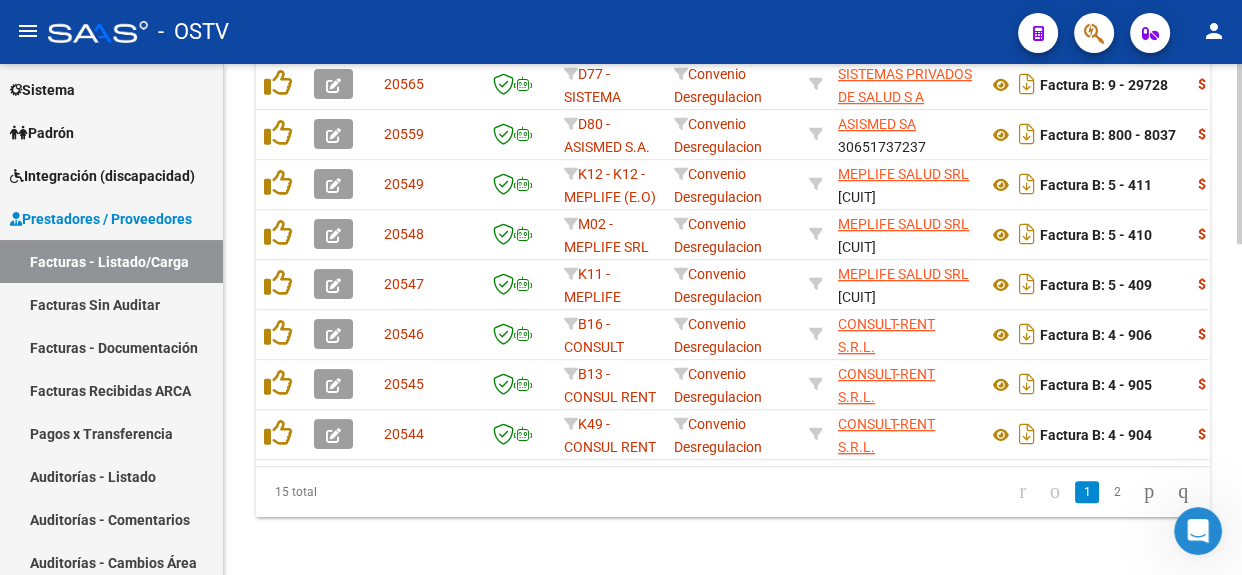 scroll, scrollTop: 916, scrollLeft: 0, axis: vertical 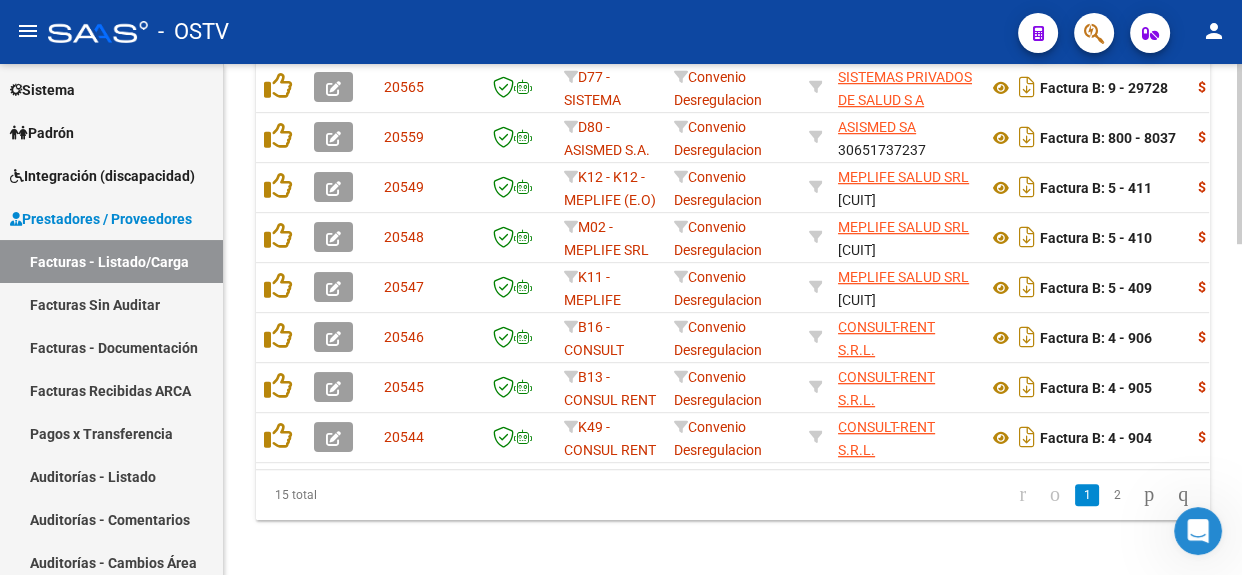 click 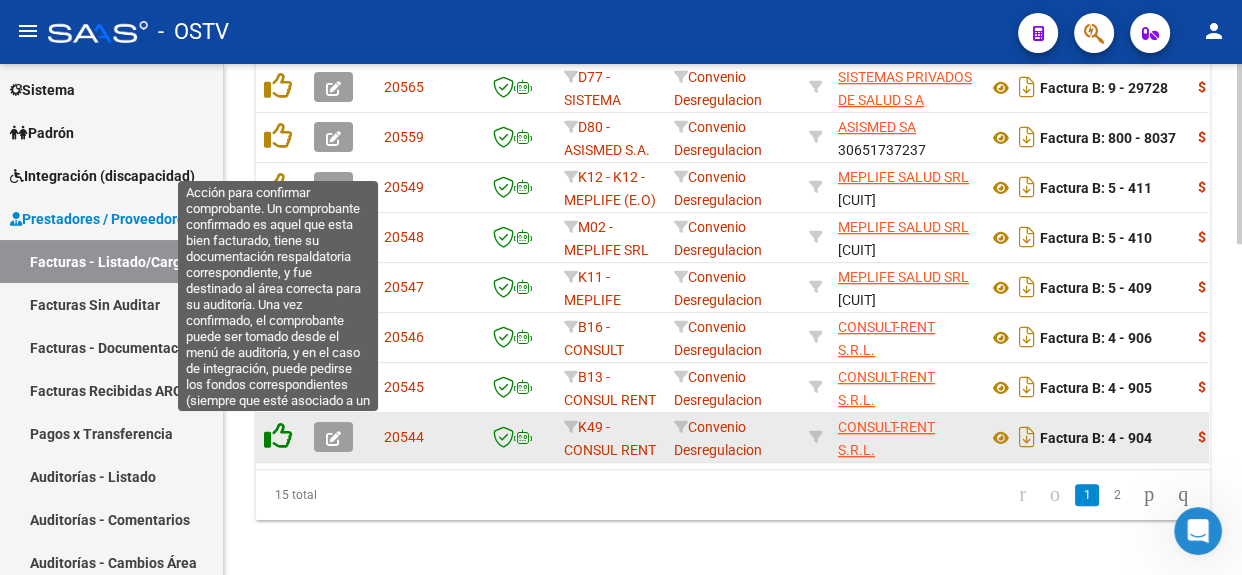 click 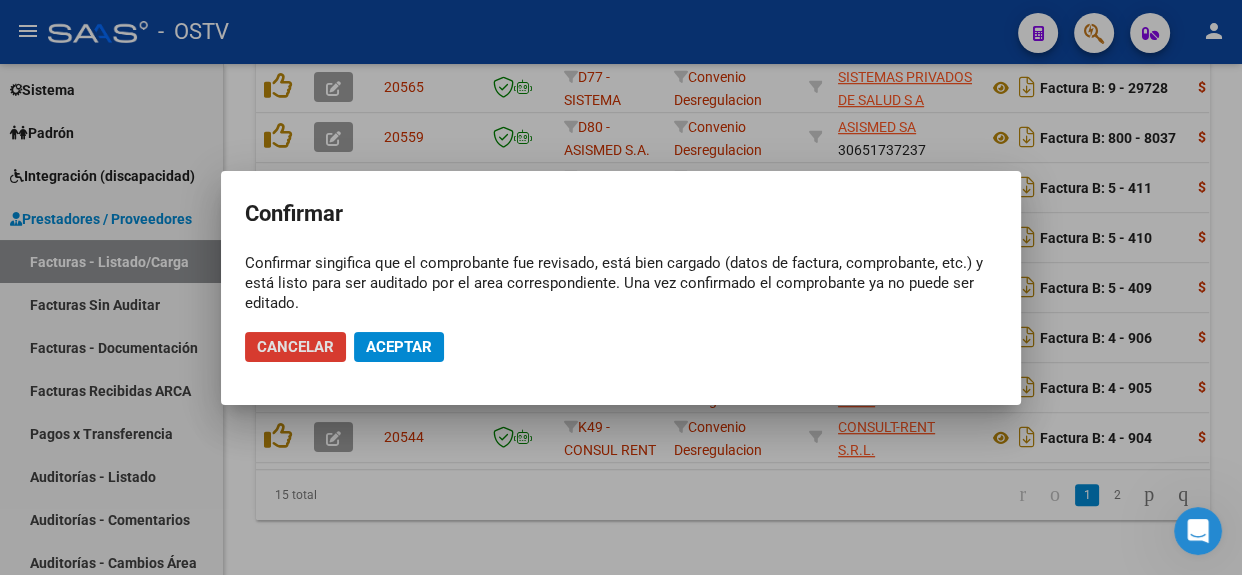 click on "Aceptar" 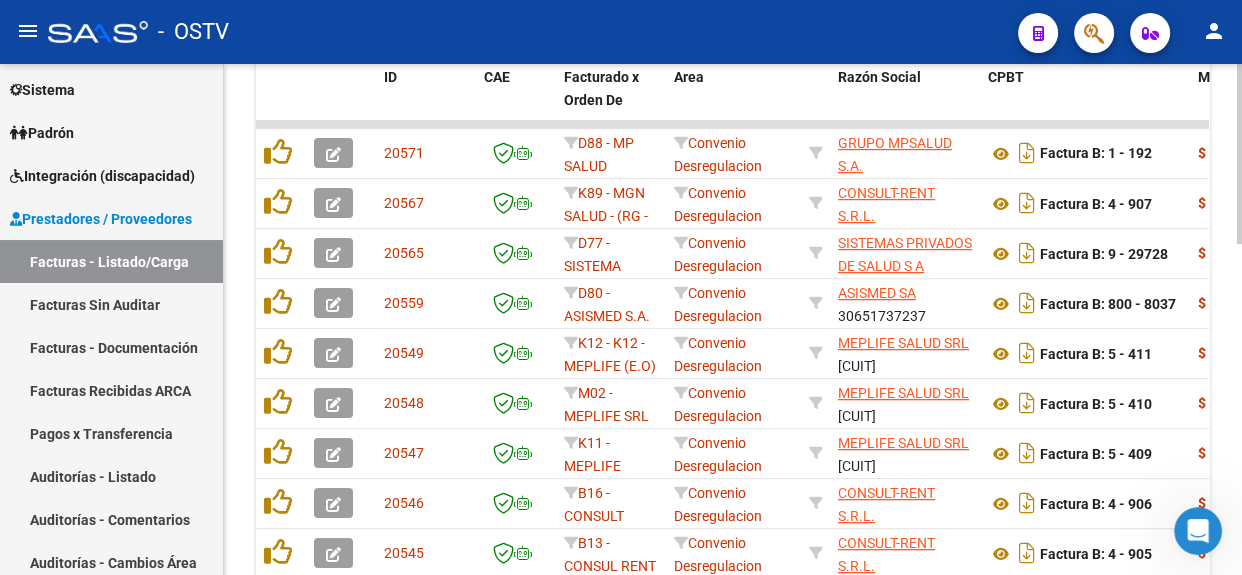 scroll, scrollTop: 747, scrollLeft: 0, axis: vertical 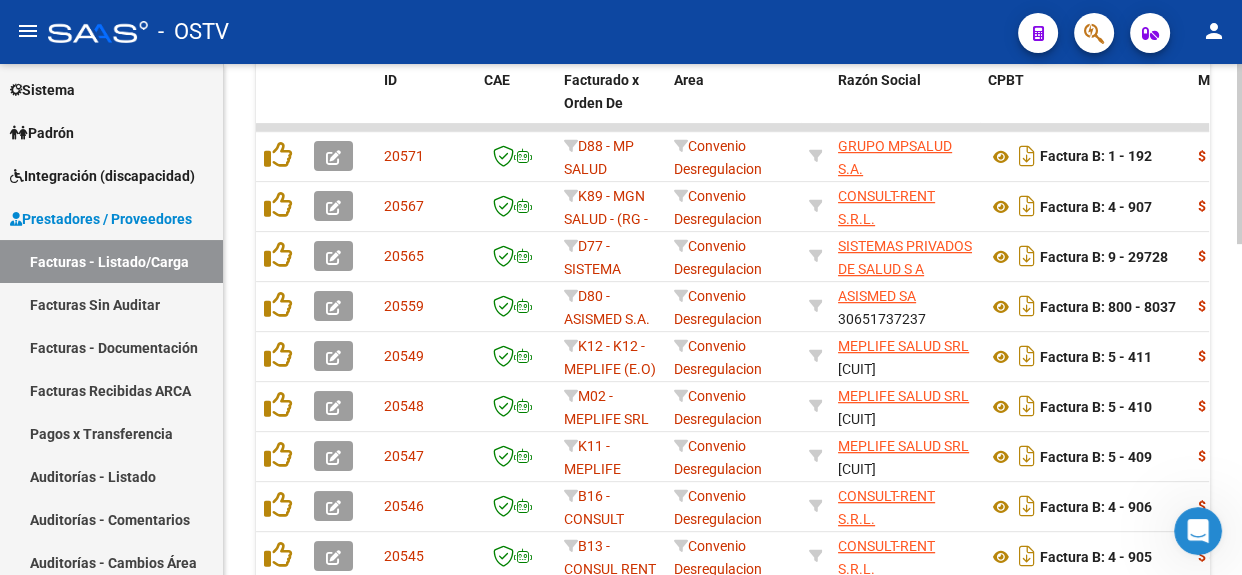 click 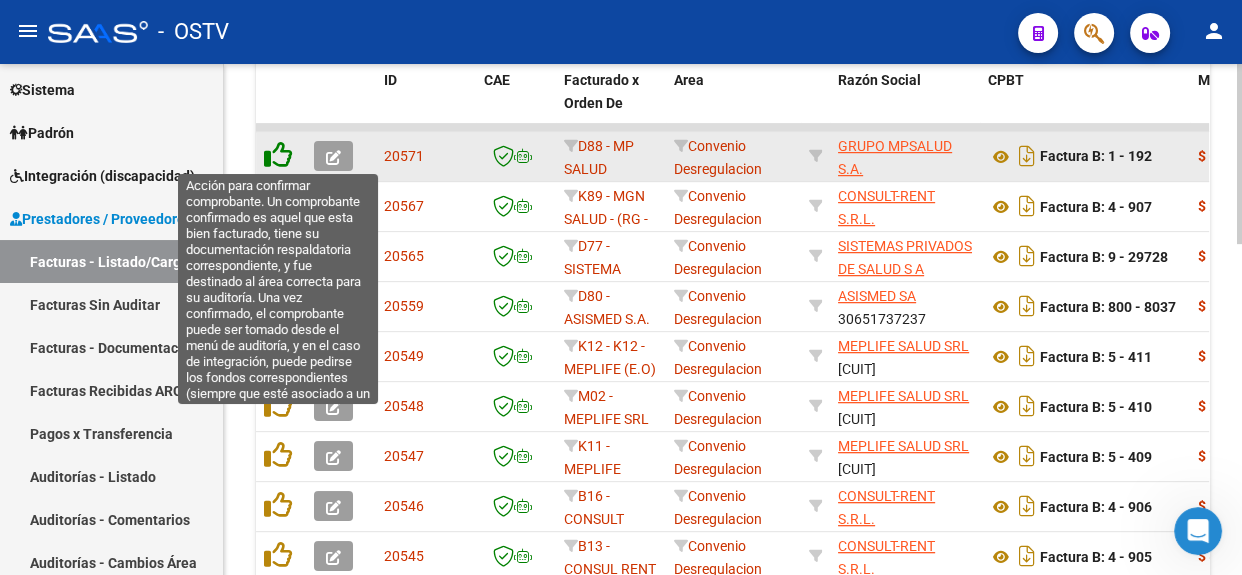click 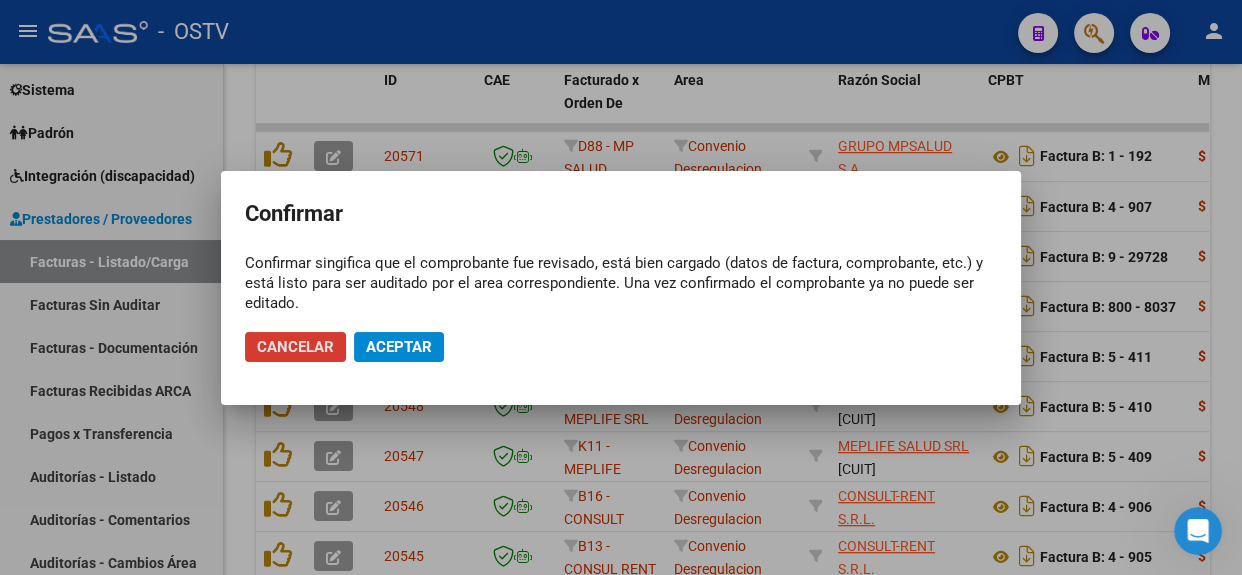 click on "Aceptar" 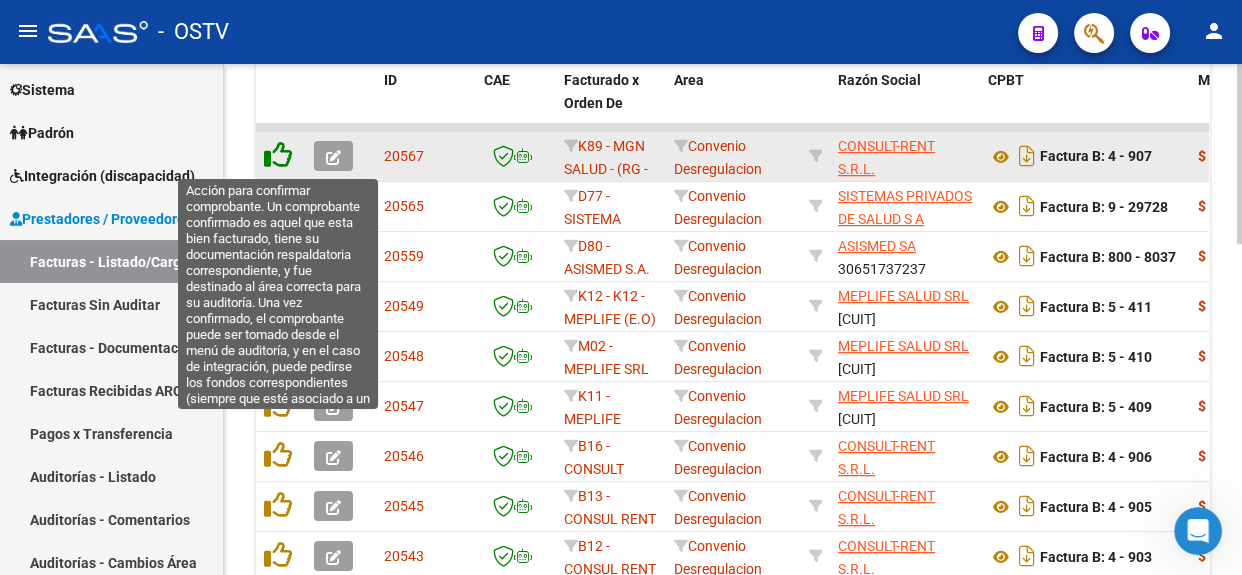 click 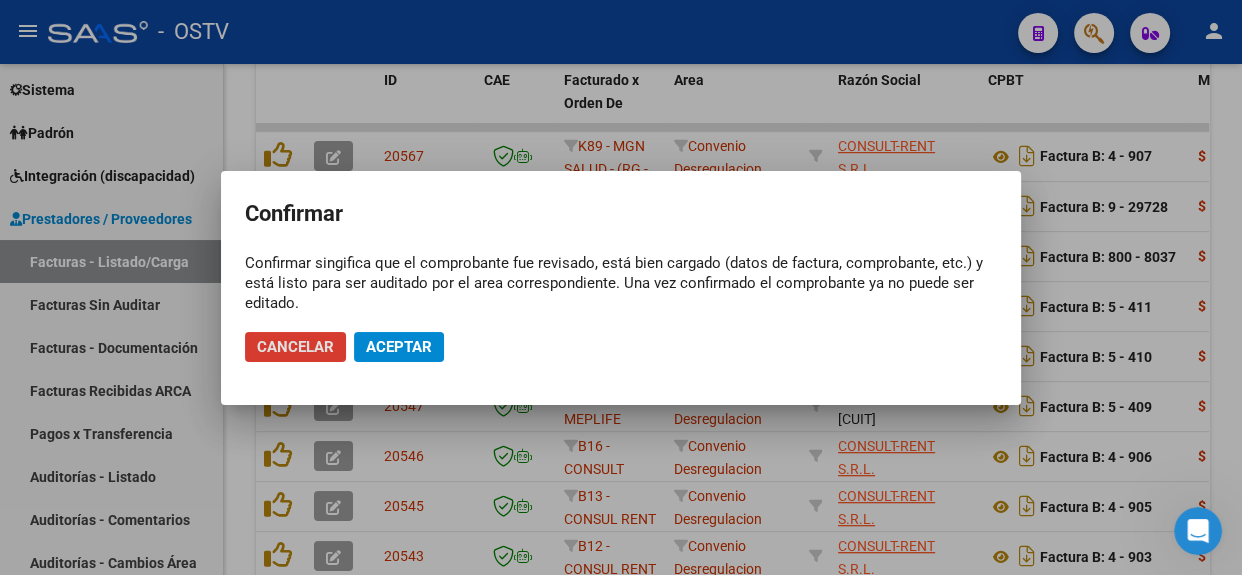 click on "Aceptar" 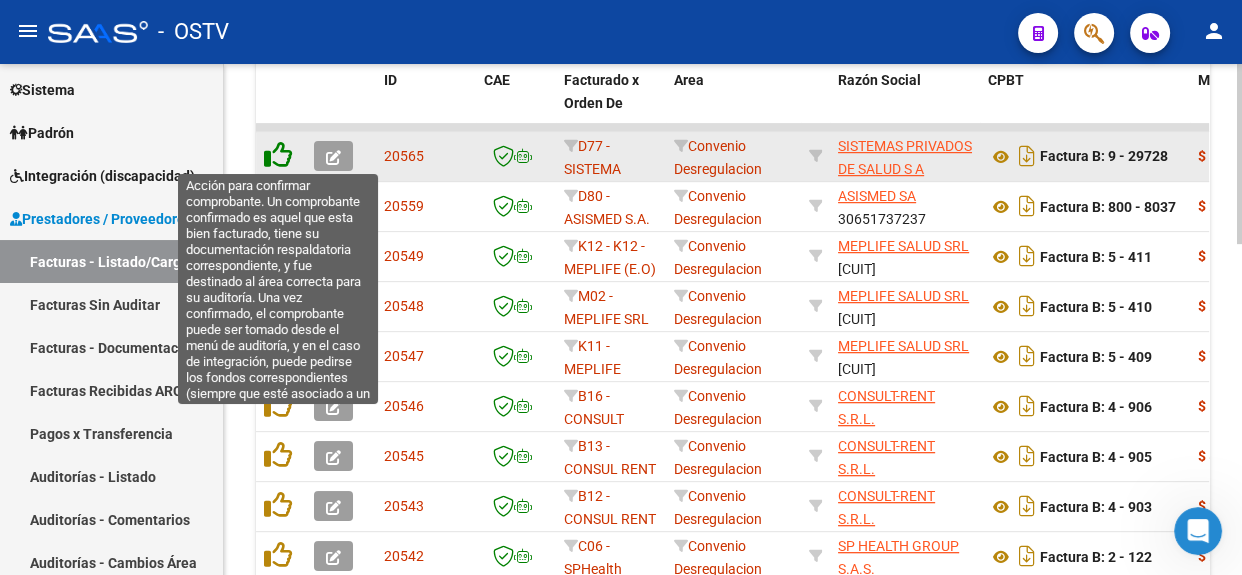 click 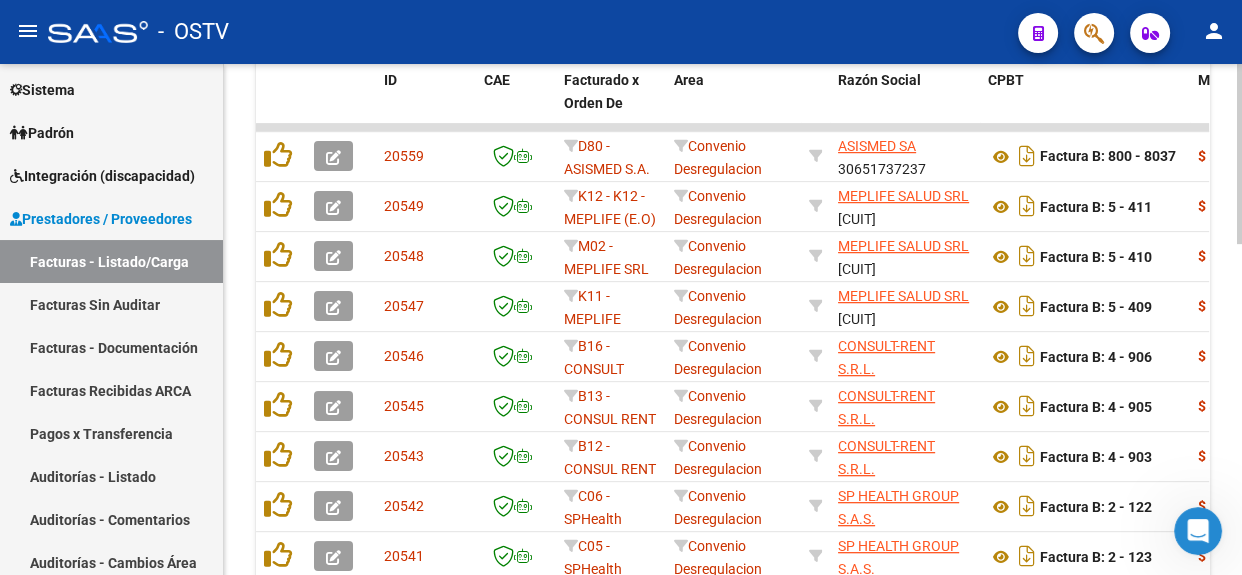 click 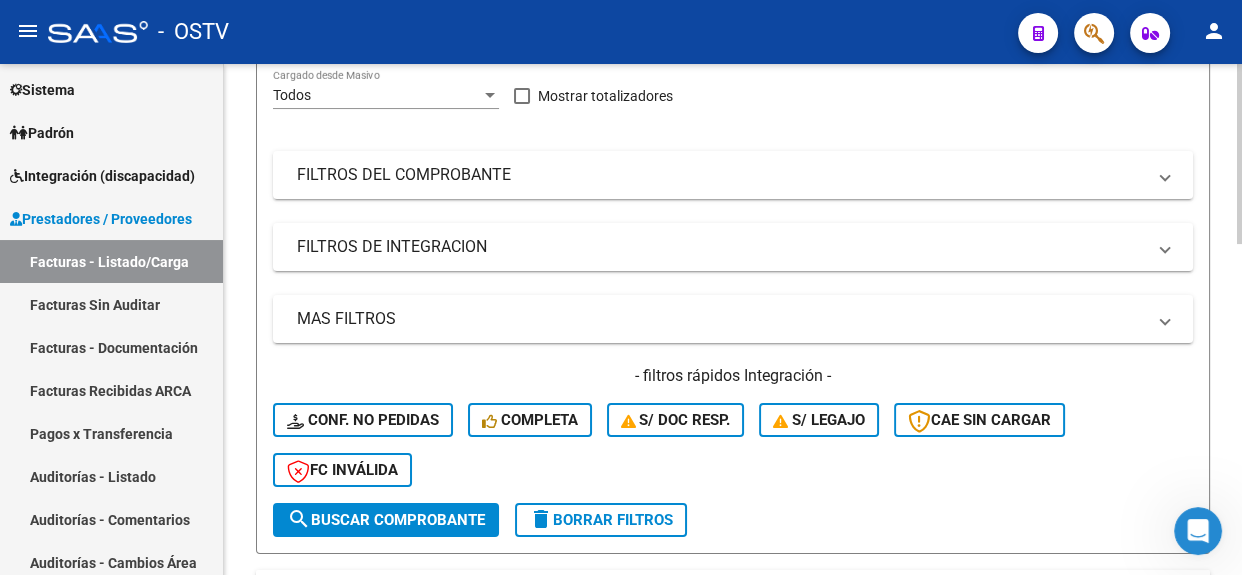 click 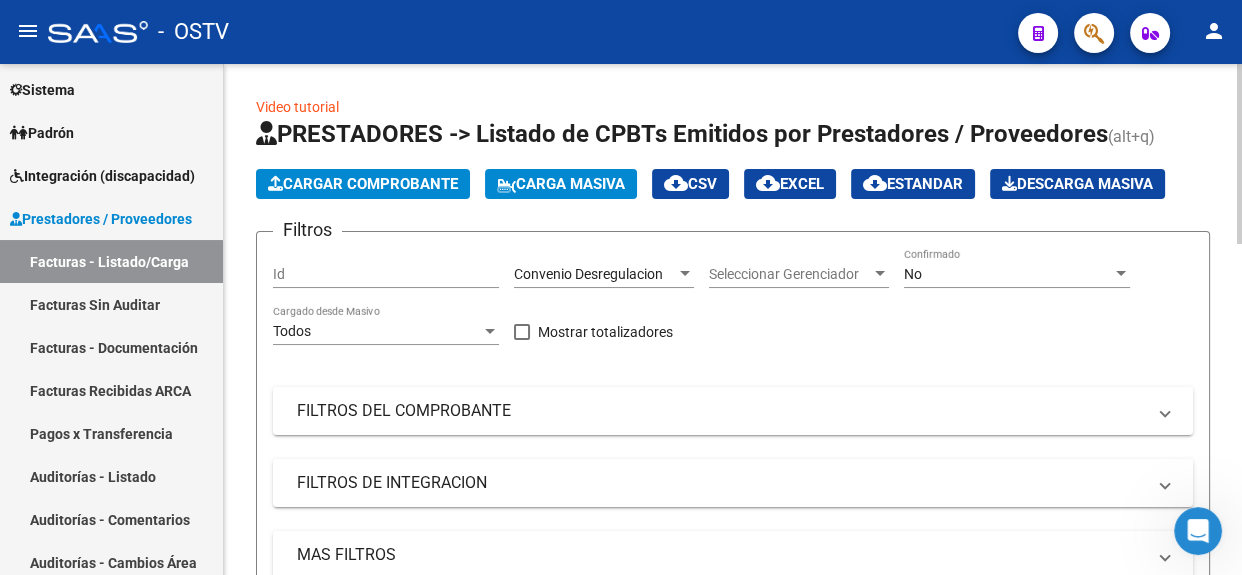 click on "No" at bounding box center [913, 274] 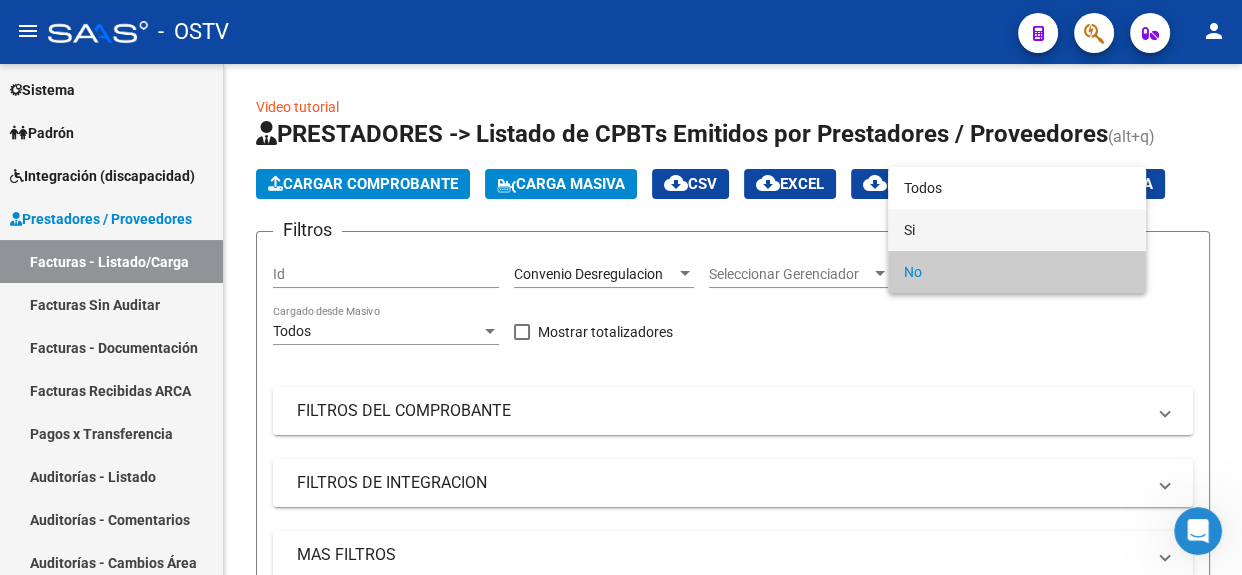 click on "Si" at bounding box center (1017, 230) 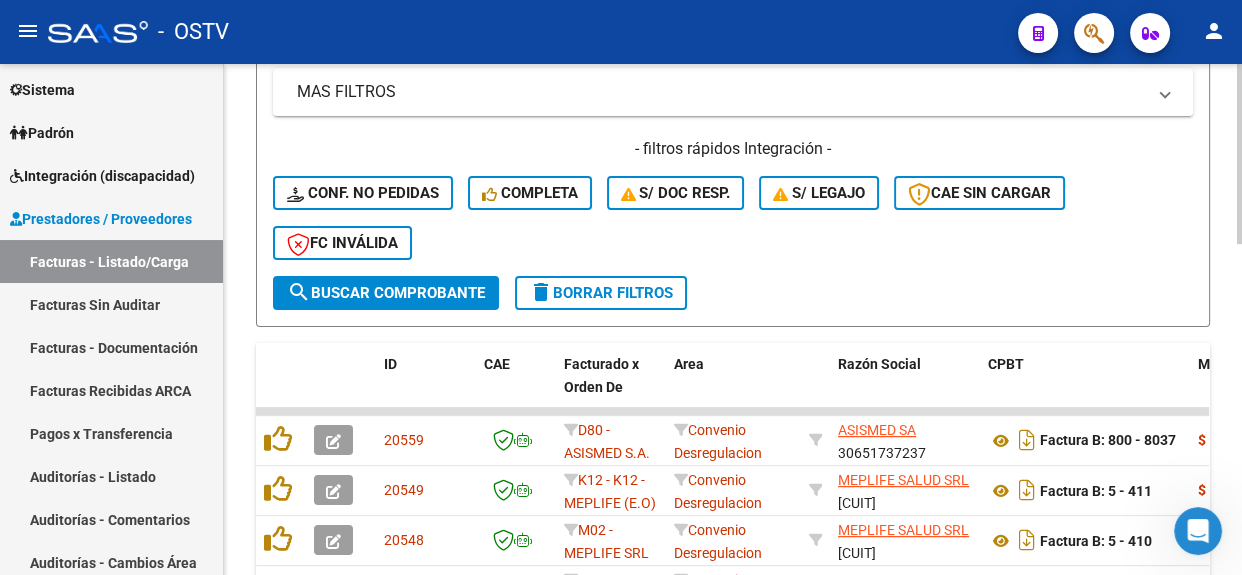 click 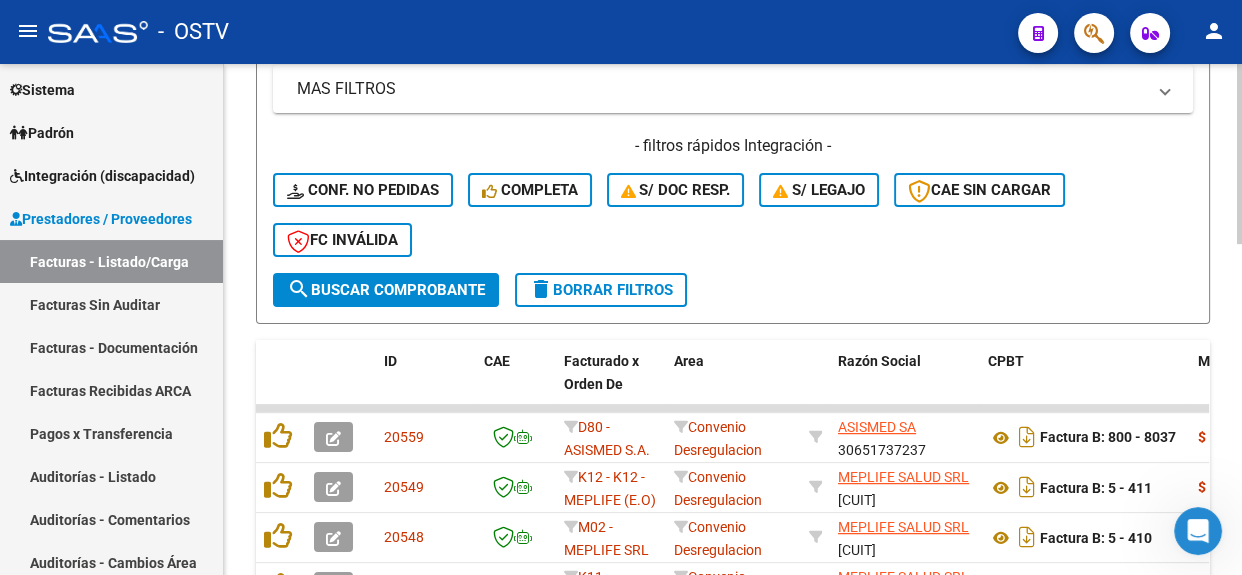 click on "search  Buscar Comprobante" 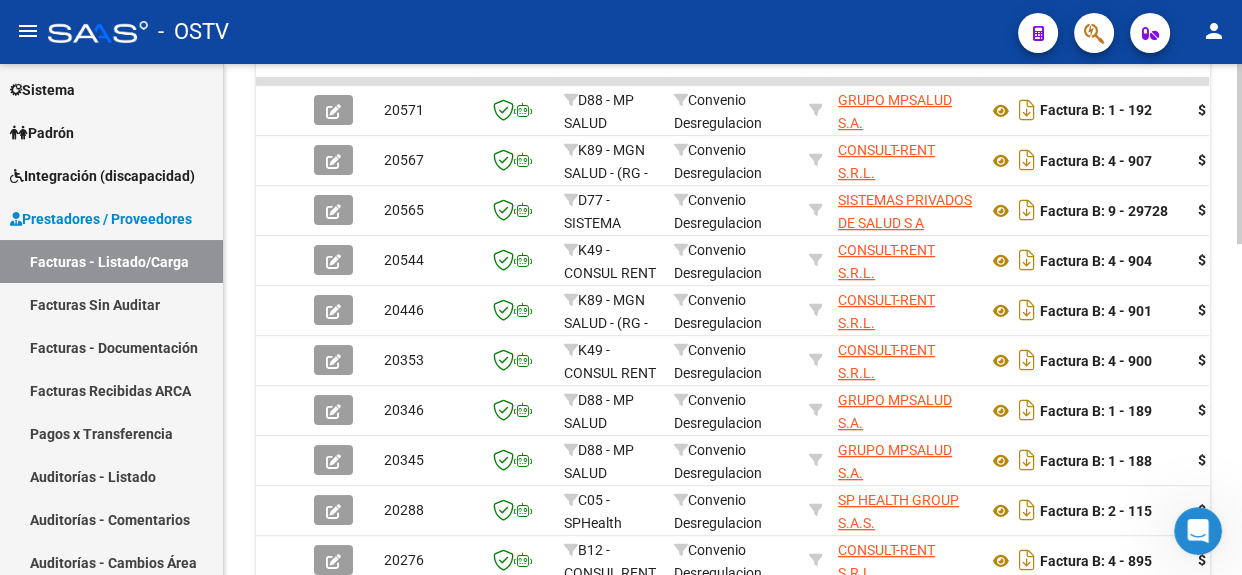 click on "Video tutorial   PRESTADORES -> Listado de CPBTs Emitidos por Prestadores / Proveedores (alt+q)   Cargar Comprobante
Carga Masiva  cloud_download  CSV  cloud_download  EXCEL  cloud_download  Estandar   Descarga Masiva
Filtros Id Convenio Desregulacion Area Seleccionar Gerenciador Seleccionar Gerenciador Si Confirmado Todos Cargado desde Masivo   Mostrar totalizadores   FILTROS DEL COMPROBANTE  Comprobante Tipo Comprobante Tipo Start date – End date Fec. Comprobante Desde / Hasta Días Emisión Desde(cant. días) Días Emisión Hasta(cant. días) CUIT / Razón Social Pto. Venta Nro. Comprobante Código SSS CAE Válido CAE Válido Todos Cargado Módulo Hosp. Todos Tiene facturacion Apócrifa Hospital Refes  FILTROS DE INTEGRACION  Todos Cargado en Para Enviar SSS Período De Prestación Campos del Archivo de Rendición Devuelto x SSS (dr_envio) Todos Rendido x SSS (dr_envio) Tipo de Registro Tipo de Registro Período Presentación Período Presentación Campos del Legajo Asociado (preaprobación) –" 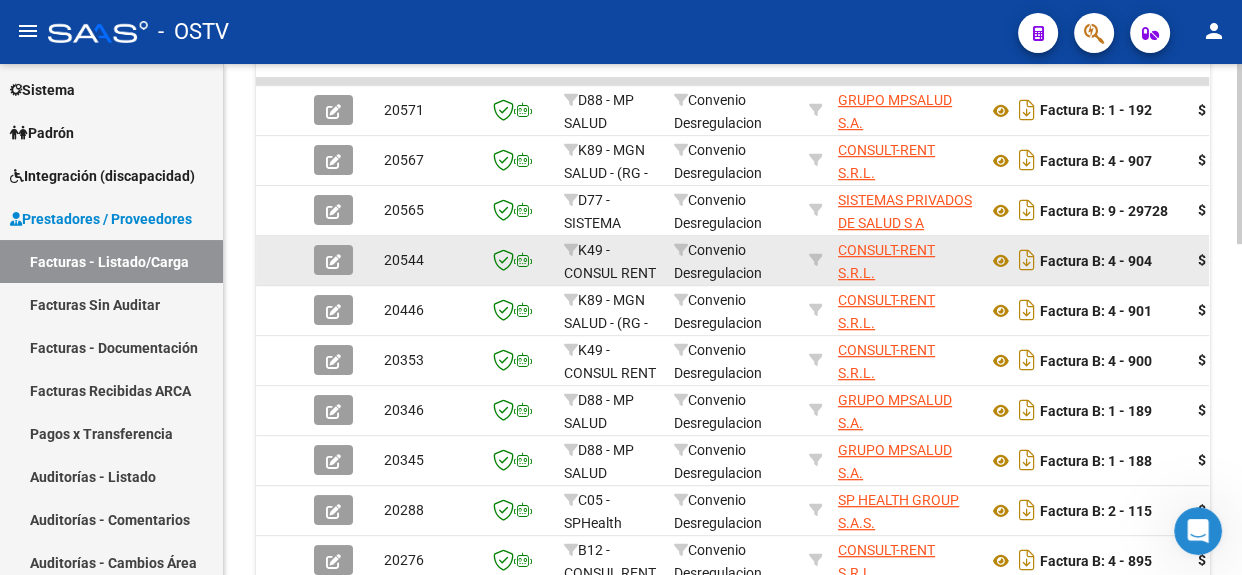 scroll, scrollTop: 790, scrollLeft: 0, axis: vertical 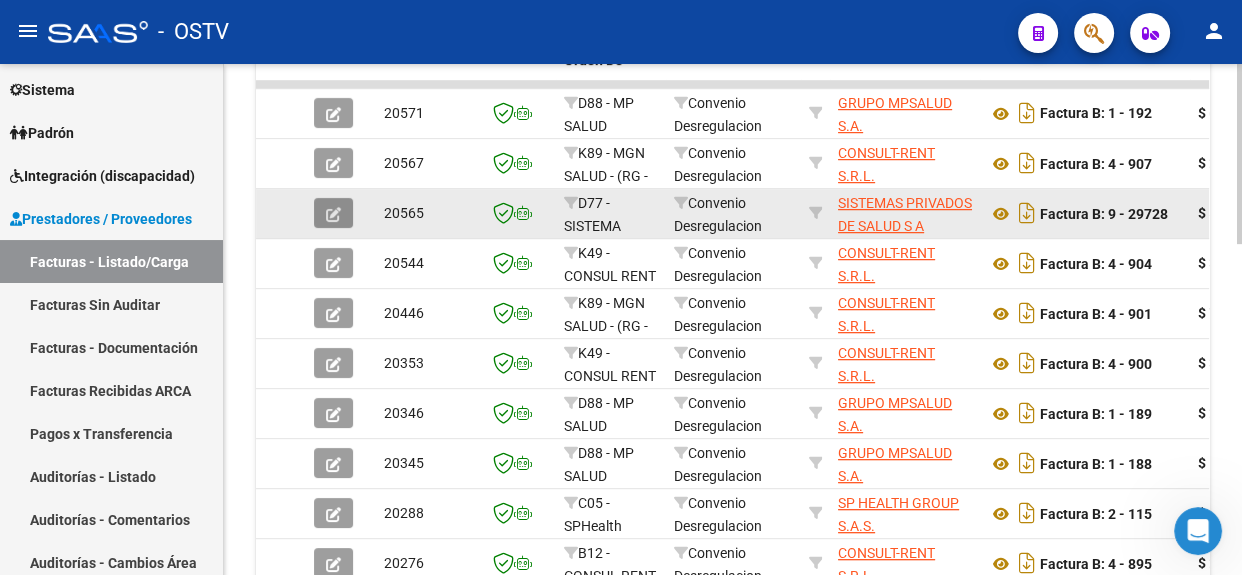 click 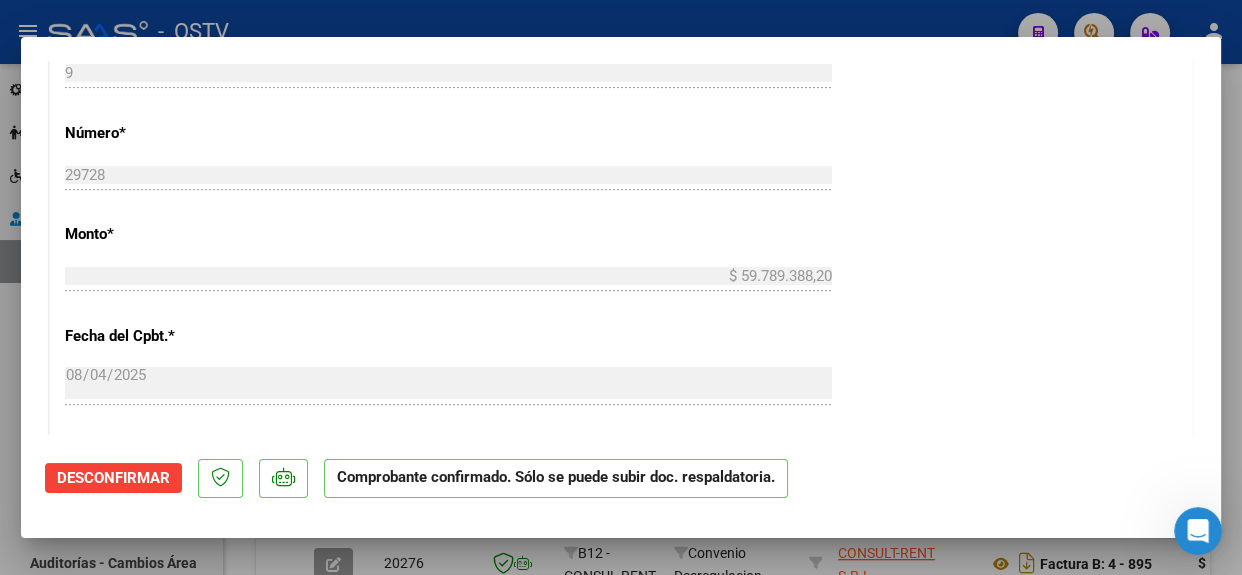 scroll, scrollTop: 793, scrollLeft: 0, axis: vertical 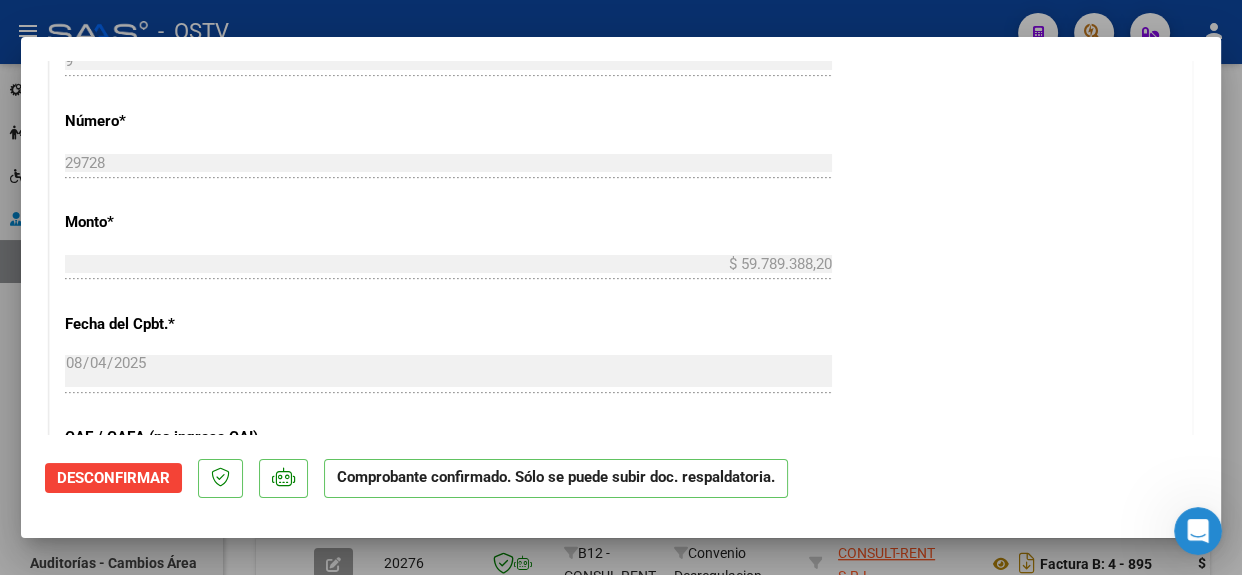 click on "Desconfirmar" 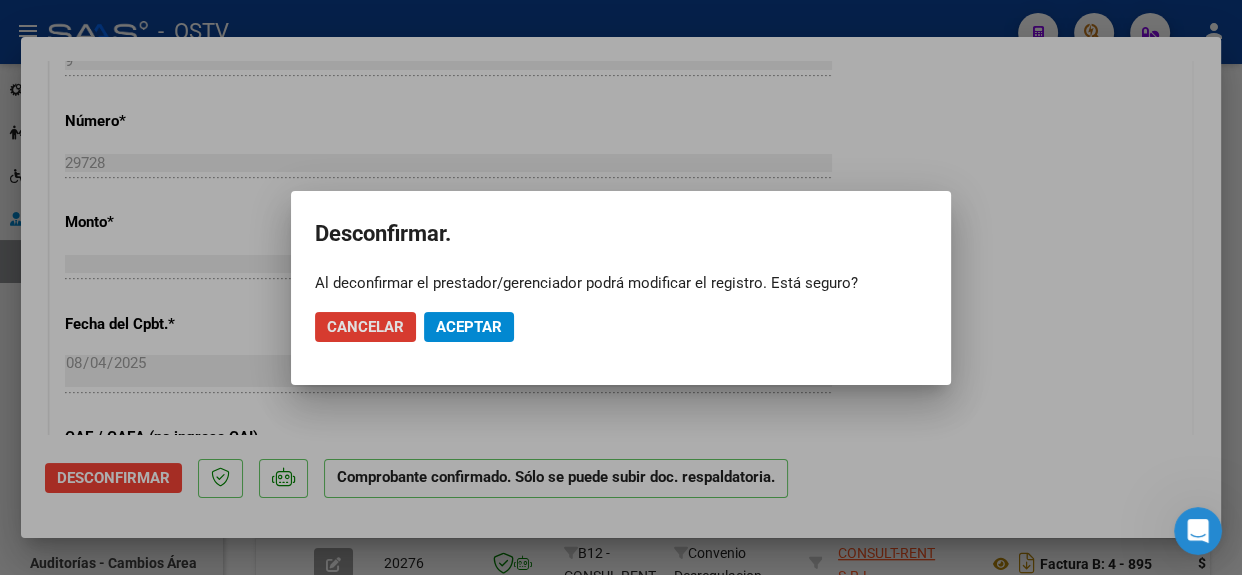 click on "Aceptar" 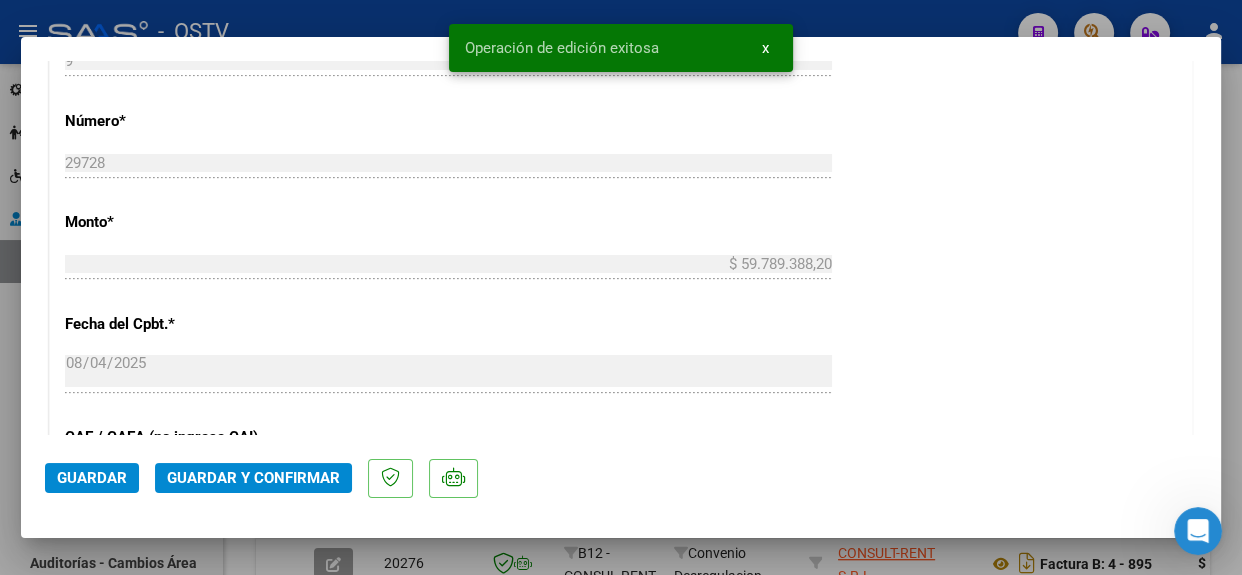 scroll, scrollTop: 467, scrollLeft: 0, axis: vertical 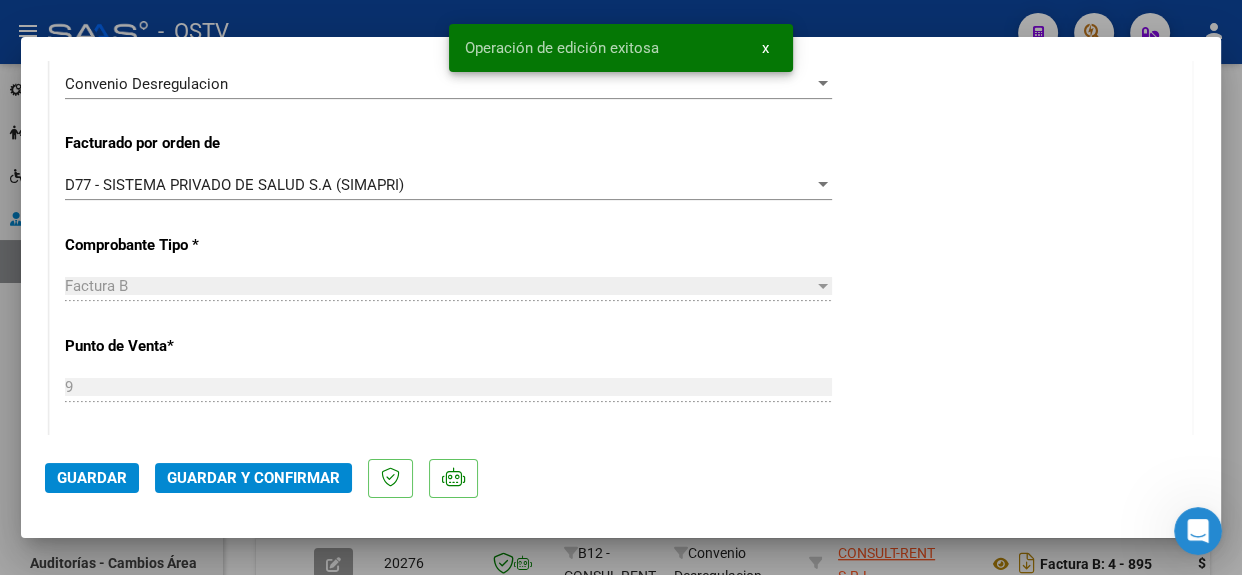 click on "D77 - SISTEMA PRIVADO DE SALUD S.A  (SIMAPRI) Seleccionar Gerenciador" at bounding box center [448, 185] 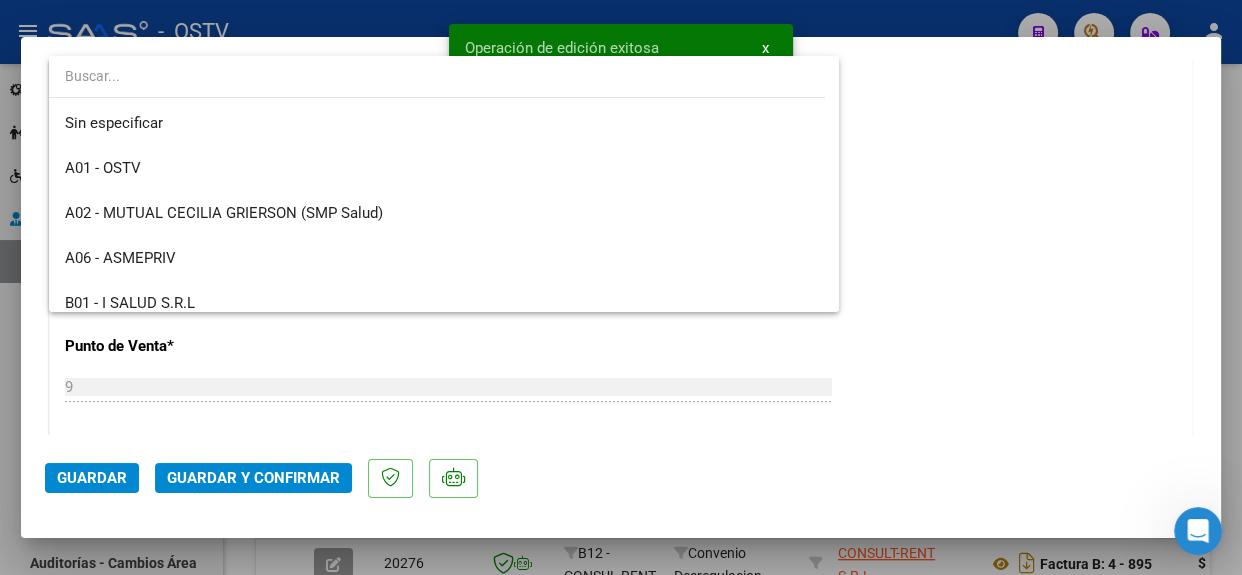 scroll, scrollTop: 884, scrollLeft: 0, axis: vertical 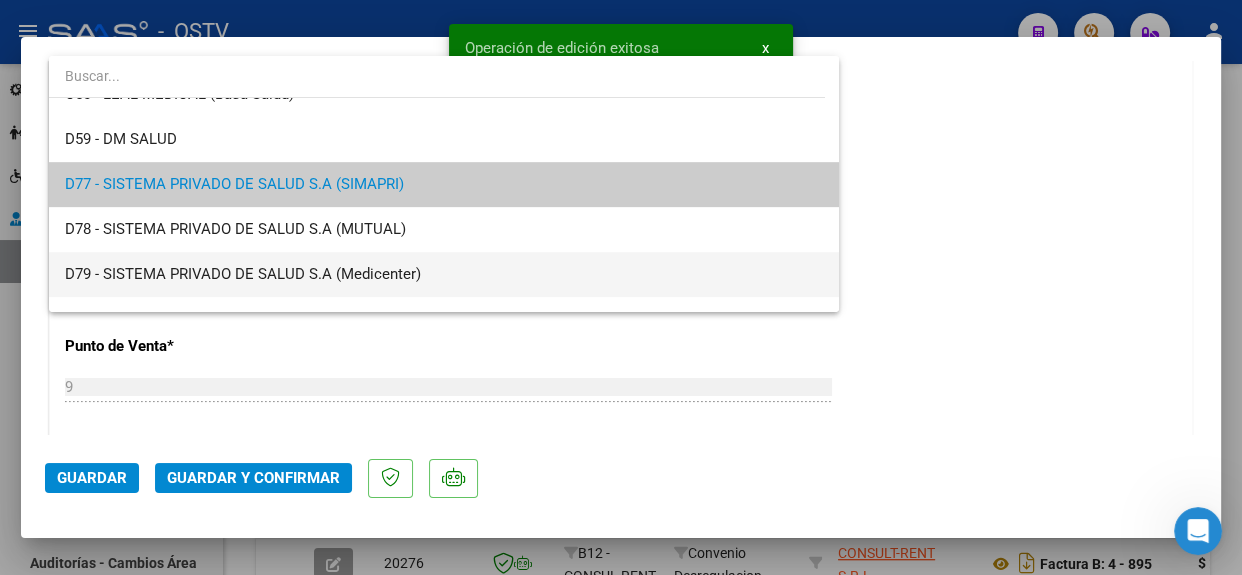 click on "D79 - SISTEMA PRIVADO DE SALUD S.A (Medicenter)" at bounding box center [444, 274] 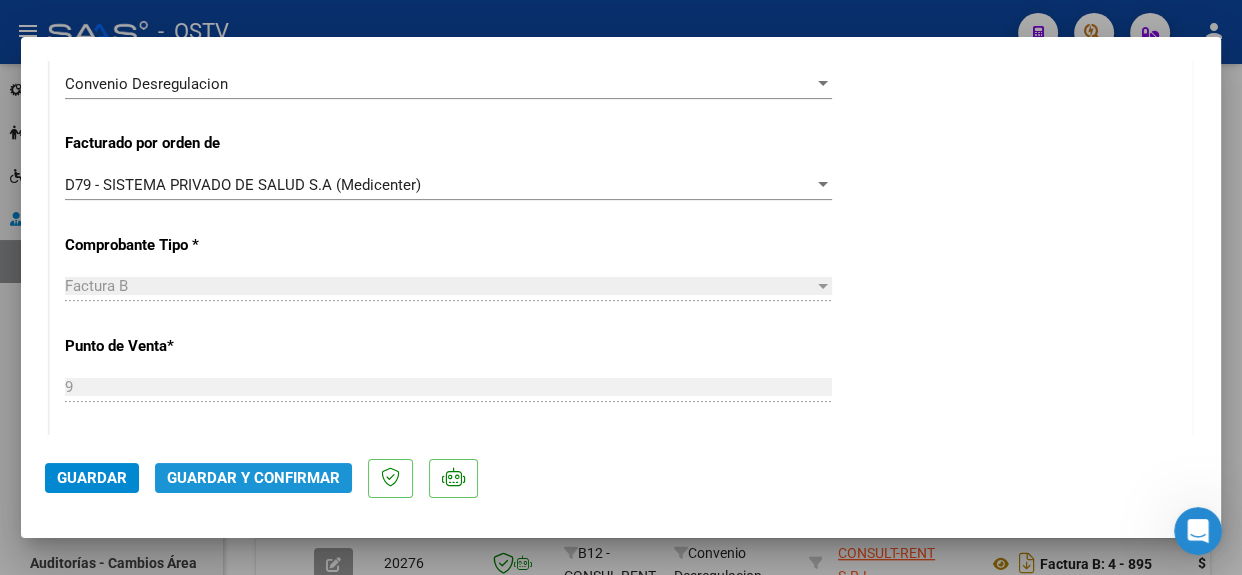 click on "Guardar y Confirmar" 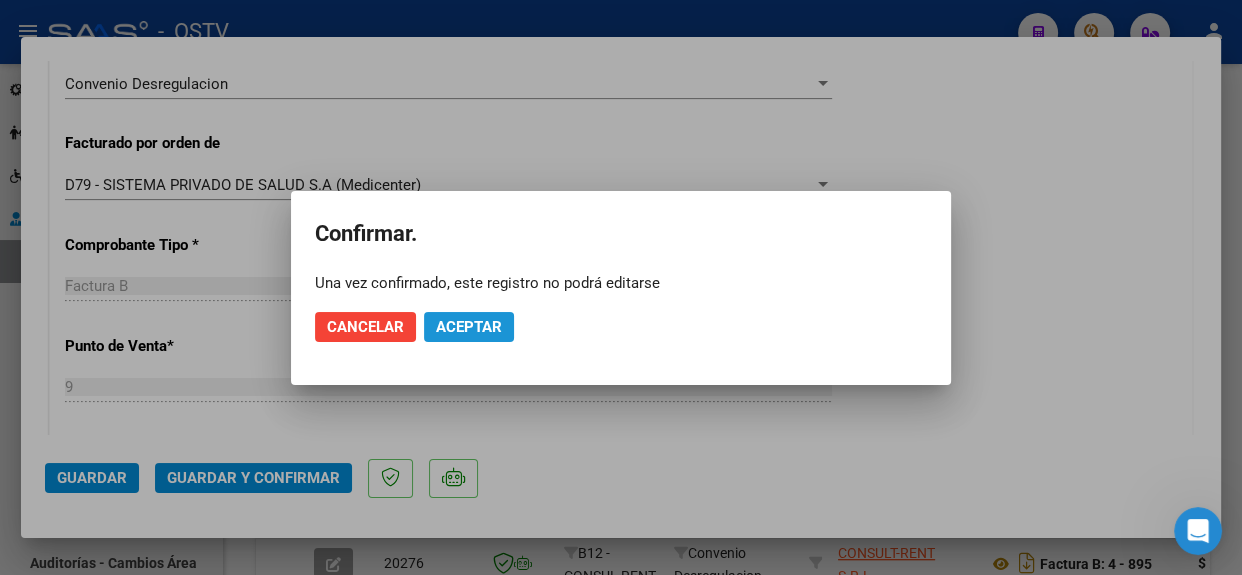 click on "Aceptar" 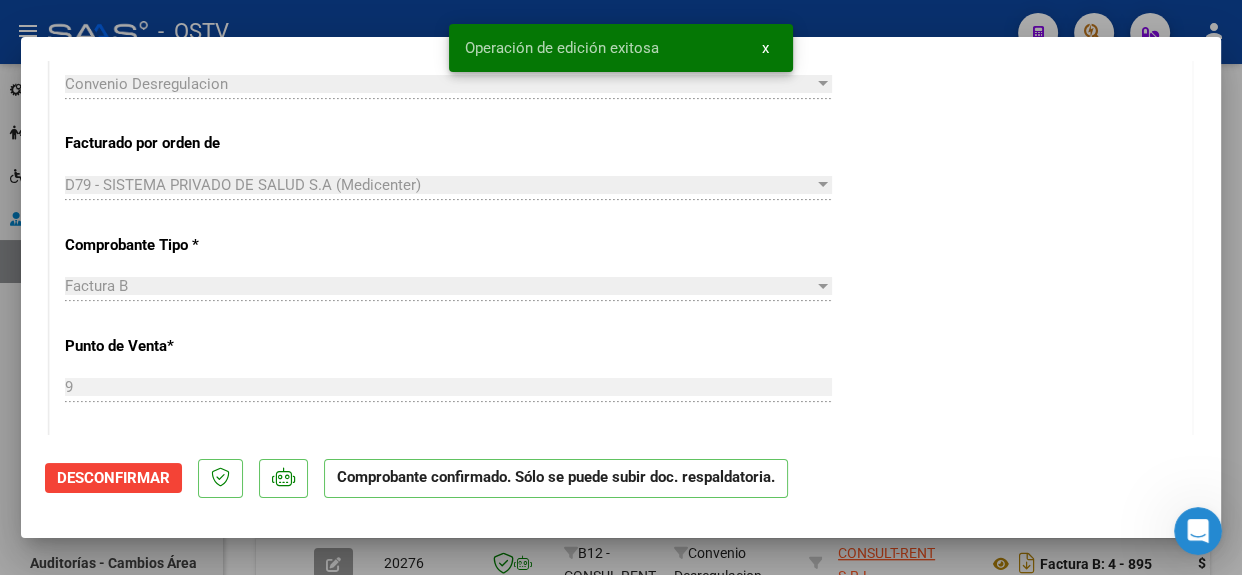click at bounding box center [621, 287] 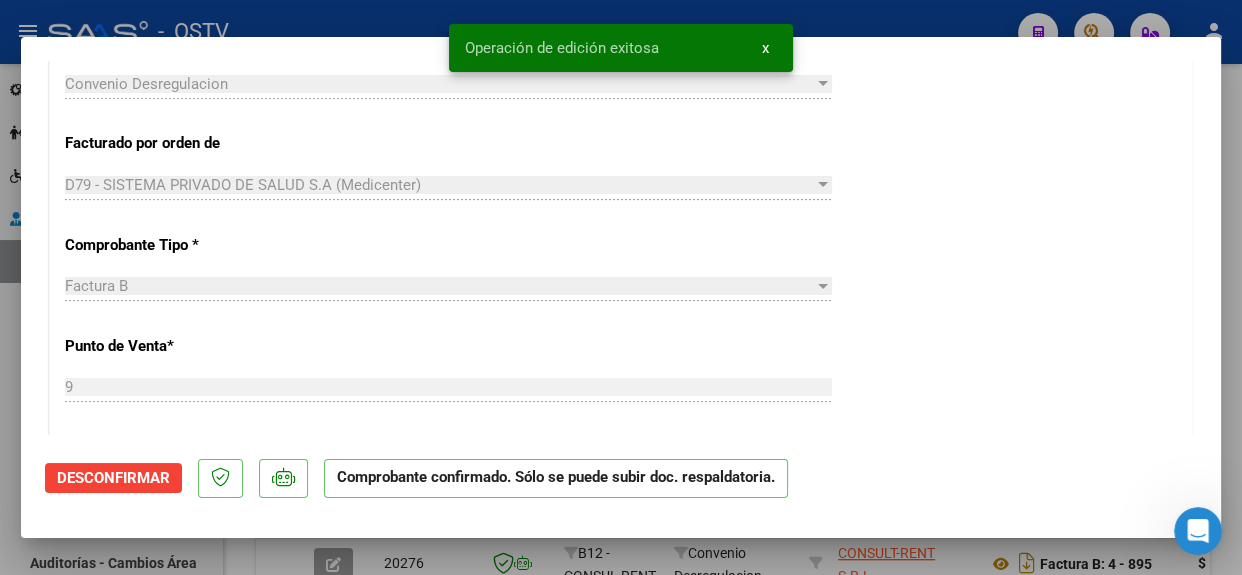 type 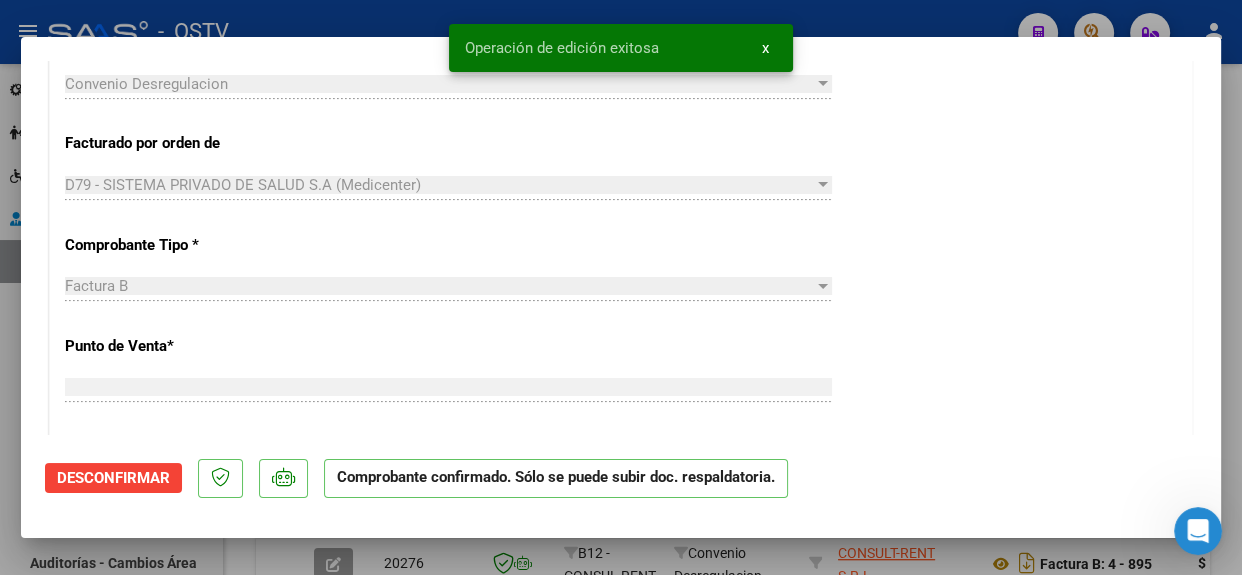 scroll, scrollTop: 477, scrollLeft: 0, axis: vertical 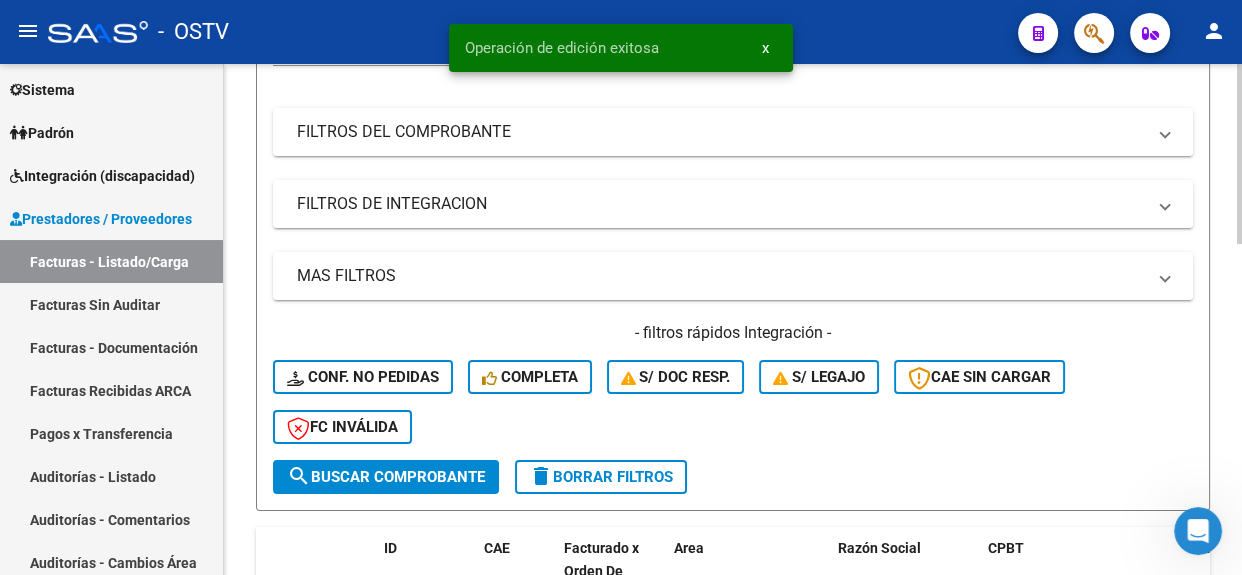 click 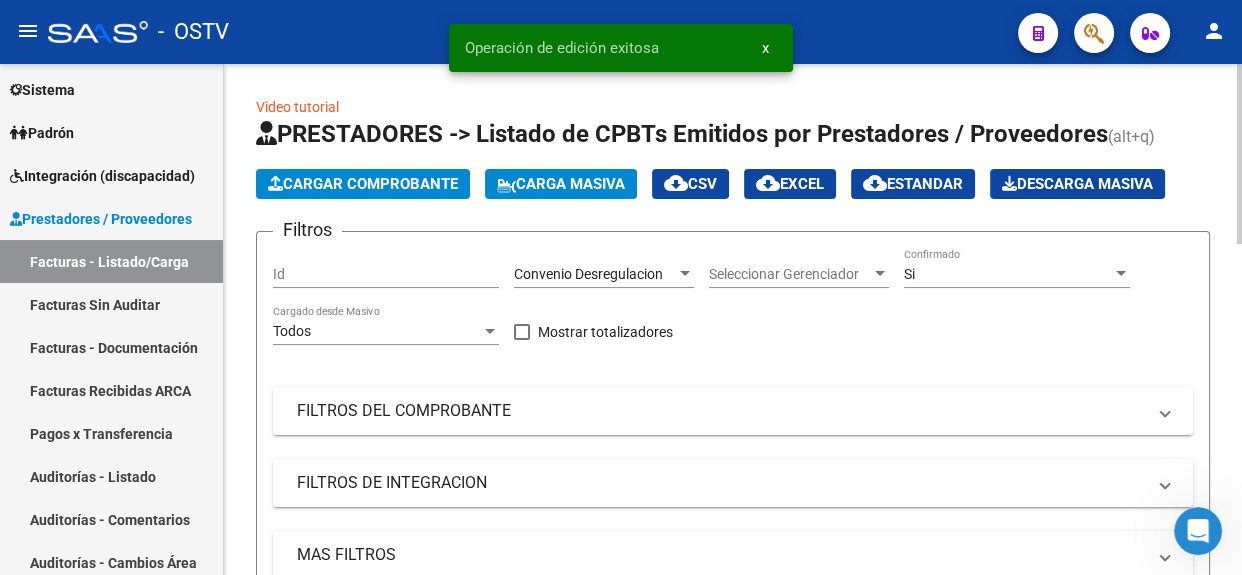 click 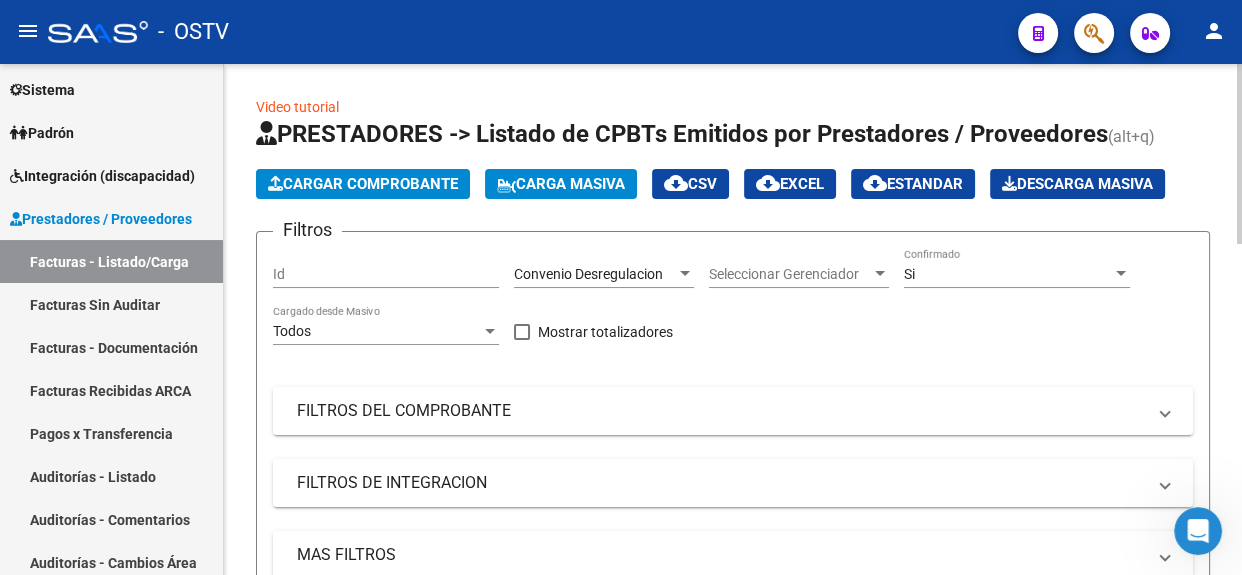 click on "Si Confirmado" 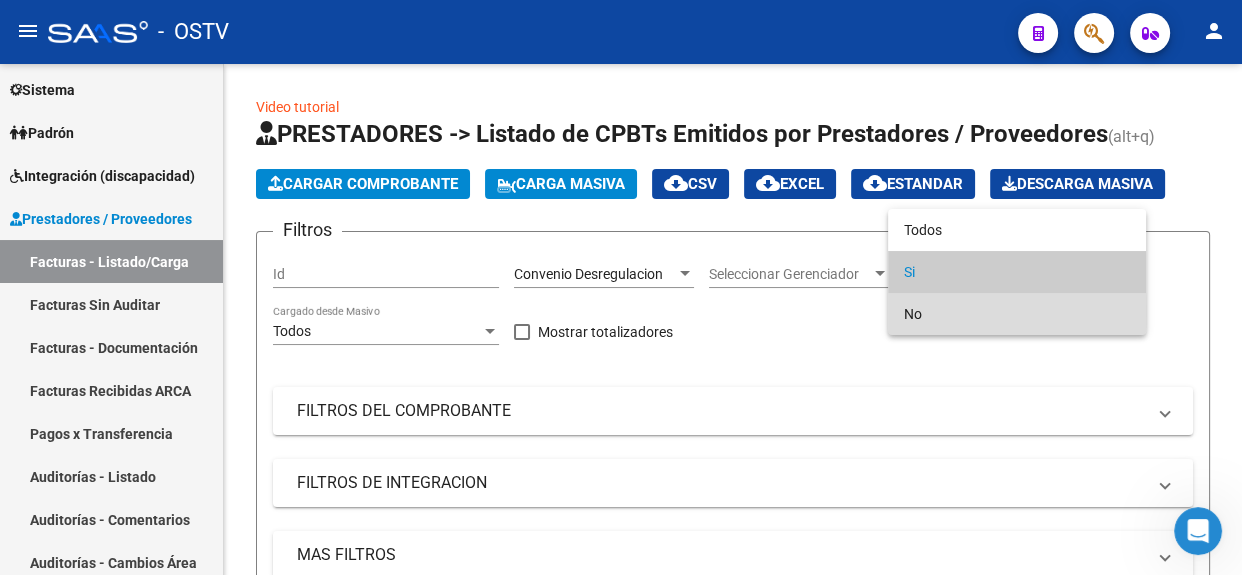 click on "No" at bounding box center (1017, 314) 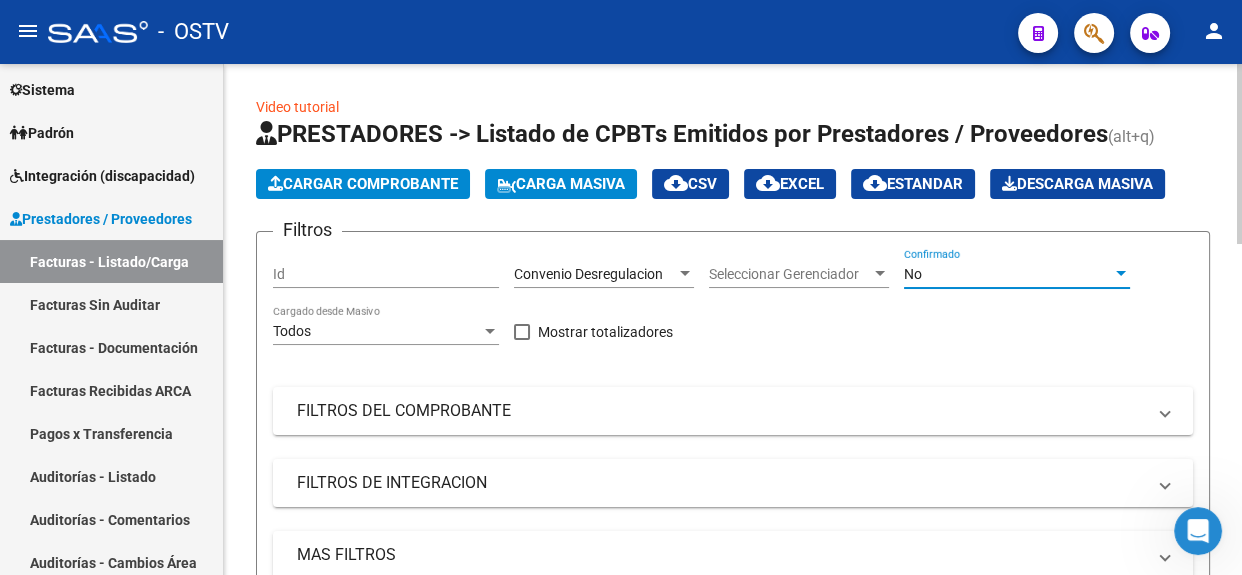 scroll, scrollTop: 510, scrollLeft: 0, axis: vertical 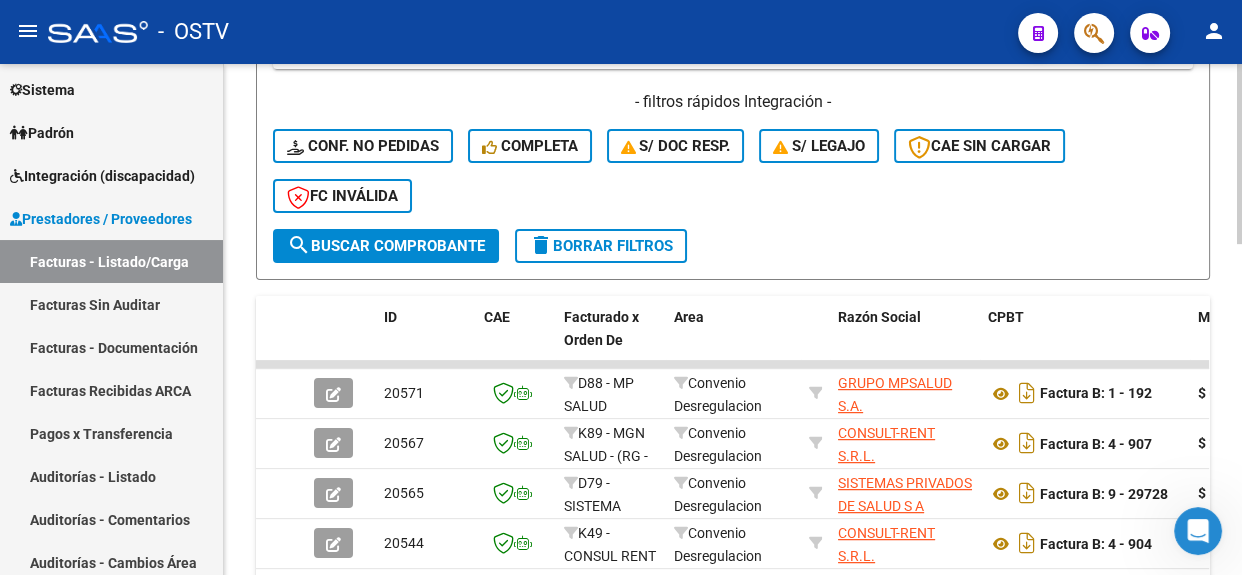 click 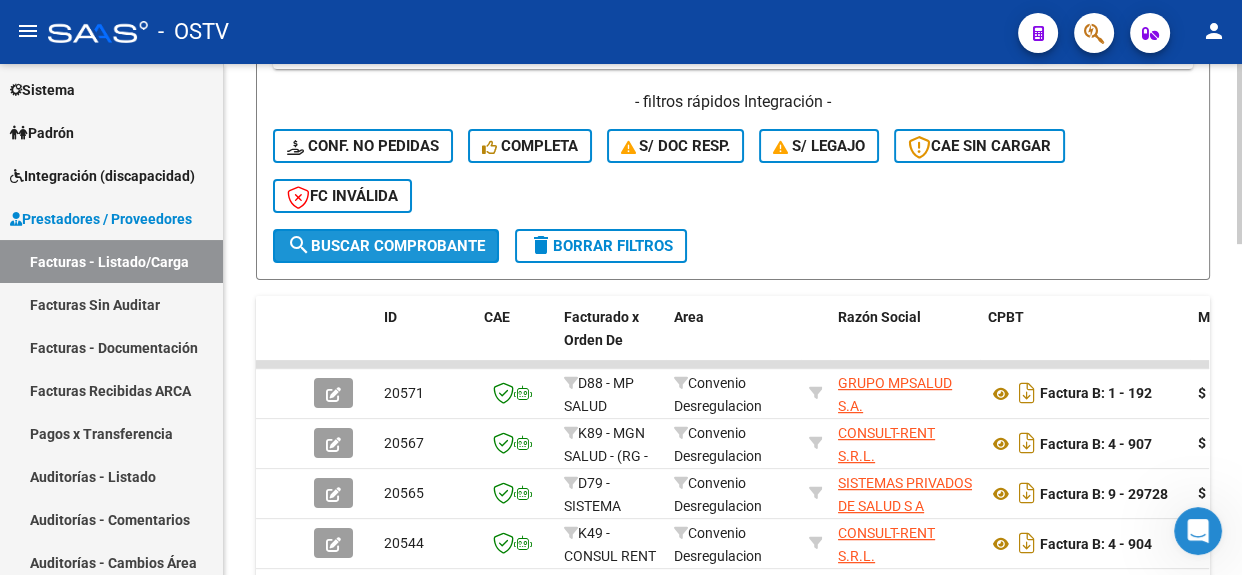 click on "search  Buscar Comprobante" 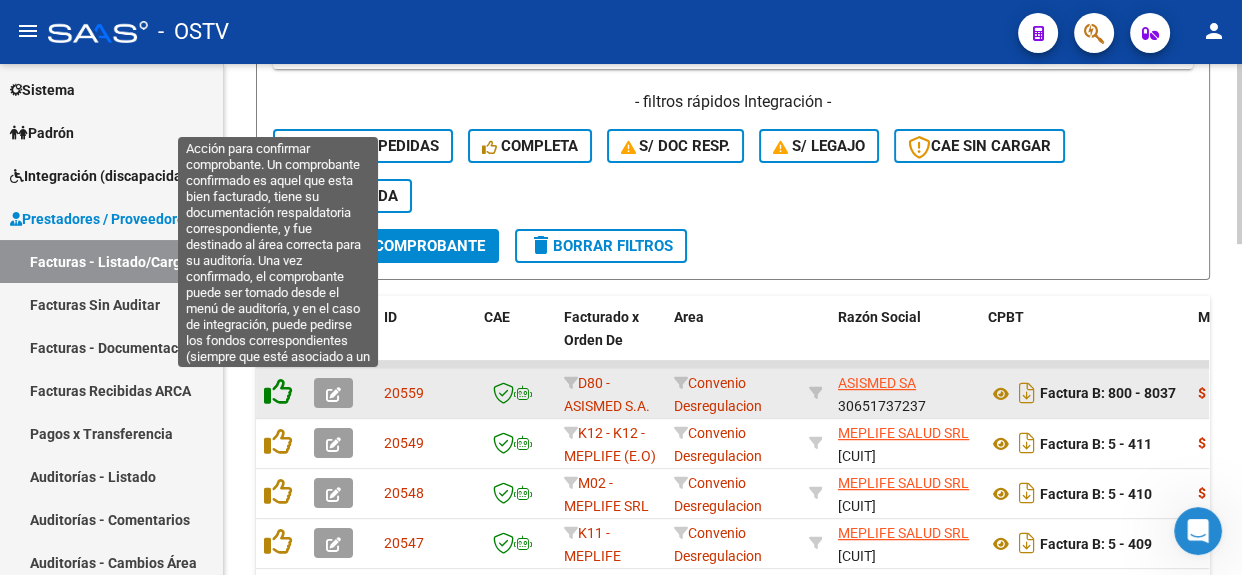 click 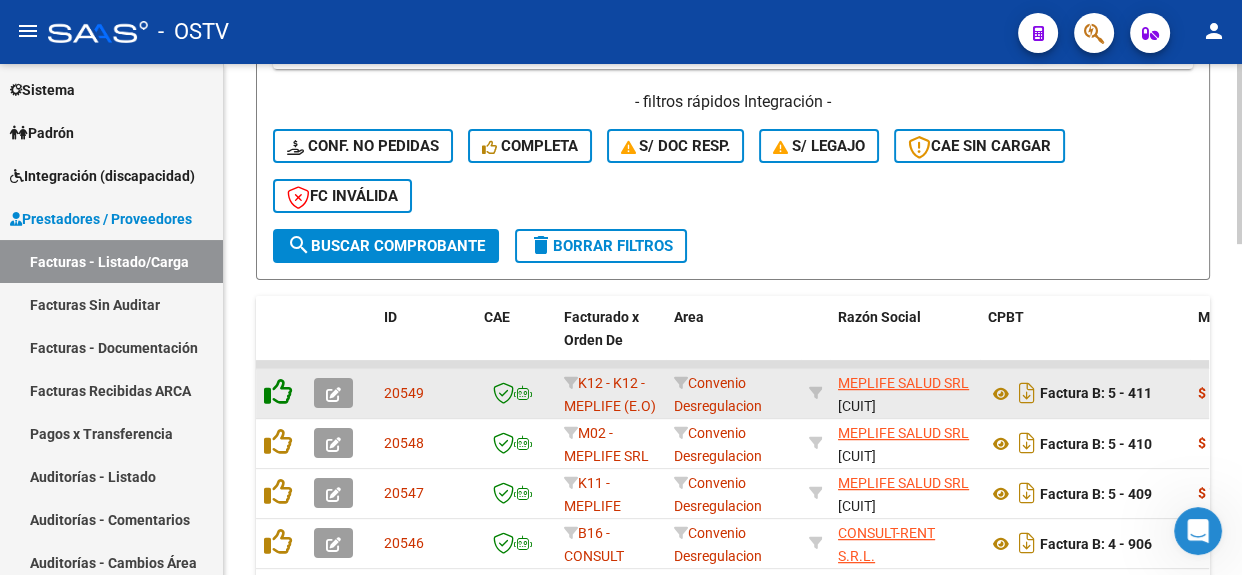 click 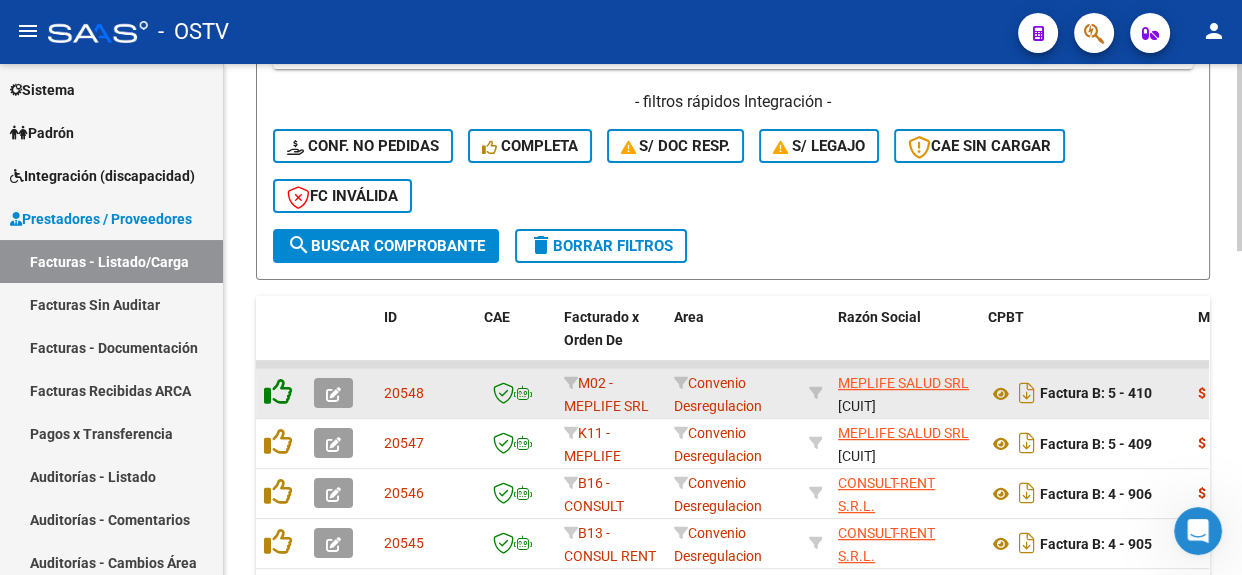 click 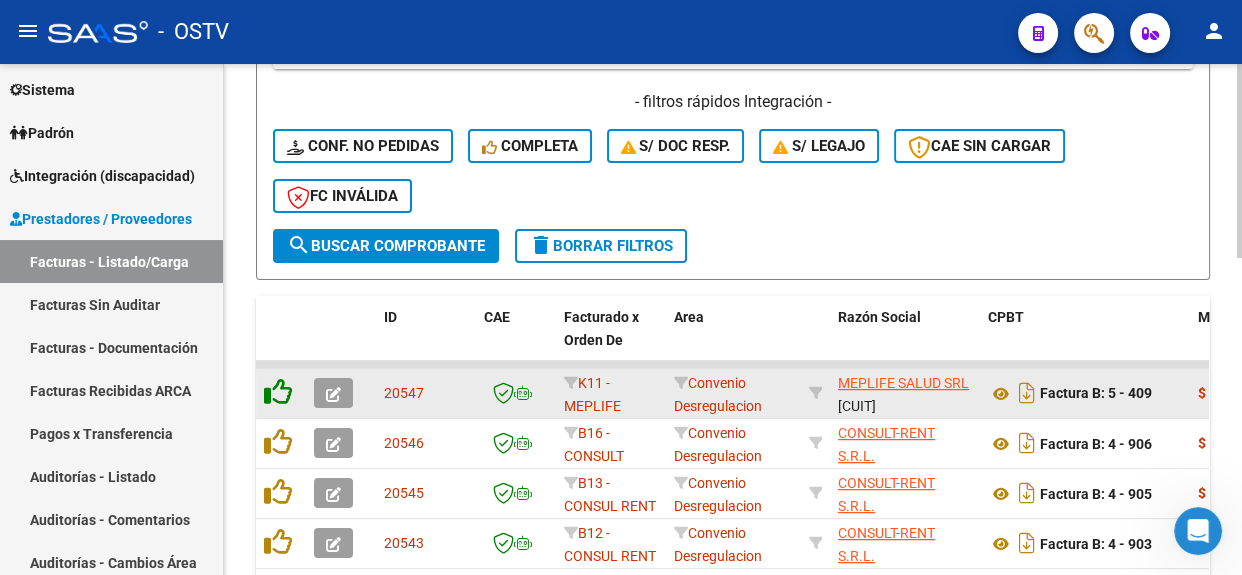 click 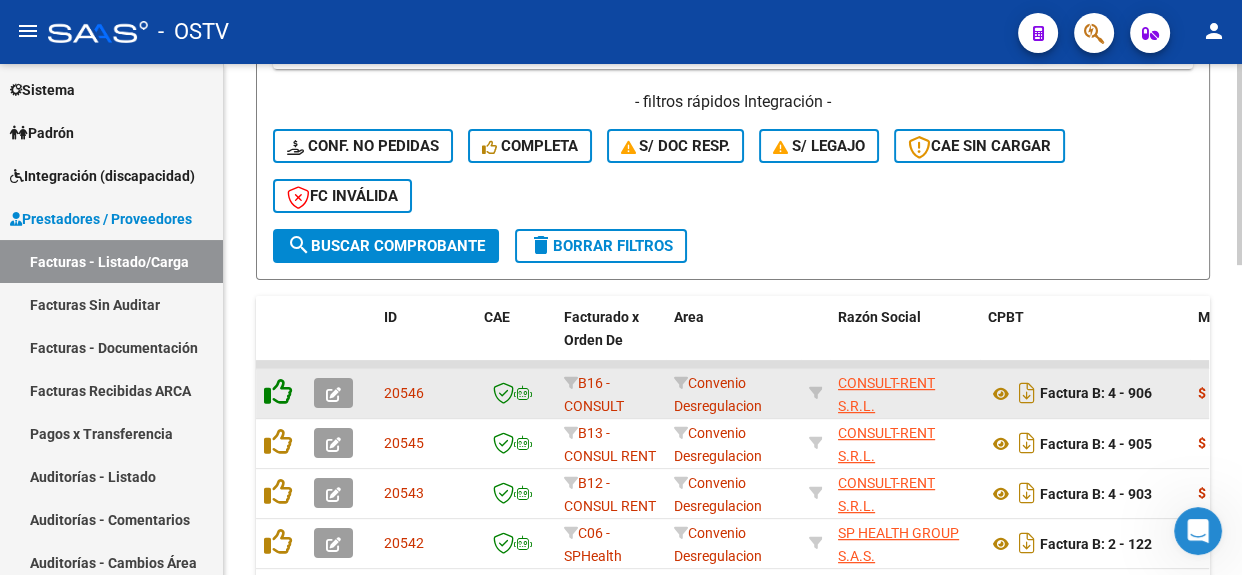 click 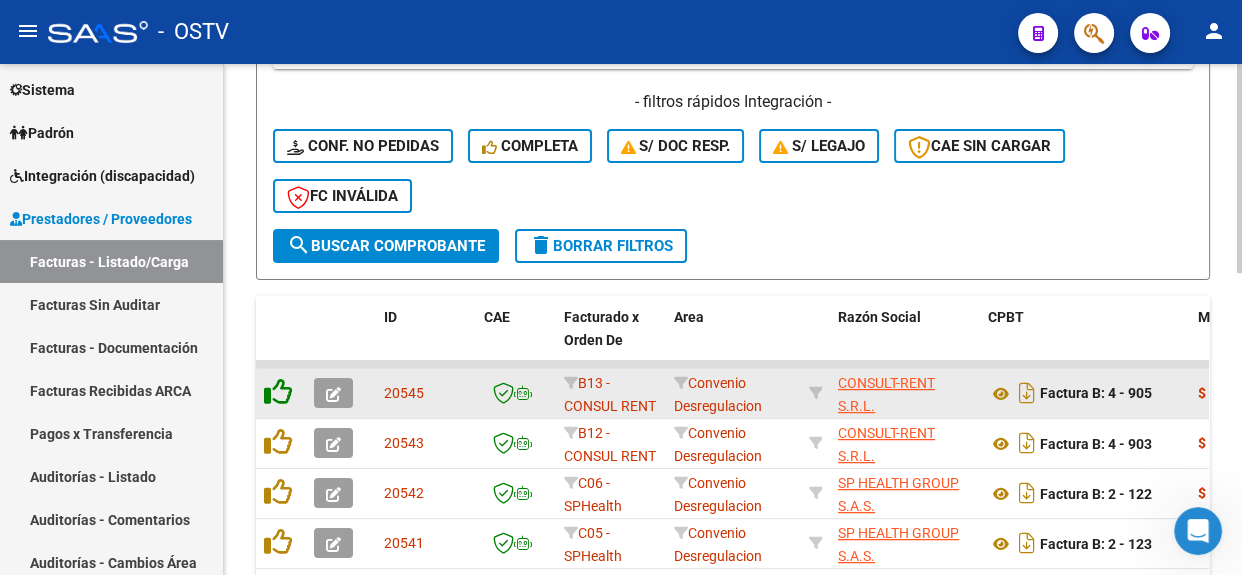 click 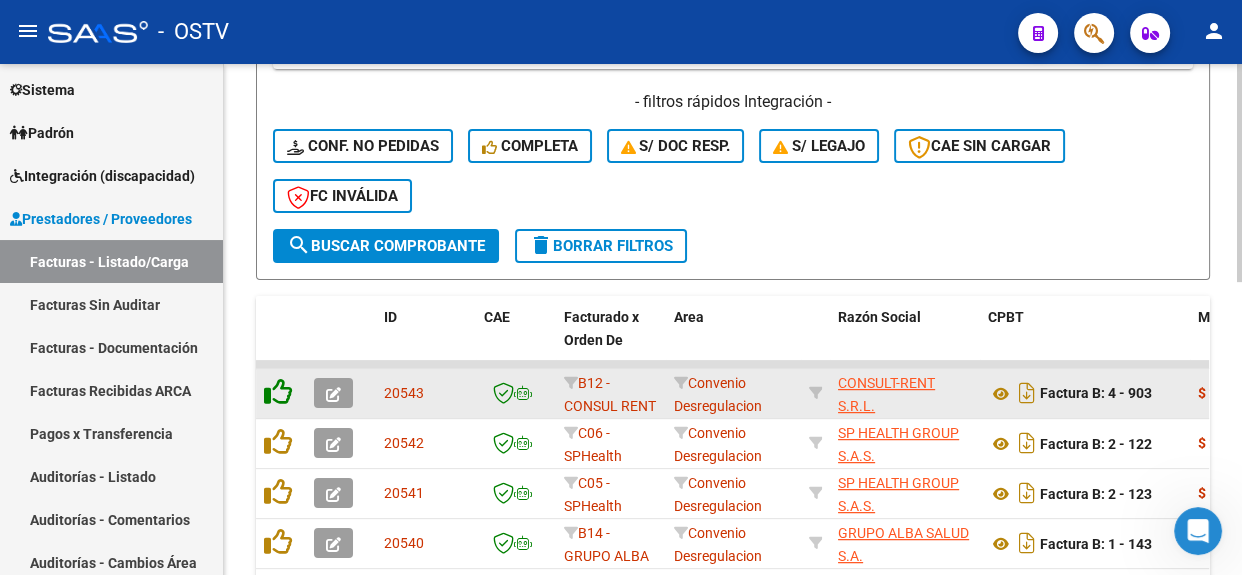 click 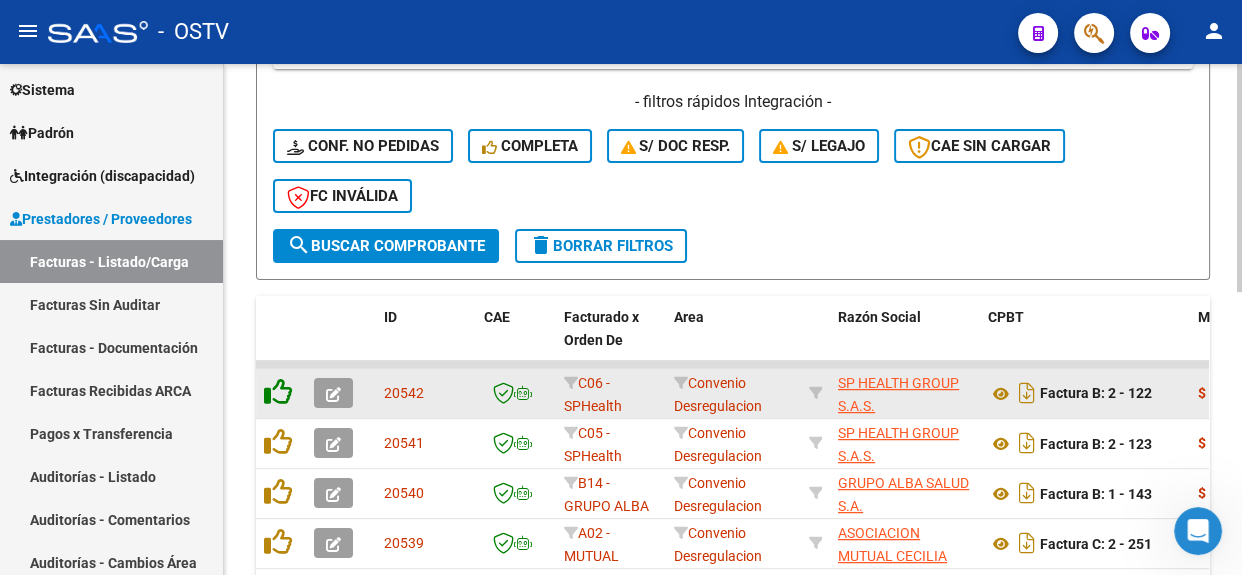 click 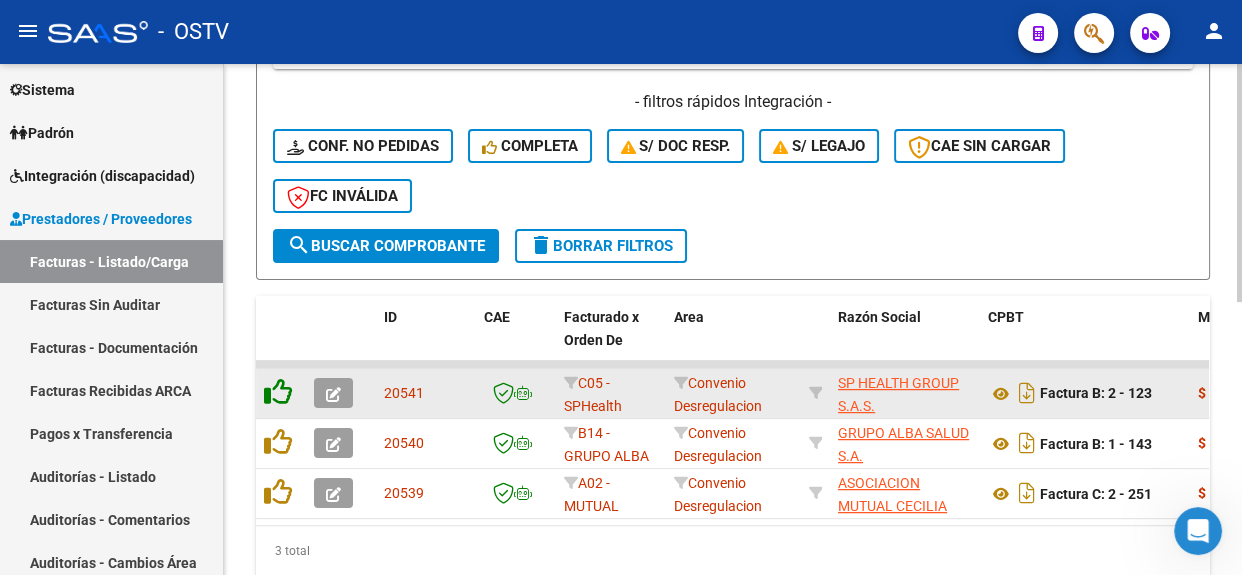 click 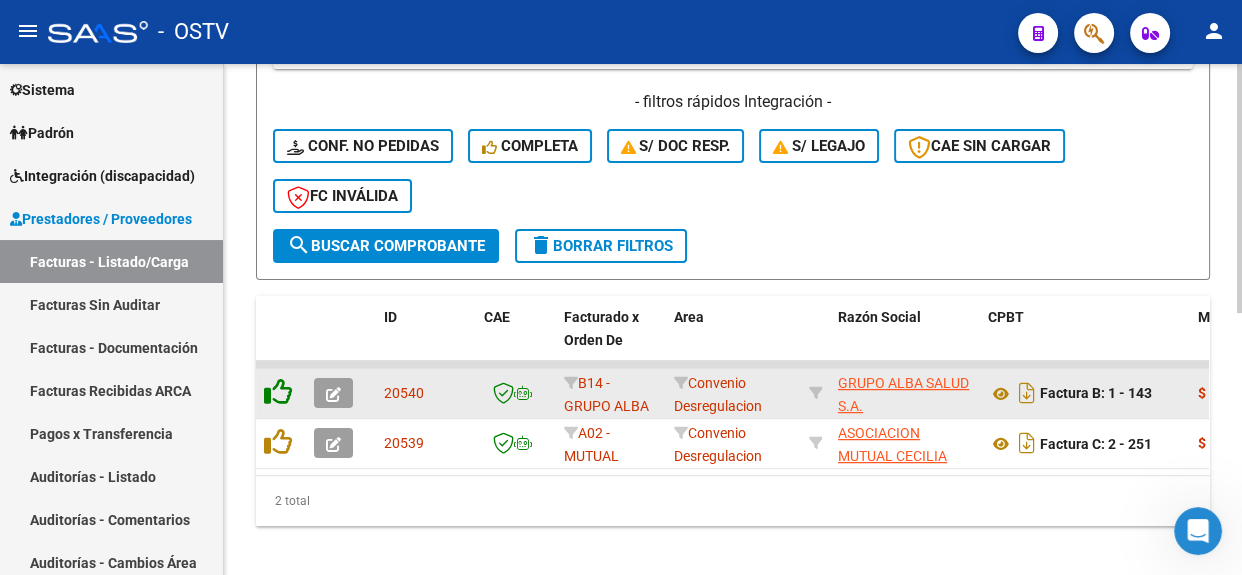 click 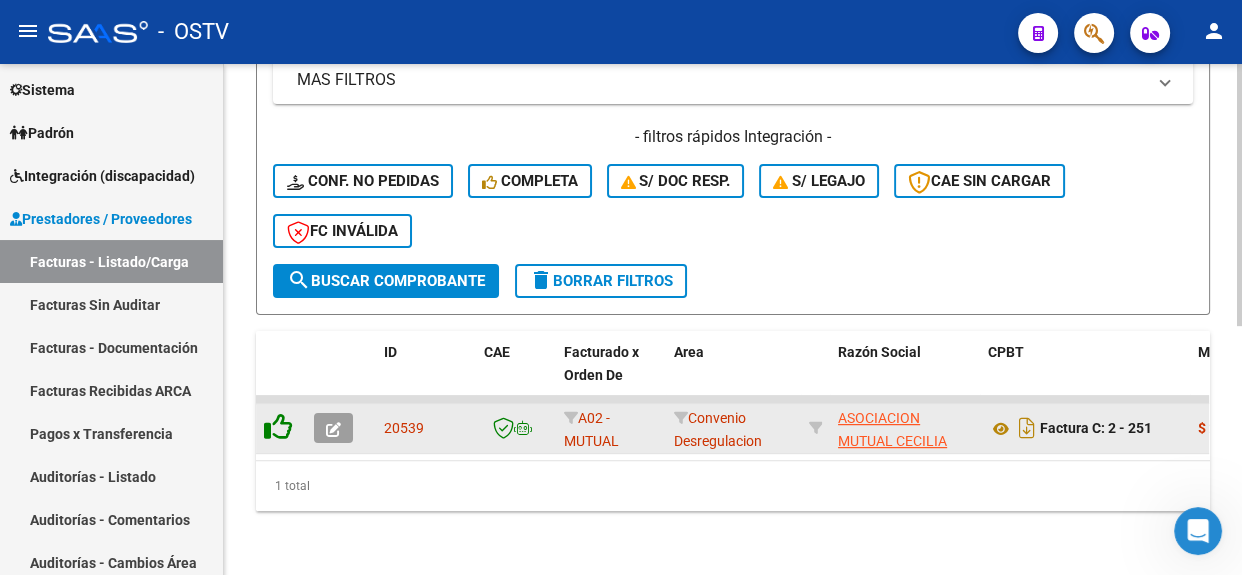 scroll, scrollTop: 485, scrollLeft: 0, axis: vertical 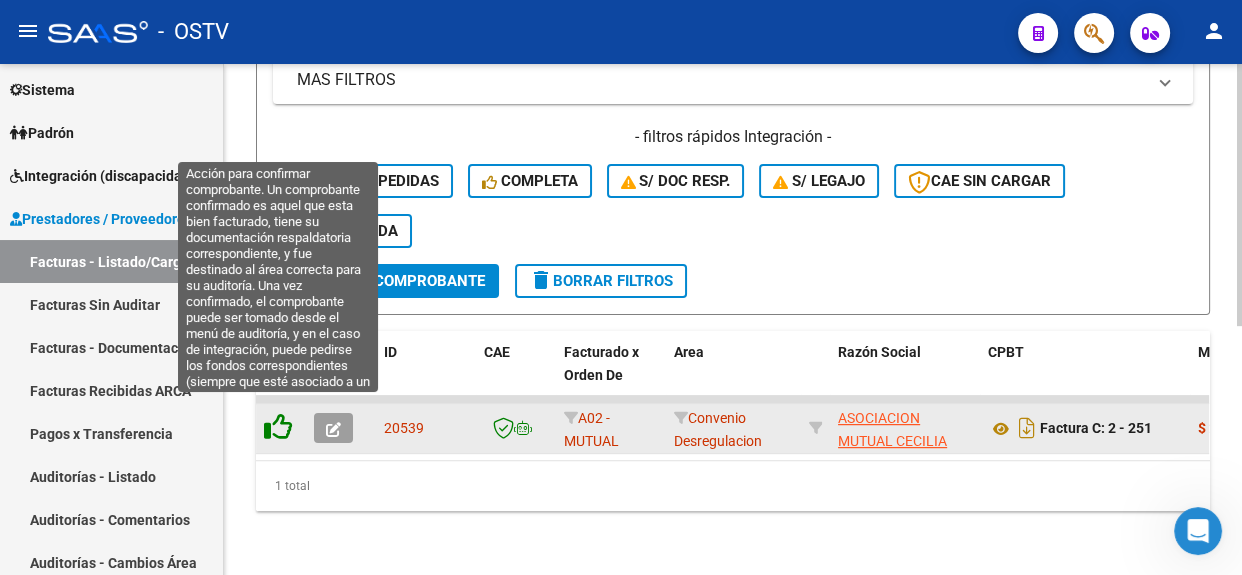 click 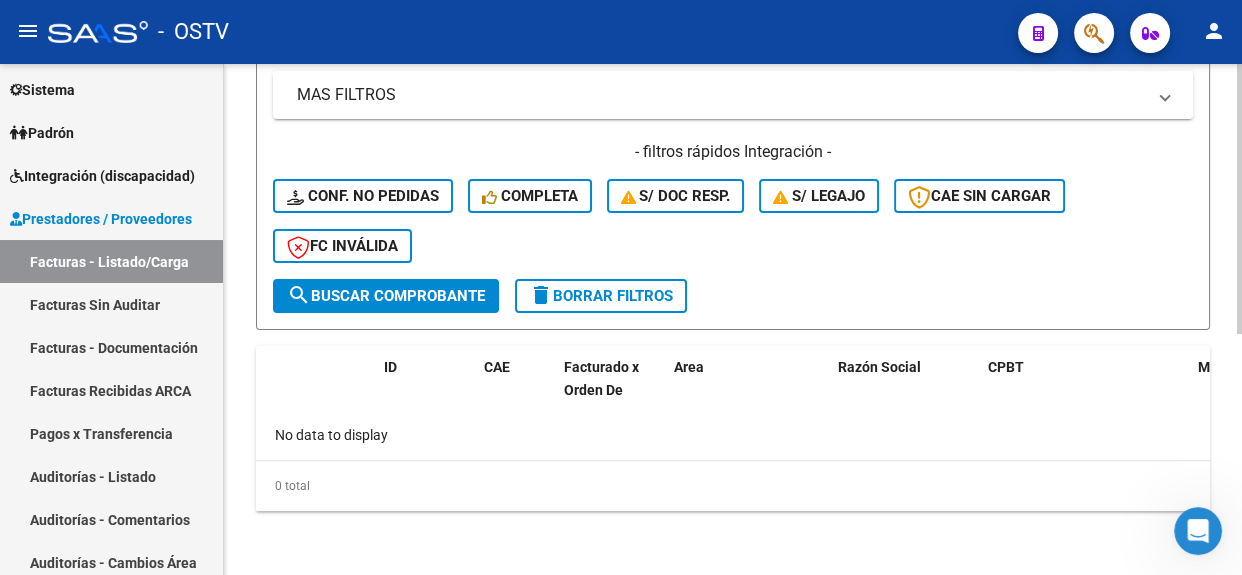 scroll, scrollTop: 456, scrollLeft: 0, axis: vertical 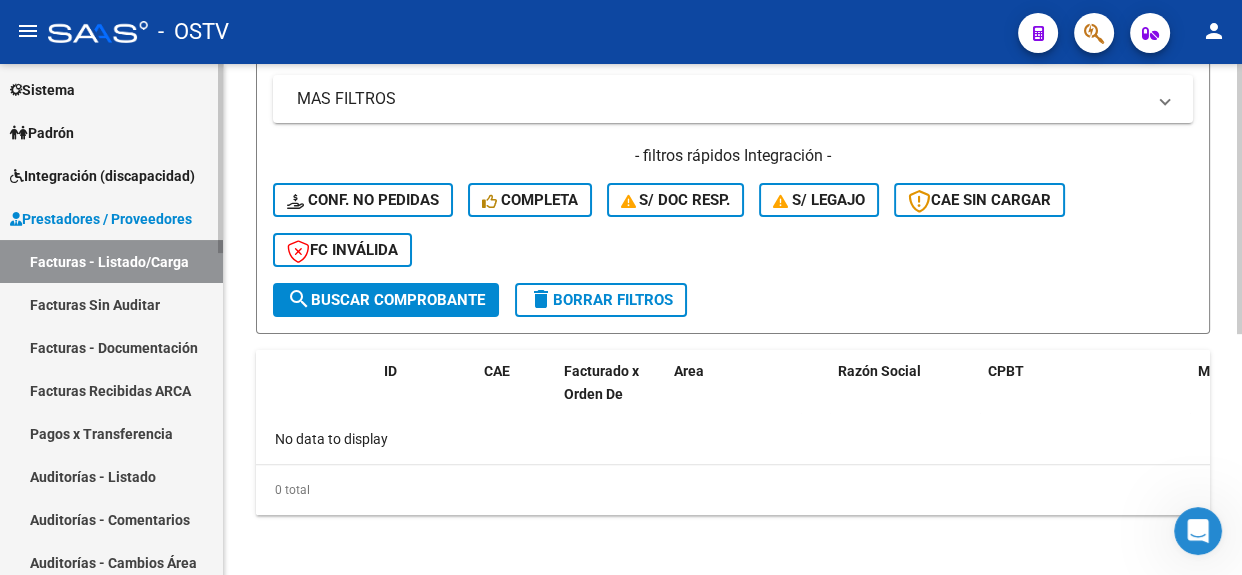 click on "Auditorías - Listado" at bounding box center (111, 476) 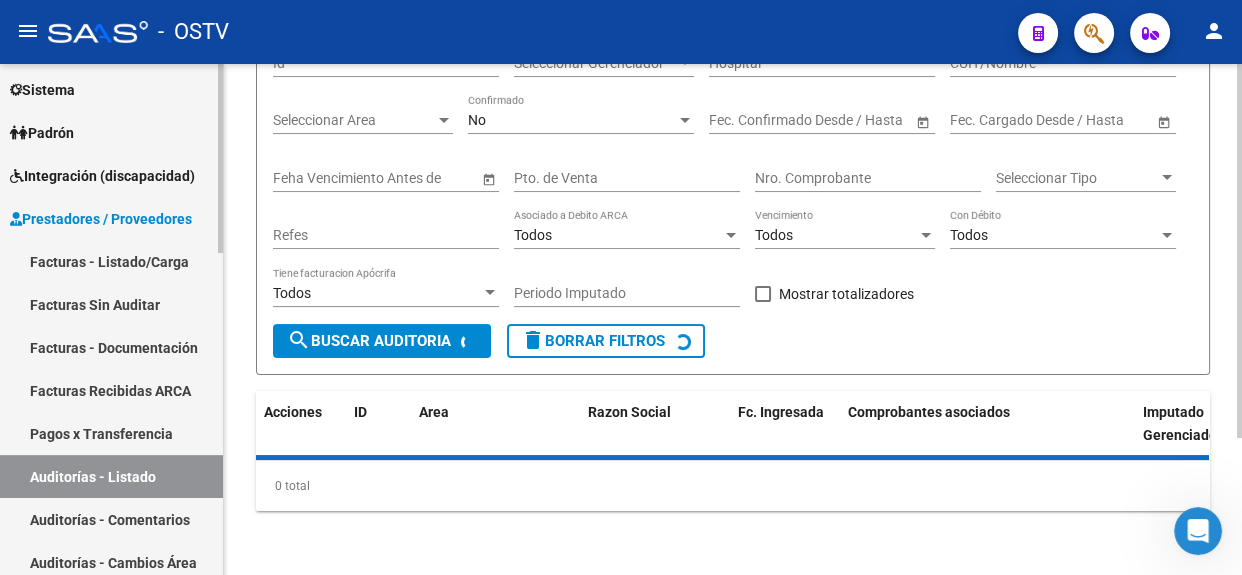 scroll, scrollTop: 0, scrollLeft: 0, axis: both 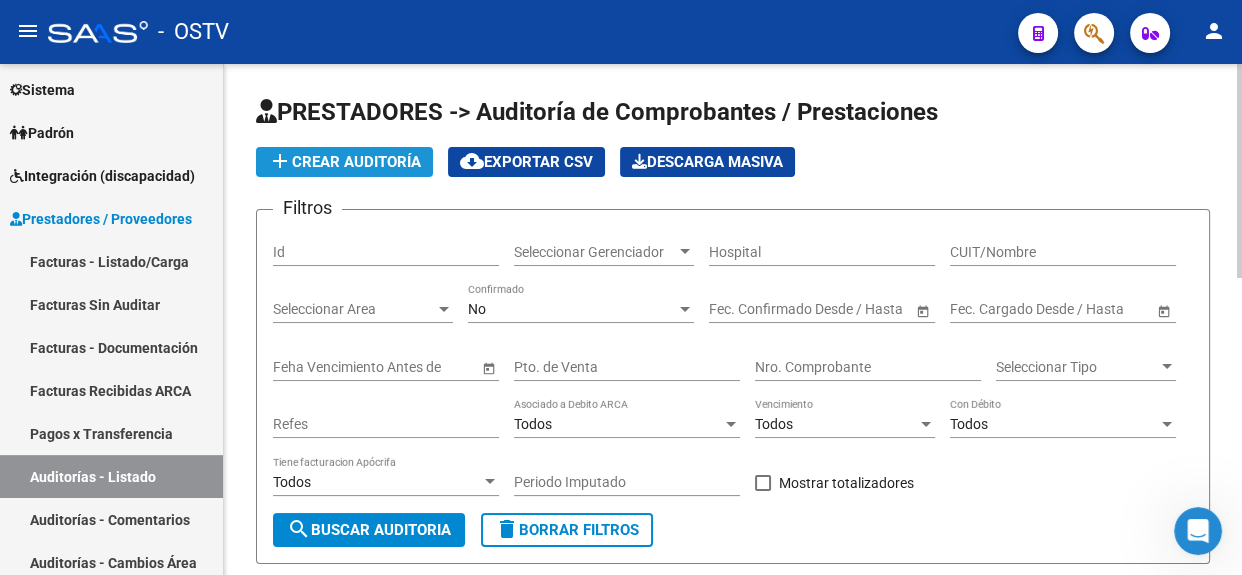 click on "add  Crear Auditoría" 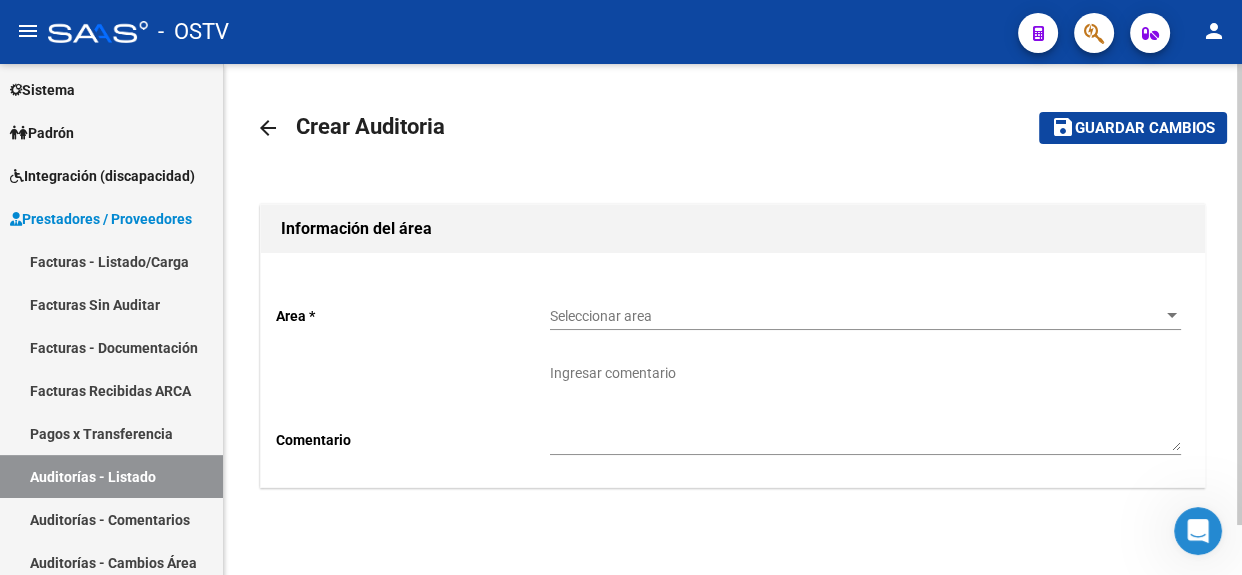 click on "Seleccionar area" at bounding box center (856, 316) 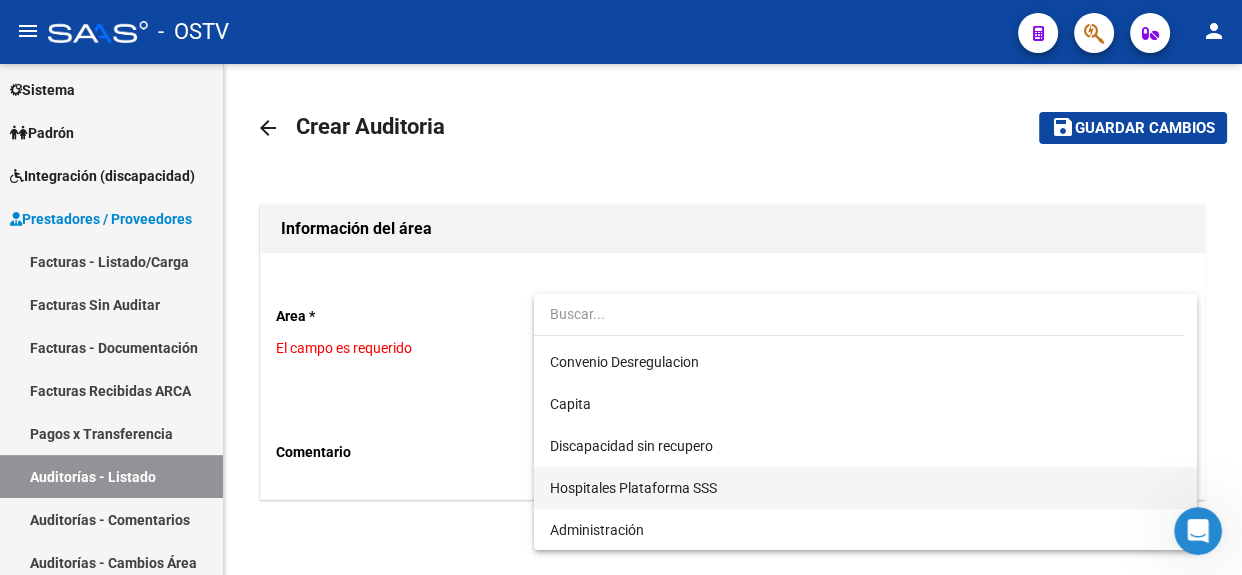 scroll, scrollTop: 203, scrollLeft: 0, axis: vertical 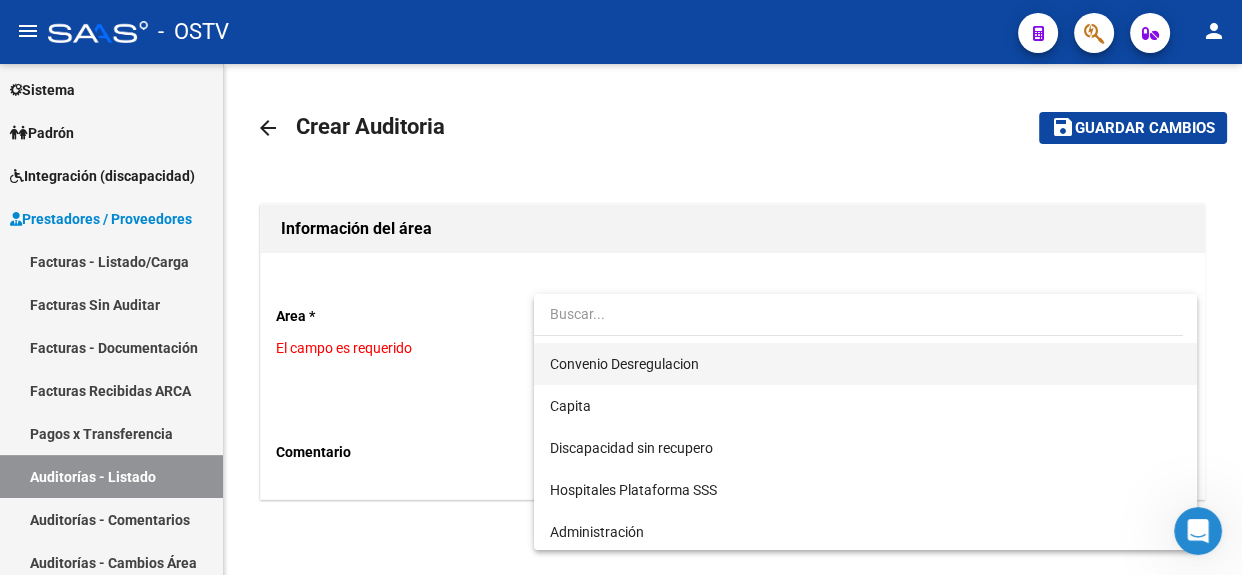 click on "Convenio Desregulacion" at bounding box center (865, 364) 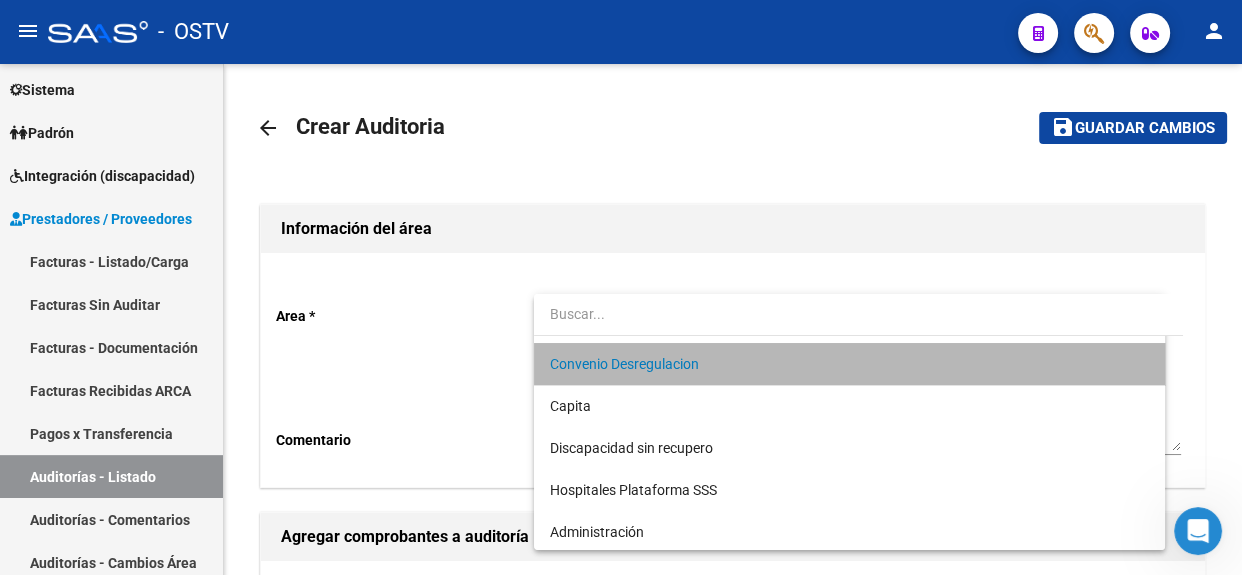 scroll, scrollTop: 205, scrollLeft: 0, axis: vertical 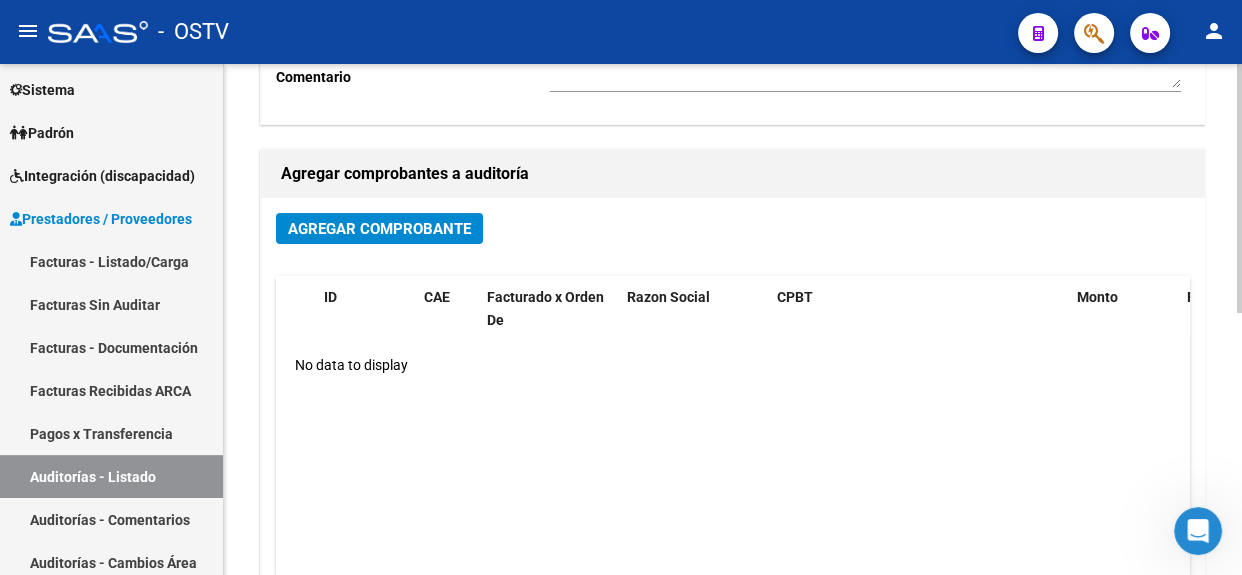 click 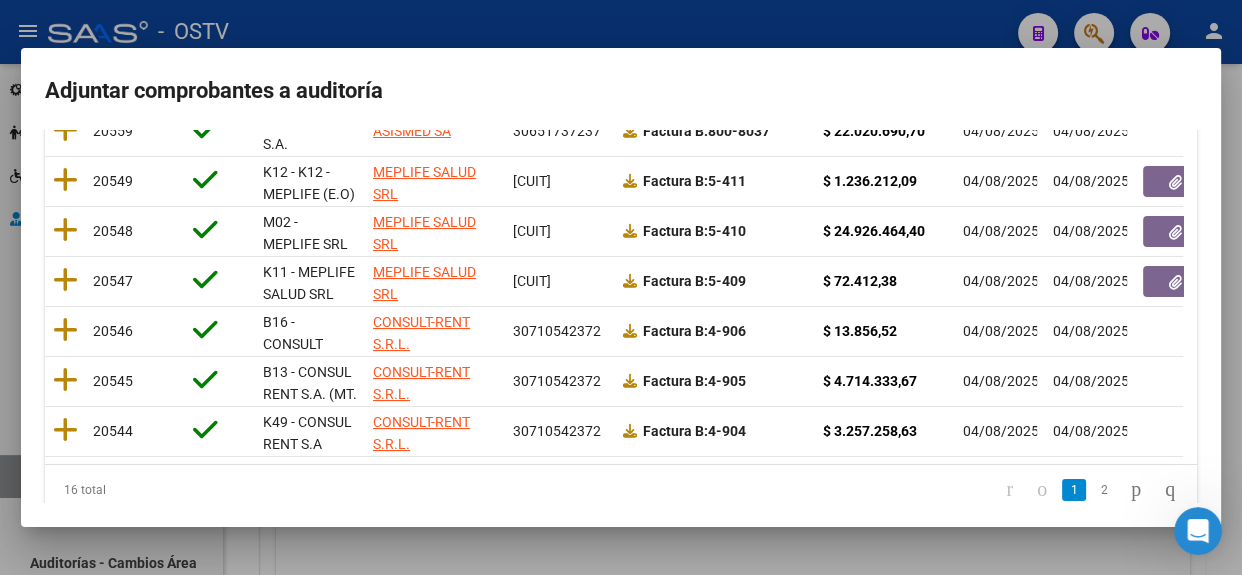 scroll, scrollTop: 540, scrollLeft: 0, axis: vertical 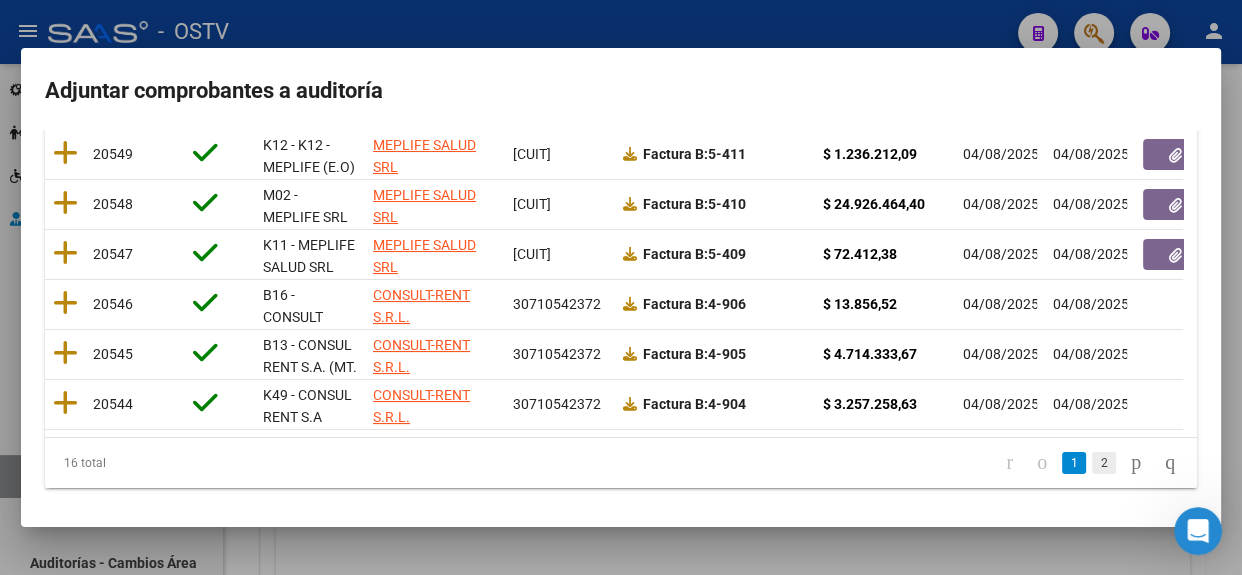 click on "2" 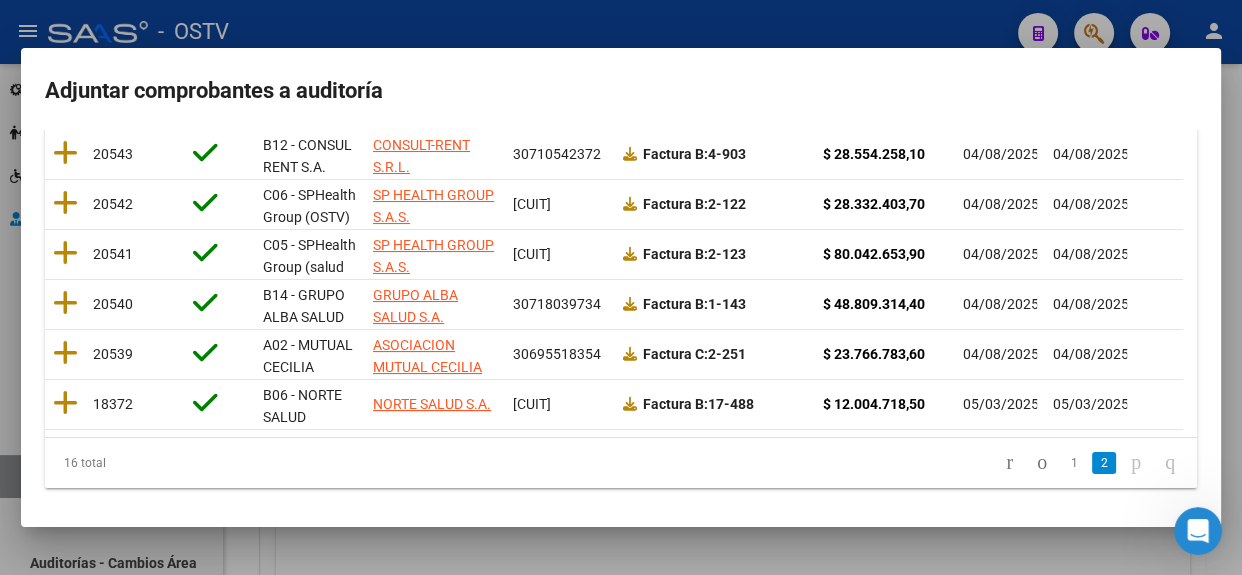 scroll, scrollTop: 340, scrollLeft: 0, axis: vertical 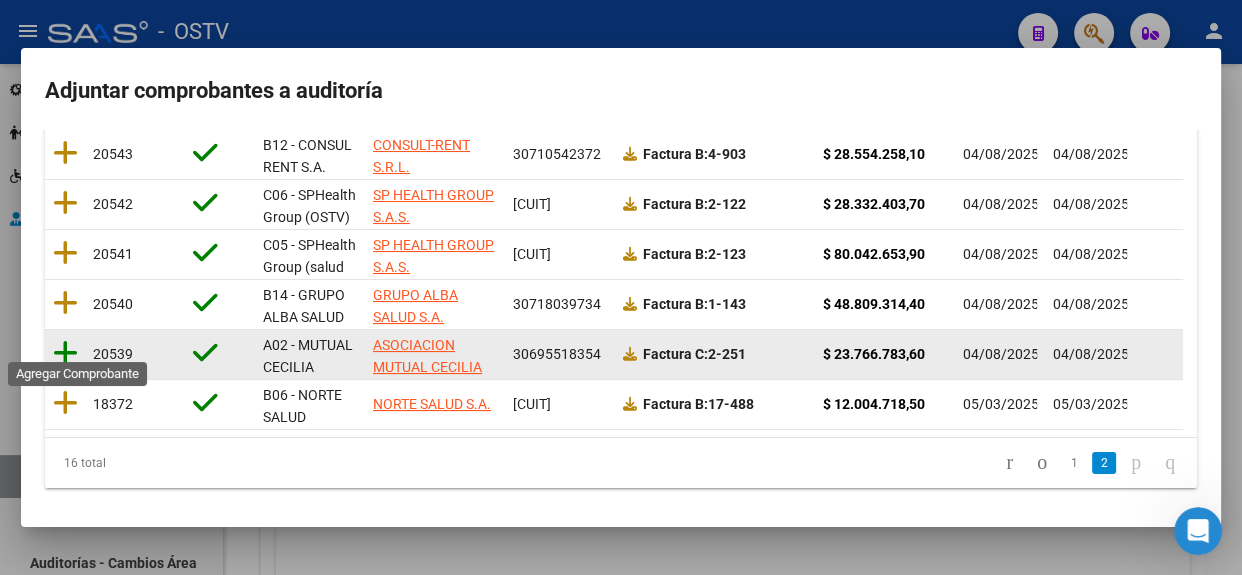 click 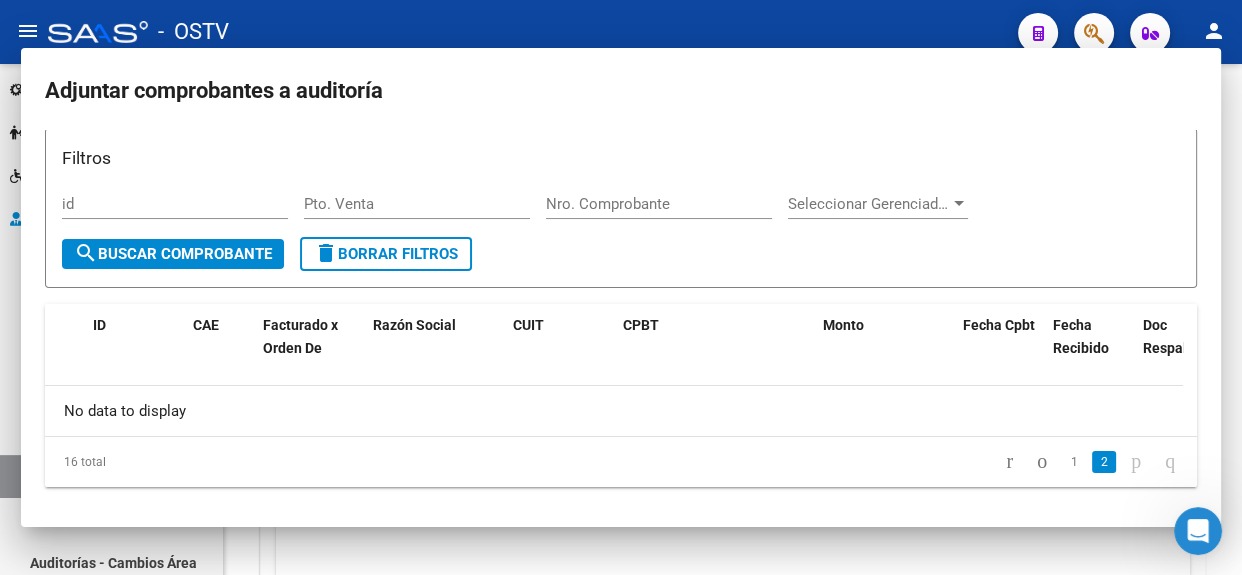 scroll, scrollTop: 0, scrollLeft: 0, axis: both 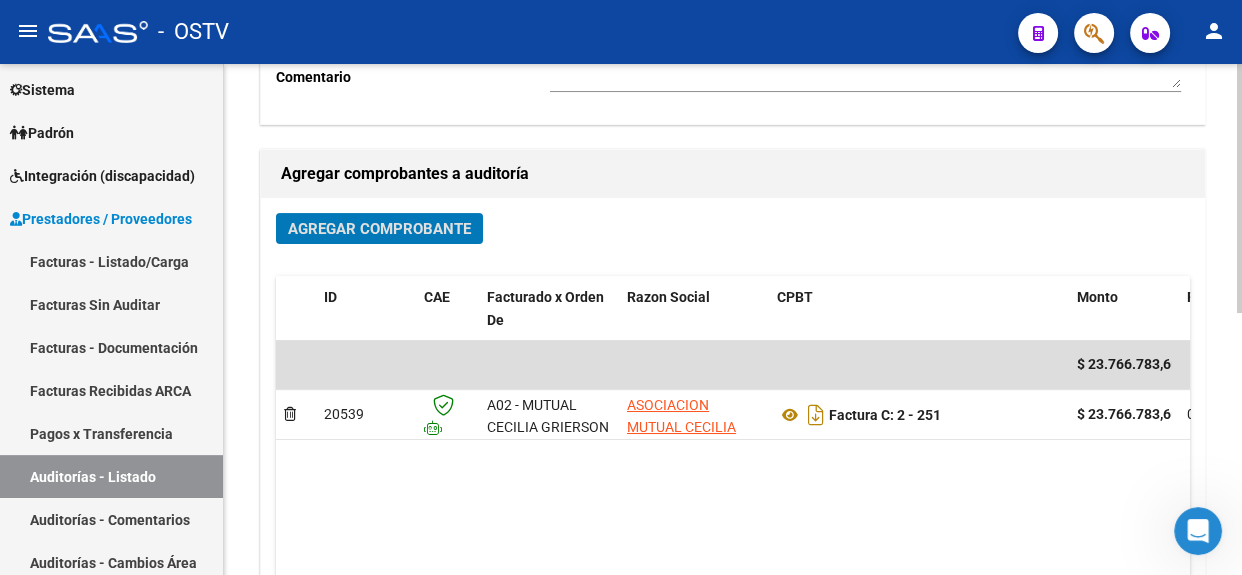 click 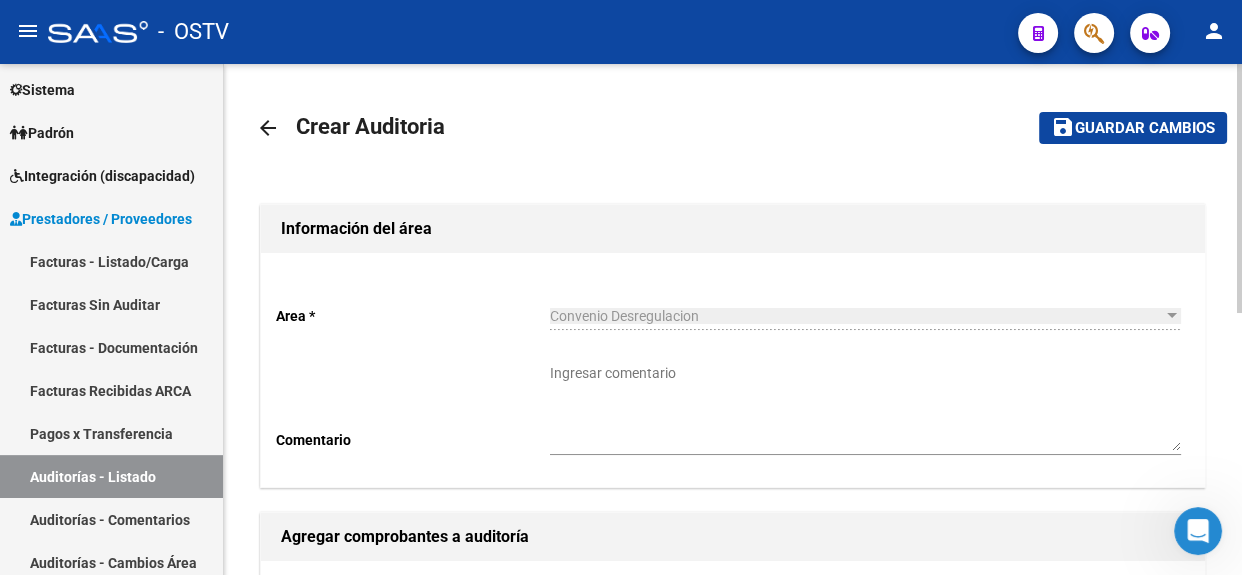 click on "save Guardar cambios" 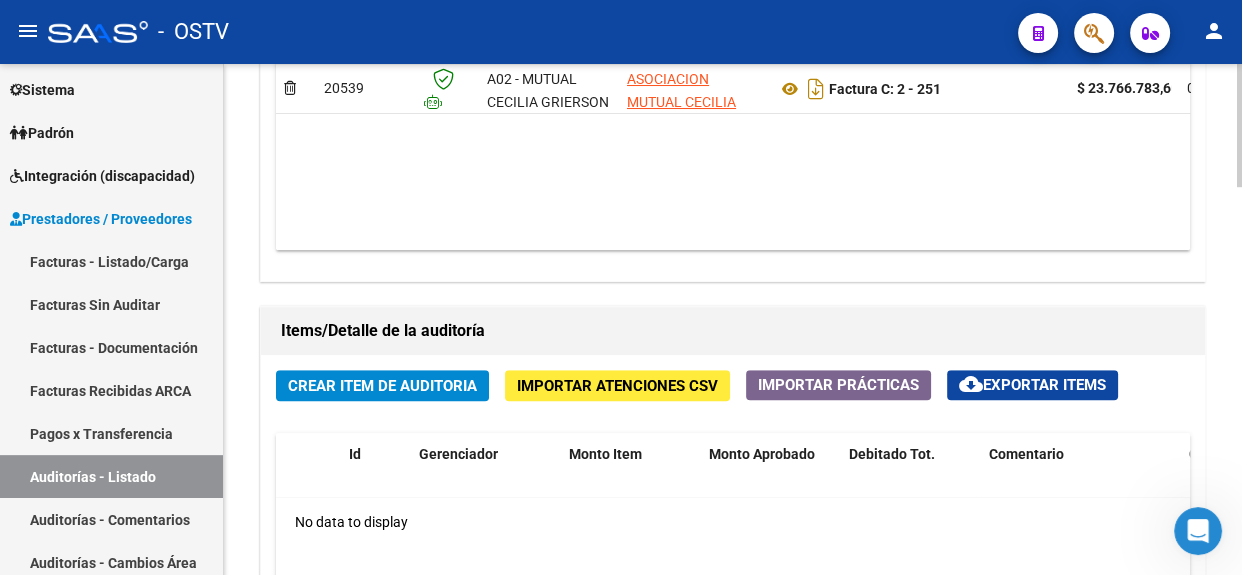 scroll, scrollTop: 1204, scrollLeft: 0, axis: vertical 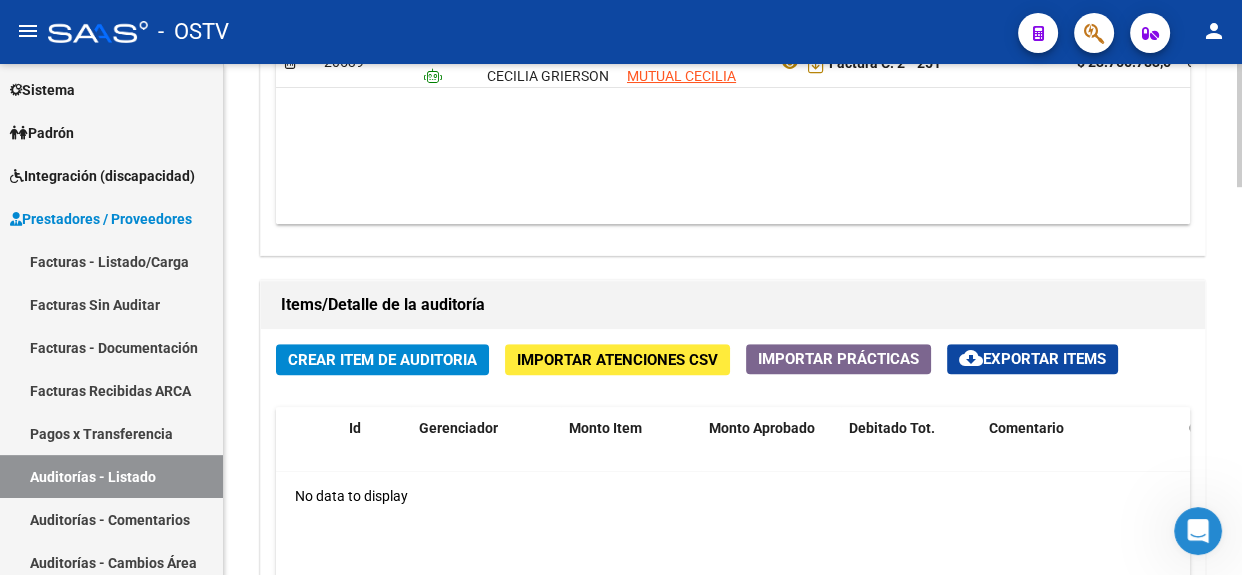 click on "arrow_back Editar 13589    cloud_download  Generar informe  Puede notificar al gerenciador respecto de esta auditoria, para invitarlo a formar parte de la misma realizando comentarios.  NOTIFICAR Totales Auditoría Total Comprobantes:  $ 23.766.783,60 Total Items Auditados:  $ 0,00 Falta Identificar:   $ 23.766.783,60 Items Auditados Total Aprobado: $ 0,00 Total Debitado: $ 0,00 Totales Aprobado - Imputado x Gerenciador Información del área Cambiar de área a esta auditoría  Area * Convenio Desregulacion Seleccionar area Comentario    Ingresar comentario  save  Guardar Comentario  Comprobantes Asociados a la Auditoría Agregar Comprobante cloud_download  Exportar Comprobantes  ID CAE Facturado x Orden De Razon Social CPBT Monto Fecha Cpbt Fecha Recibido Doc Respaldatoria Expte. Interno Creado Usuario $ 23.766.783,60 20539  A02 - MUTUAL CECILIA GRIERSON (SMP Salud) ASOCIACION MUTUAL CECILIA GRIERSON DE ENFERMEROS TECNICOS Y AUXILIARES DE LA MED  Factura C: 2 - 251  $ 23.766.783,60 04/08/2025 Id CUIL" 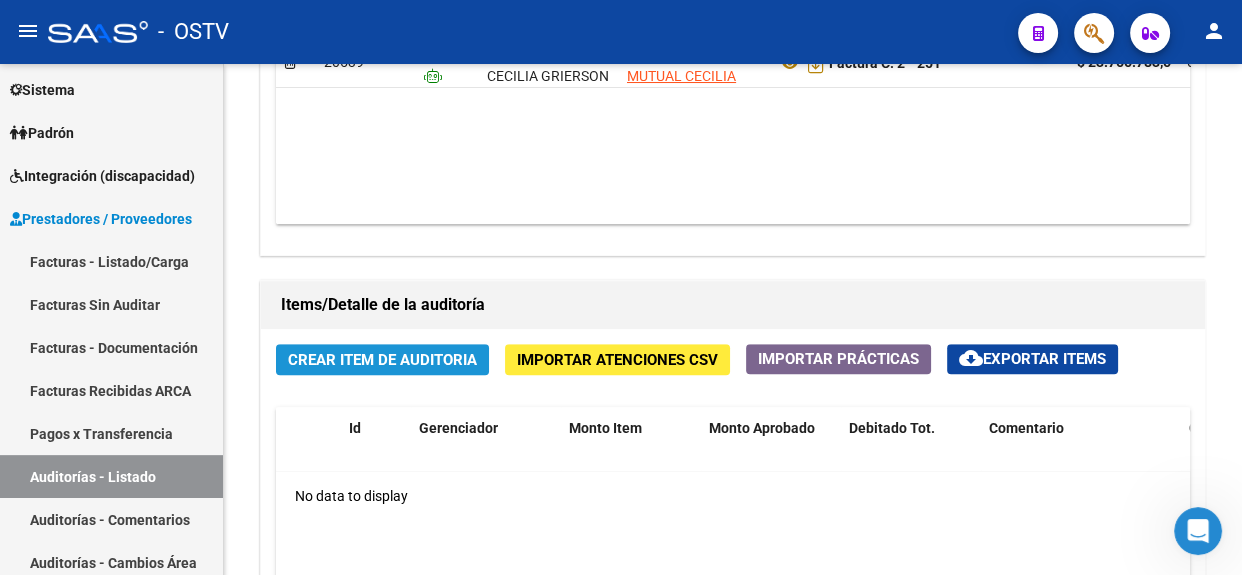 click on "Crear Item de Auditoria" 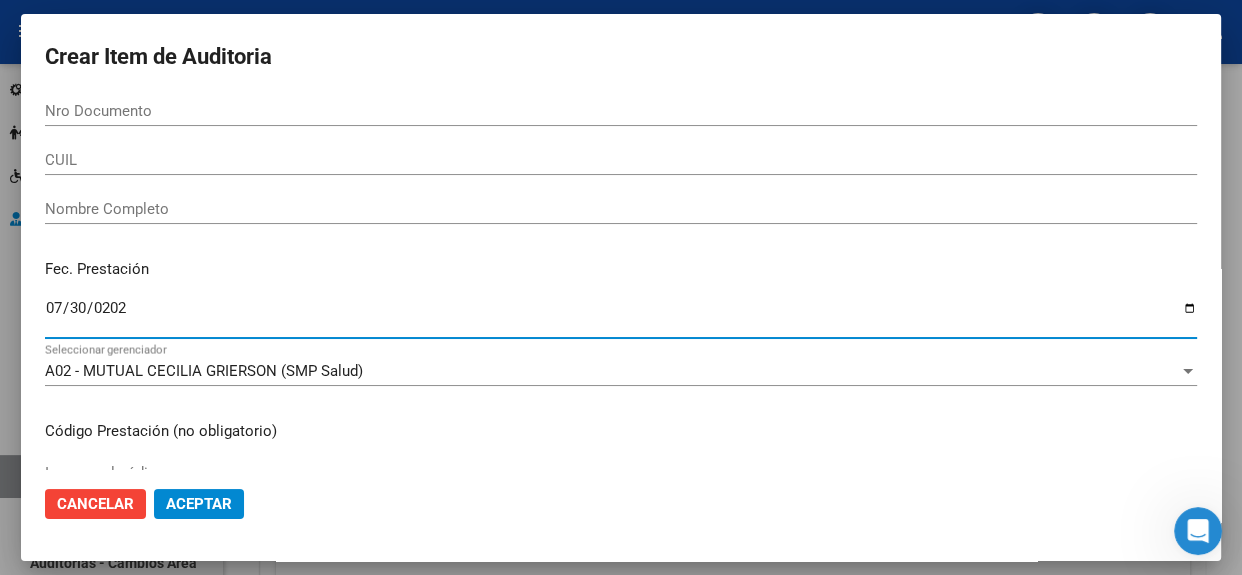 type on "2025-07-30" 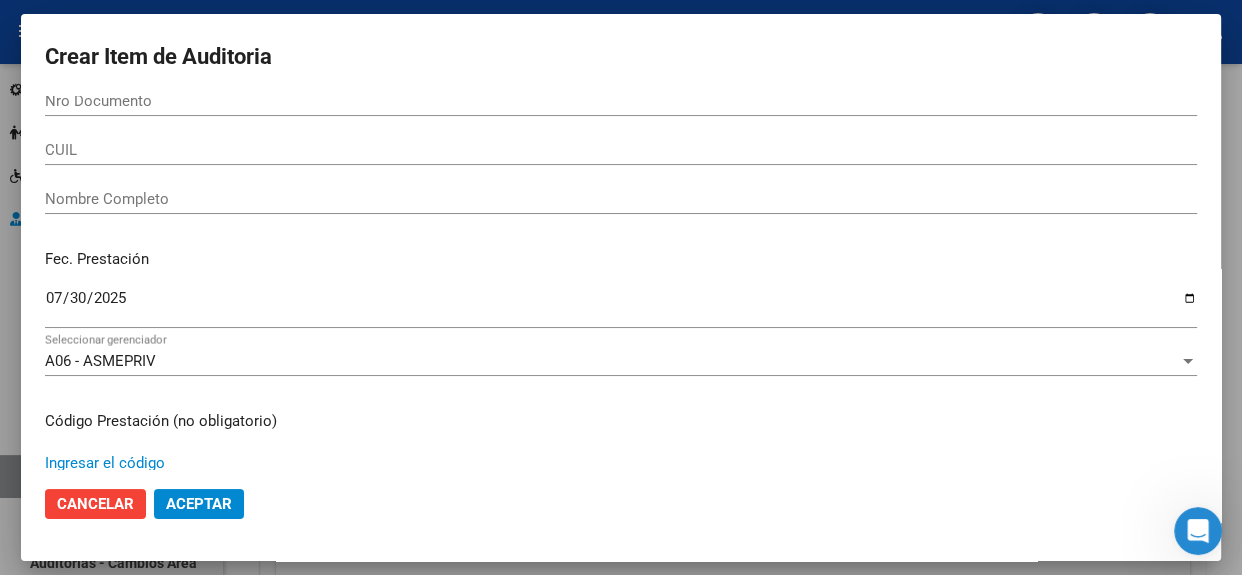 scroll, scrollTop: 290, scrollLeft: 0, axis: vertical 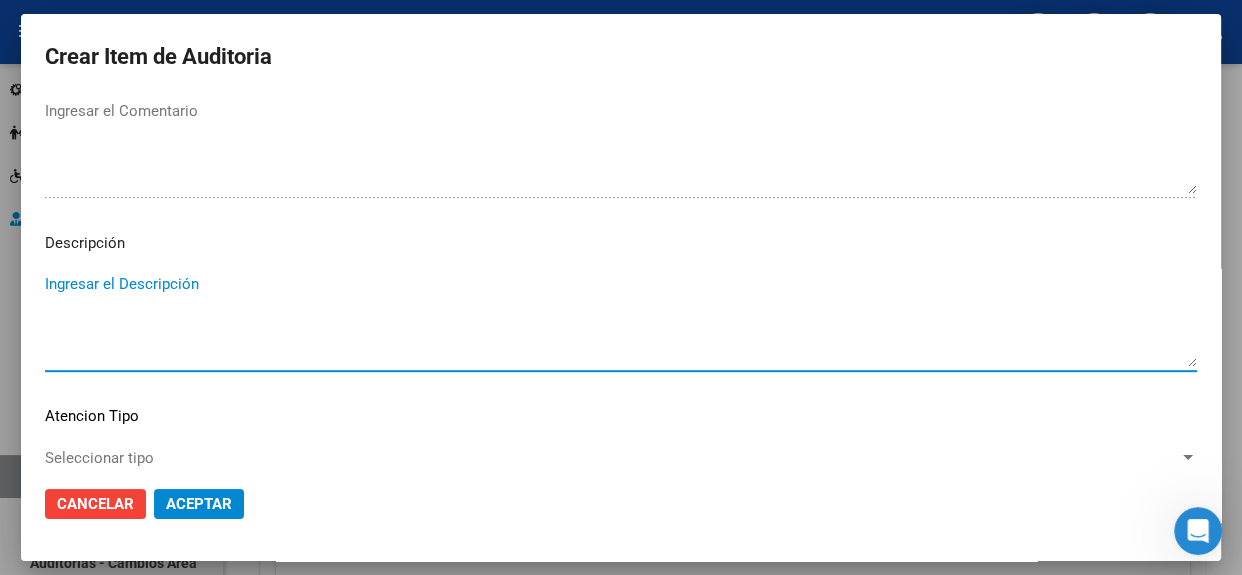 paste on "Transferencias 06-2025, según contrato de prestaciones (contrato 92-08)" 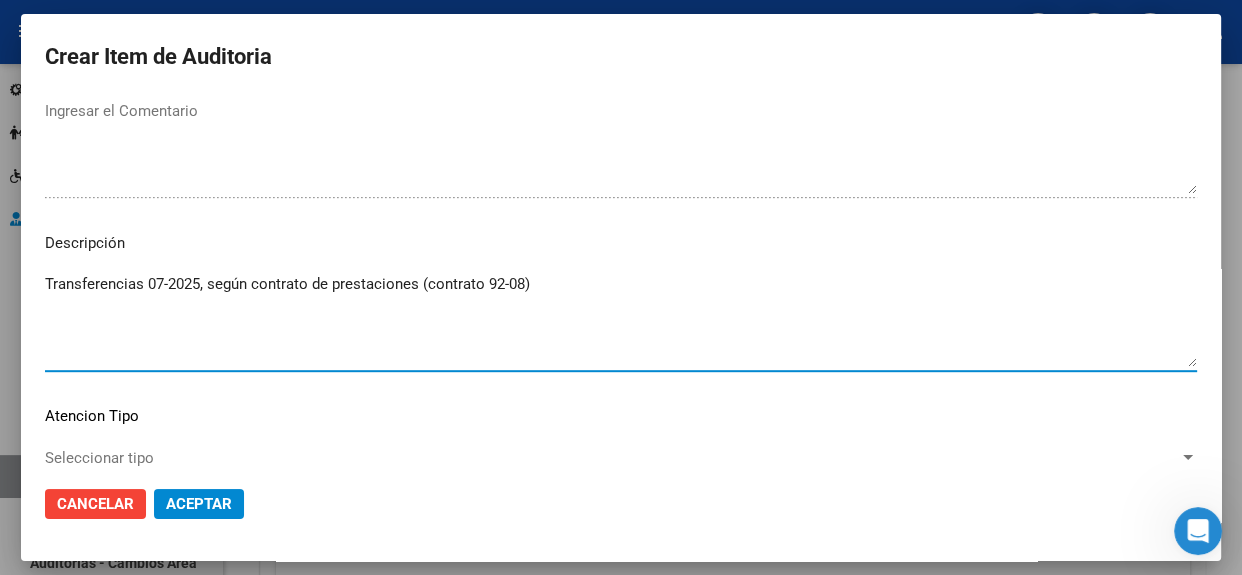 type on "Transferencias 07-2025, según contrato de prestaciones (contrato 92-08)" 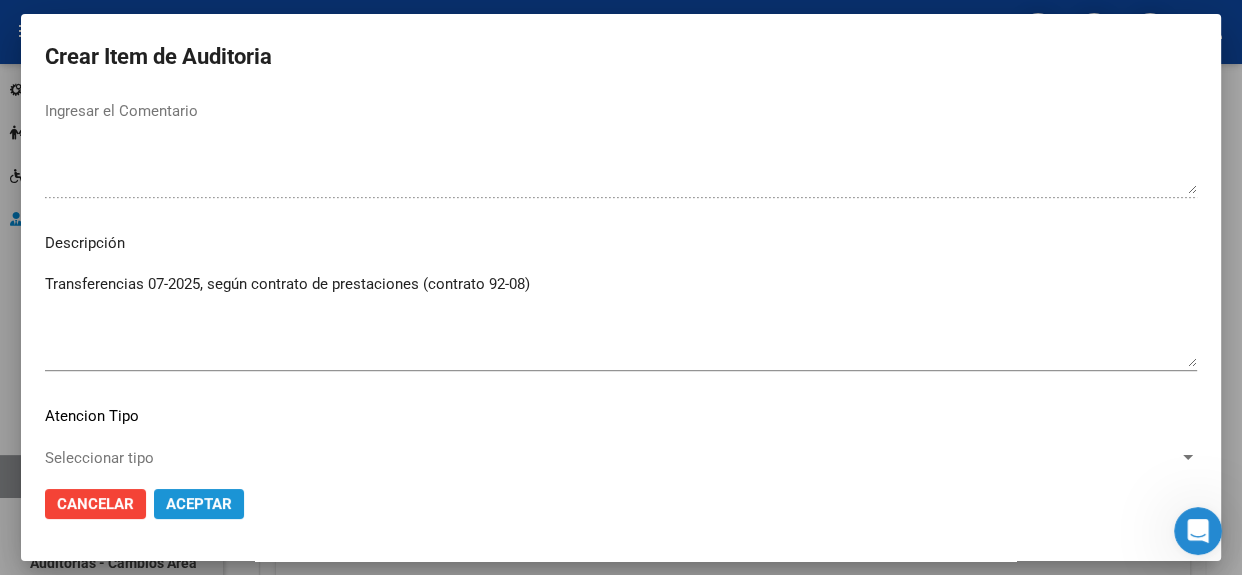 click on "Aceptar" 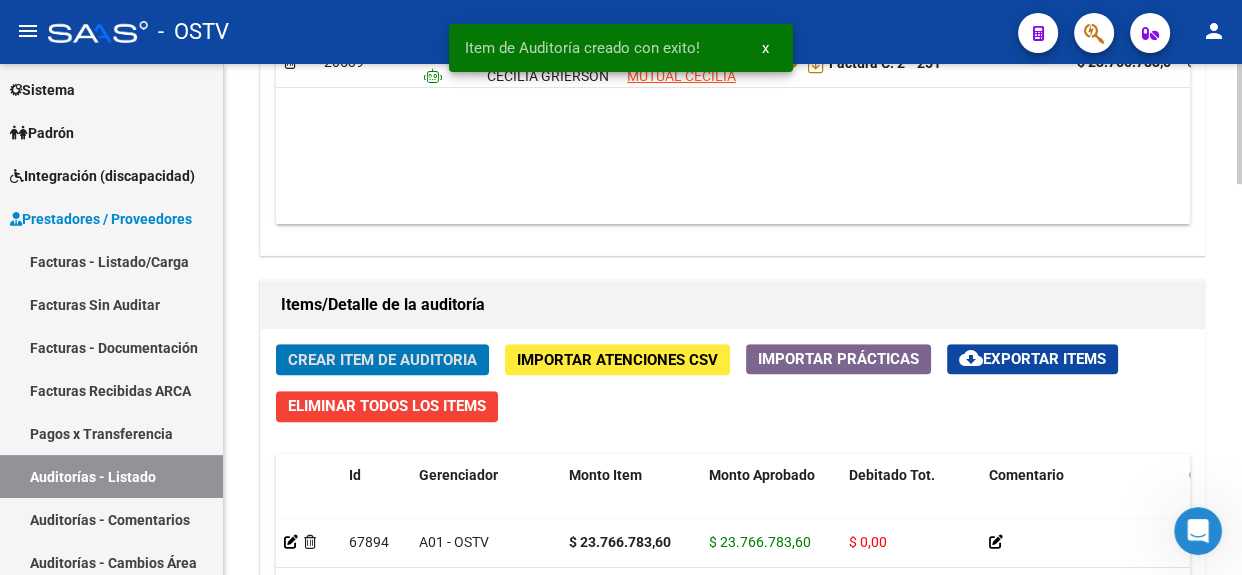 scroll, scrollTop: 1658, scrollLeft: 0, axis: vertical 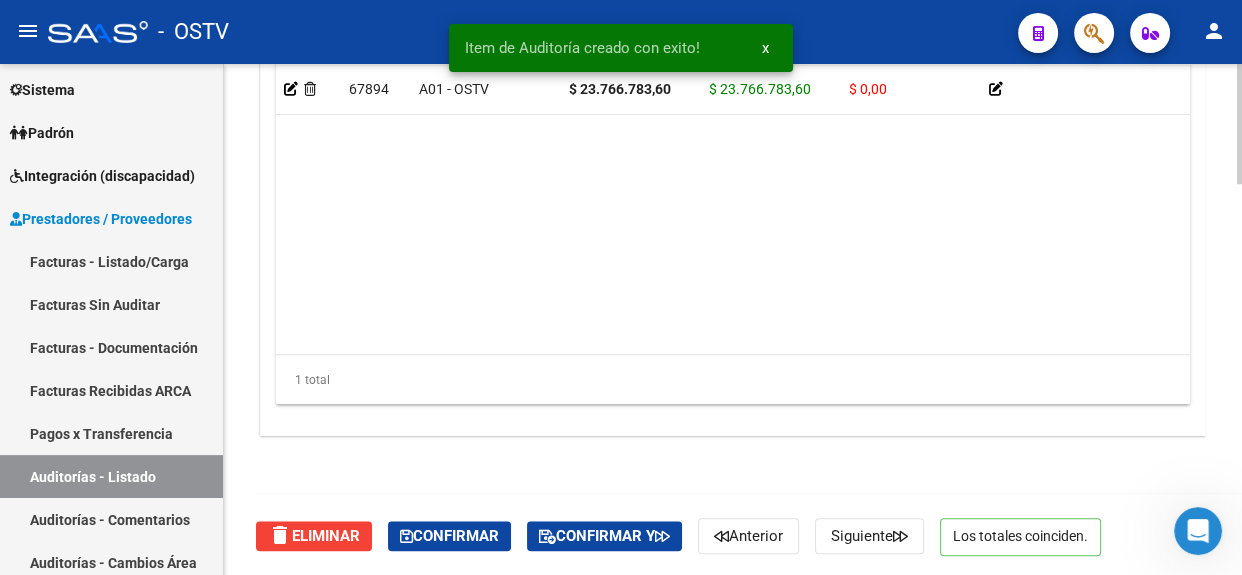 click 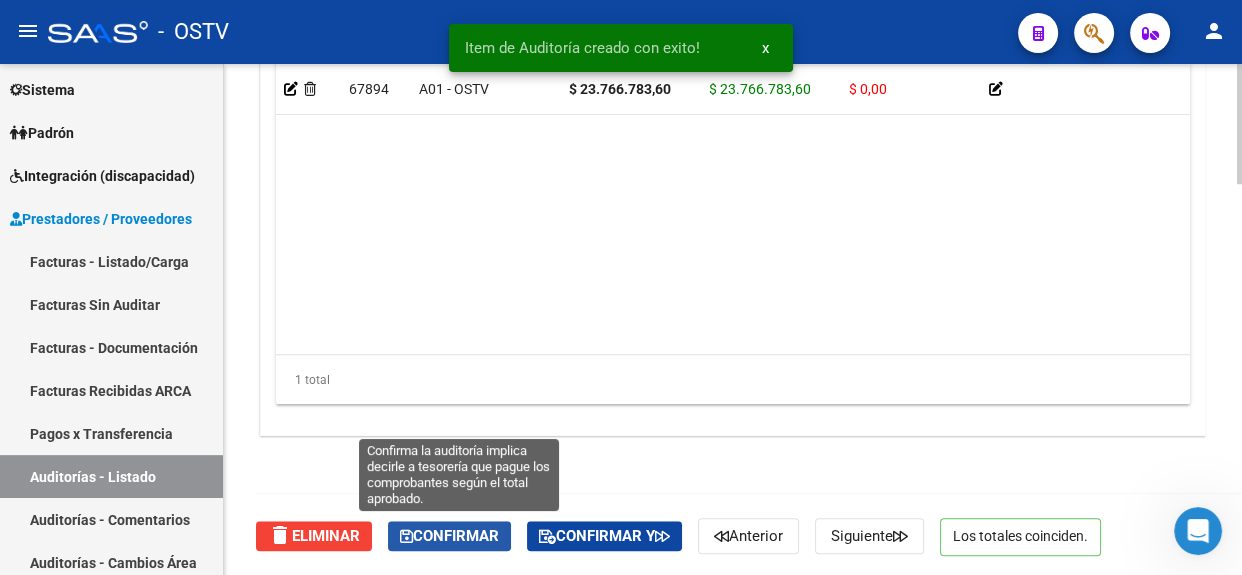 click on "Confirmar" 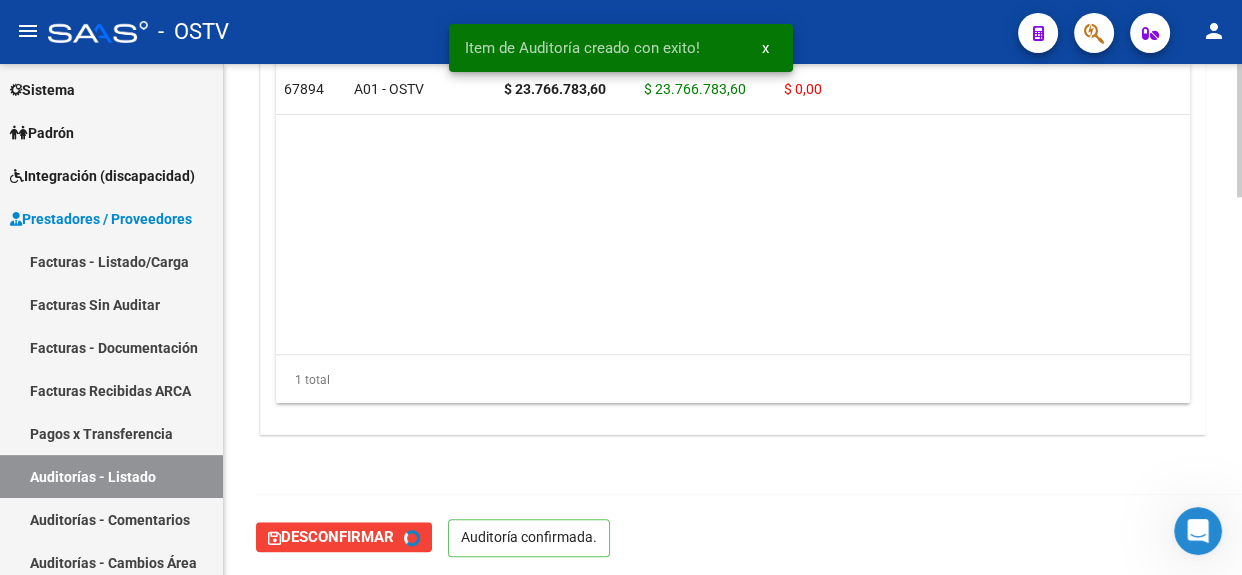 type on "202508" 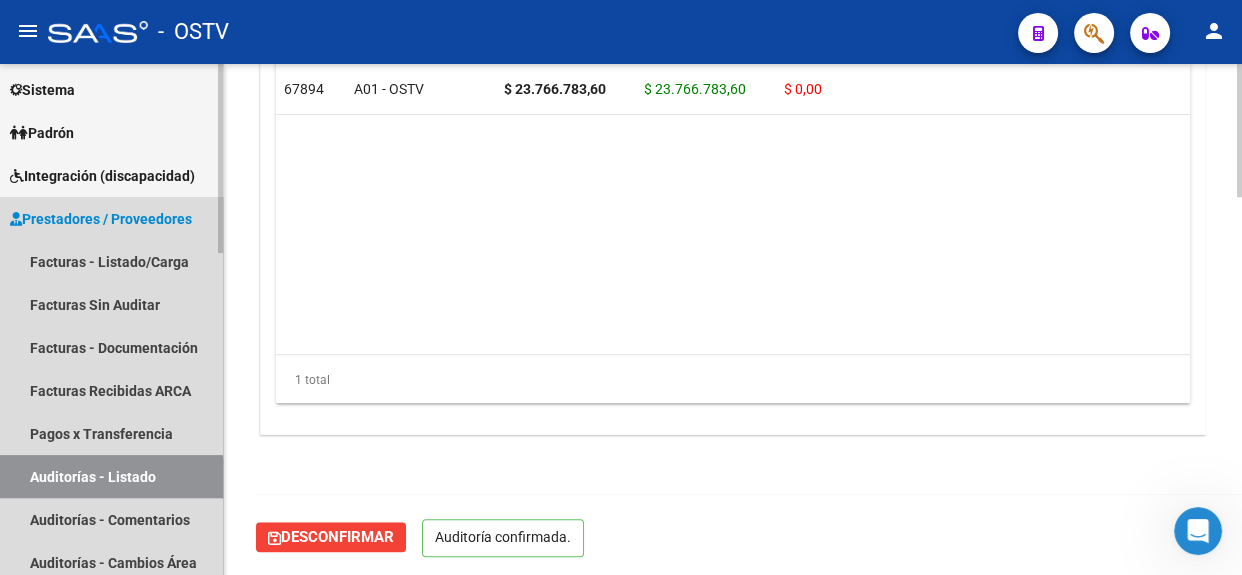 click on "Auditorías - Listado" at bounding box center (111, 476) 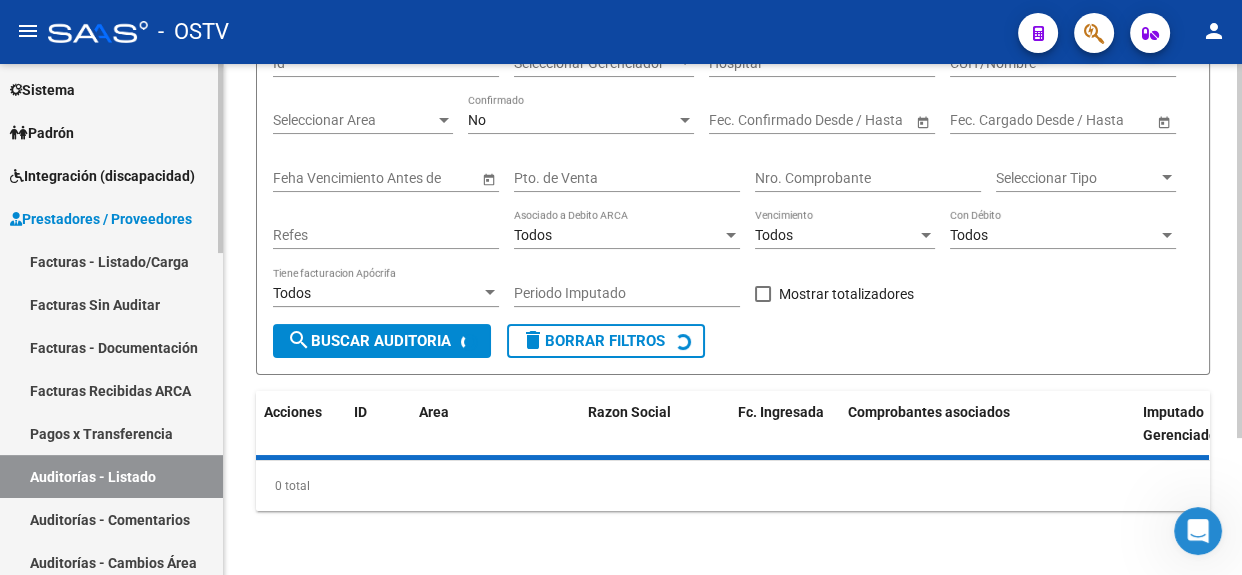 scroll, scrollTop: 0, scrollLeft: 0, axis: both 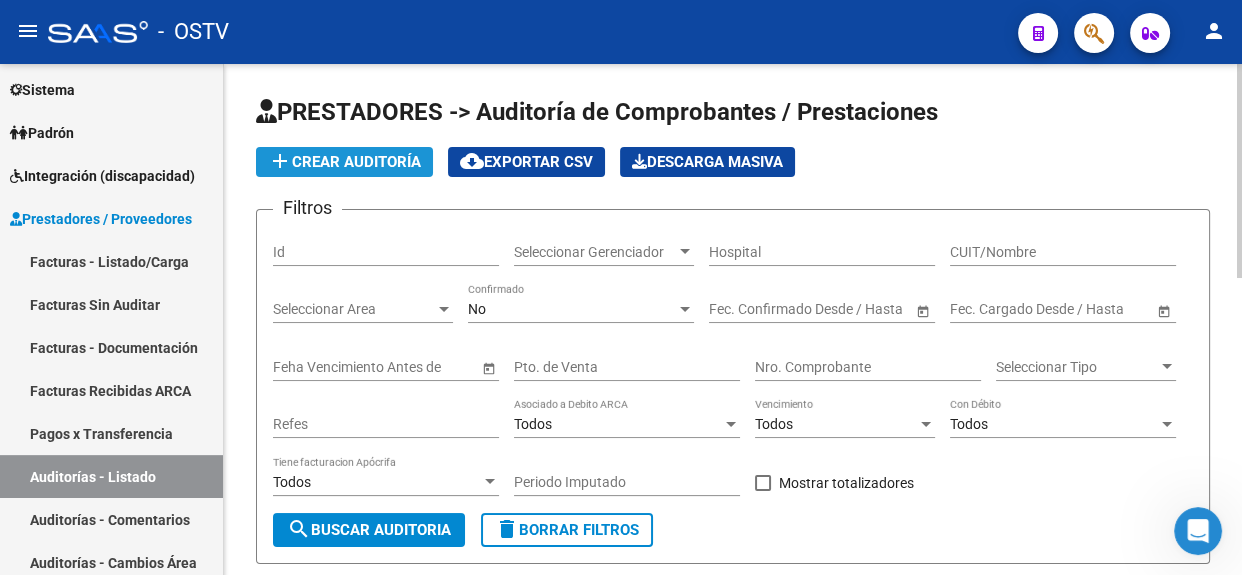 click on "add  Crear Auditoría" 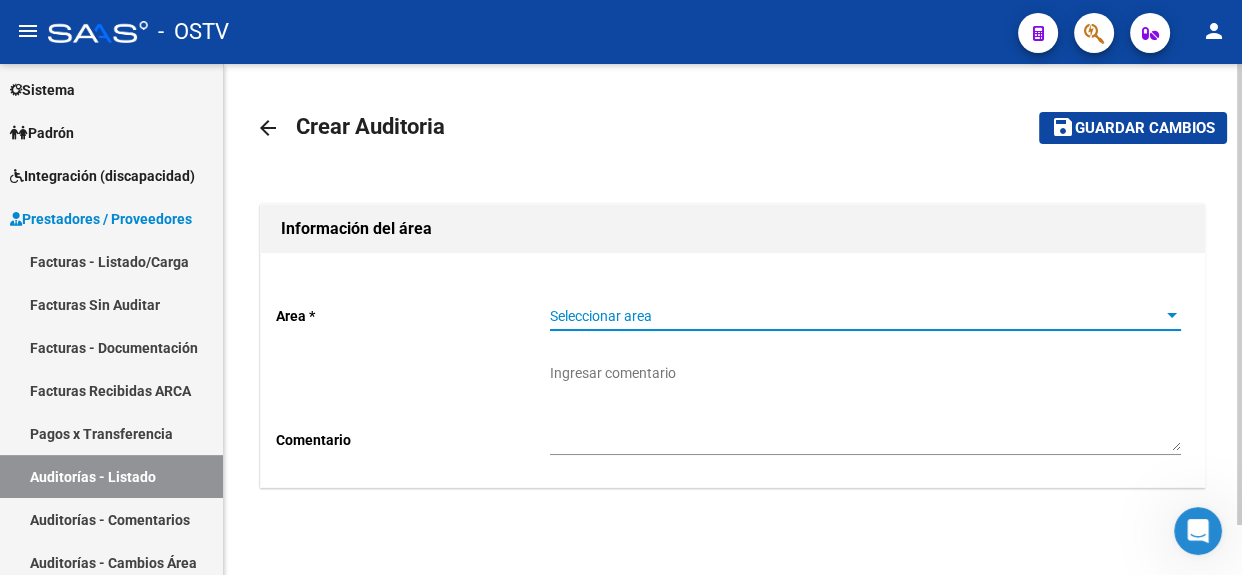 click on "Seleccionar area" at bounding box center (856, 316) 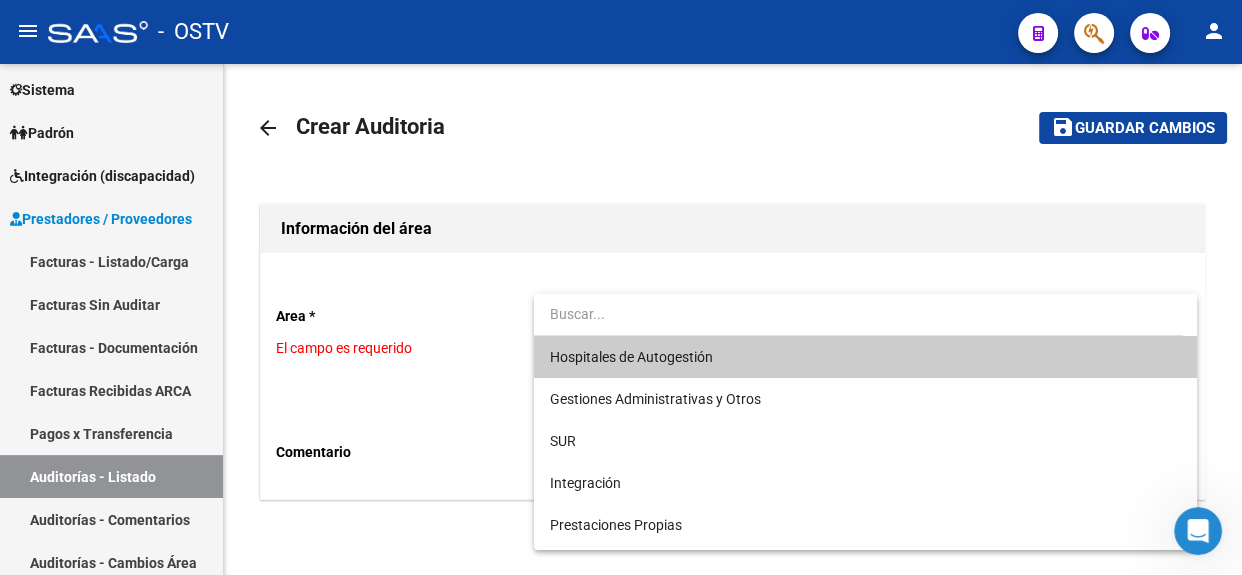 scroll, scrollTop: 205, scrollLeft: 0, axis: vertical 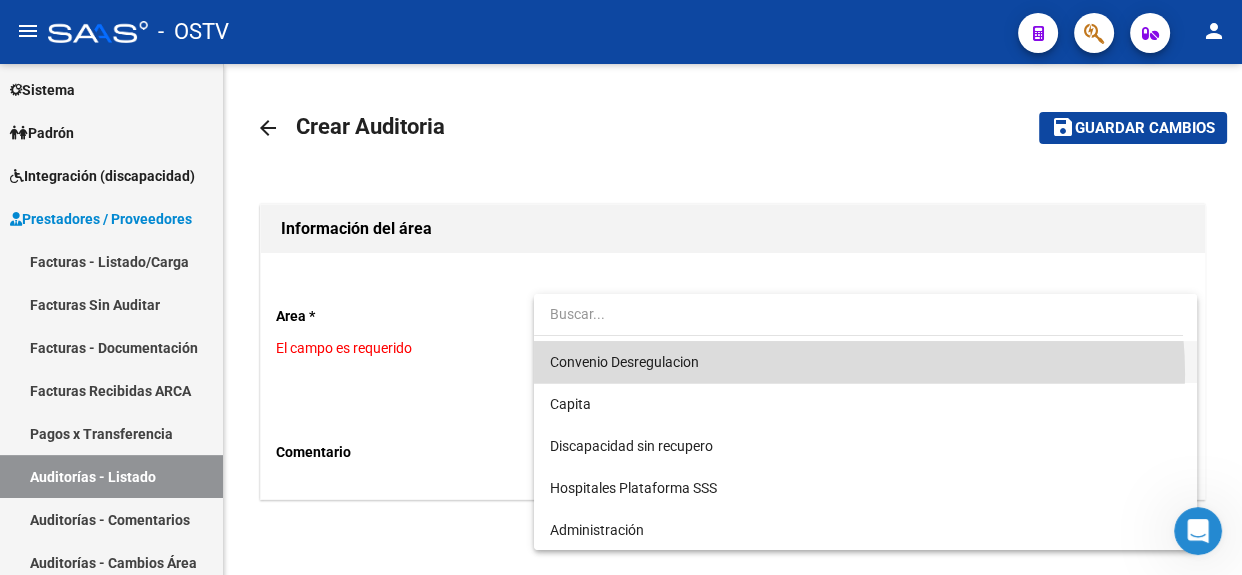 click on "Convenio Desregulacion" at bounding box center (865, 362) 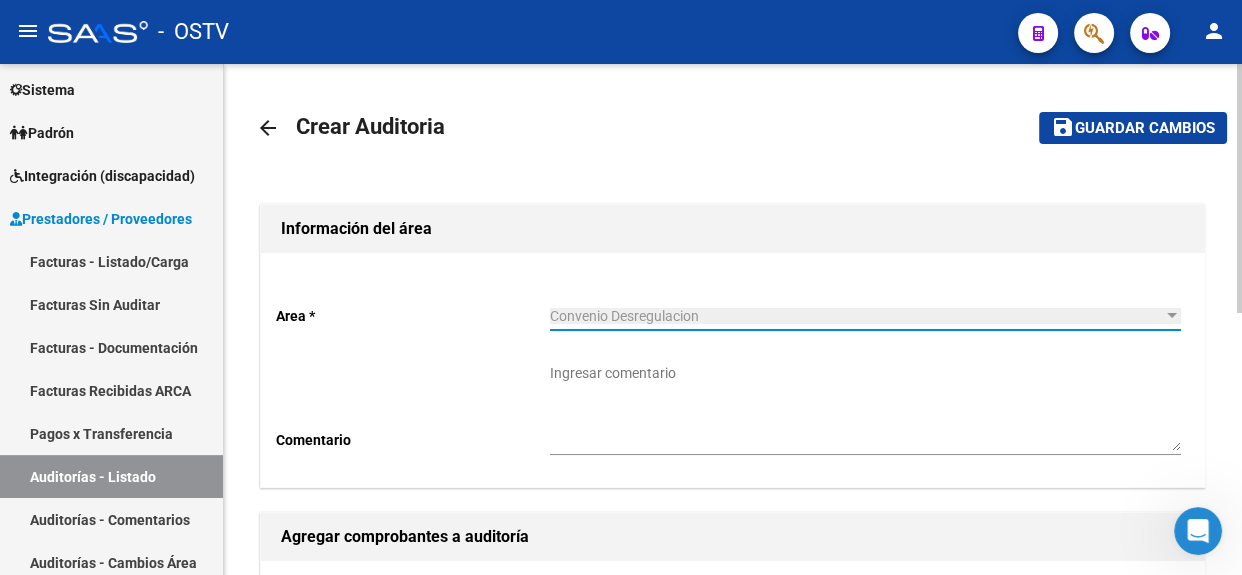 scroll, scrollTop: 510, scrollLeft: 0, axis: vertical 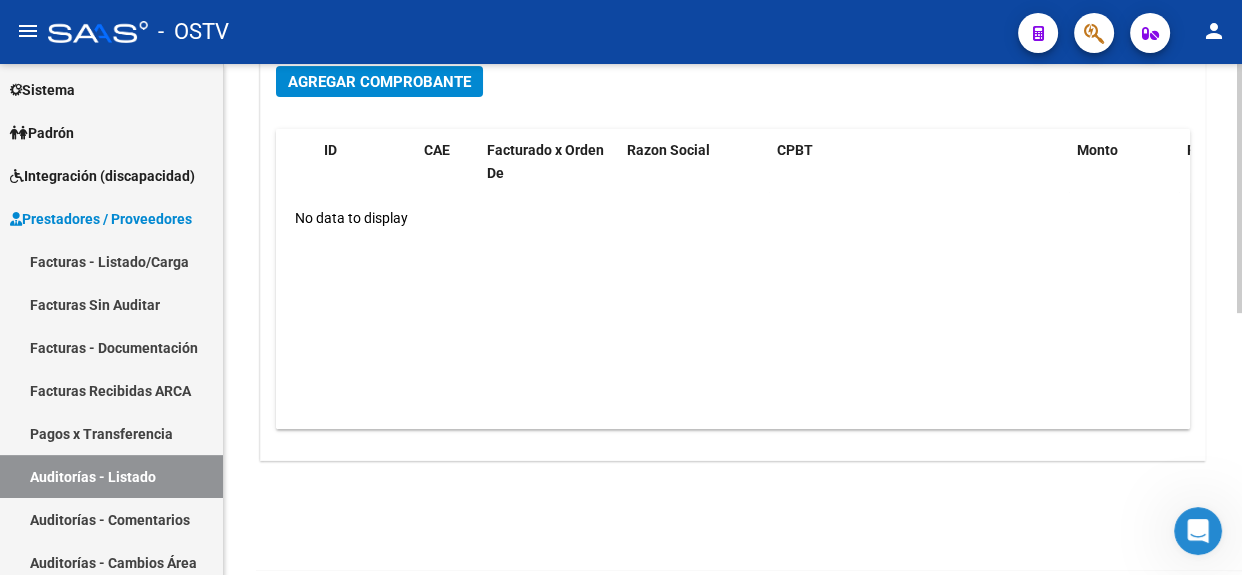 click 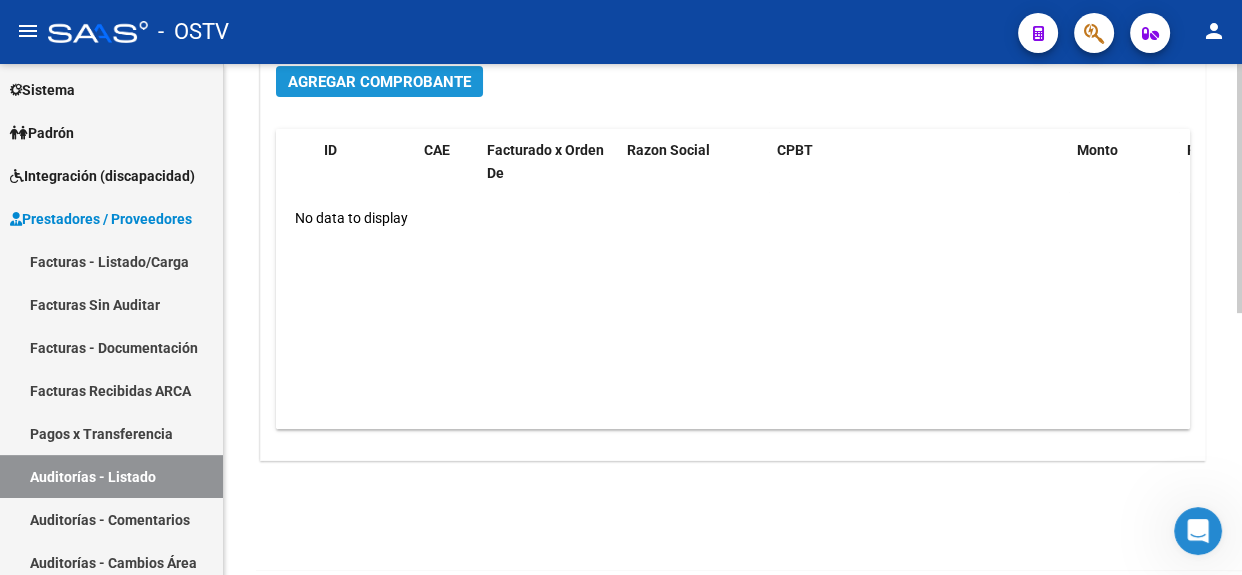 click on "Agregar Comprobante" 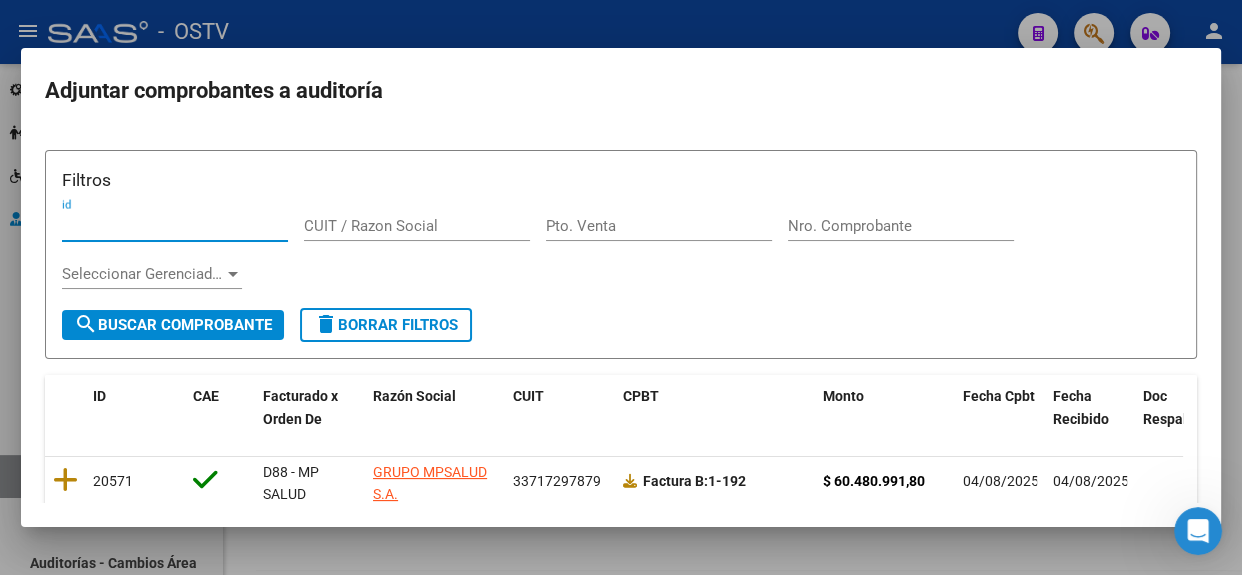 scroll, scrollTop: 326, scrollLeft: 0, axis: vertical 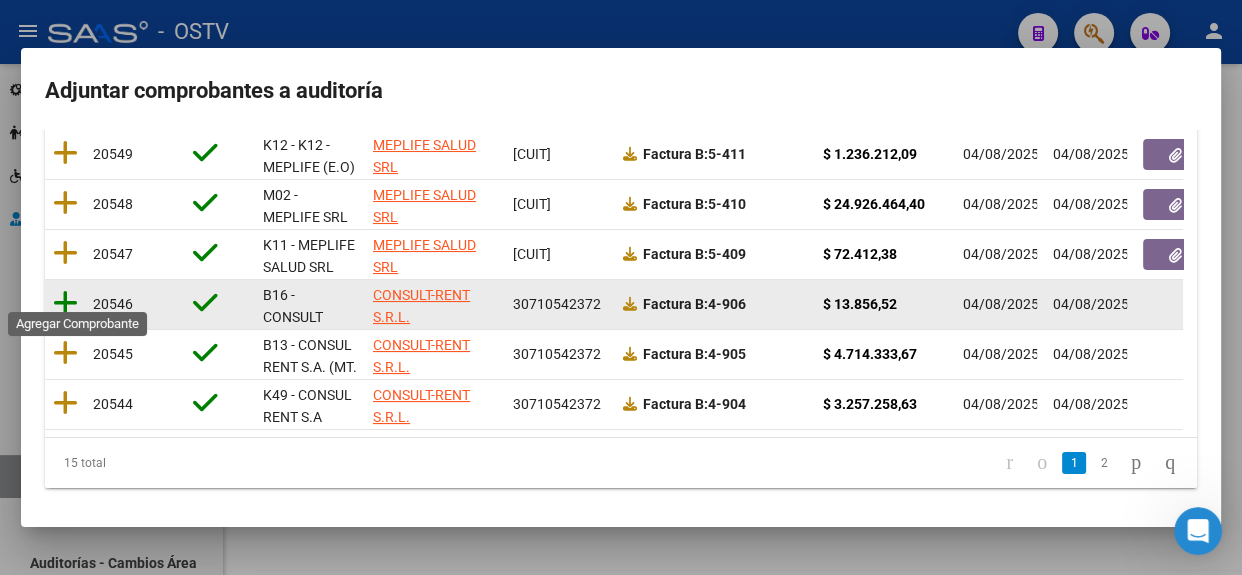 click 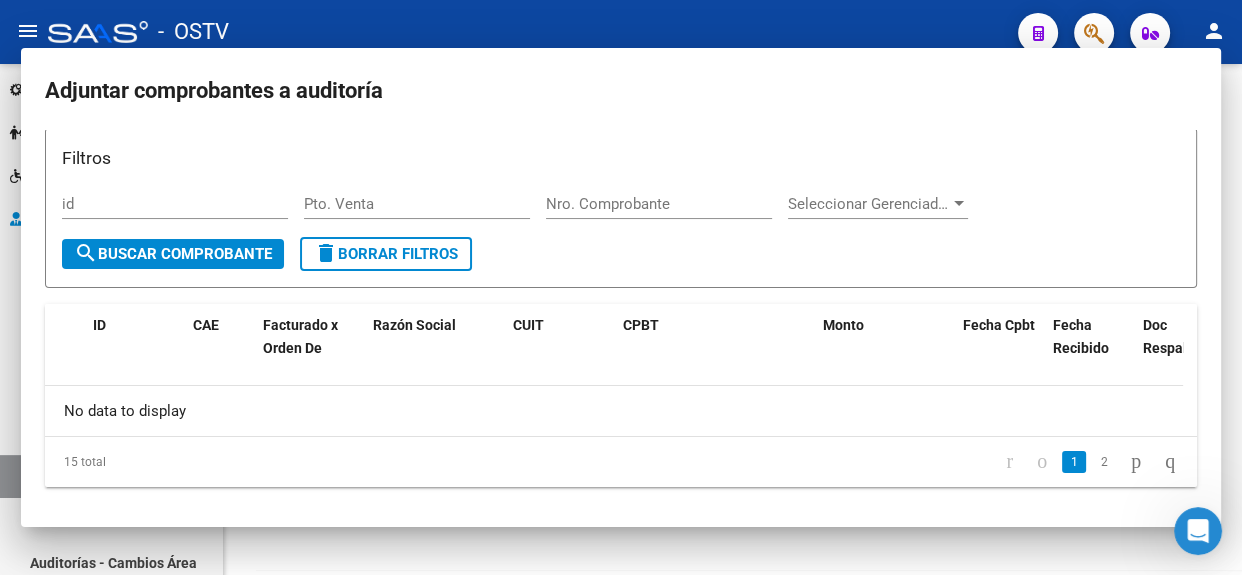 scroll, scrollTop: 0, scrollLeft: 0, axis: both 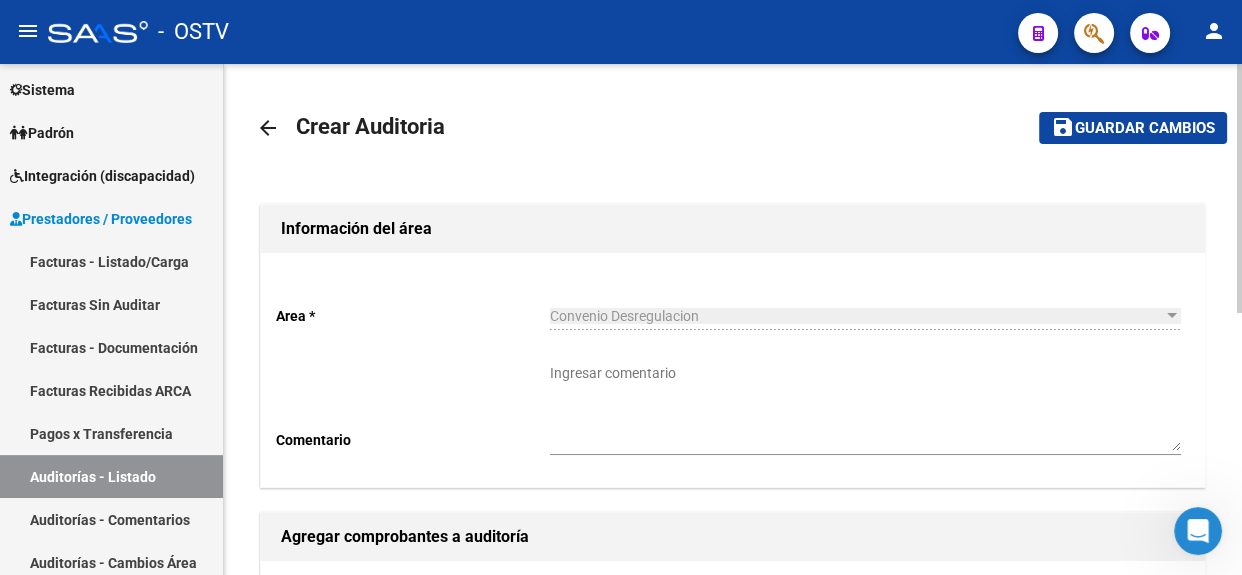 click 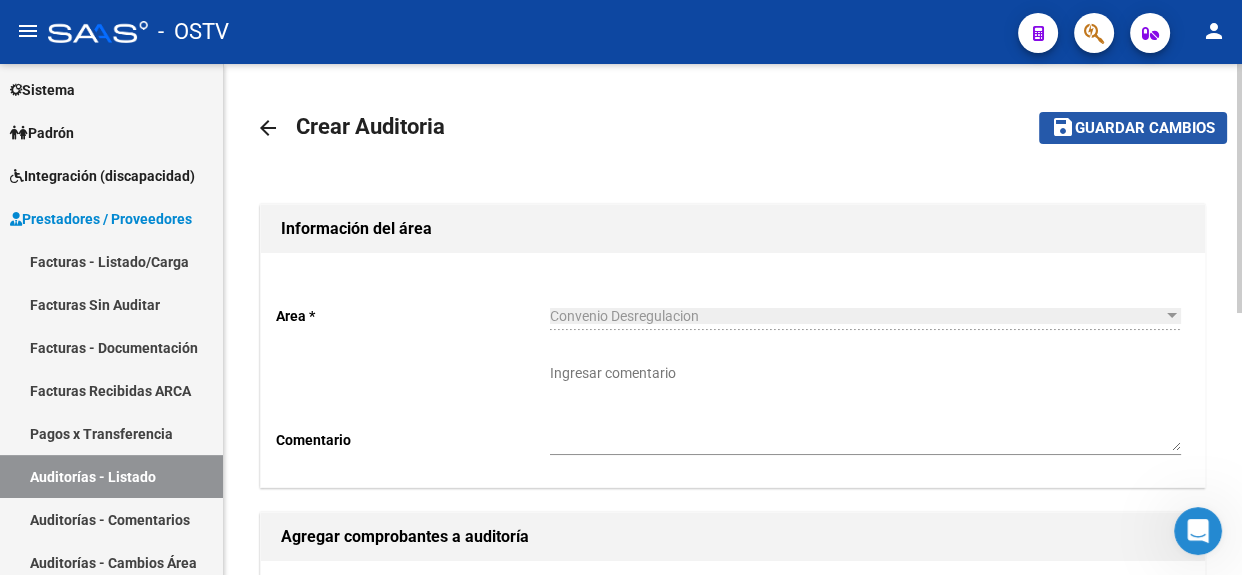 click on "Guardar cambios" 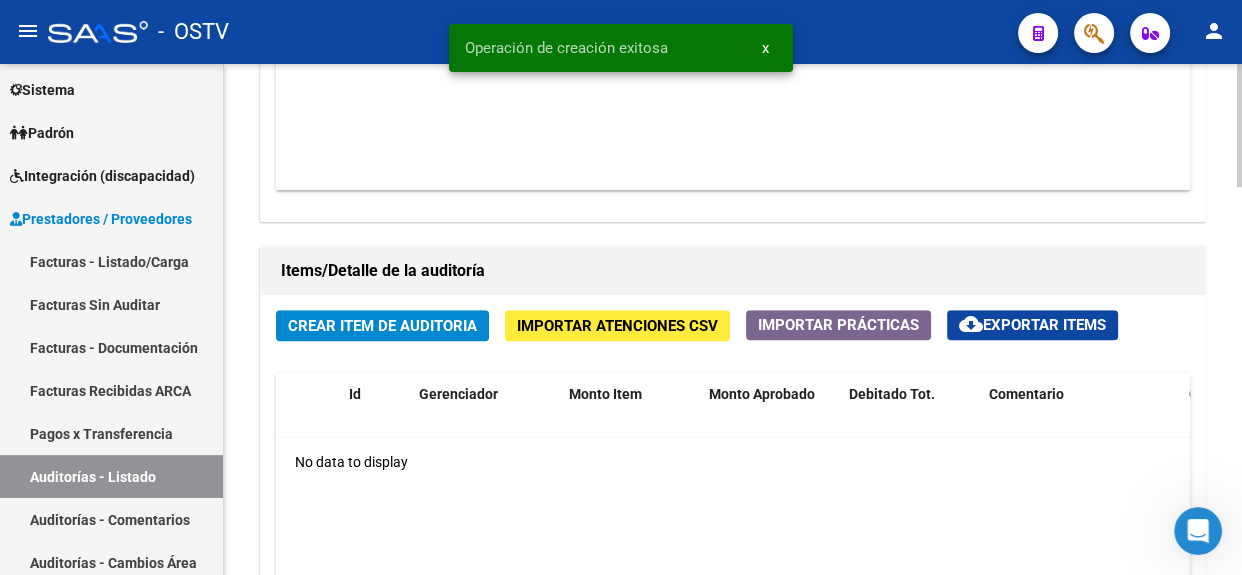 scroll, scrollTop: 1241, scrollLeft: 0, axis: vertical 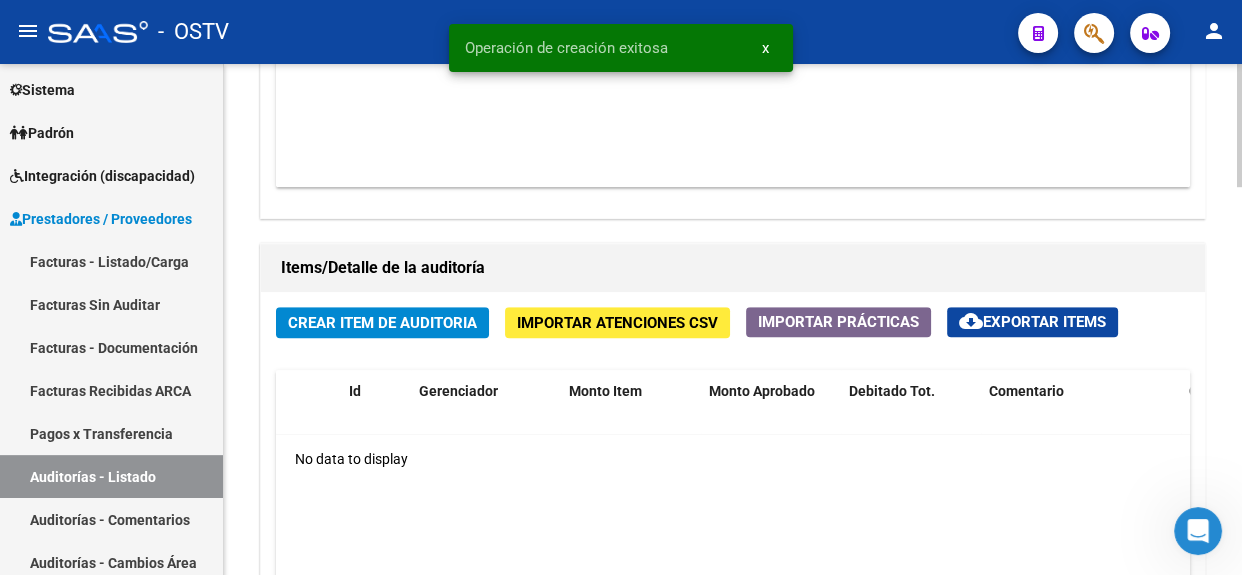 click on "arrow_back Editar 13590    cloud_download  Generar informe  Puede notificar al gerenciador respecto de esta auditoria, para invitarlo a formar parte de la misma realizando comentarios.  NOTIFICAR Totales Auditoría Total Comprobantes:  $ 13.856,52 Total Items Auditados:  $ 0,00 Falta Identificar:   $ 13.856,52 Items Auditados Total Aprobado: $ 0,00 Total Debitado: $ 0,00 Totales Aprobado - Imputado x Gerenciador Información del área Cambiar de área a esta auditoría  Area * Convenio Desregulacion Seleccionar area Comentario    Ingresar comentario  save  Guardar Comentario  Comprobantes Asociados a la Auditoría Agregar Comprobante cloud_download  Exportar Comprobantes  ID CAE Facturado x Orden De Razon Social CPBT Monto Fecha Cpbt Fecha Recibido Doc Respaldatoria Expte. Interno Creado Usuario $ 13.856,52 20546  B16 - CONSULT RENT S.A (ACUERDO.[PERSON_NAME]) CONSULT-RENT S.R.L.  Factura B: 4 - 906  $ 13.856,52 04/08/2025 04/08/2025 04/08/2025 [PERSON_NAME] - [EMAIL]" 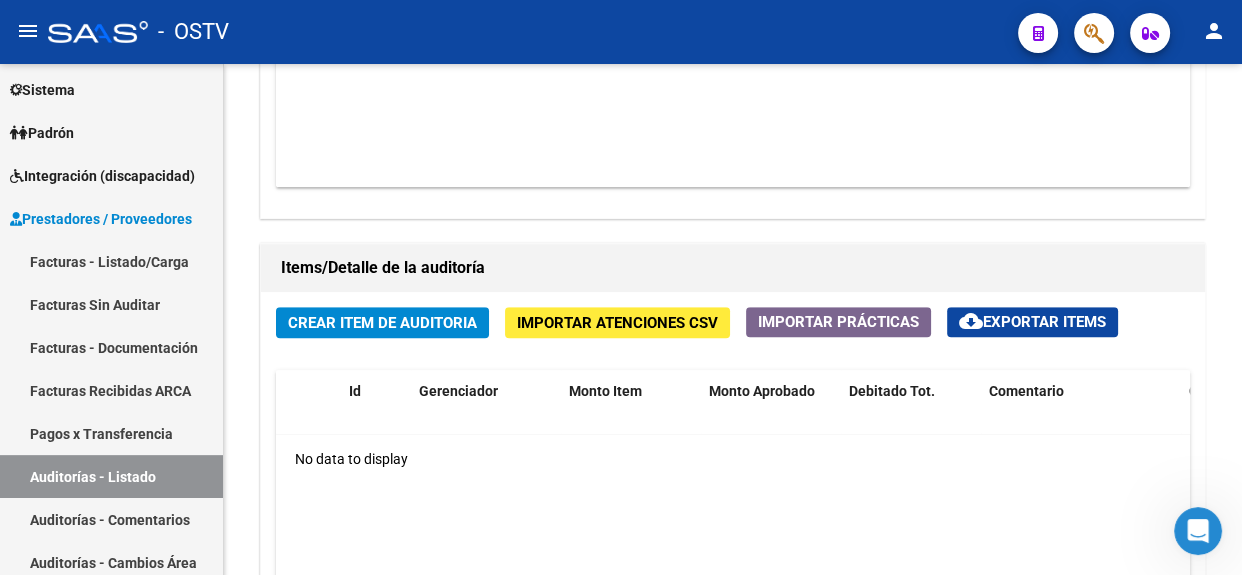 click on "Crear Item de Auditoria" 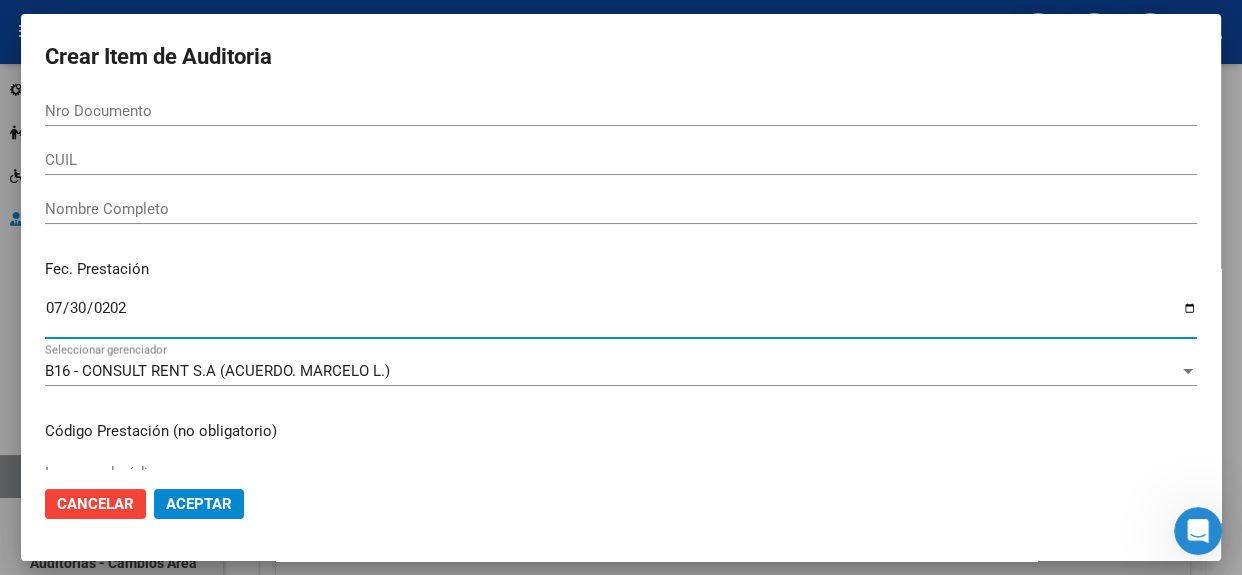 type on "2025-07-30" 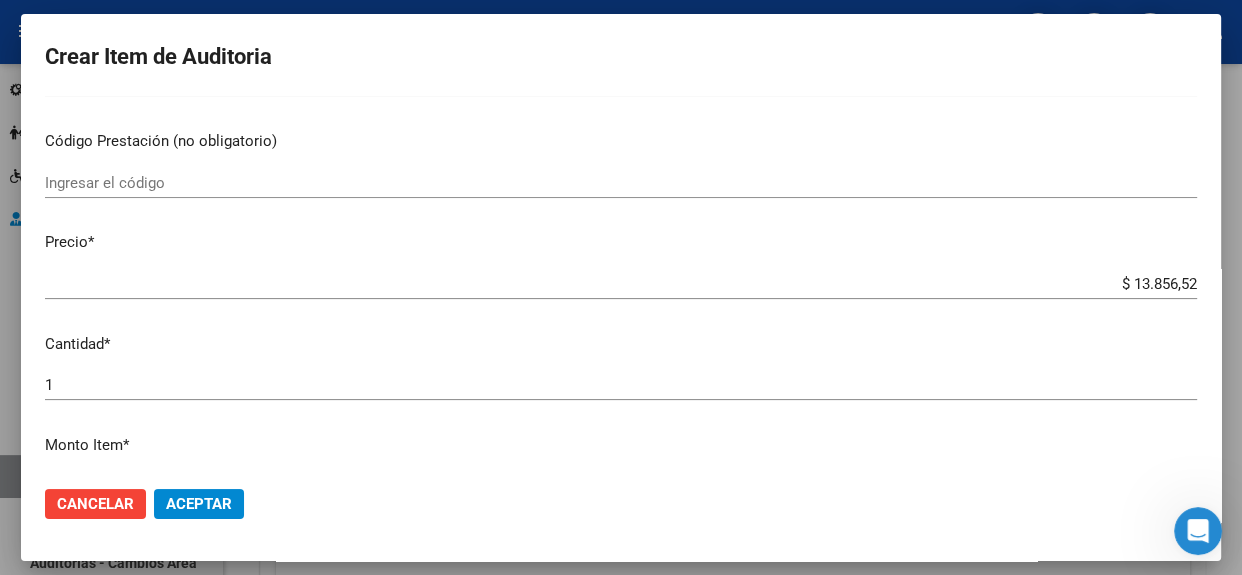 scroll, scrollTop: 594, scrollLeft: 0, axis: vertical 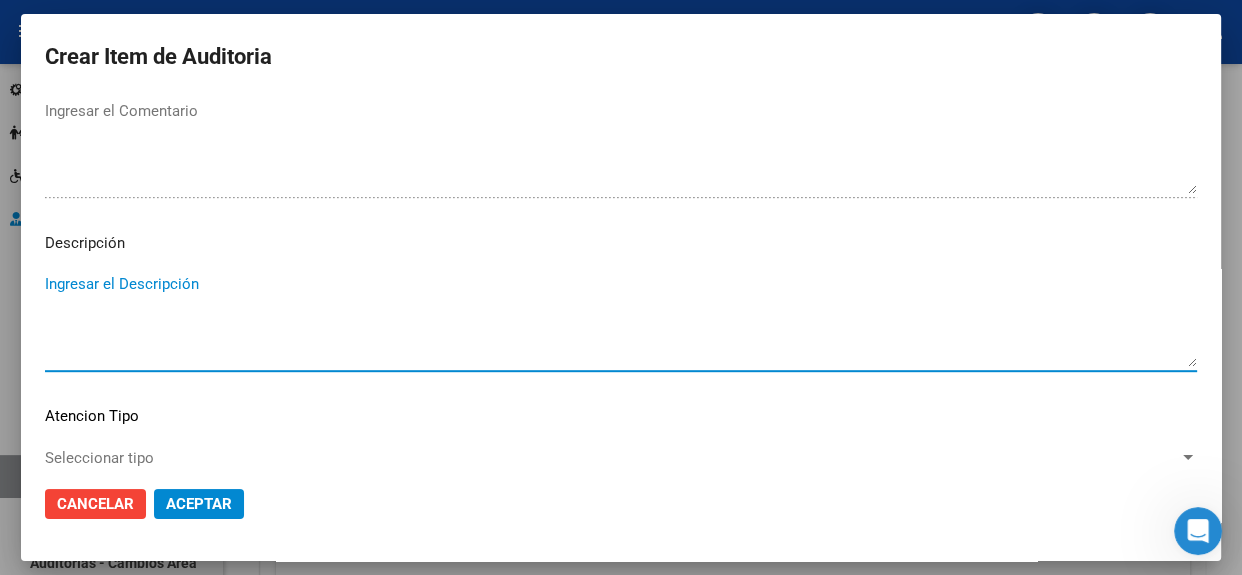 paste on "Transferencias 06-2025, según contrato de prestaciones (contrato 92-08)" 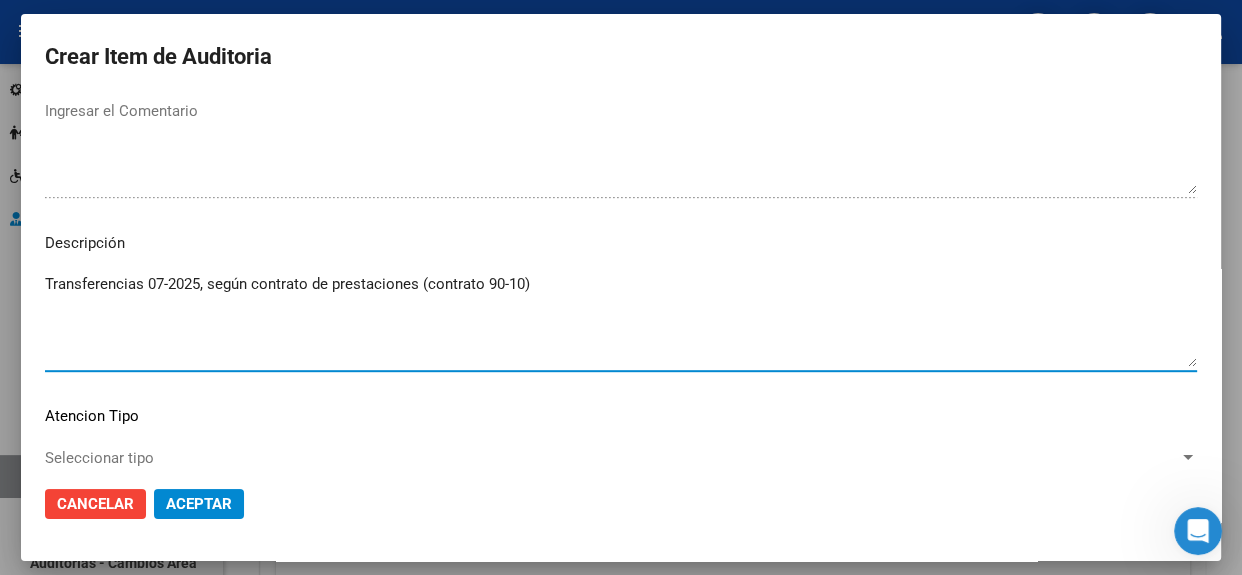 type on "Transferencias 07-2025, según contrato de prestaciones (contrato 90-10)" 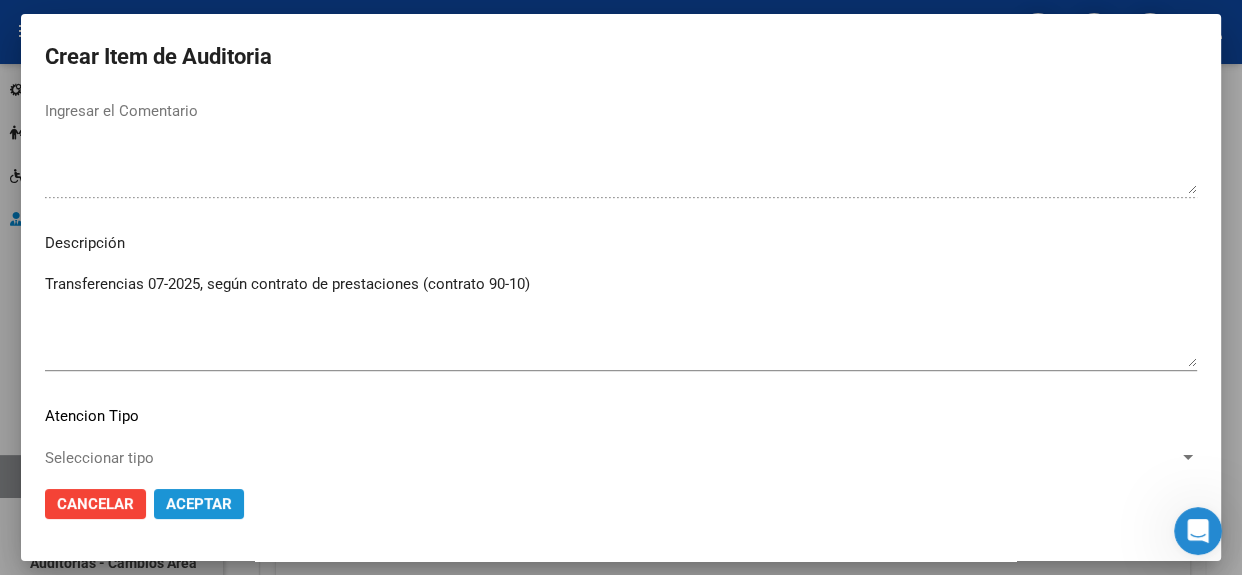 click on "Aceptar" 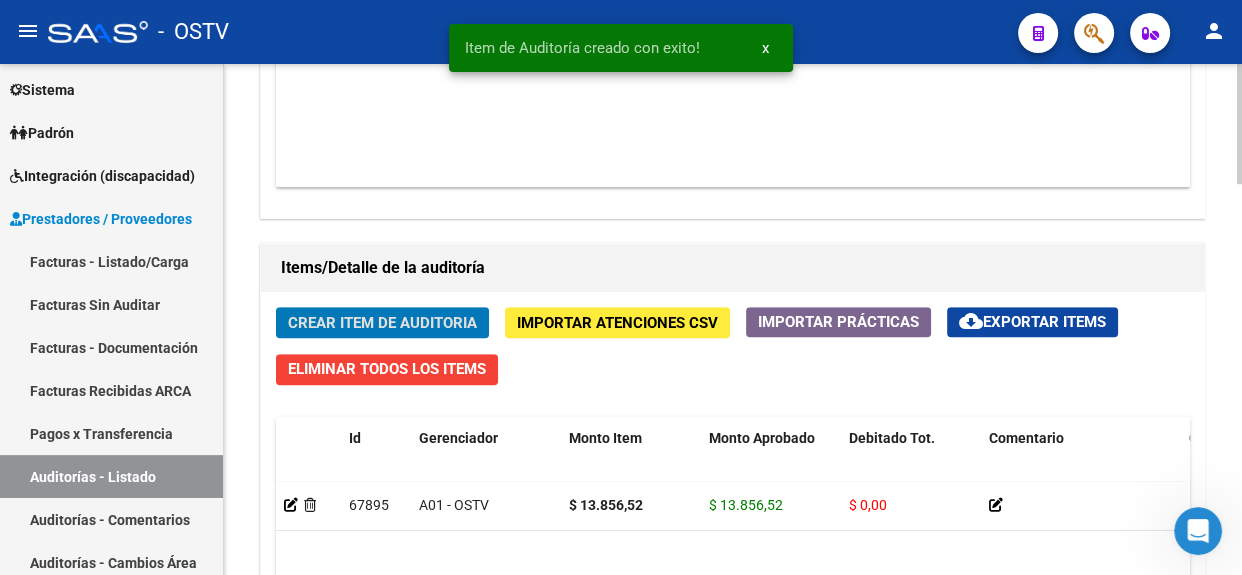 scroll, scrollTop: 1658, scrollLeft: 0, axis: vertical 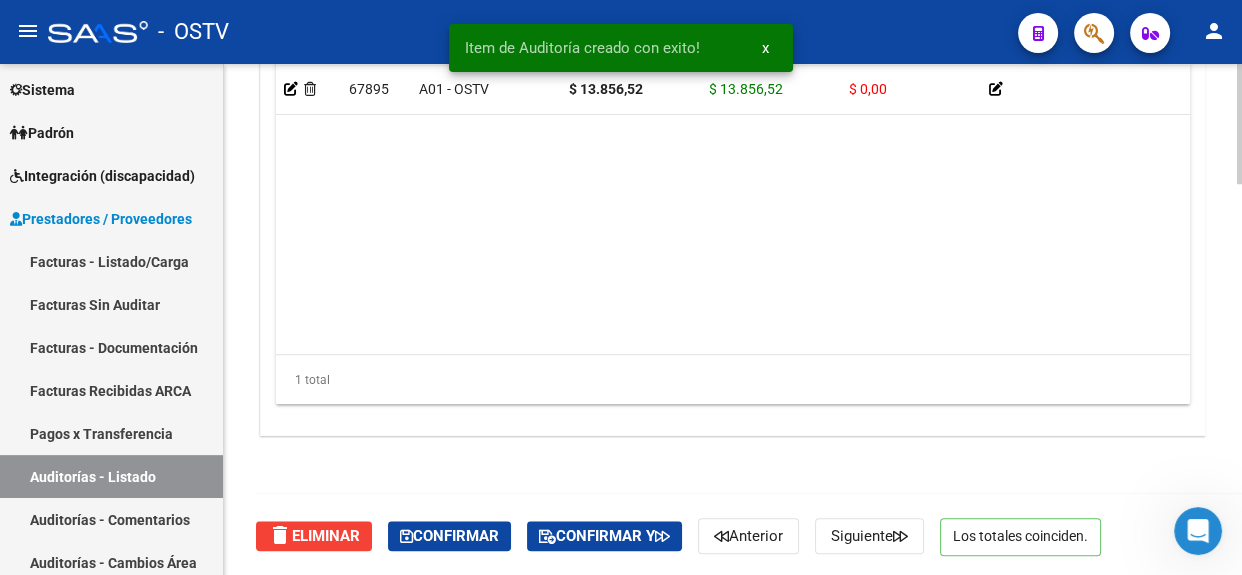 click 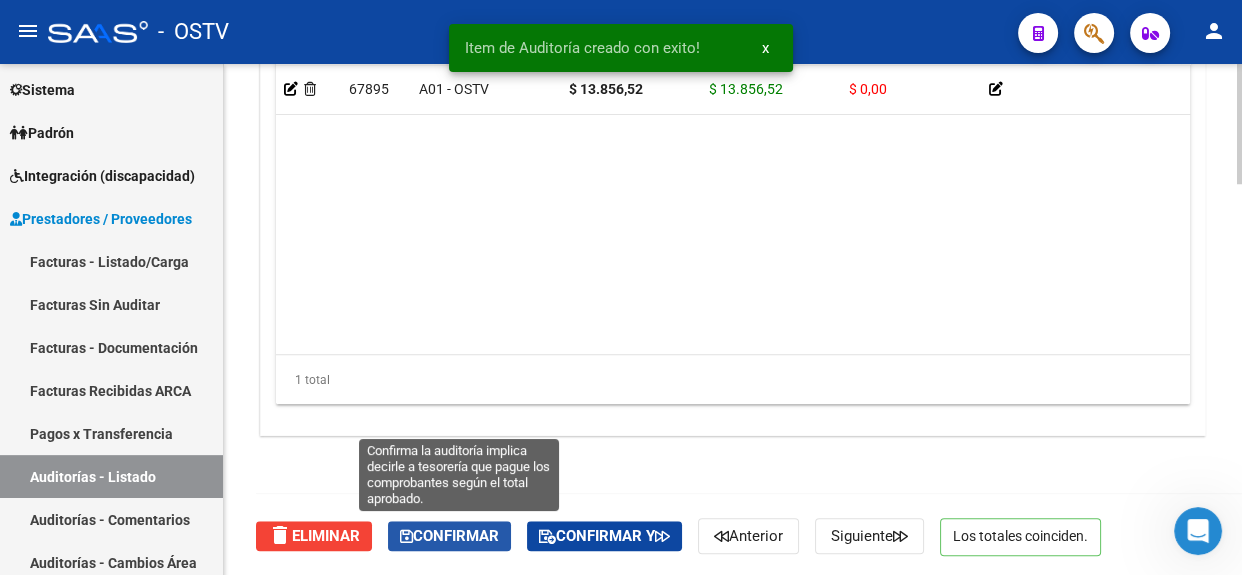 click on "Confirmar" 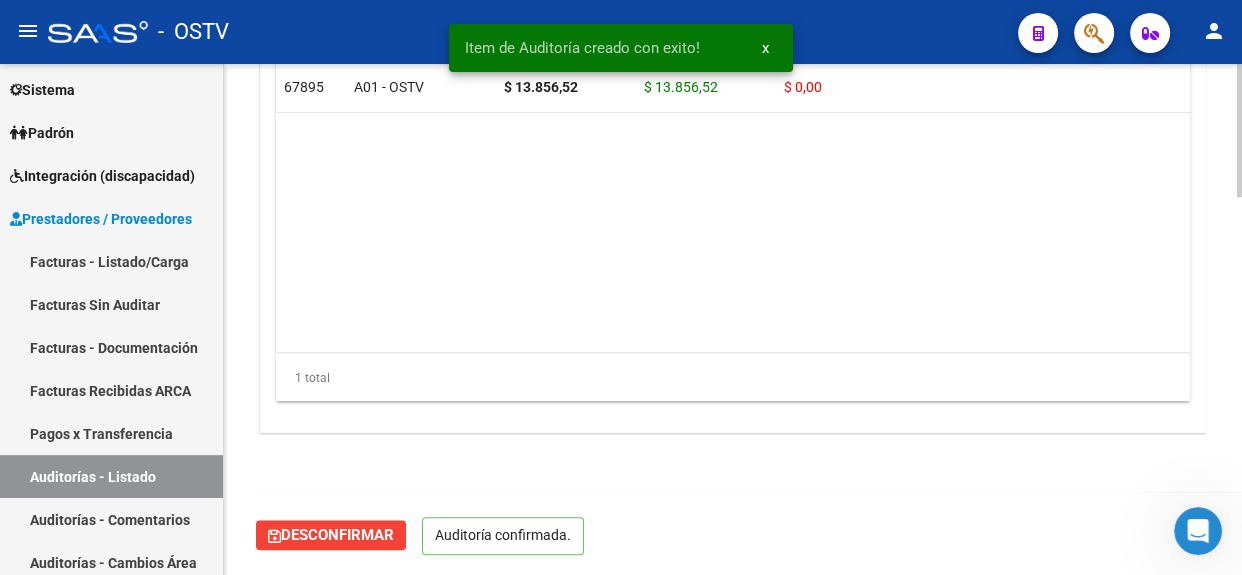 scroll, scrollTop: 1456, scrollLeft: 0, axis: vertical 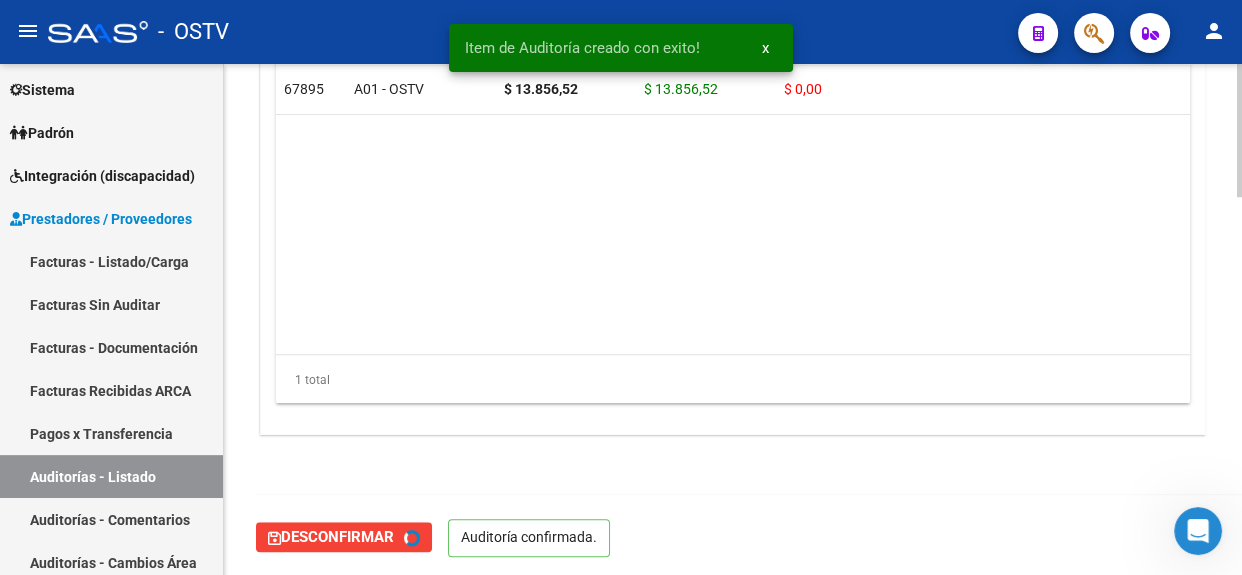 type on "202508" 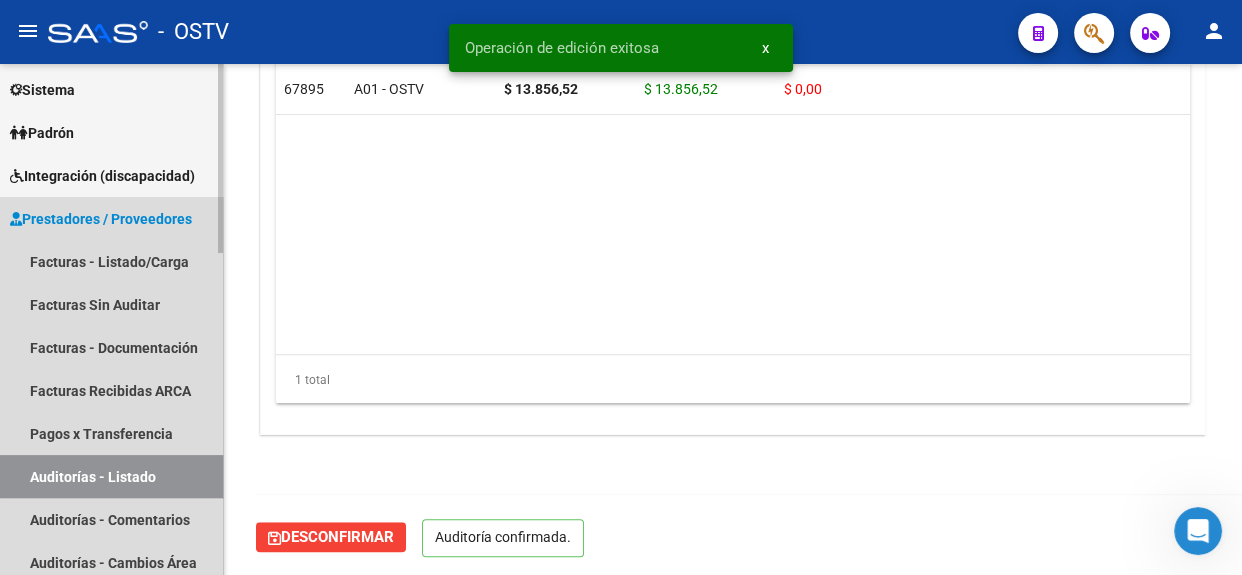 click on "Auditorías - Listado" at bounding box center [111, 476] 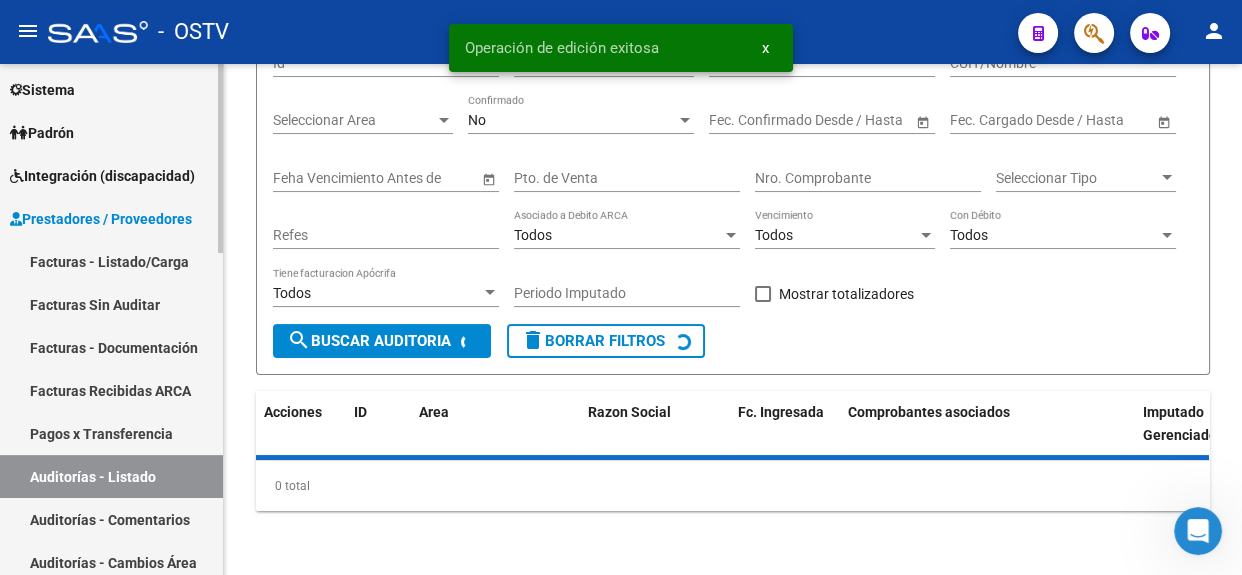 scroll, scrollTop: 0, scrollLeft: 0, axis: both 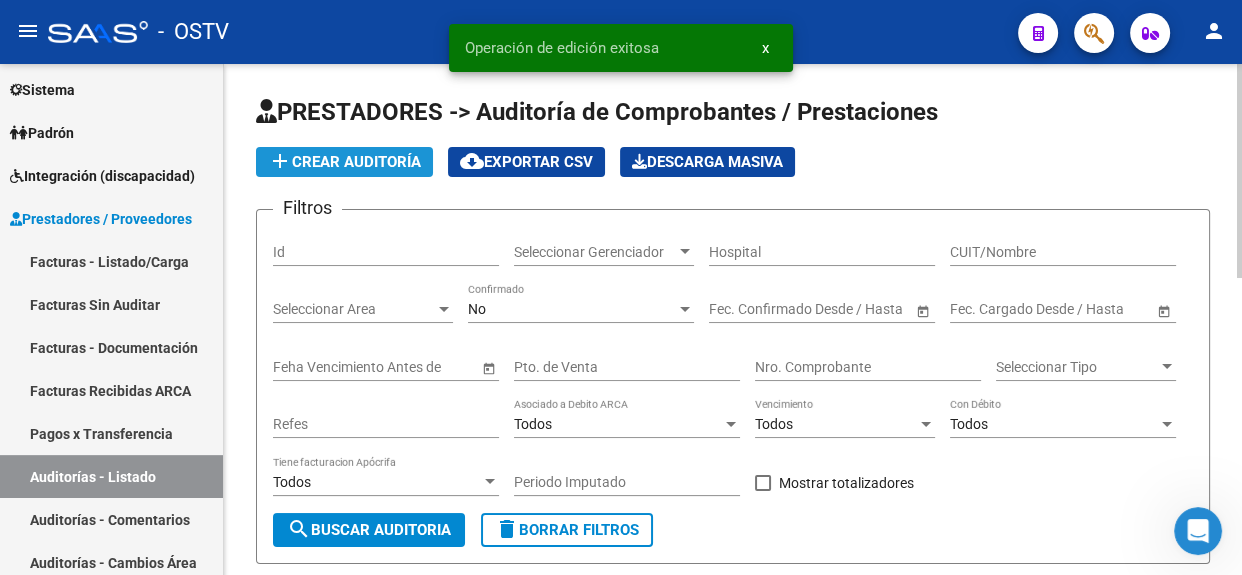 click on "add  Crear Auditoría" 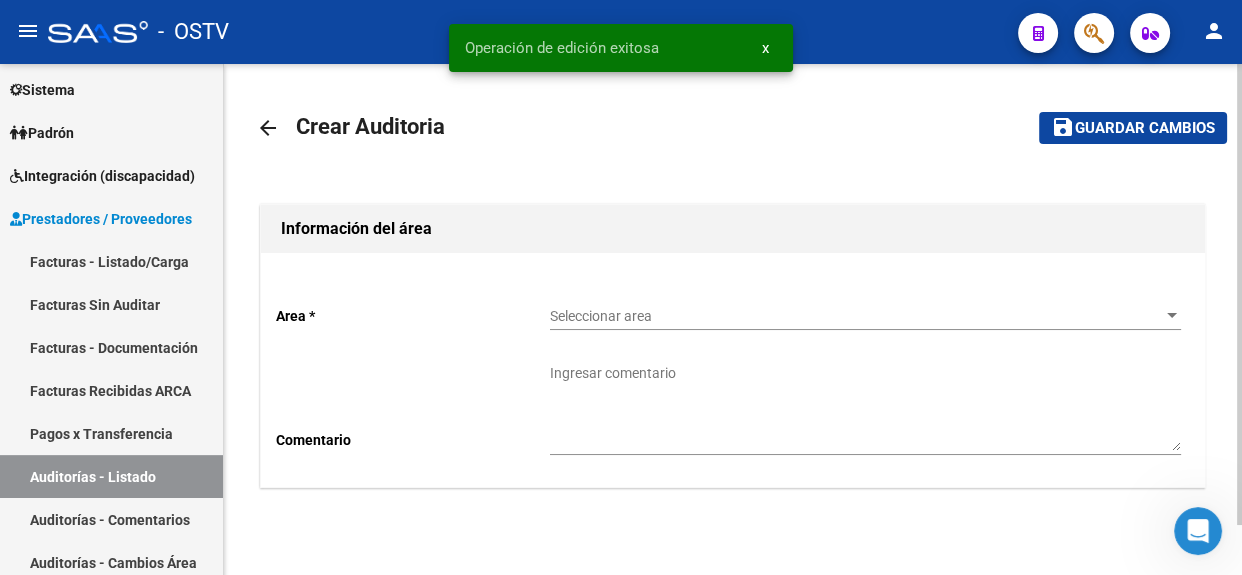click on "Seleccionar area Seleccionar area" 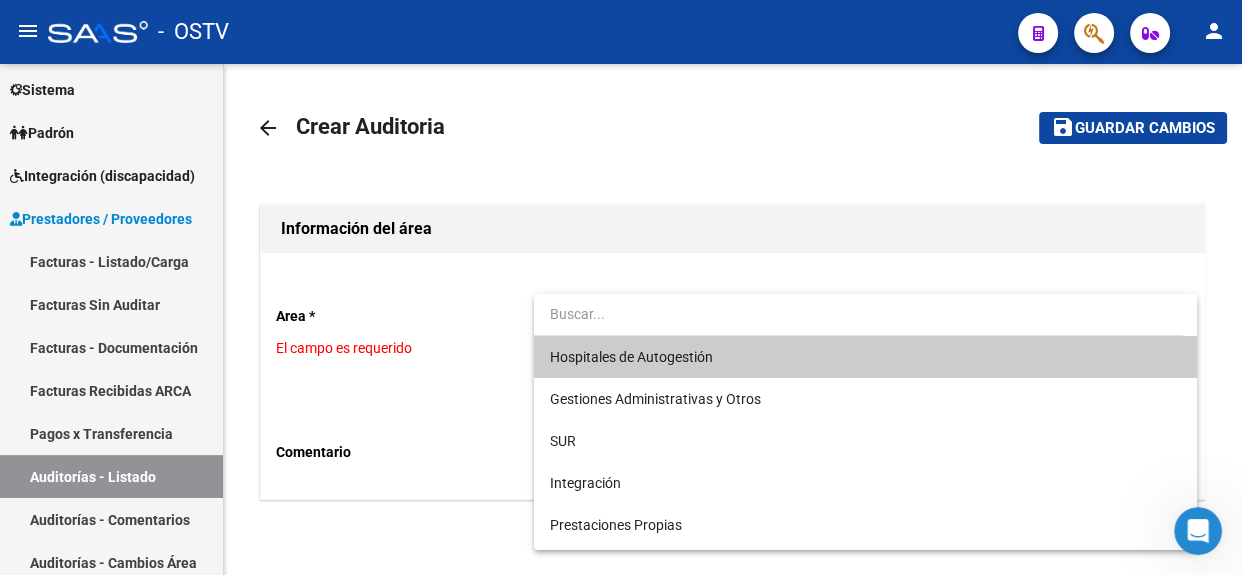 scroll, scrollTop: 205, scrollLeft: 0, axis: vertical 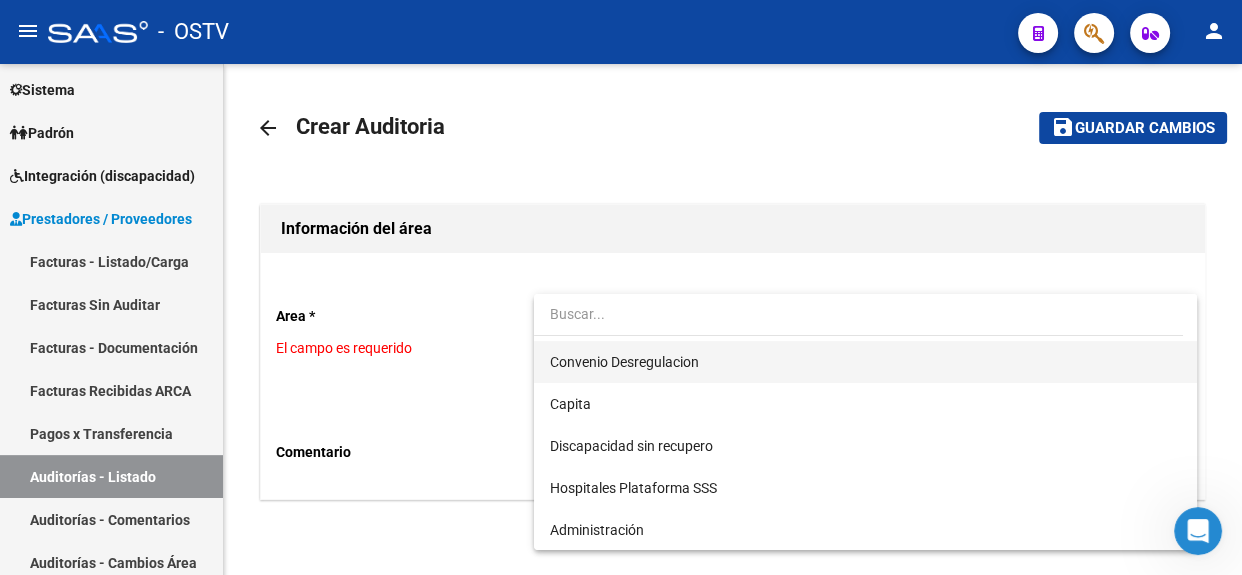 click on "Convenio Desregulacion" at bounding box center (865, 362) 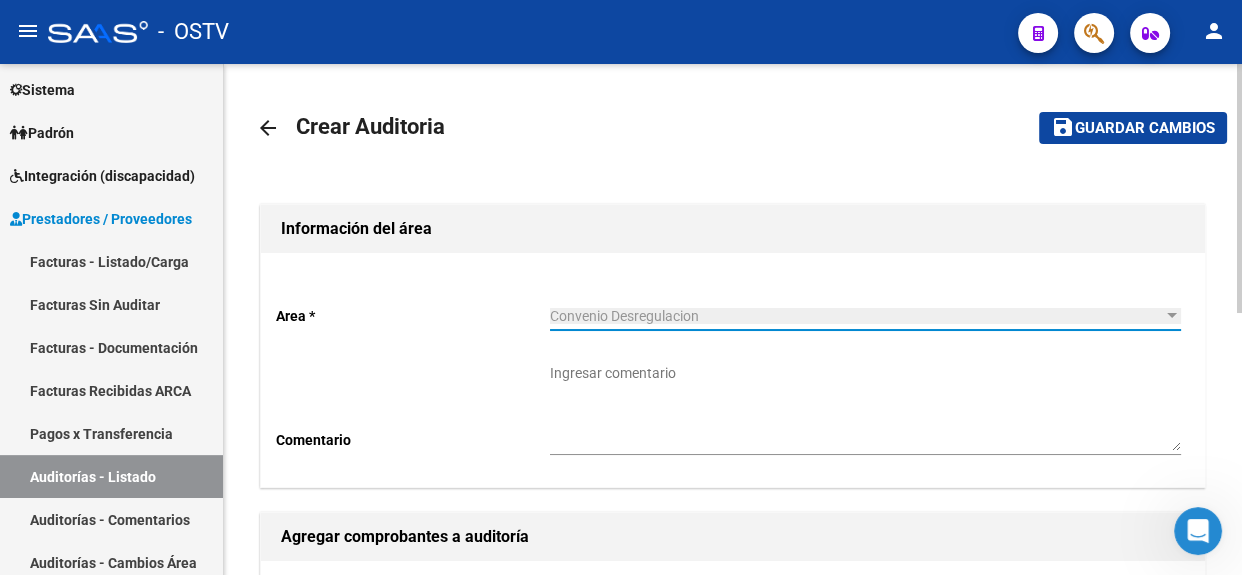 scroll, scrollTop: 510, scrollLeft: 0, axis: vertical 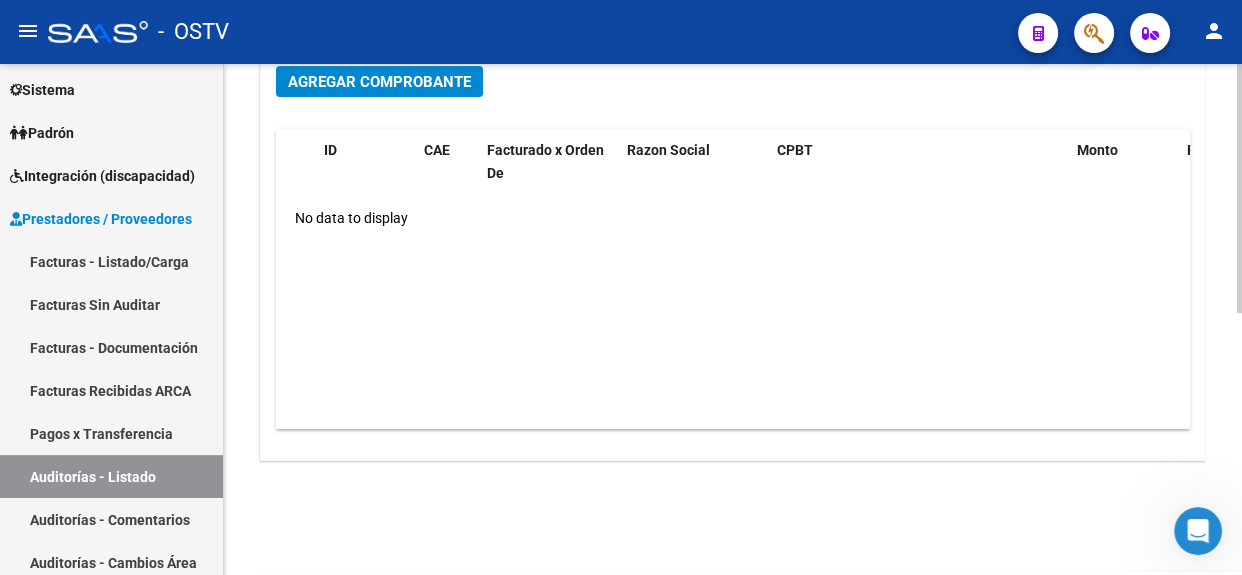 click 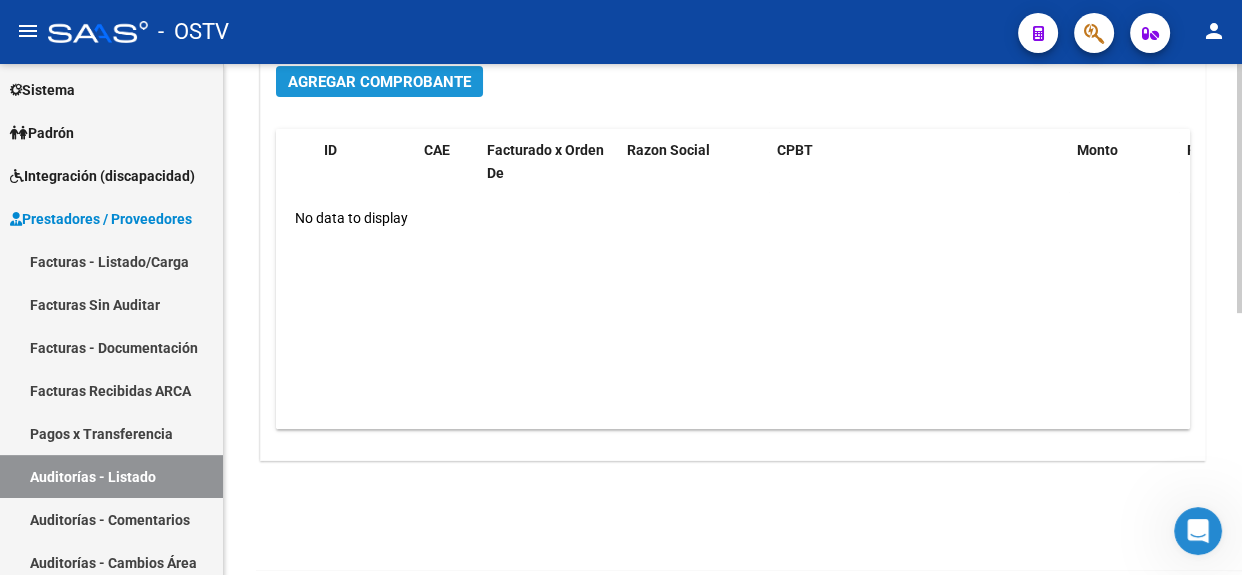 click on "Agregar Comprobante" 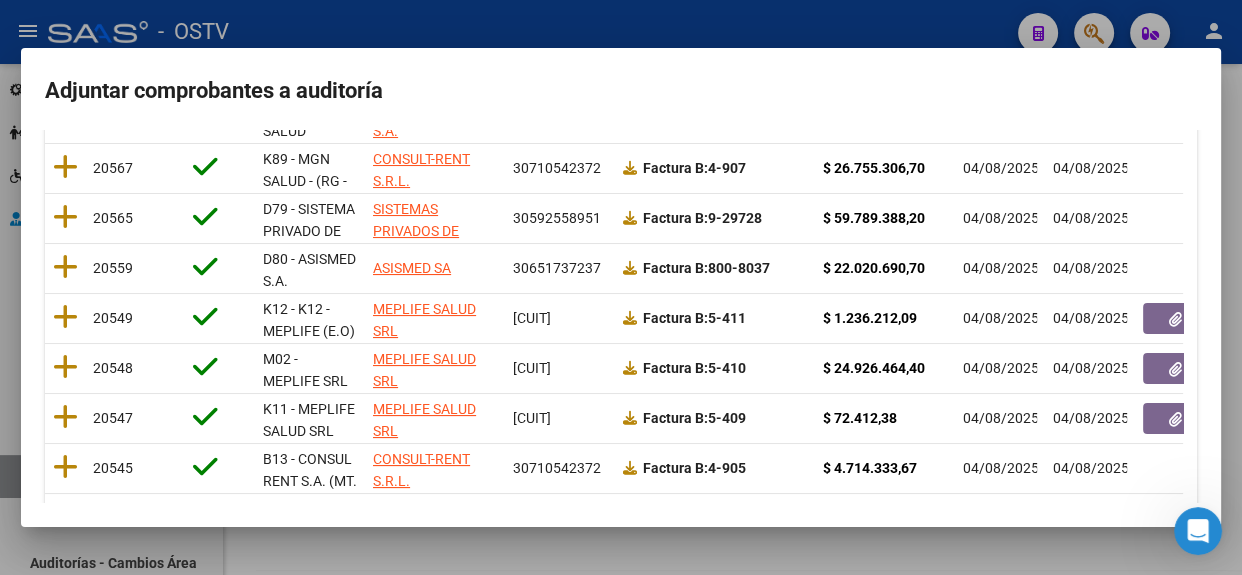 scroll, scrollTop: 400, scrollLeft: 0, axis: vertical 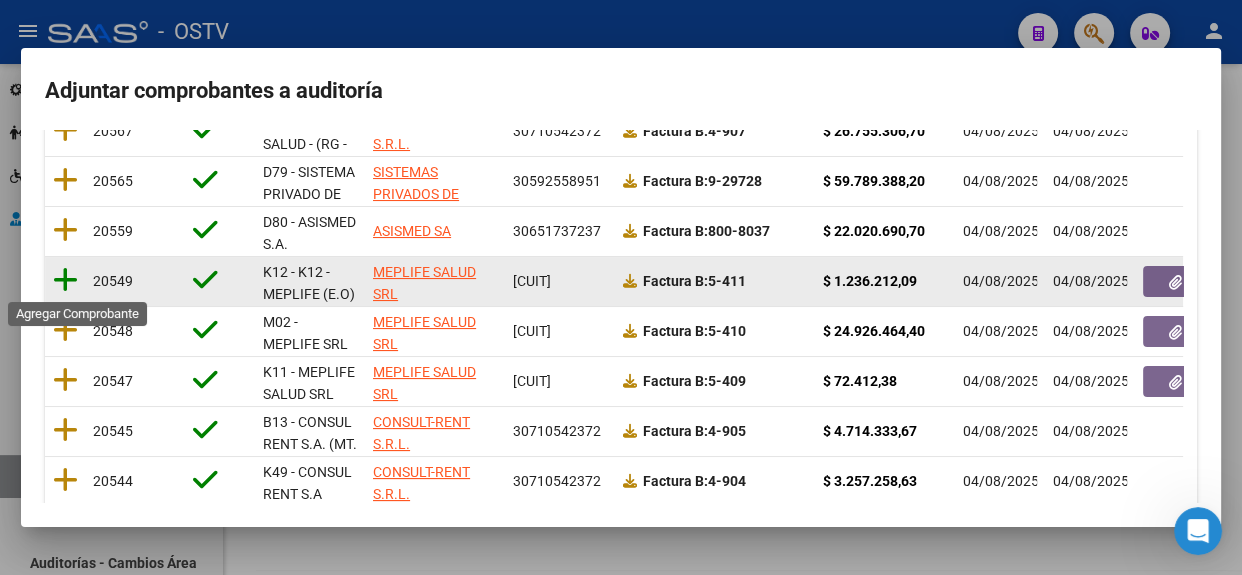 click 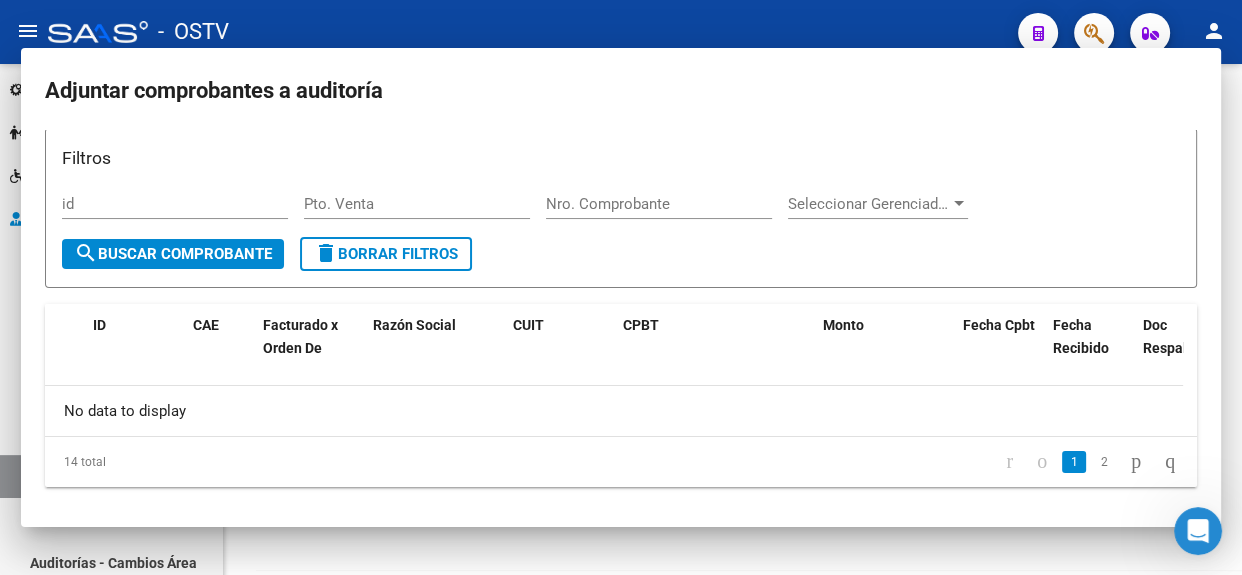 scroll, scrollTop: 0, scrollLeft: 0, axis: both 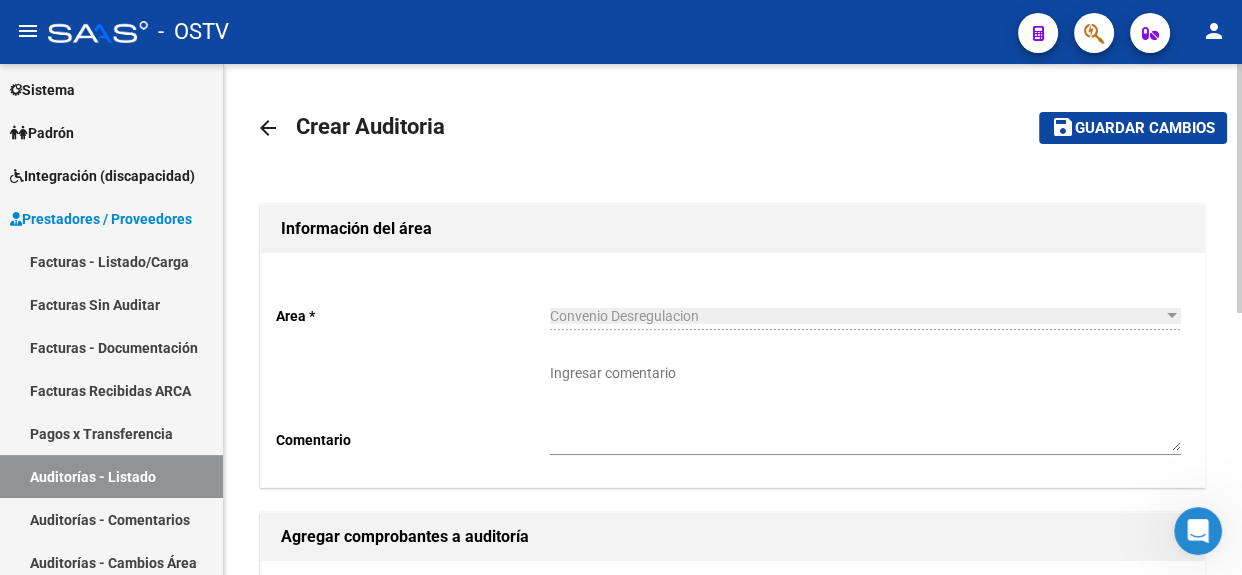 click 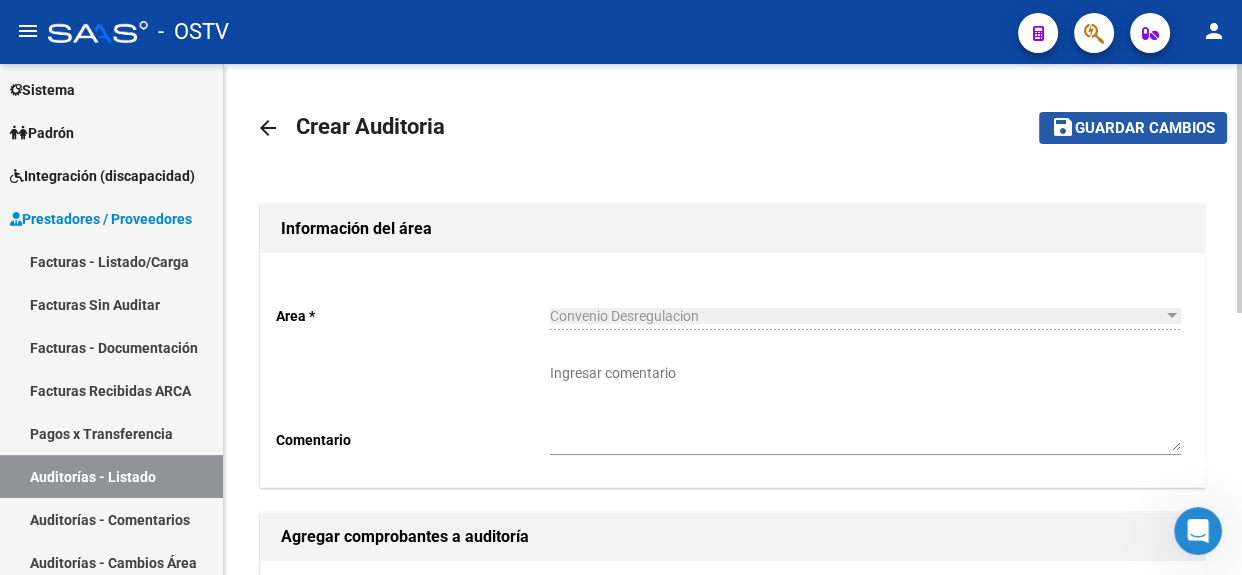 click on "Guardar cambios" 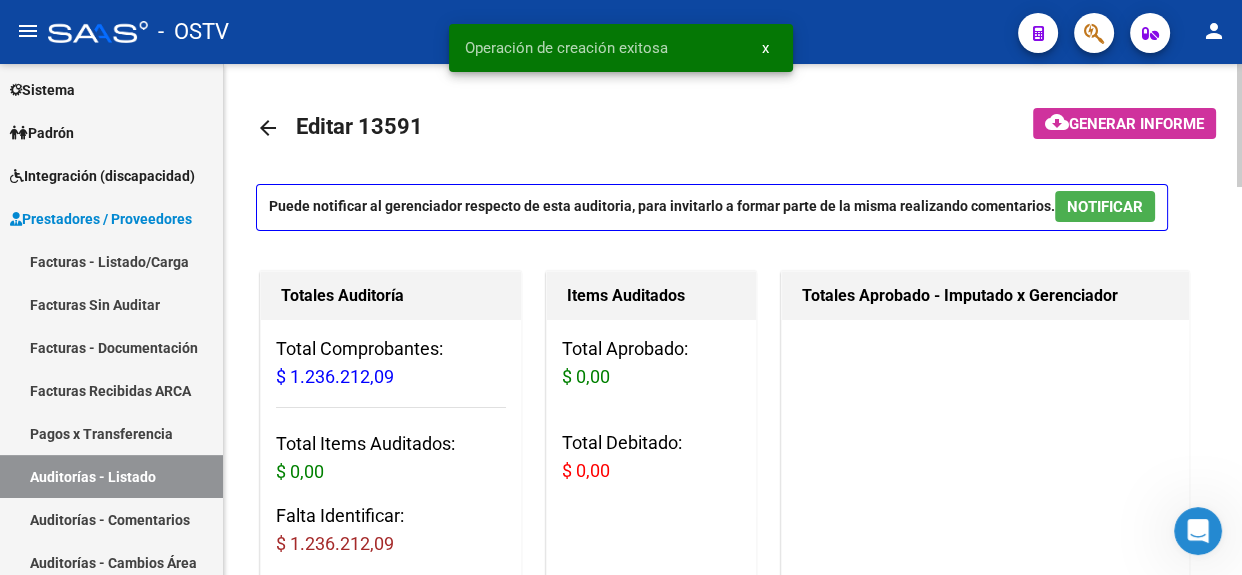 scroll, scrollTop: 510, scrollLeft: 0, axis: vertical 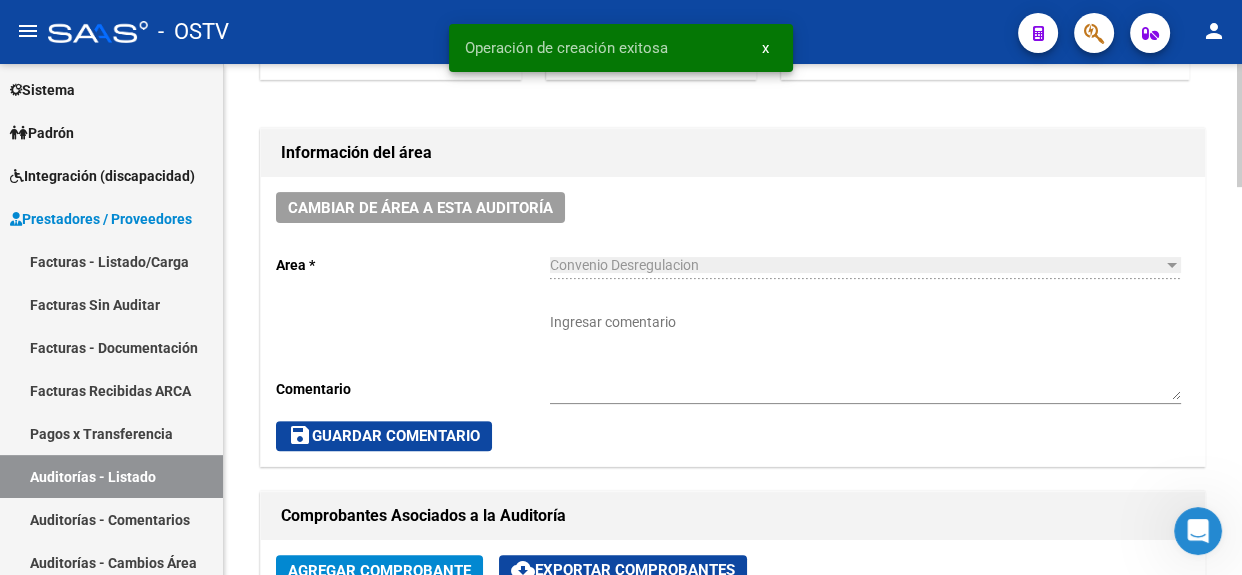 click 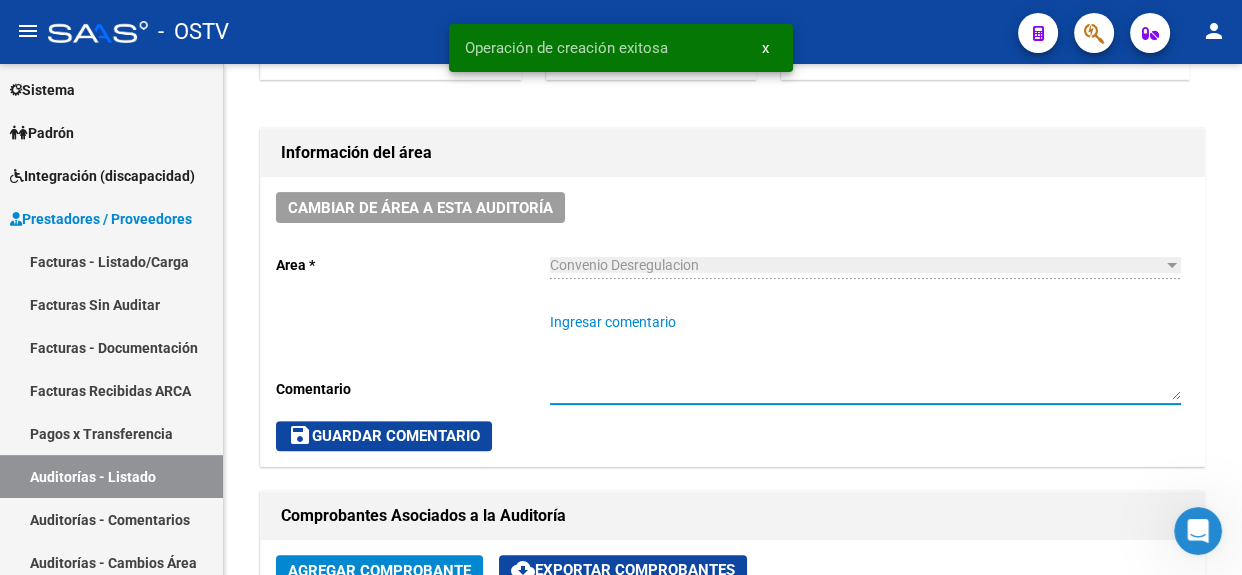 click on "Ingresar comentario" at bounding box center [865, 356] 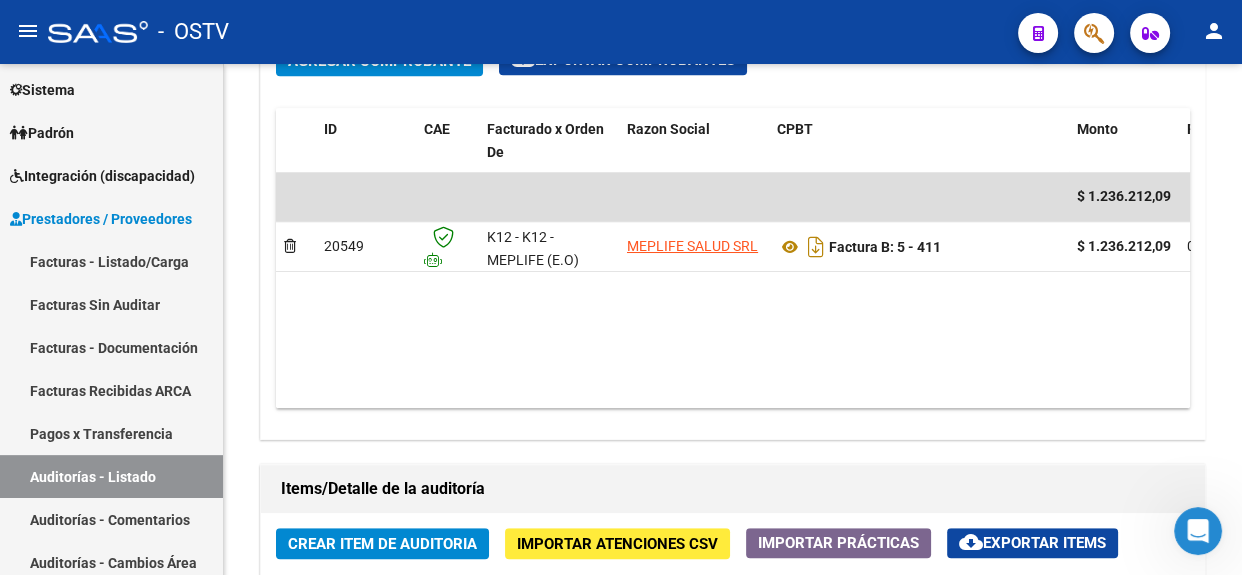 click 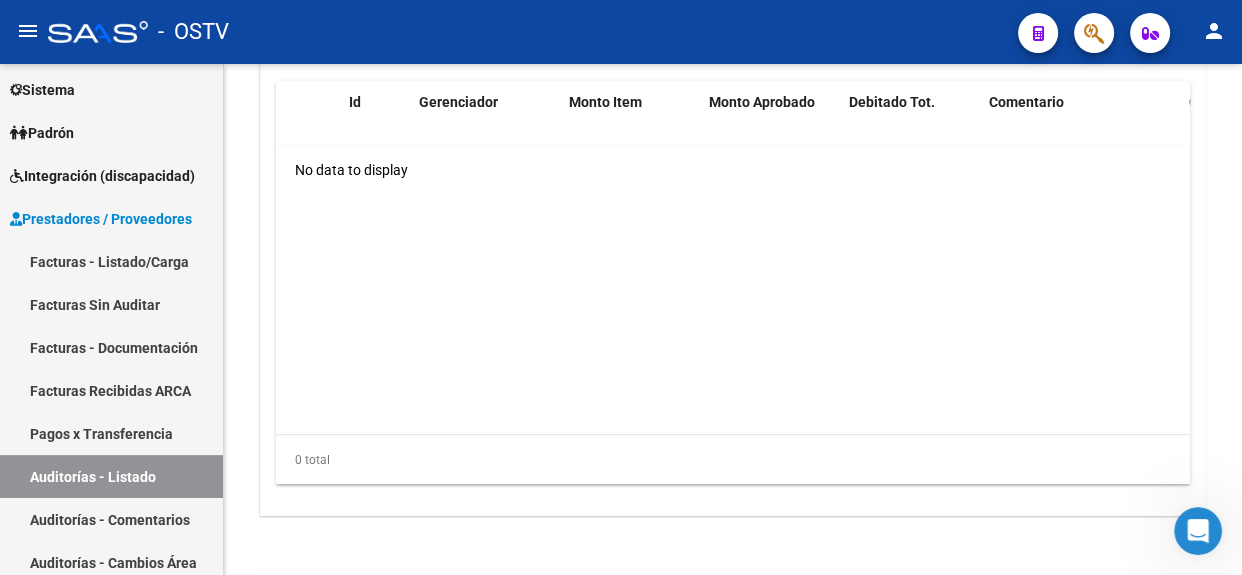 click 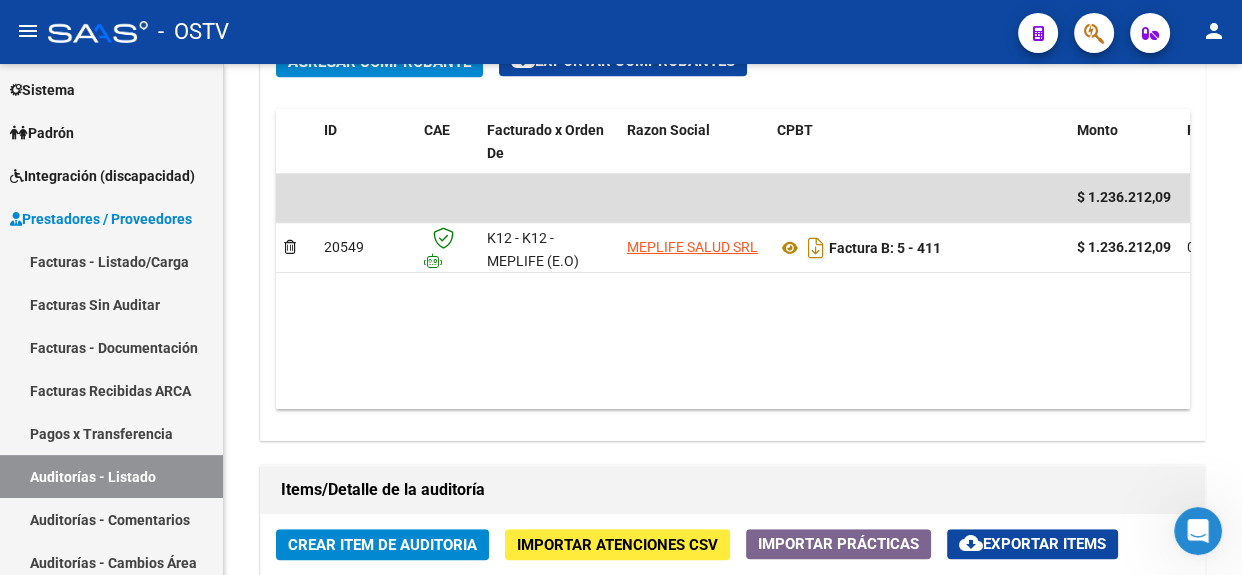 click 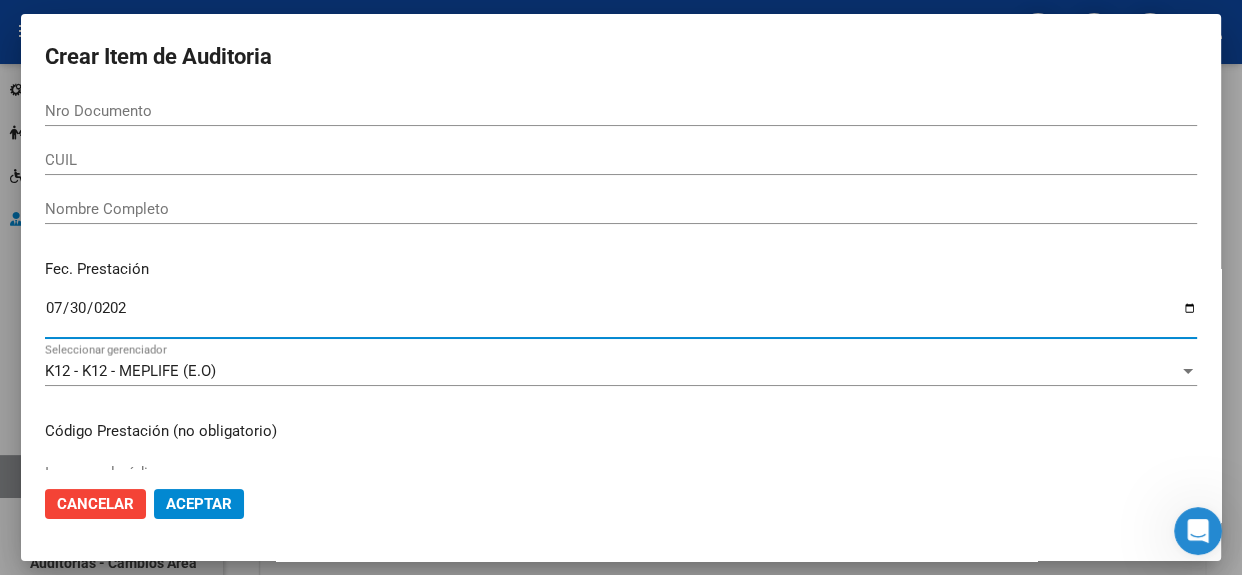 type on "2025-07-30" 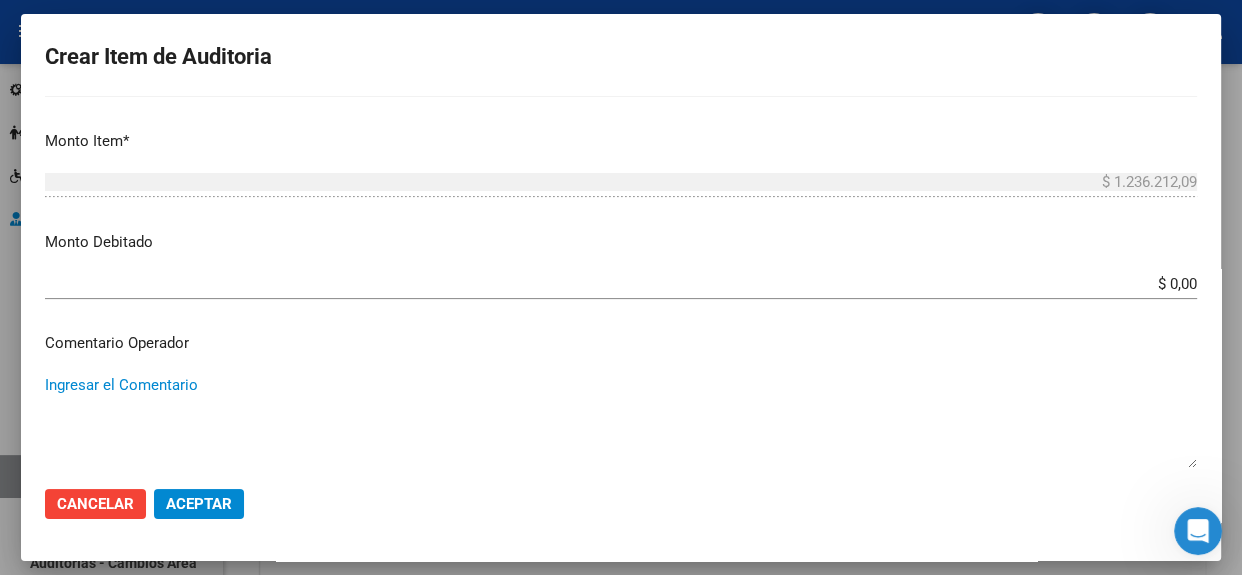 scroll, scrollTop: 1041, scrollLeft: 0, axis: vertical 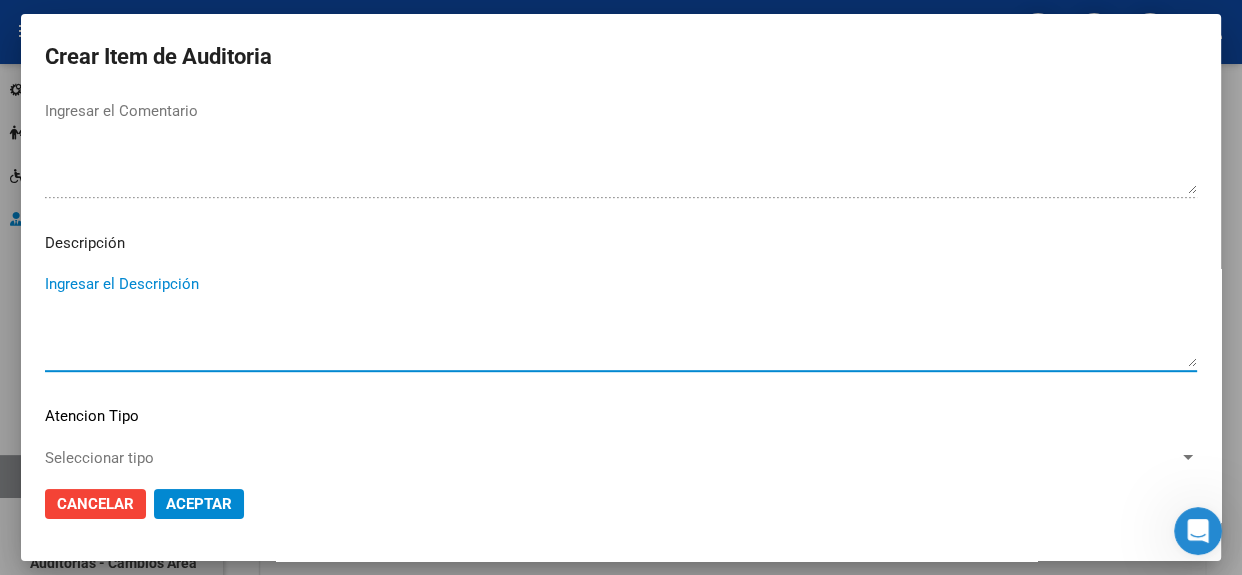 paste on "Transferencias 06-2025, según contrato de prestaciones (contrato 92-08)" 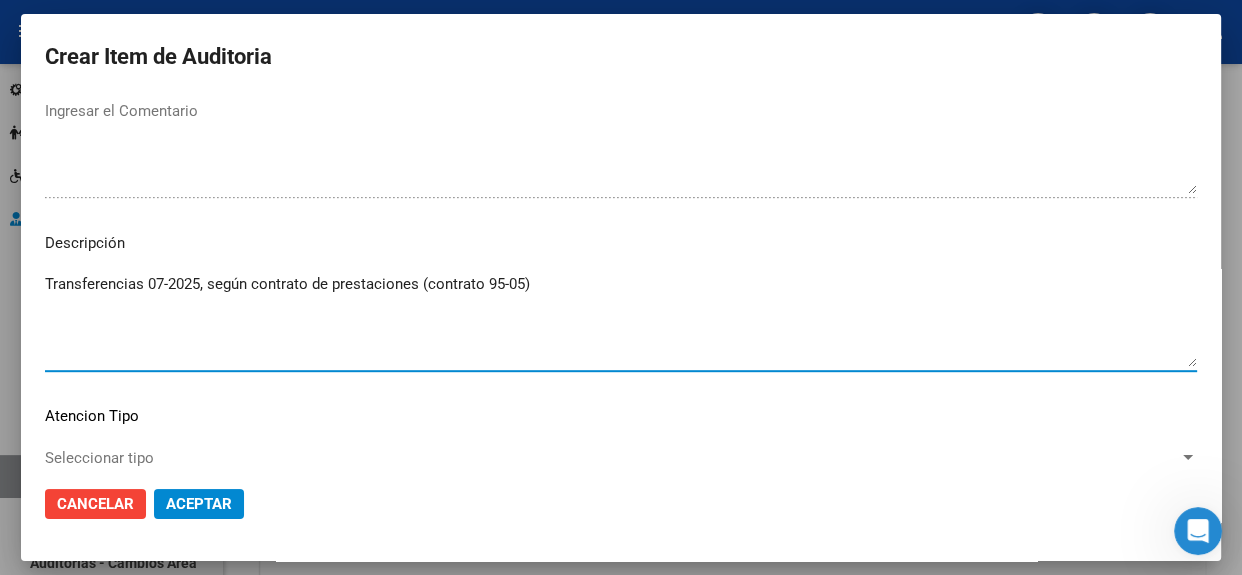type on "Transferencias 07-2025, según contrato de prestaciones (contrato 95-05)" 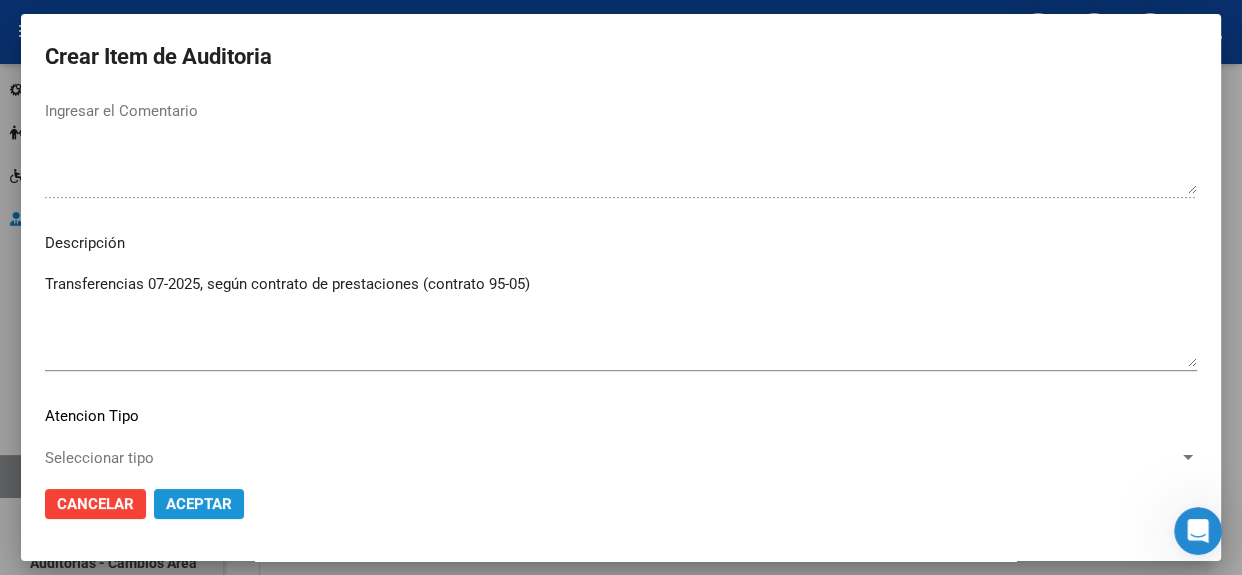 click on "Aceptar" 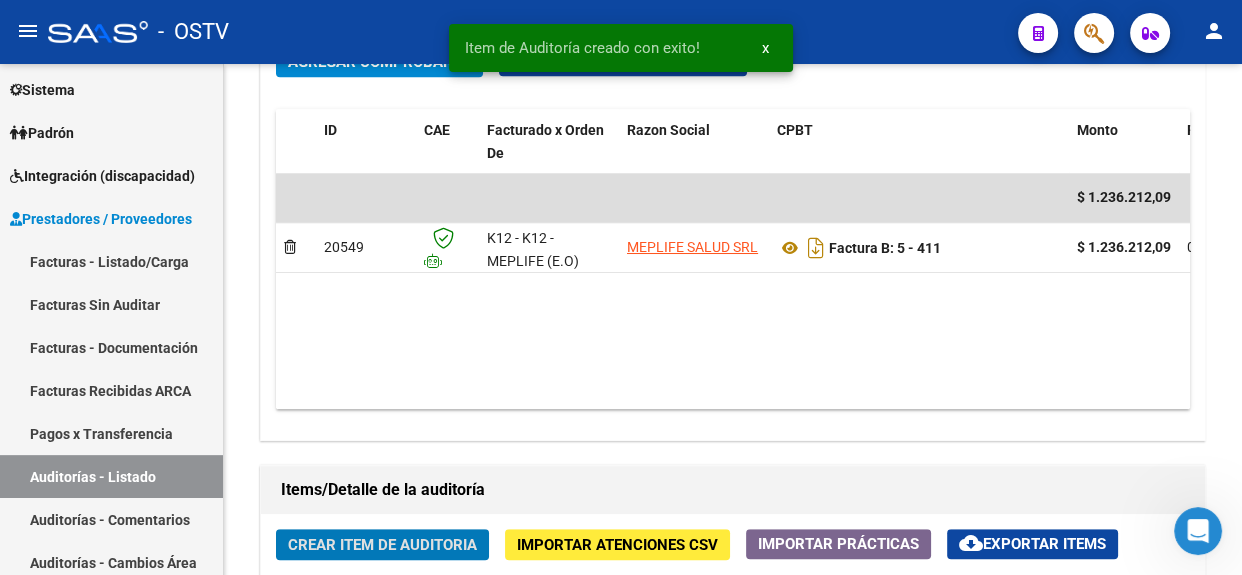 scroll, scrollTop: 1020, scrollLeft: 0, axis: vertical 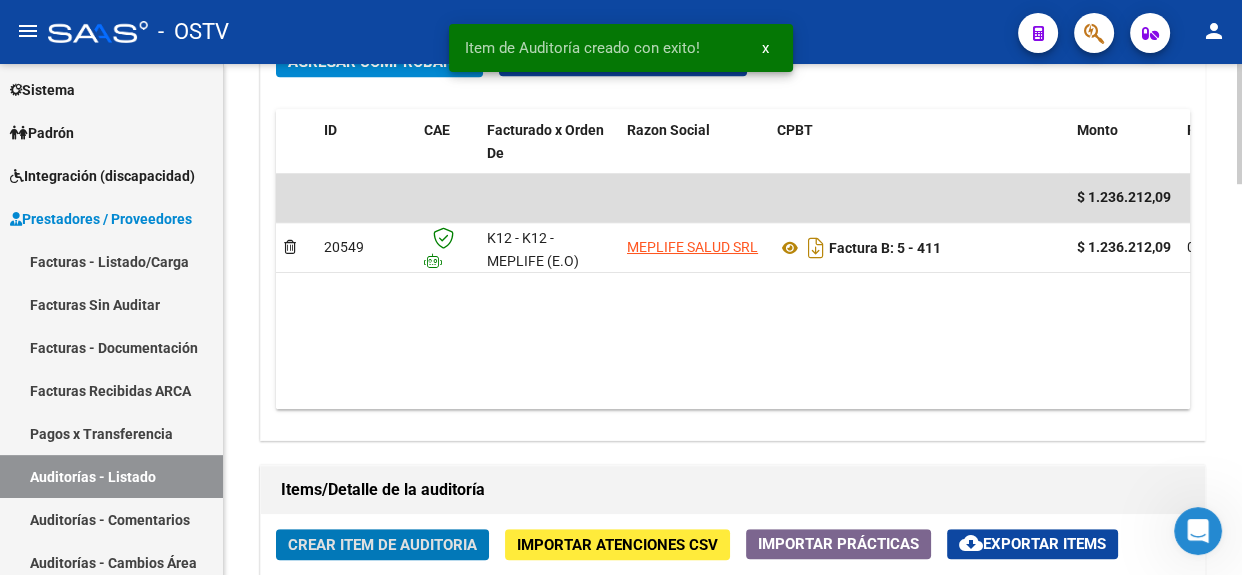 click 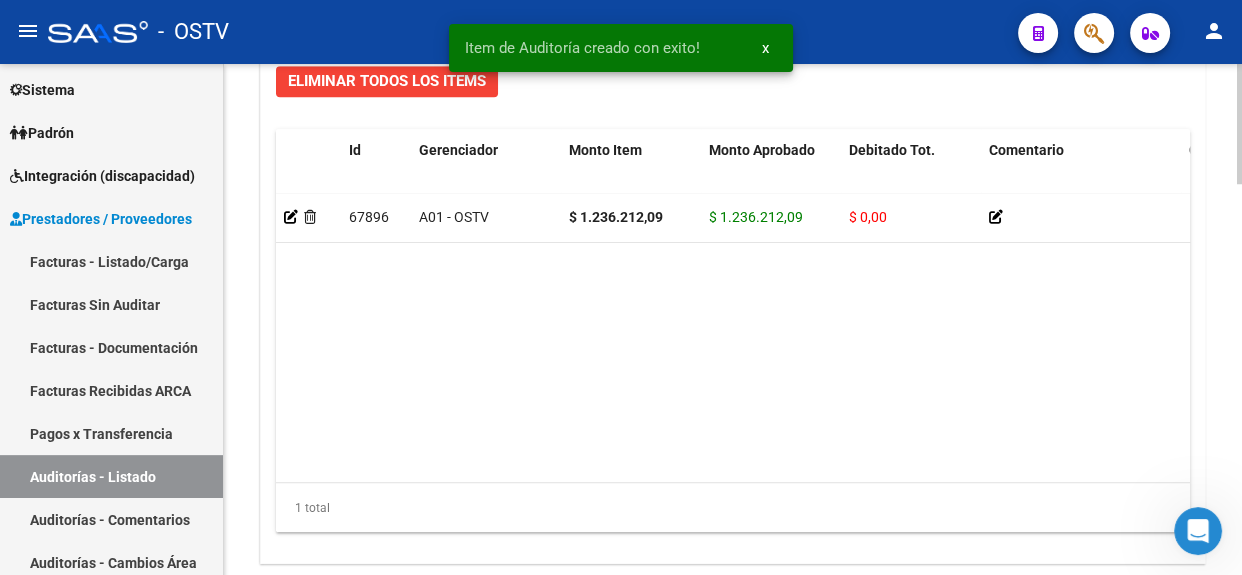 click 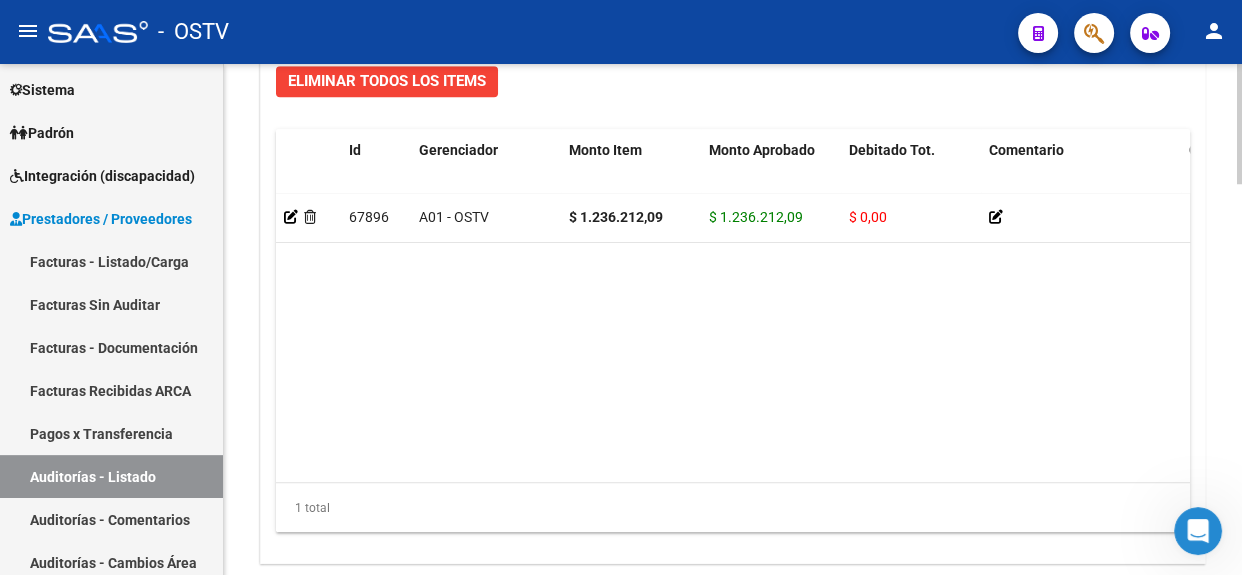 drag, startPoint x: 1232, startPoint y: 498, endPoint x: 1234, endPoint y: 450, distance: 48.04165 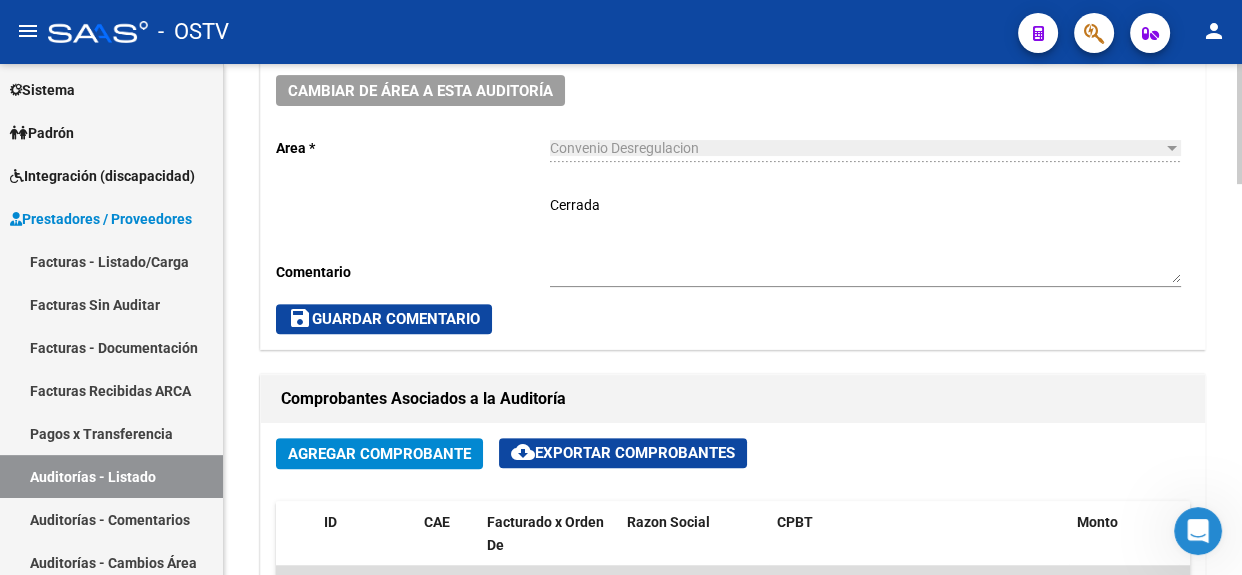scroll, scrollTop: 1658, scrollLeft: 0, axis: vertical 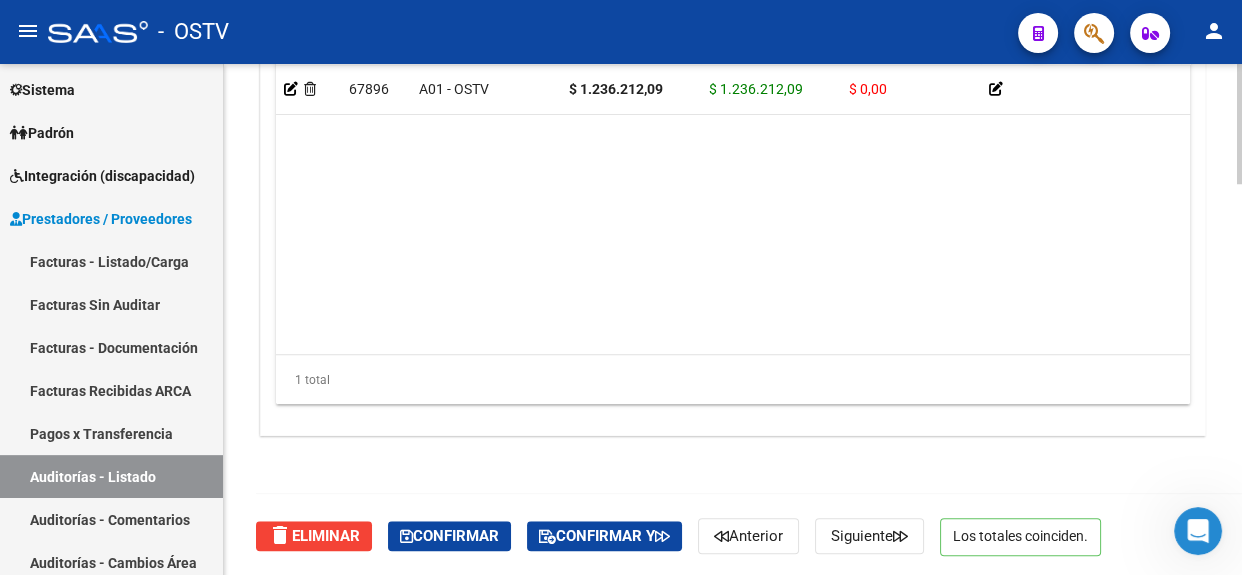 click on "arrow_back Editar 13591    cloud_download  Generar informe  Puede notificar al gerenciador respecto de esta auditoria, para invitarlo a formar parte de la misma realizando comentarios.  NOTIFICAR Totales Auditoría Total Comprobantes:  $ 1.236.212,09 Total Items Auditados:  $ 1.236.212,09 Falta Identificar:   $ 0,00 Items Auditados Total Aprobado: $ 1.236.212,09 Total Debitado: $ 0,00 Totales Aprobado - Imputado x Gerenciador Gerenciador Total A01 - OSTV  $ 1.236.212,09 Información del área Cambiar de área a esta auditoría  Area * Convenio Desregulacion Seleccionar area Comentario    Cerrada Ingresar comentario  save  Guardar Comentario  Comprobantes Asociados a la Auditoría Agregar Comprobante cloud_download  Exportar Comprobantes  ID CAE Facturado x Orden De Razon Social CPBT Monto Fecha Cpbt Fecha Recibido Doc Respaldatoria Expte. Interno Creado Usuario $ 1.236.212,09 20549  K12 - K12 - MEPLIFE (E.O) MEPLIFE SALUD SRL  Factura B: 5 - 411  $ 1.236.212,09 04/08/2025 04/08/2025 04/08/2025 Id" 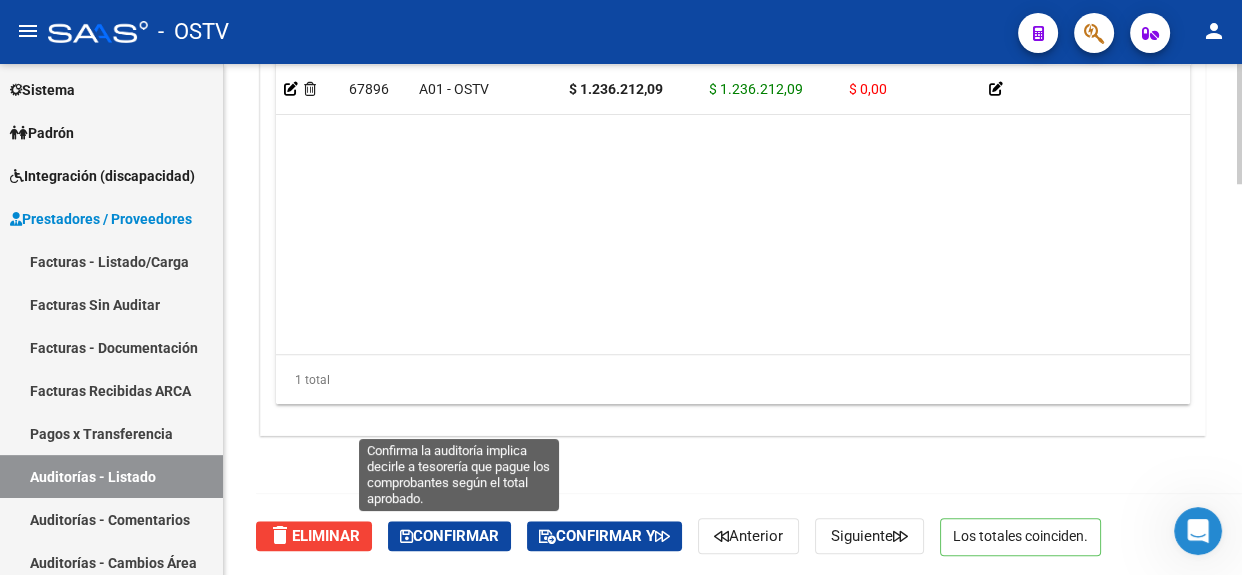 click on "Confirmar" 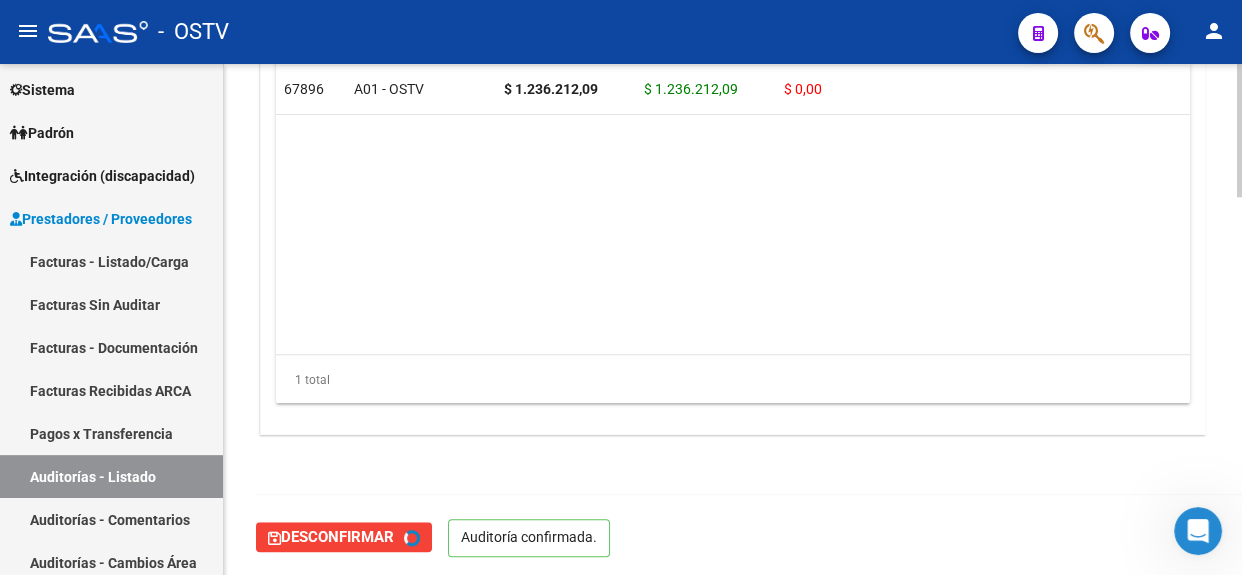 type on "202508" 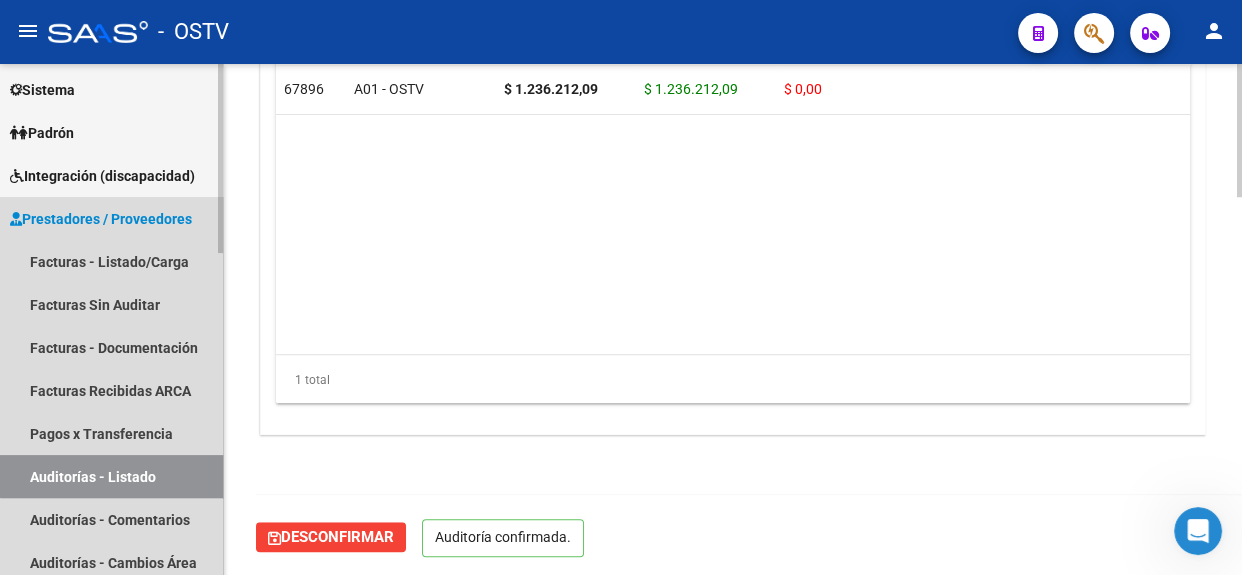 click on "Auditorías - Listado" at bounding box center [111, 476] 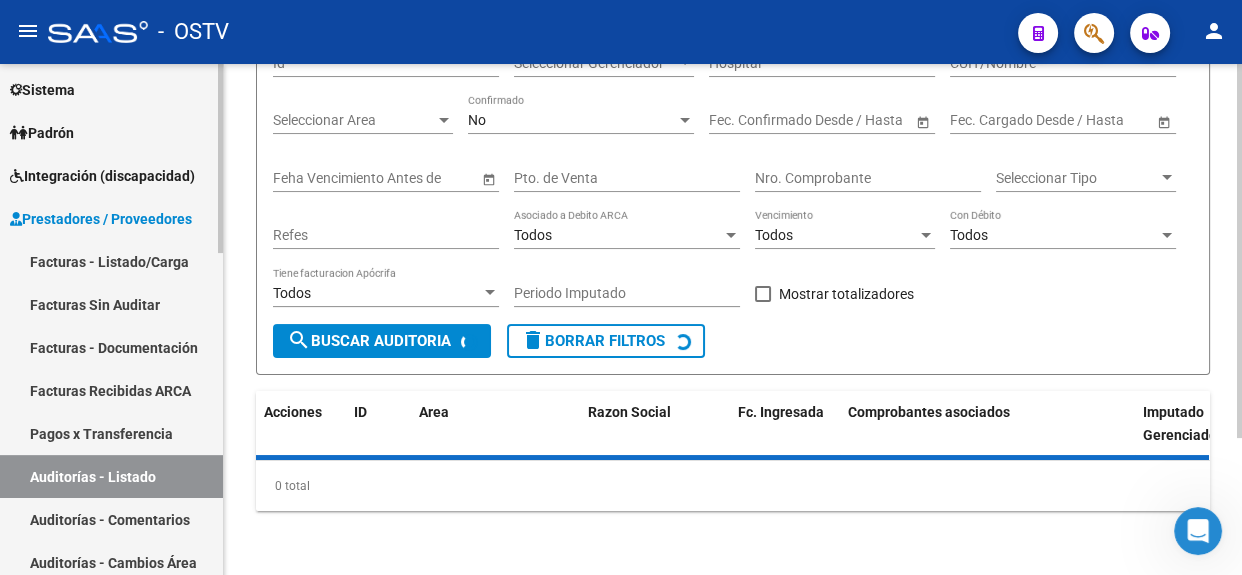 scroll, scrollTop: 0, scrollLeft: 0, axis: both 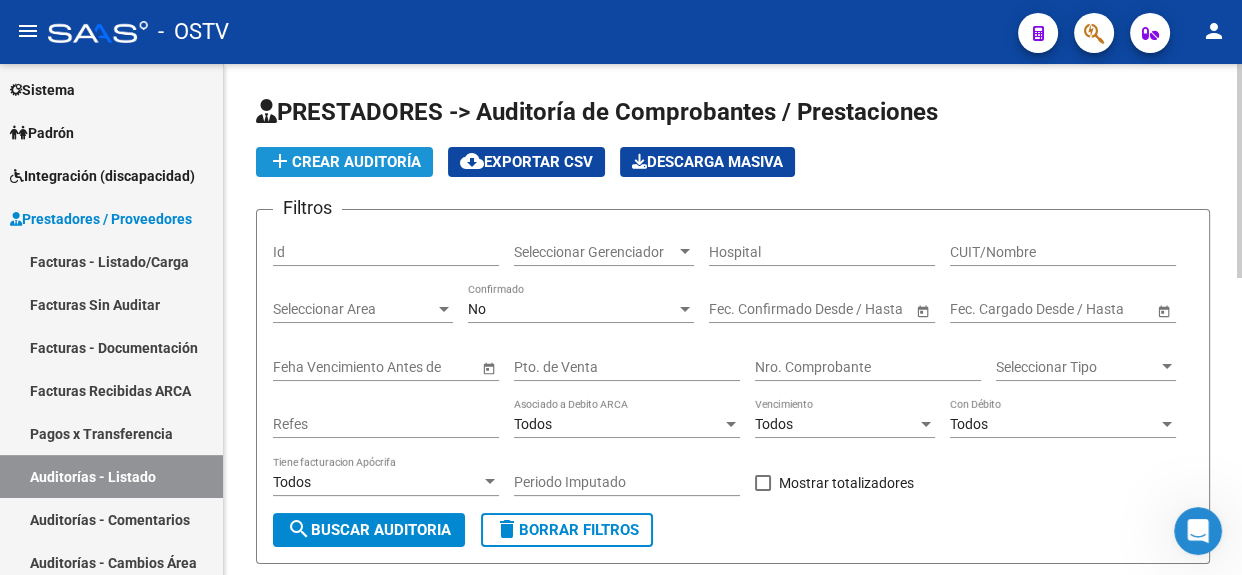 click on "add  Crear Auditoría" 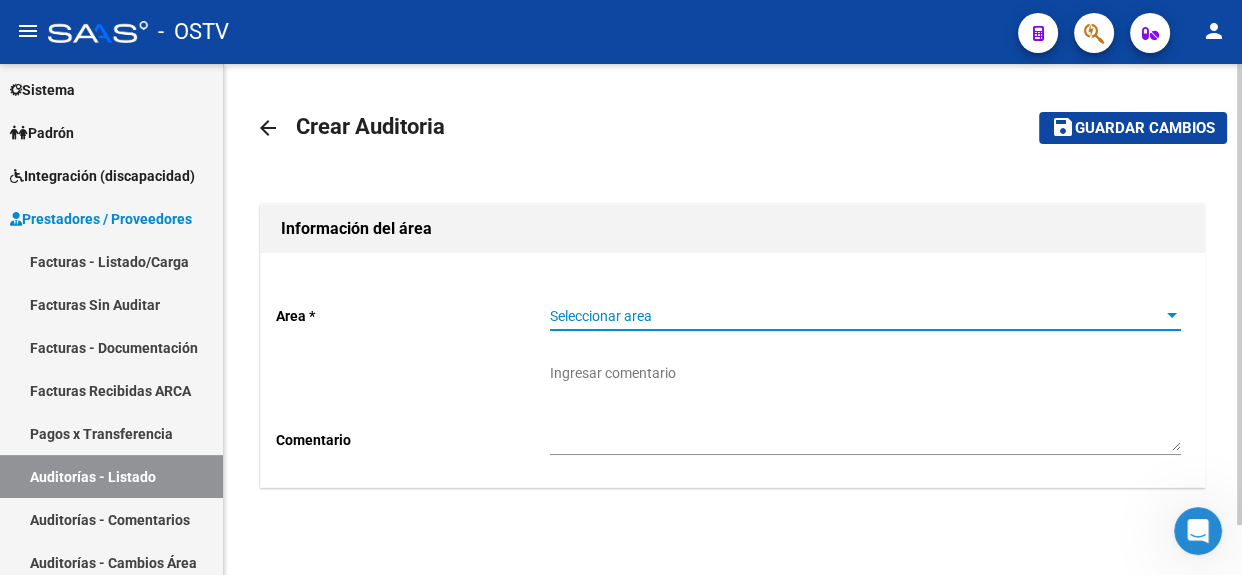 click on "Seleccionar area" at bounding box center (856, 316) 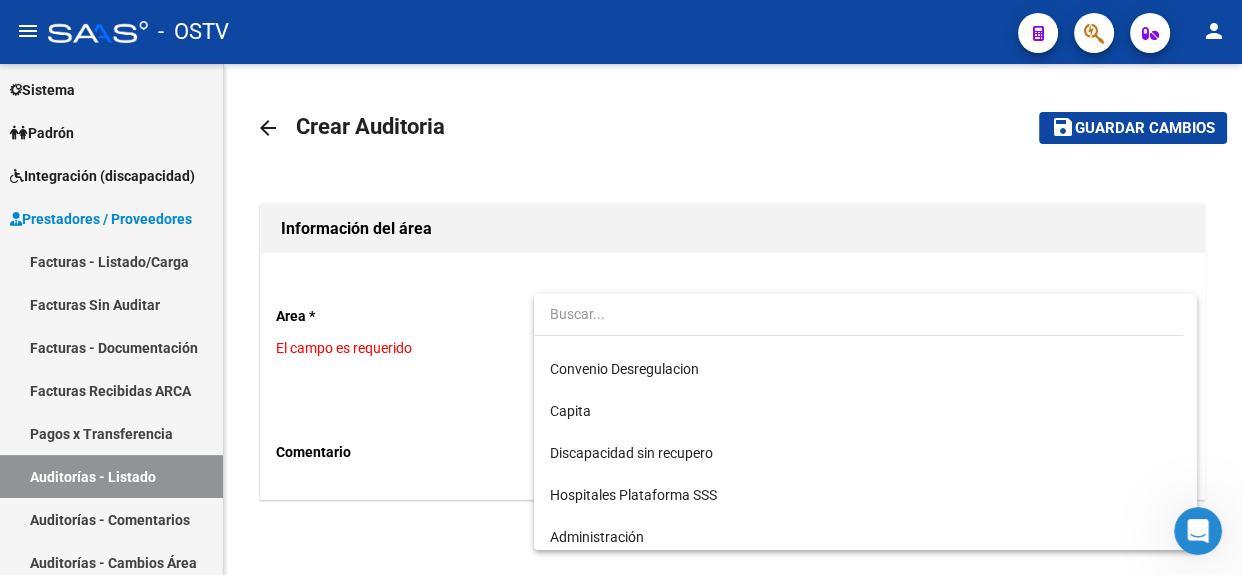 scroll, scrollTop: 205, scrollLeft: 0, axis: vertical 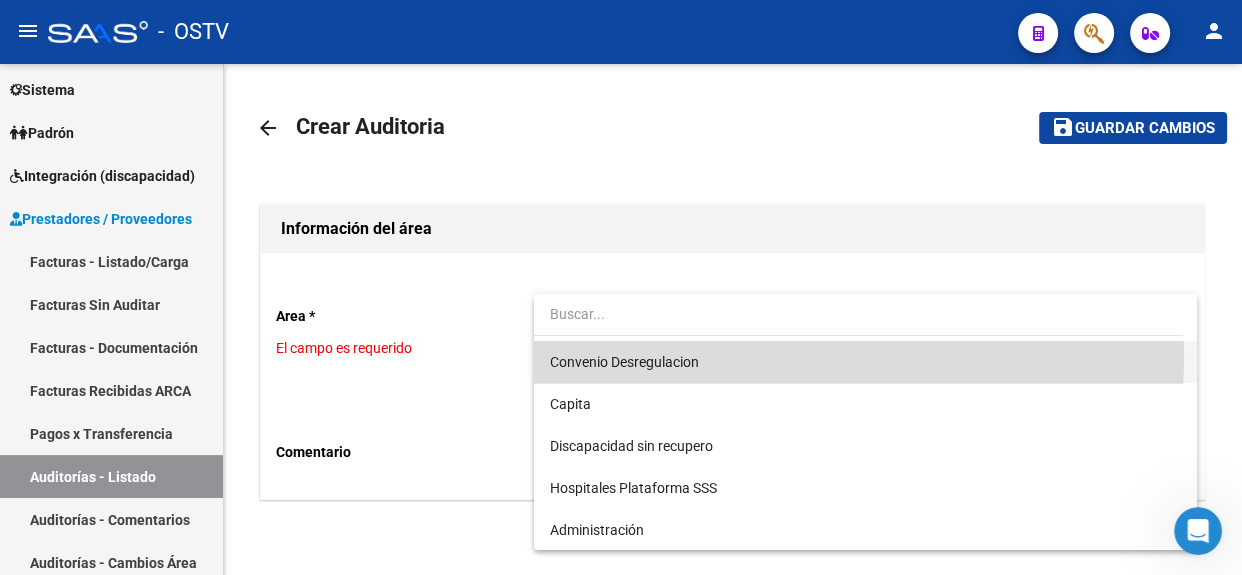 click on "Convenio Desregulacion" at bounding box center [865, 362] 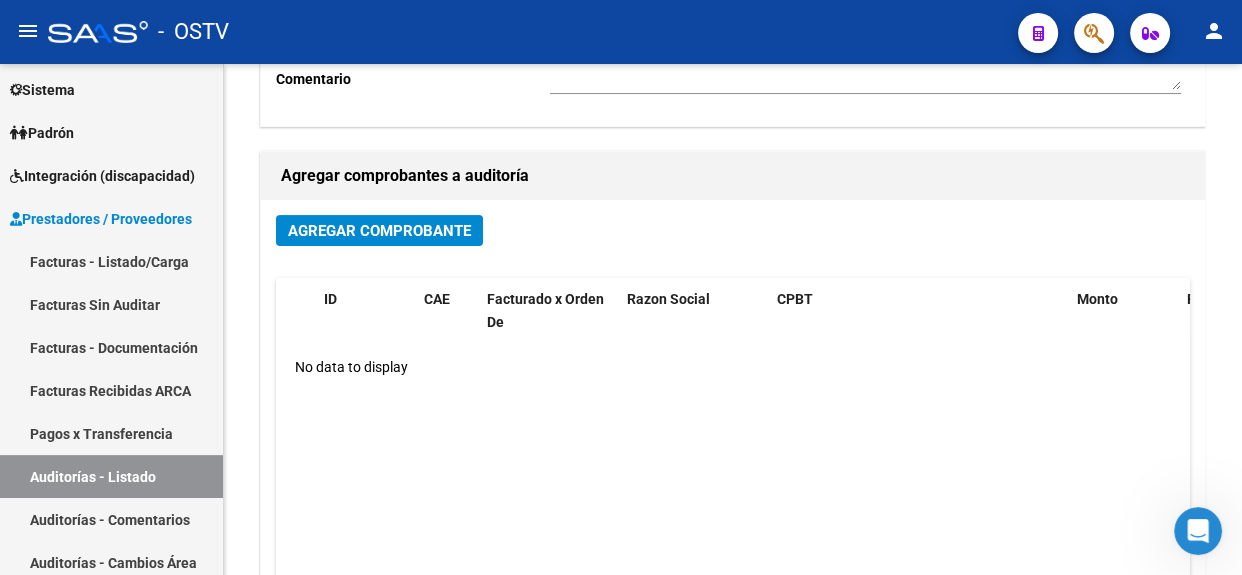 scroll, scrollTop: 337, scrollLeft: 0, axis: vertical 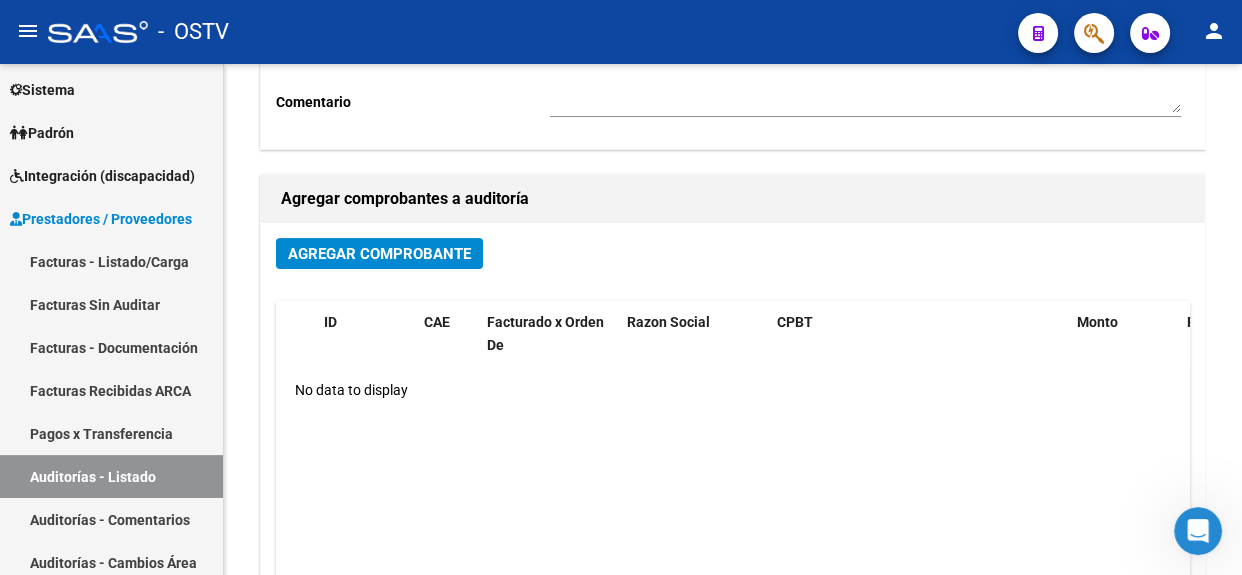 click on "arrow_back Crear Auditoria    save Guardar cambios Información del área  Area * Convenio Desregulacion Seleccionar area Comentario    Ingresar comentario  Agregar comprobantes a auditoría Agregar Comprobante ID CAE Facturado x Orden De Razon Social CPBT Monto Fecha Cpbt Fecha Recibido Doc Respaldatoria Expte. Interno Creado Usuario No data to display" 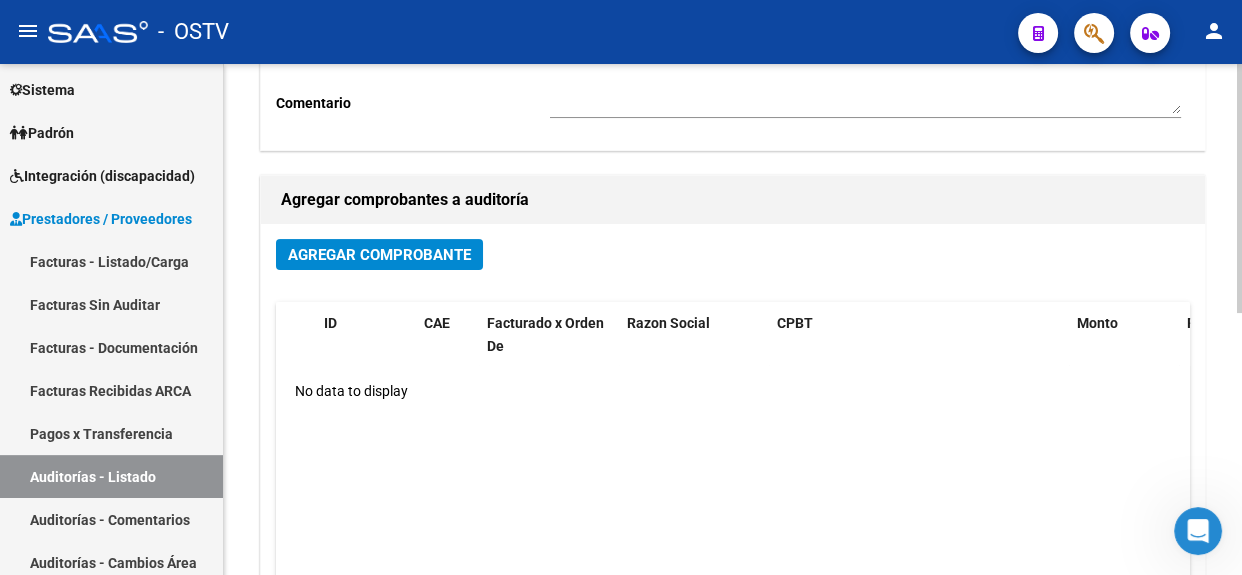 click on "Agregar Comprobante" 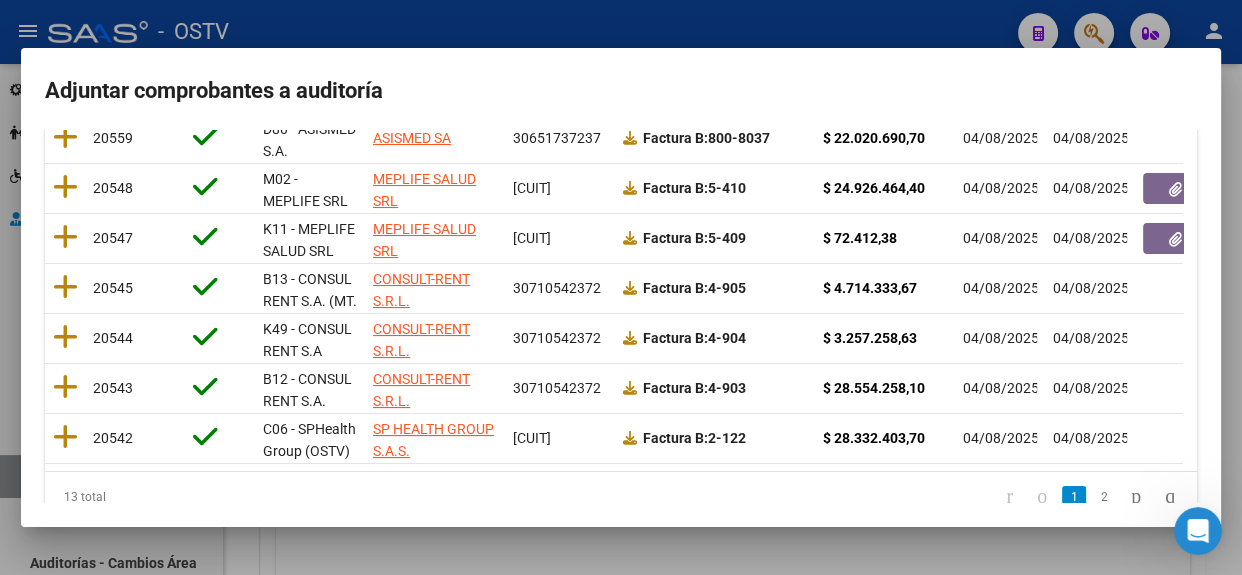 scroll, scrollTop: 496, scrollLeft: 0, axis: vertical 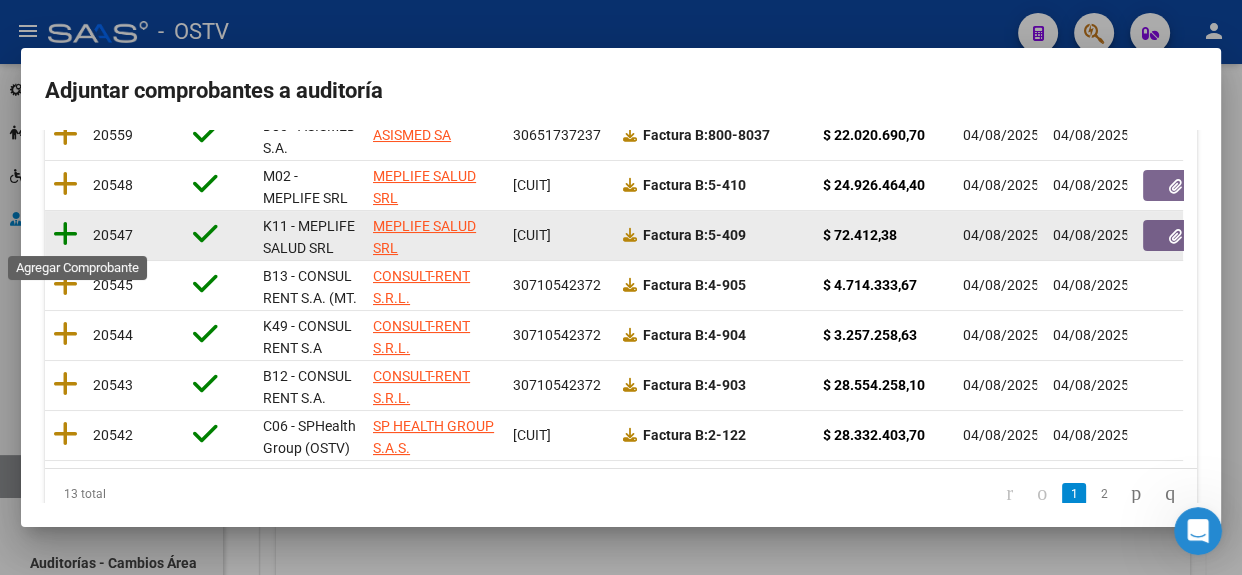 click 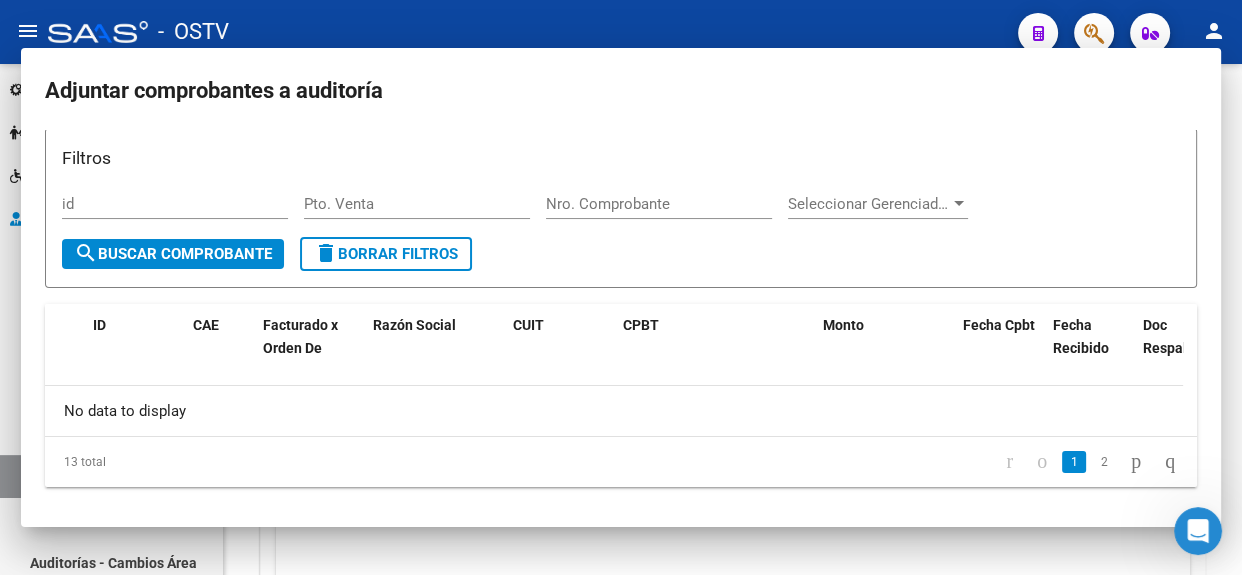 scroll, scrollTop: 0, scrollLeft: 0, axis: both 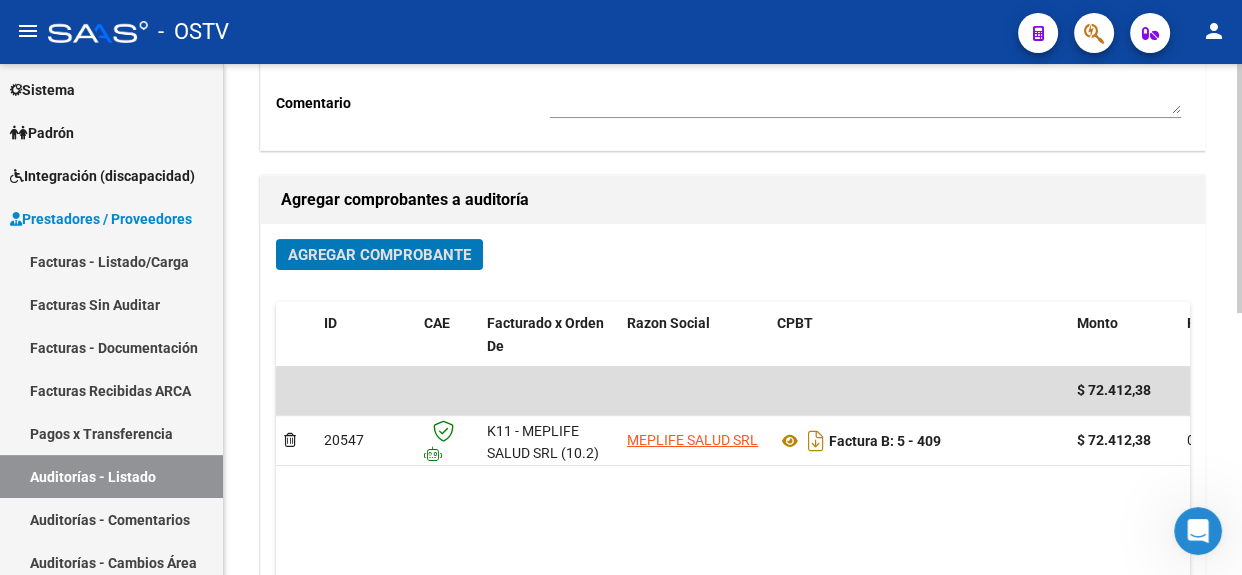 click 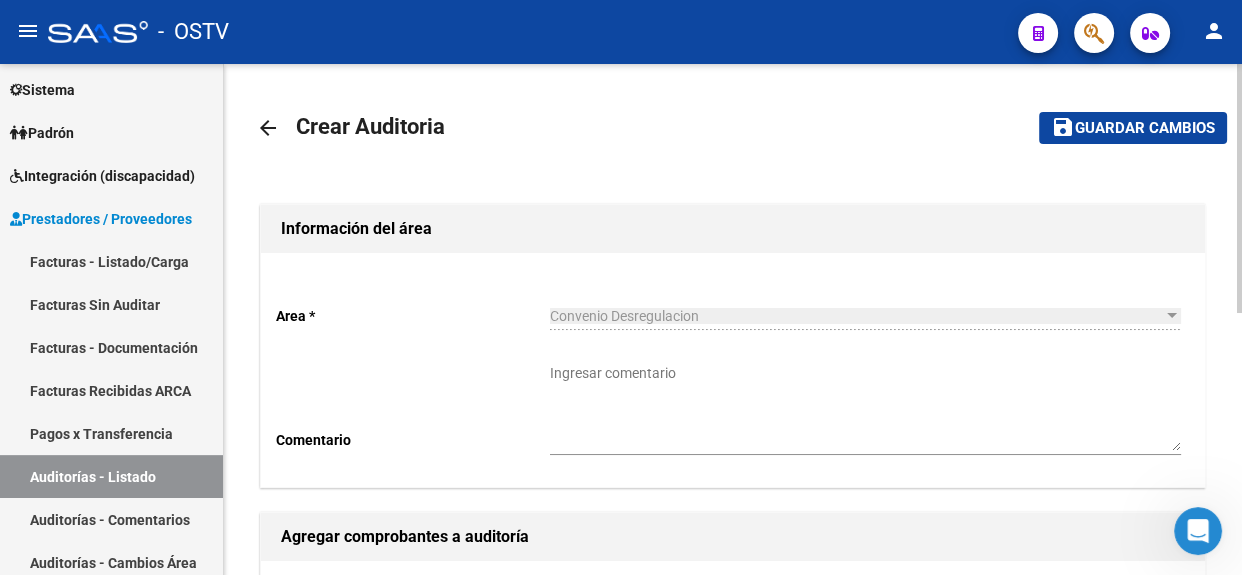 click on "save Guardar cambios" 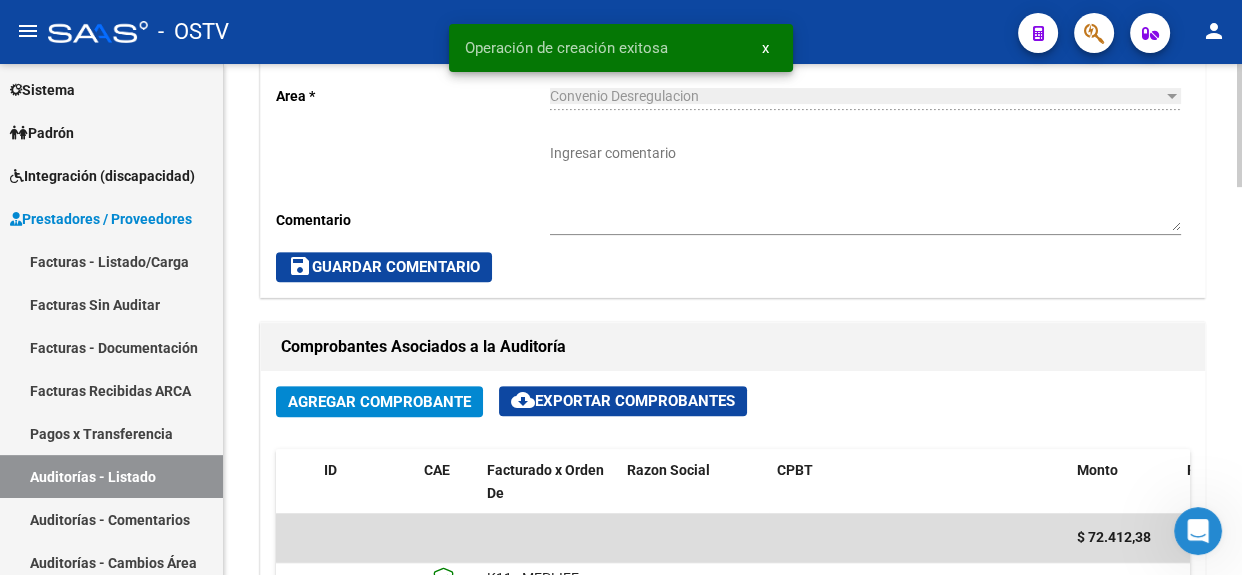 scroll, scrollTop: 668, scrollLeft: 0, axis: vertical 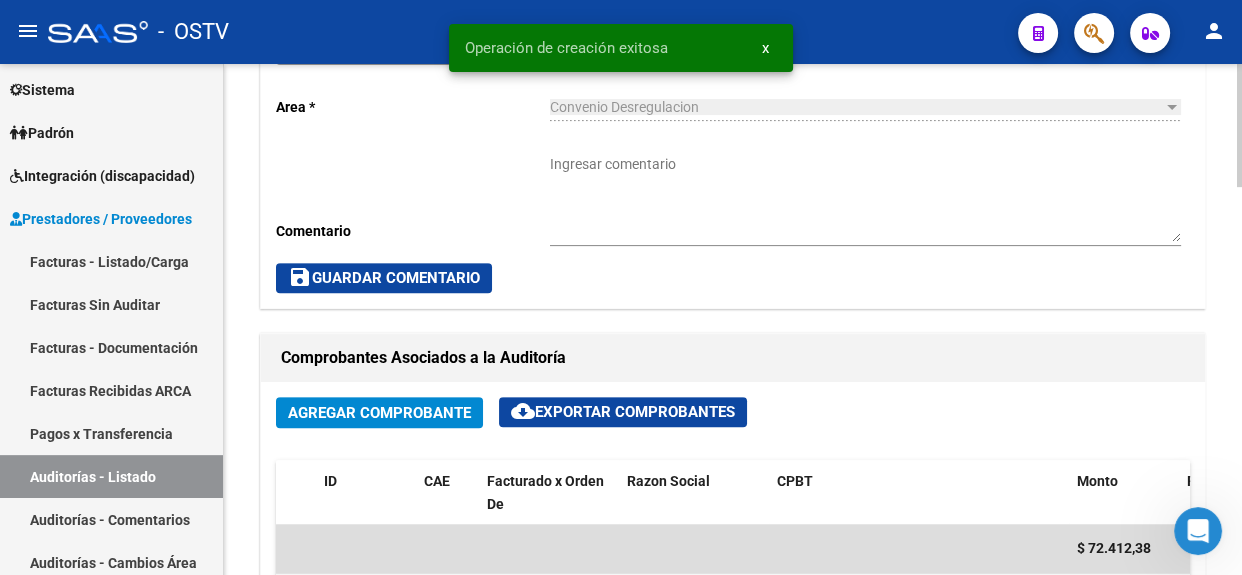 click on "arrow_back Editar 13592    cloud_download  Generar informe  Puede notificar al gerenciador respecto de esta auditoria, para invitarlo a formar parte de la misma realizando comentarios.  NOTIFICAR Totales Auditoría Total Comprobantes:  $ 72.412,38 Total Items Auditados:  $ 0,00 Falta Identificar:   $ 72.412,38 Items Auditados Total Aprobado: $ 0,00 Total Debitado: $ 0,00 Totales Aprobado - Imputado x Gerenciador Información del área Cambiar de área a esta auditoría  Area * Convenio Desregulacion Seleccionar area Comentario    Ingresar comentario  save  Guardar Comentario  Comprobantes Asociados a la Auditoría Agregar Comprobante cloud_download  Exportar Comprobantes  ID CAE Facturado x Orden De Razon Social CPBT Monto Fecha Cpbt Fecha Recibido Doc Respaldatoria Expte. Interno Creado Usuario $ 72.412,38 20547  K11 - MEPLIFE SALUD SRL (10.2) MEPLIFE SALUD SRL  Factura B: 5 - 409  $ 72.412,38 04/08/2025 04/08/2025 04/08/2025 Mesa de Entrada - [EMAIL] Crear Item de Auditoria Id" 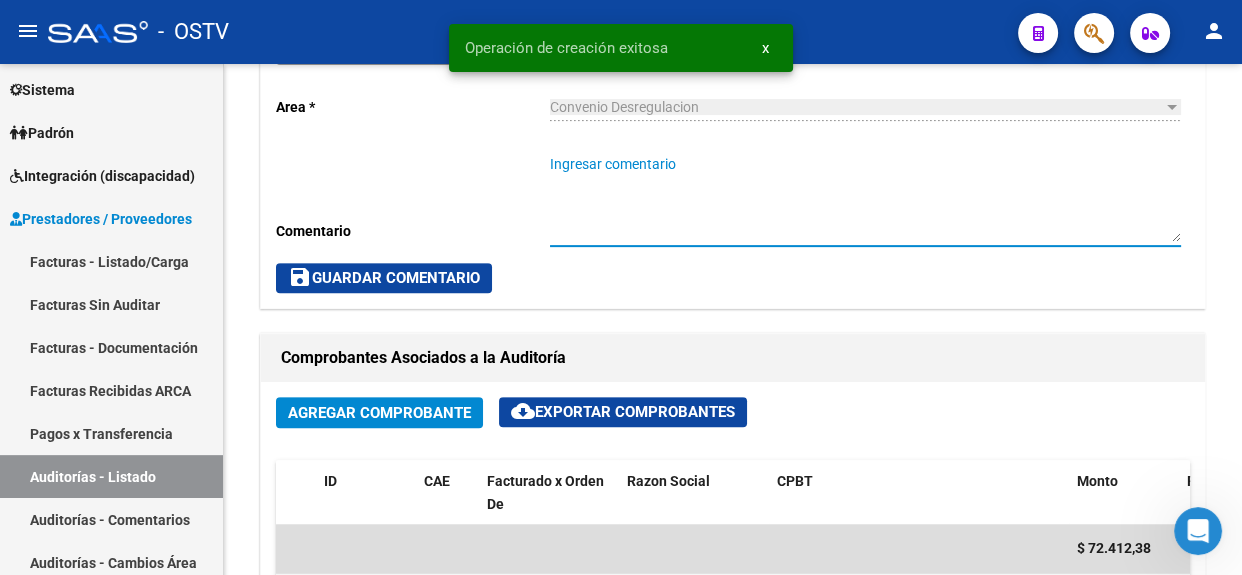 click on "Ingresar comentario" at bounding box center (865, 198) 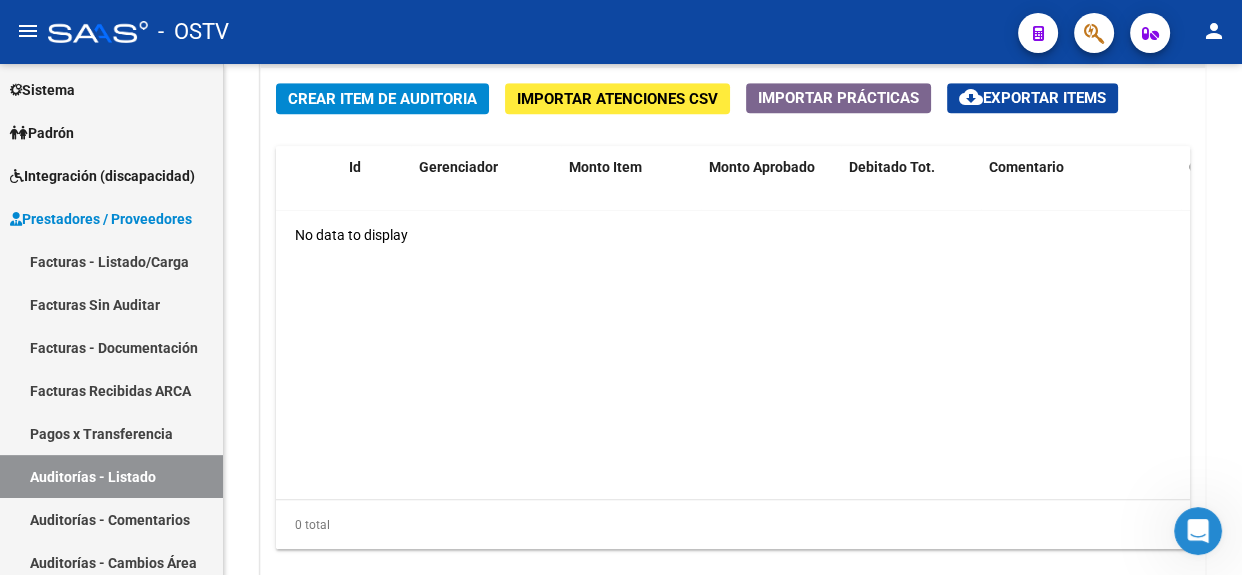 click 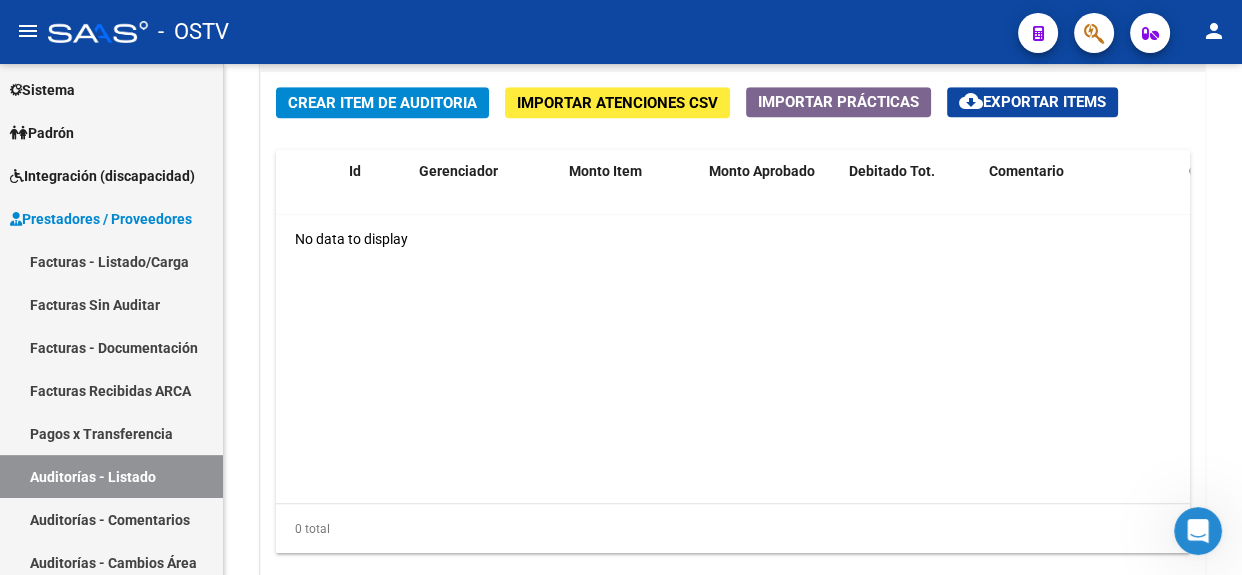 type on "Cerrada" 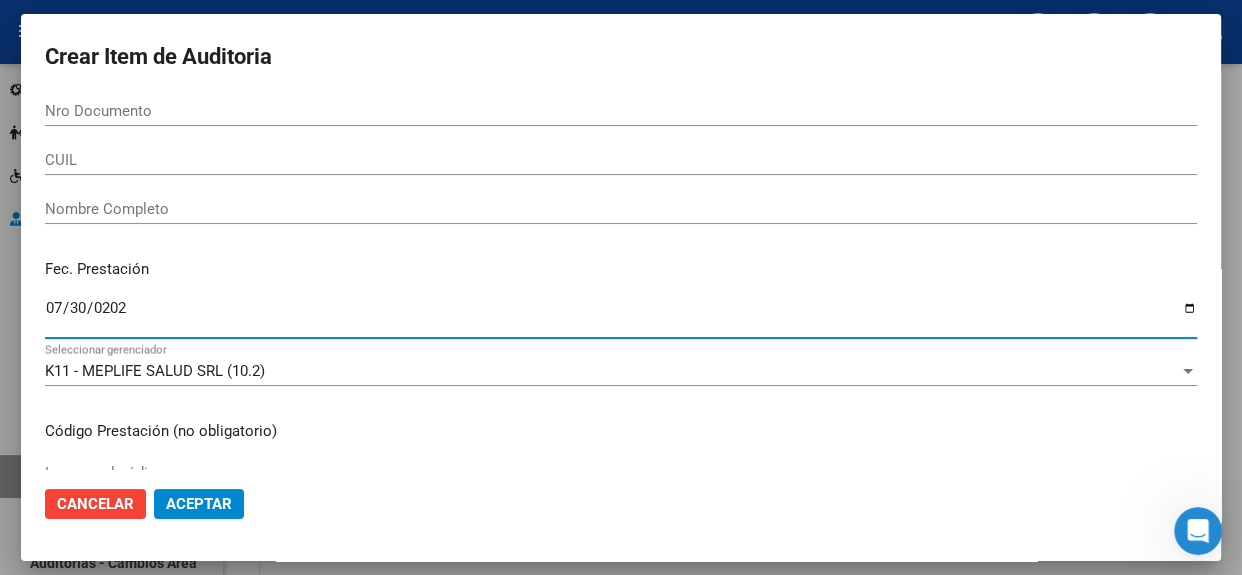 type on "2025-07-30" 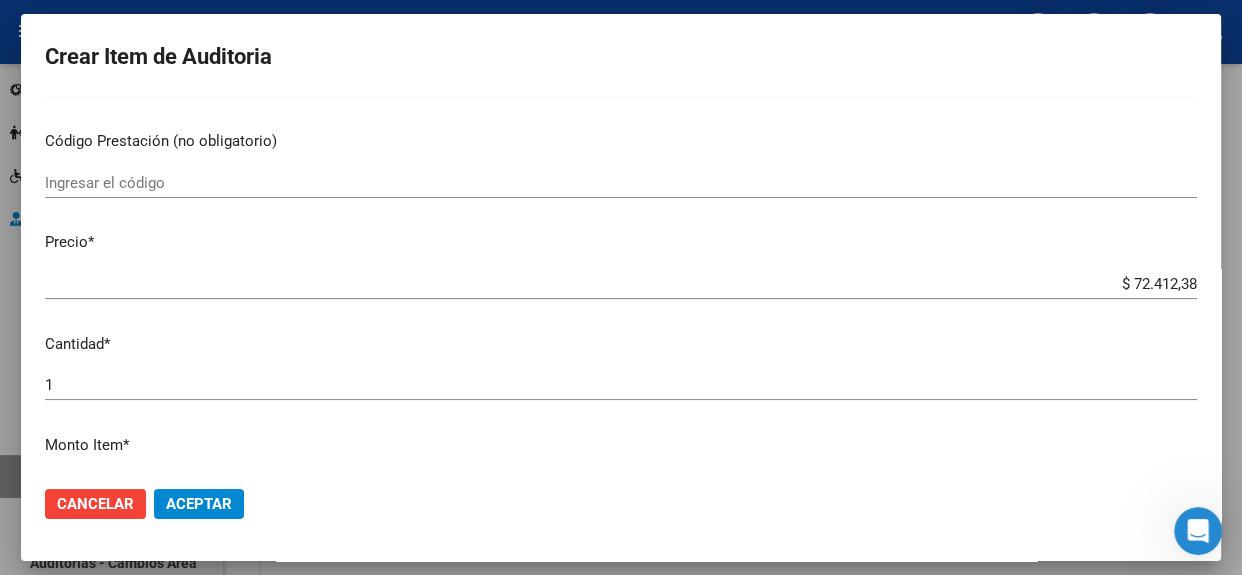 scroll, scrollTop: 594, scrollLeft: 0, axis: vertical 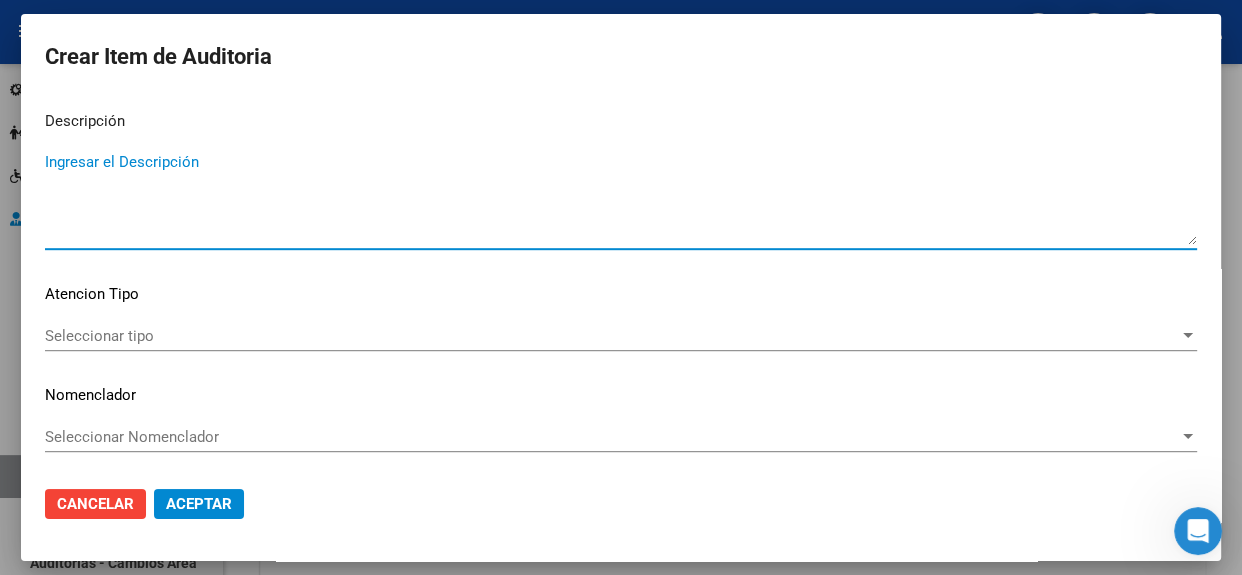 paste on "Transferencias 06-2025, según contrato de prestaciones (contrato 92-08)" 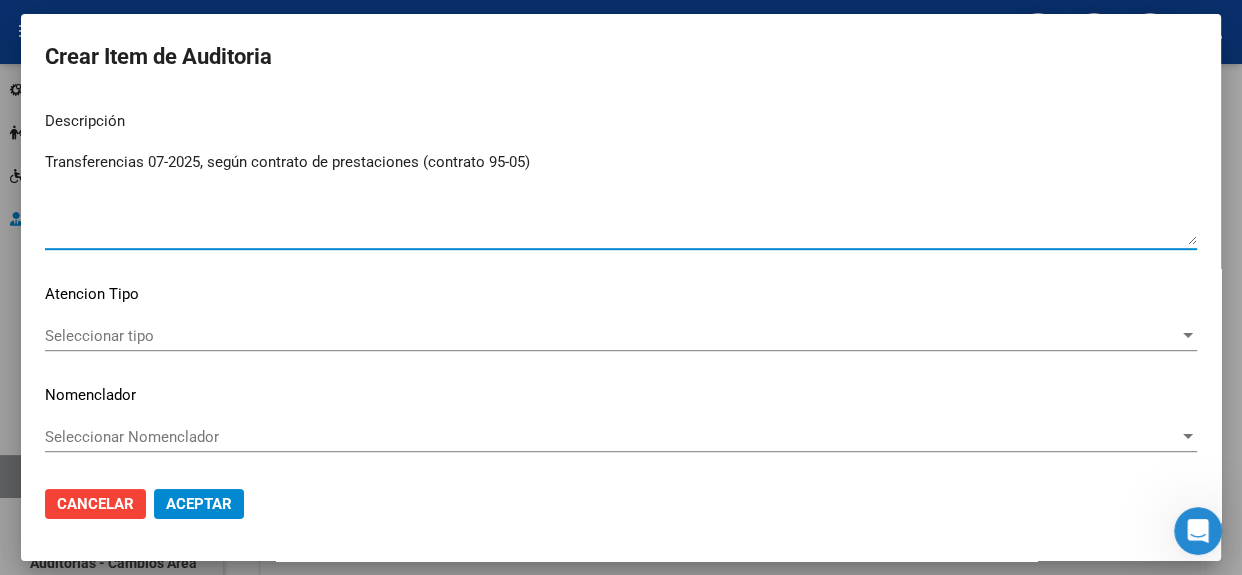 type on "Transferencias 07-2025, según contrato de prestaciones (contrato 95-05)" 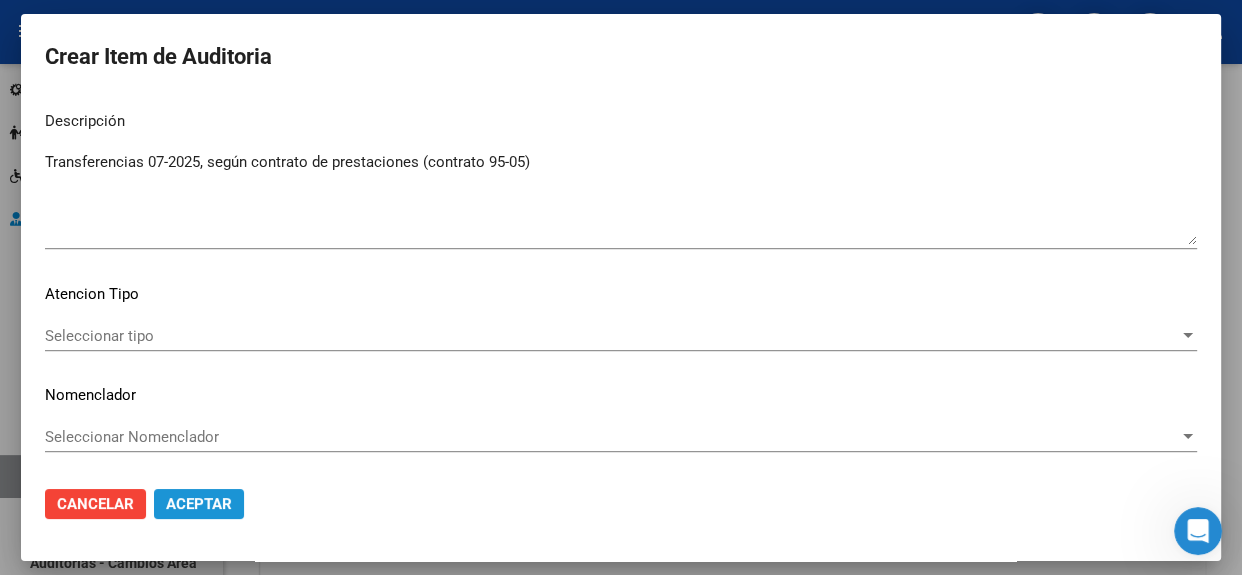 click on "Aceptar" 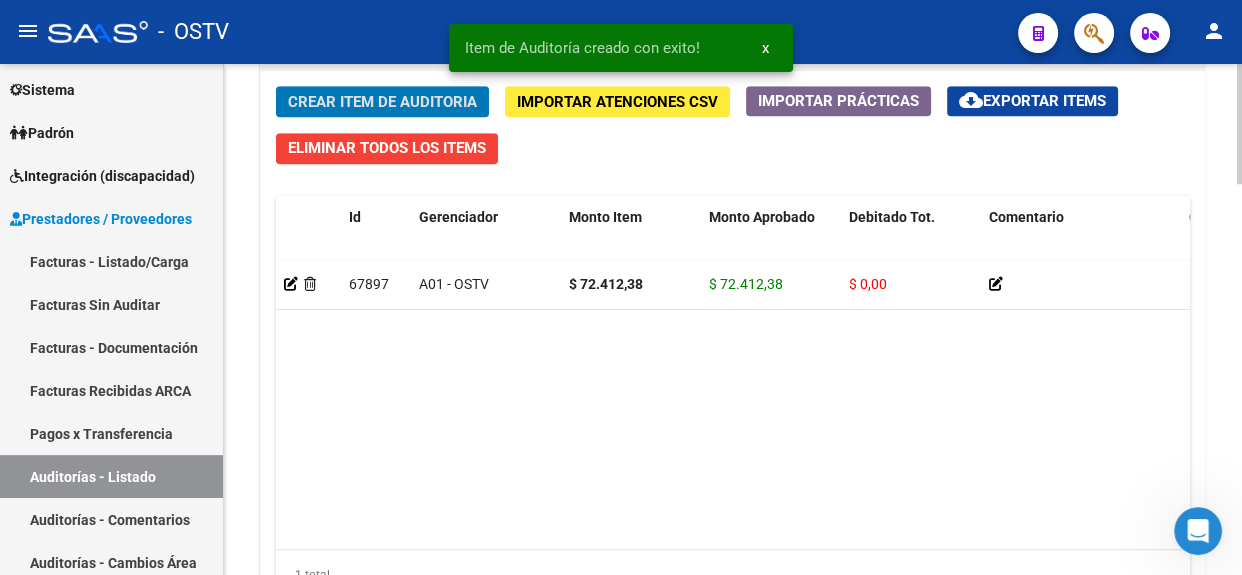 scroll, scrollTop: 1658, scrollLeft: 0, axis: vertical 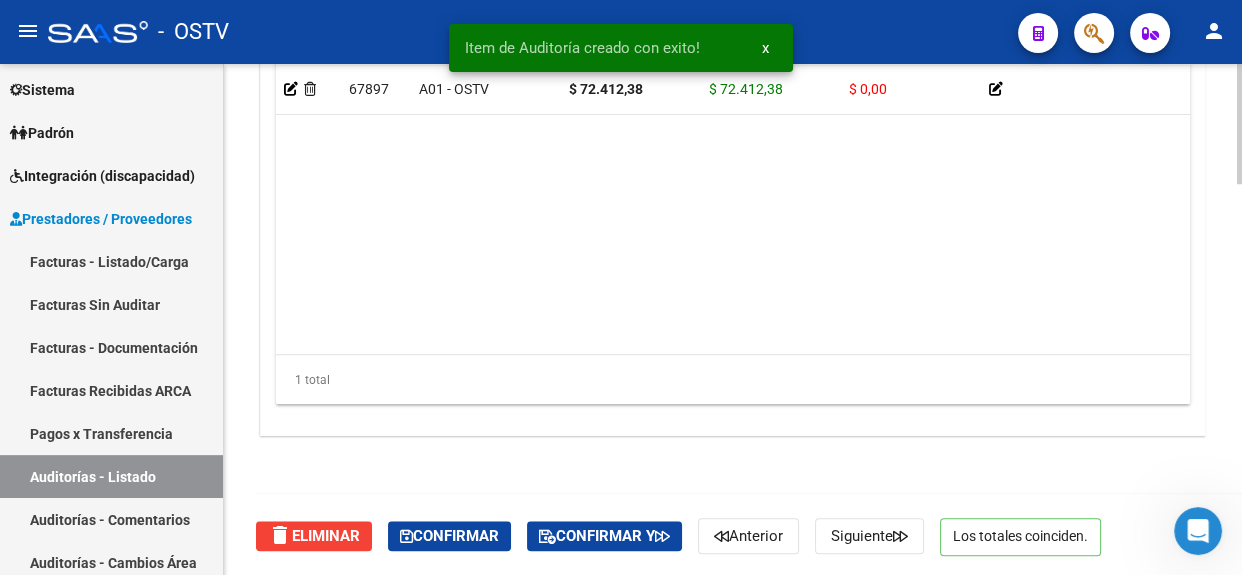 click 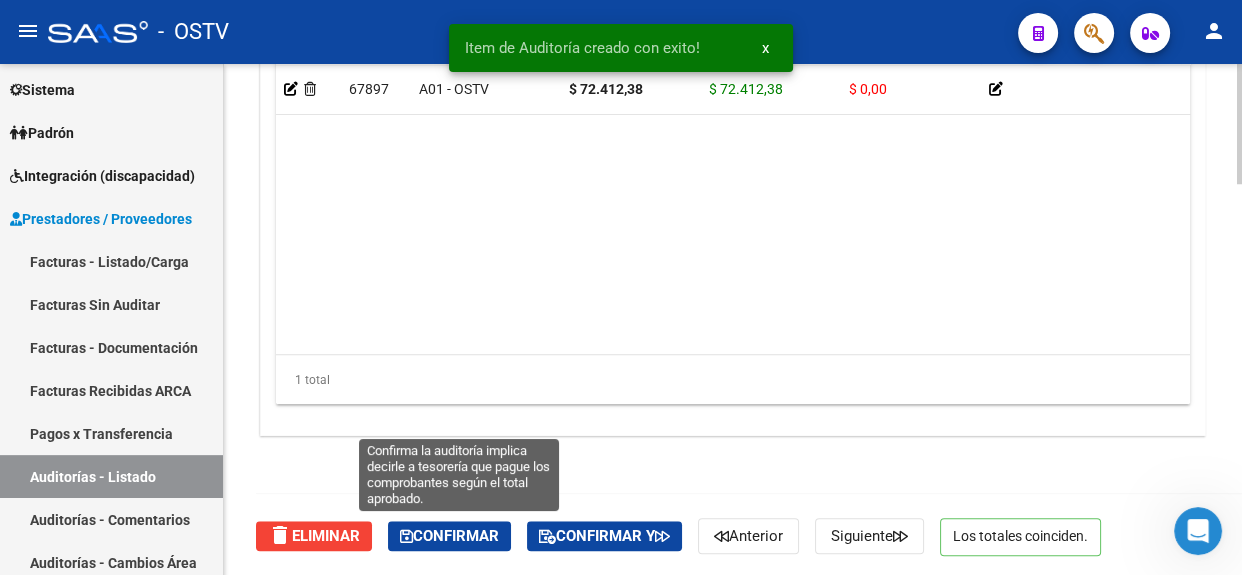 click on "Confirmar" 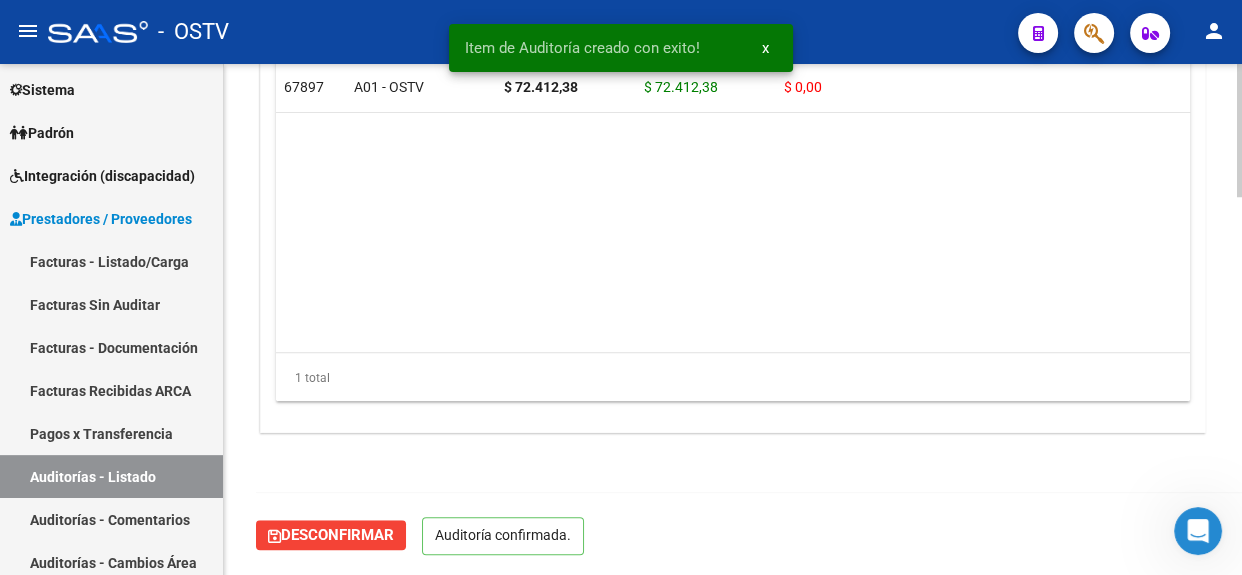 scroll, scrollTop: 1456, scrollLeft: 0, axis: vertical 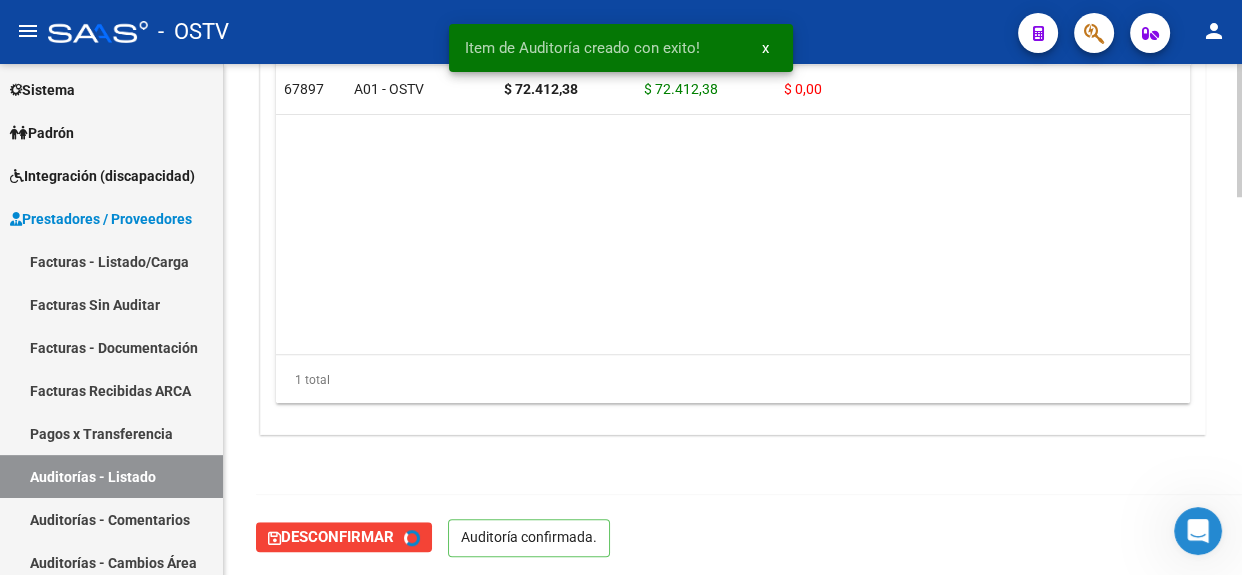 type on "202508" 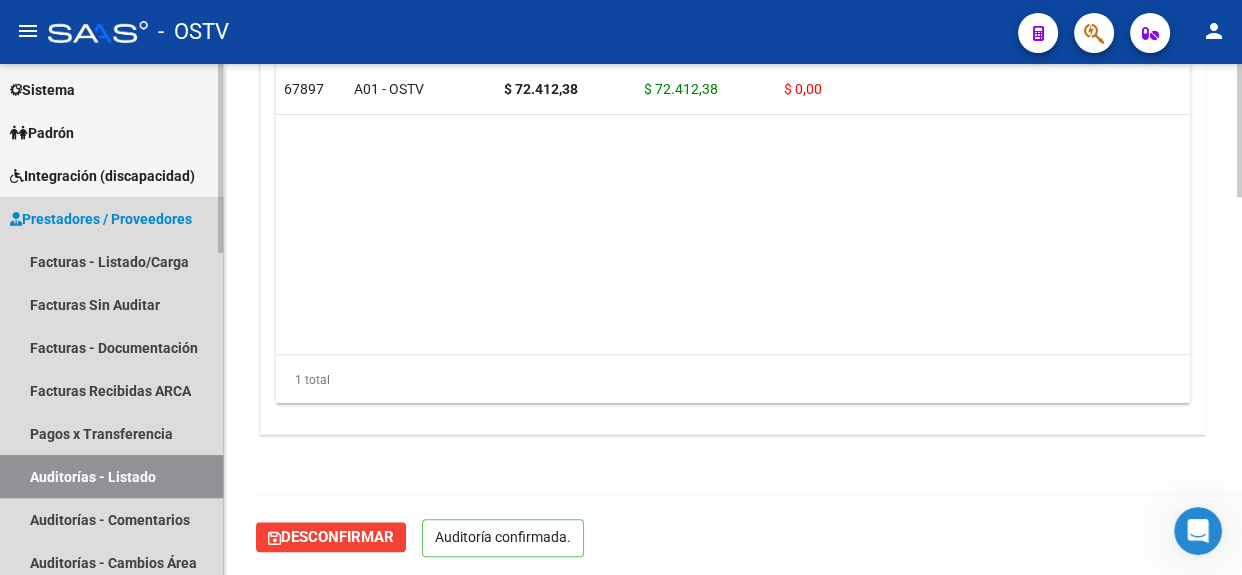 click on "Auditorías - Listado" at bounding box center [111, 476] 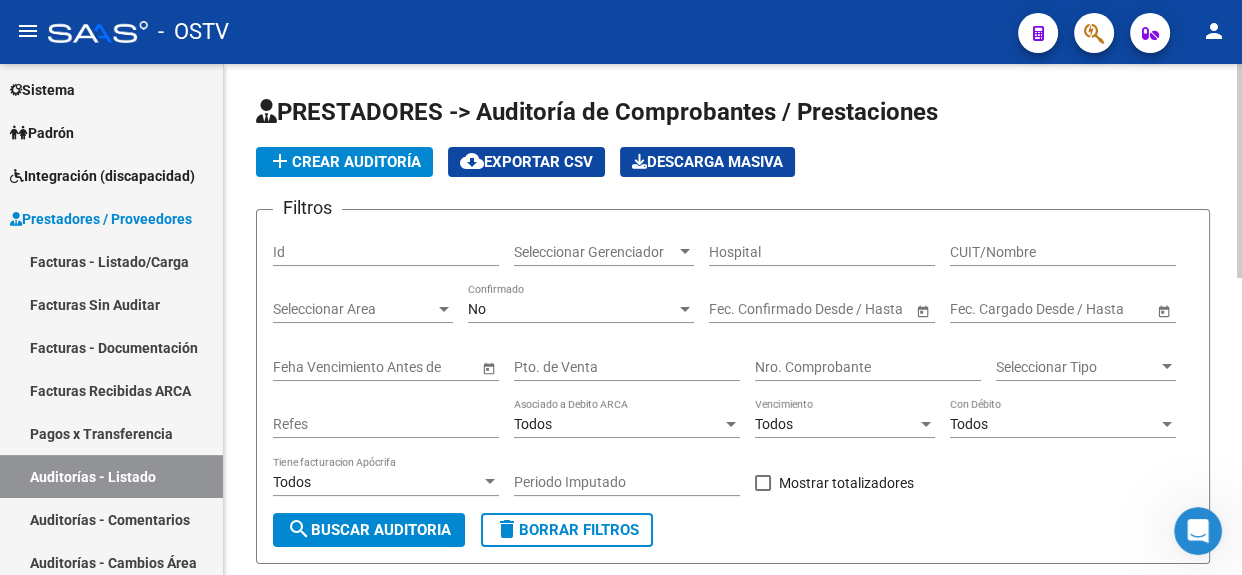 click on "add  Crear Auditoría" 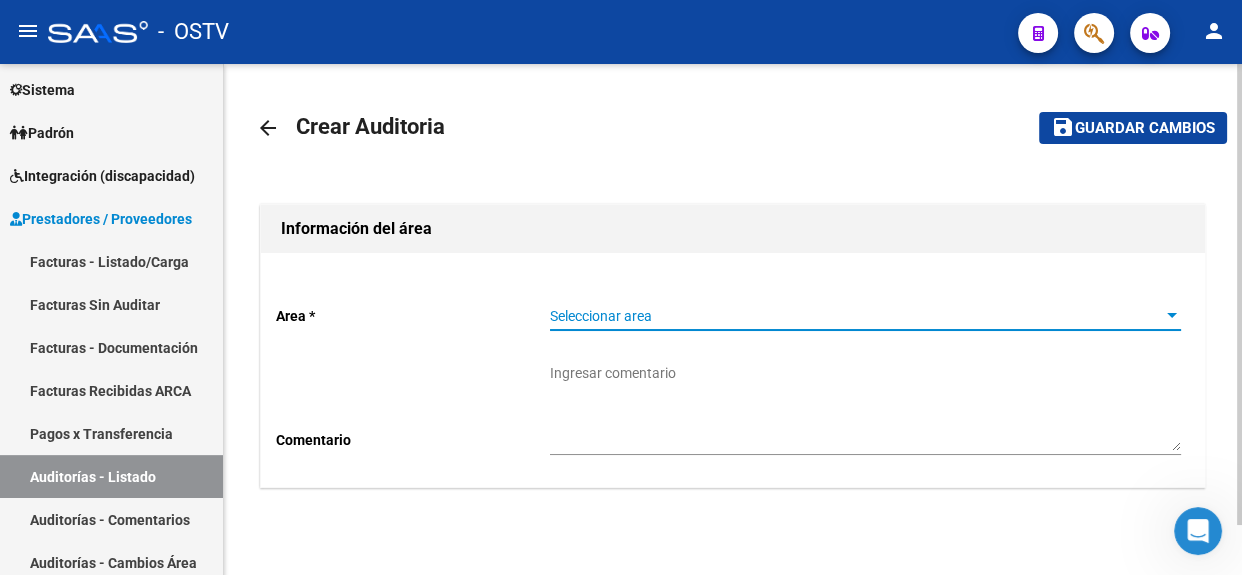click on "Seleccionar area" at bounding box center (856, 316) 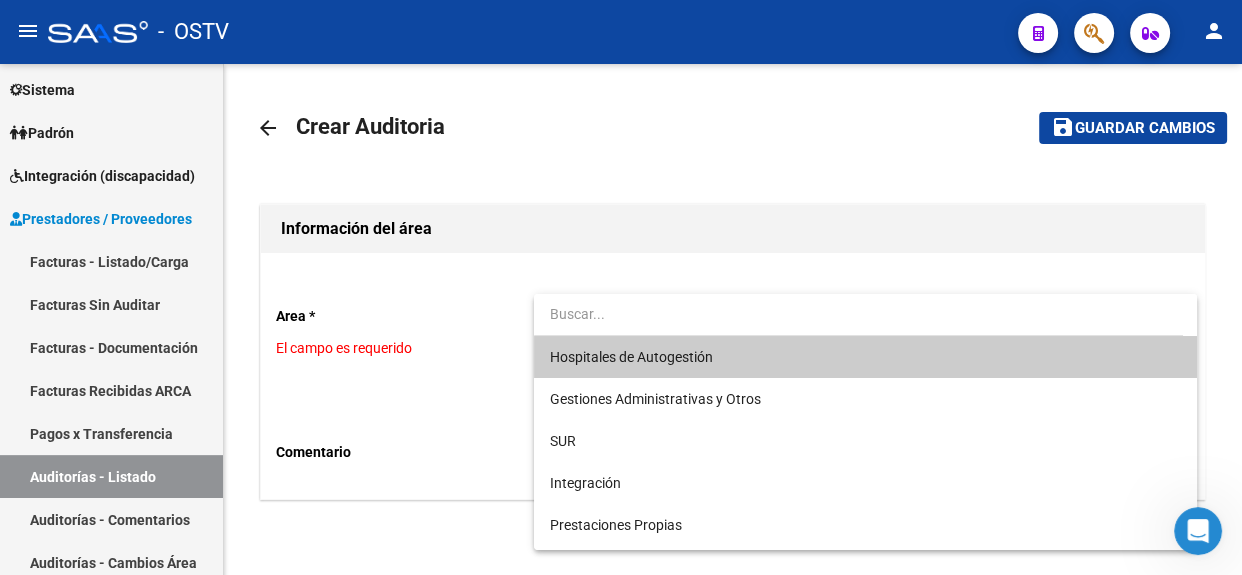 scroll, scrollTop: 205, scrollLeft: 0, axis: vertical 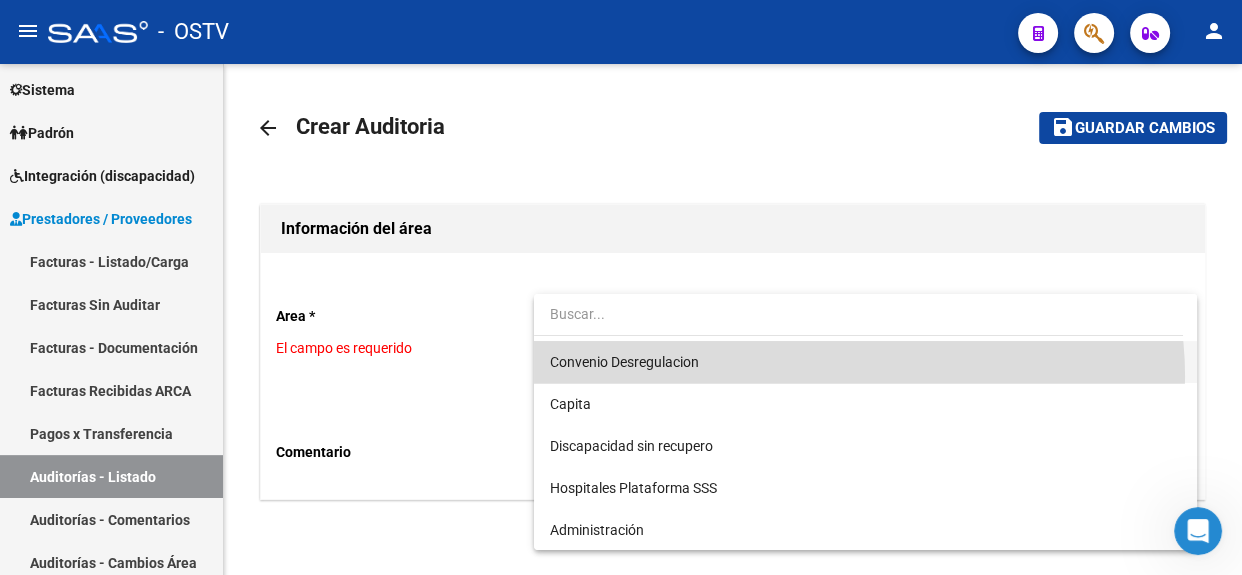 click on "Convenio Desregulacion" at bounding box center [865, 362] 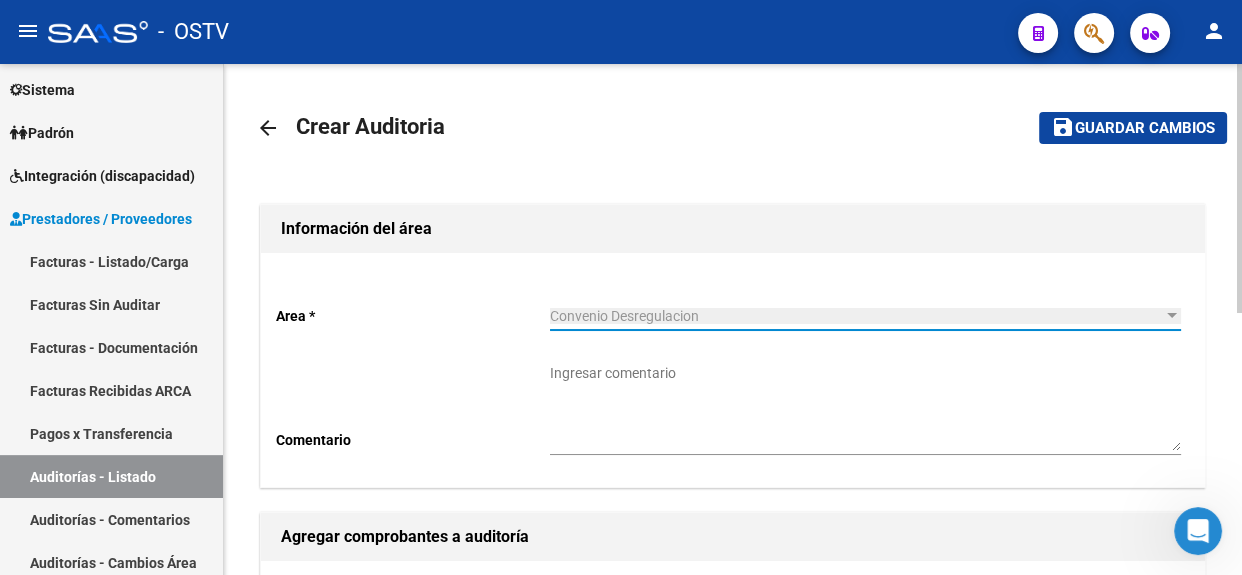scroll, scrollTop: 510, scrollLeft: 0, axis: vertical 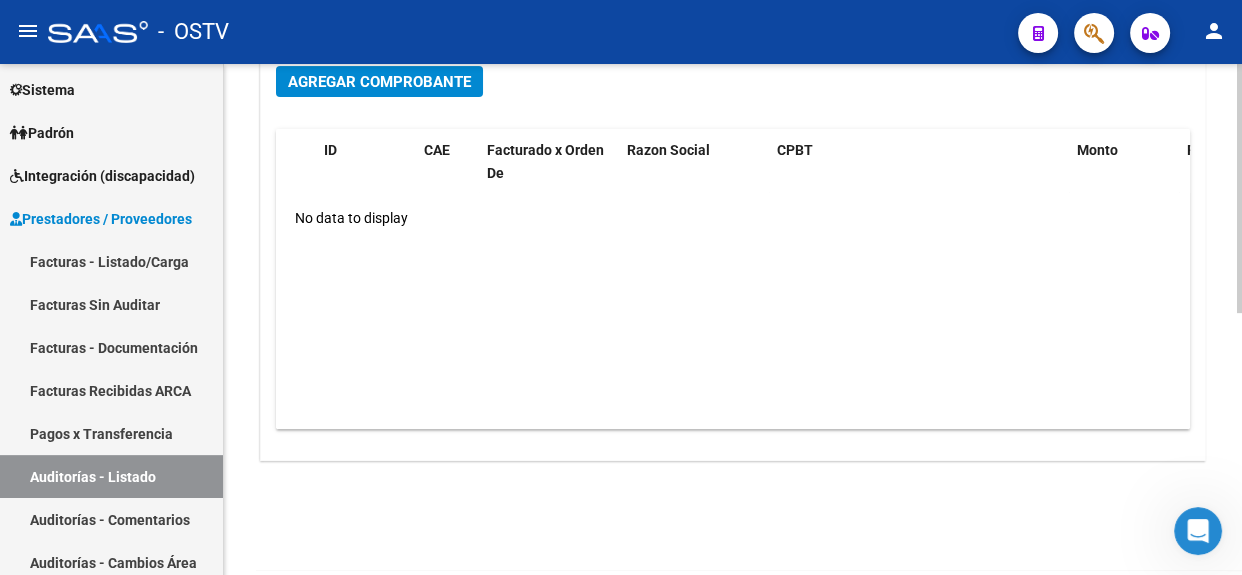 click 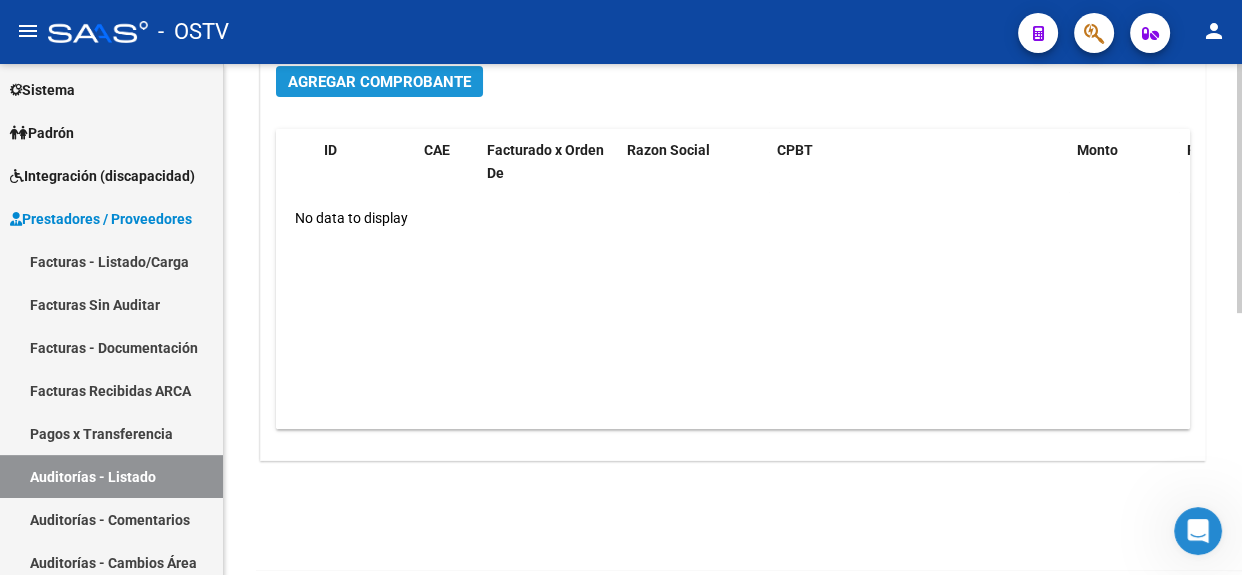 click on "Agregar Comprobante" 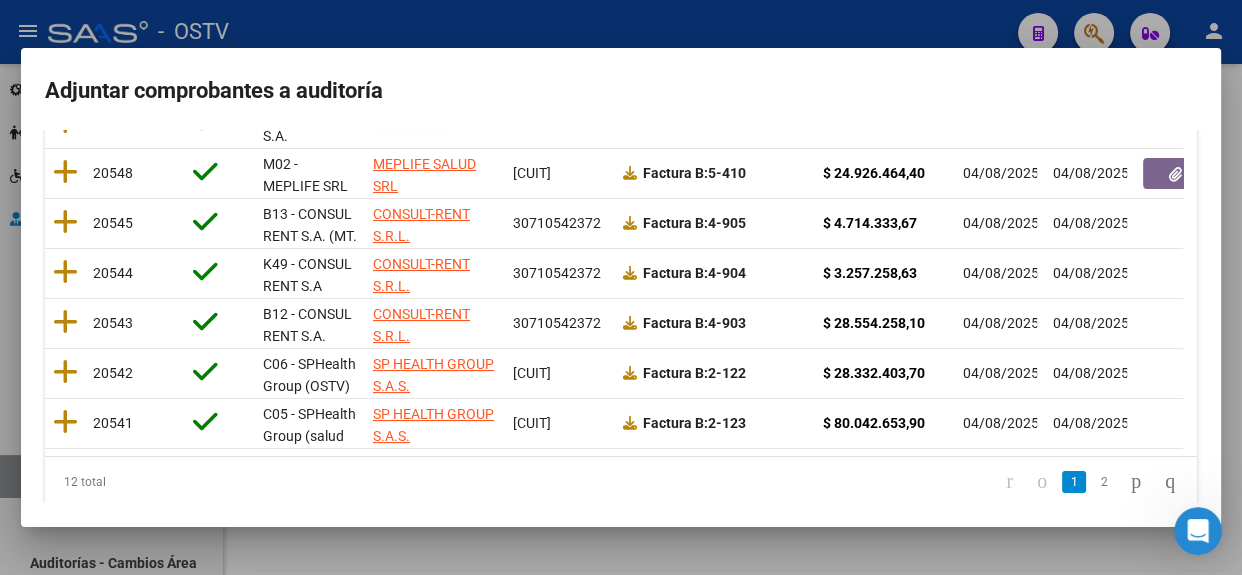scroll, scrollTop: 510, scrollLeft: 0, axis: vertical 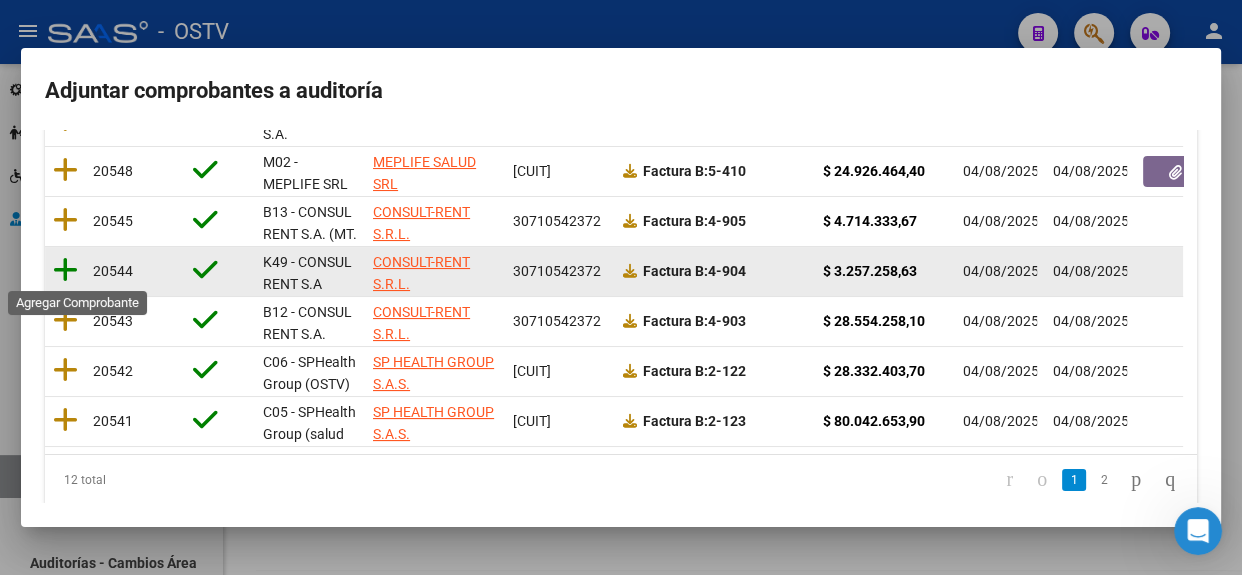 click 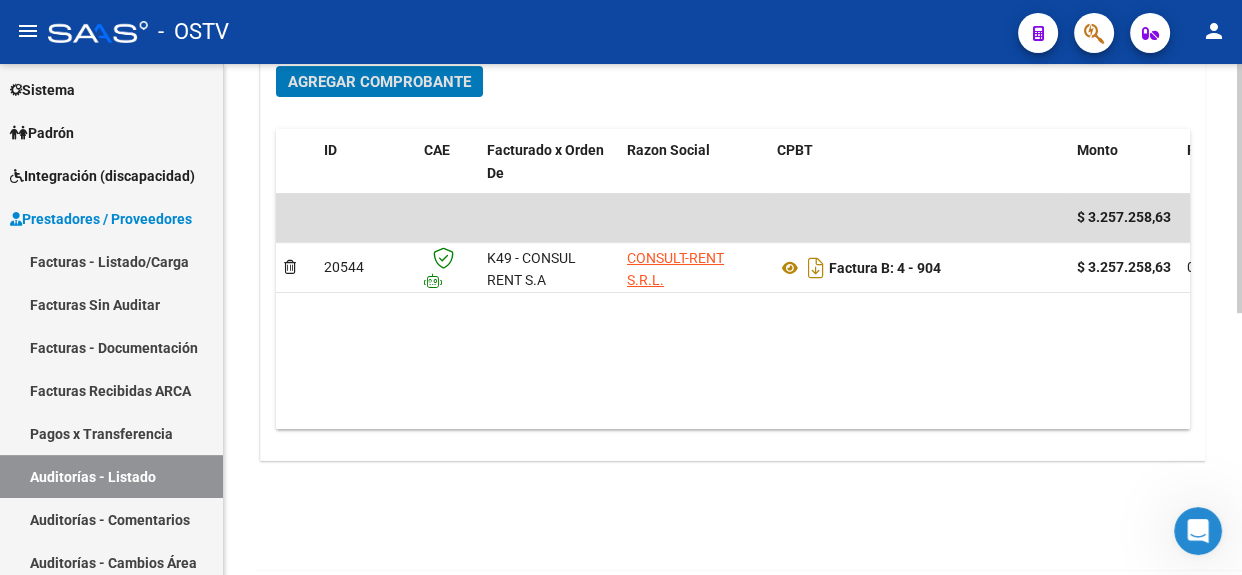 click 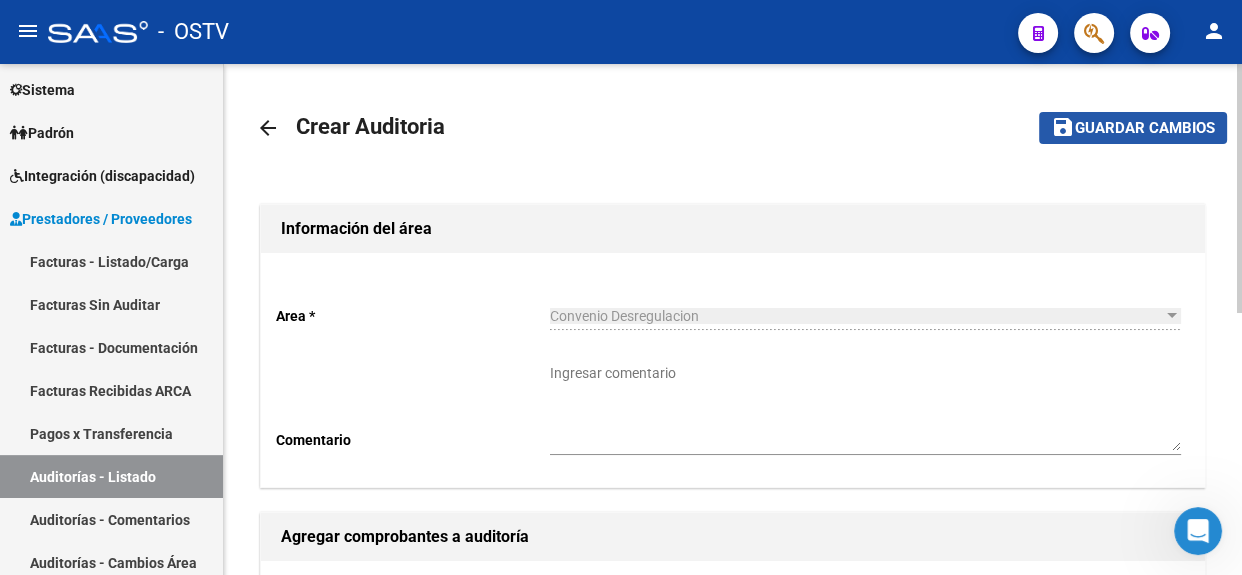 click on "Guardar cambios" 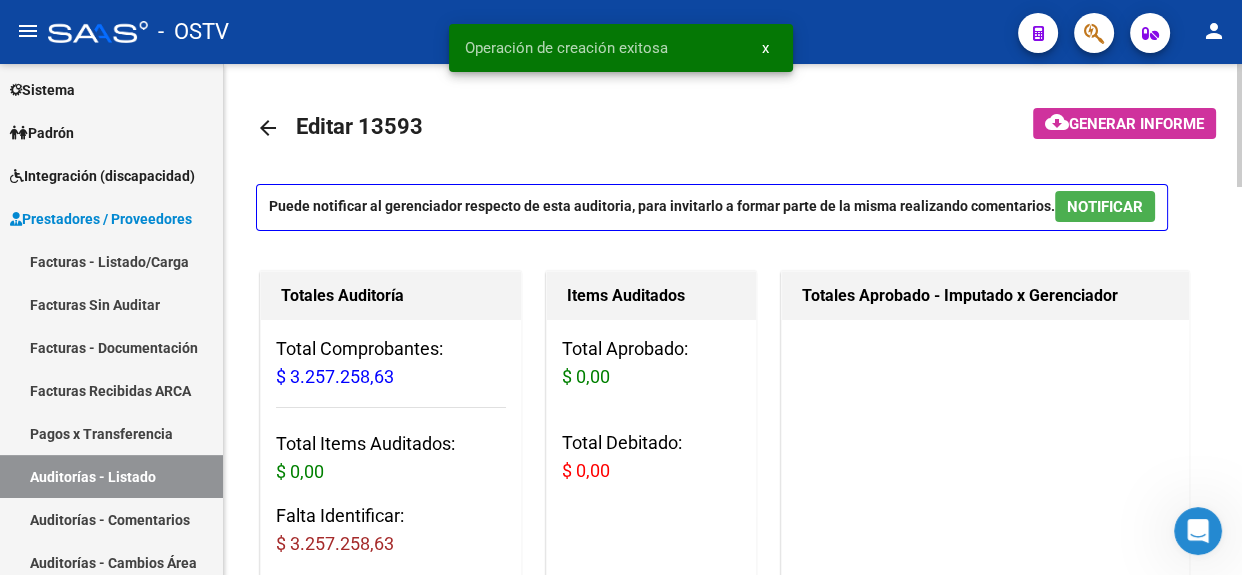 scroll, scrollTop: 510, scrollLeft: 0, axis: vertical 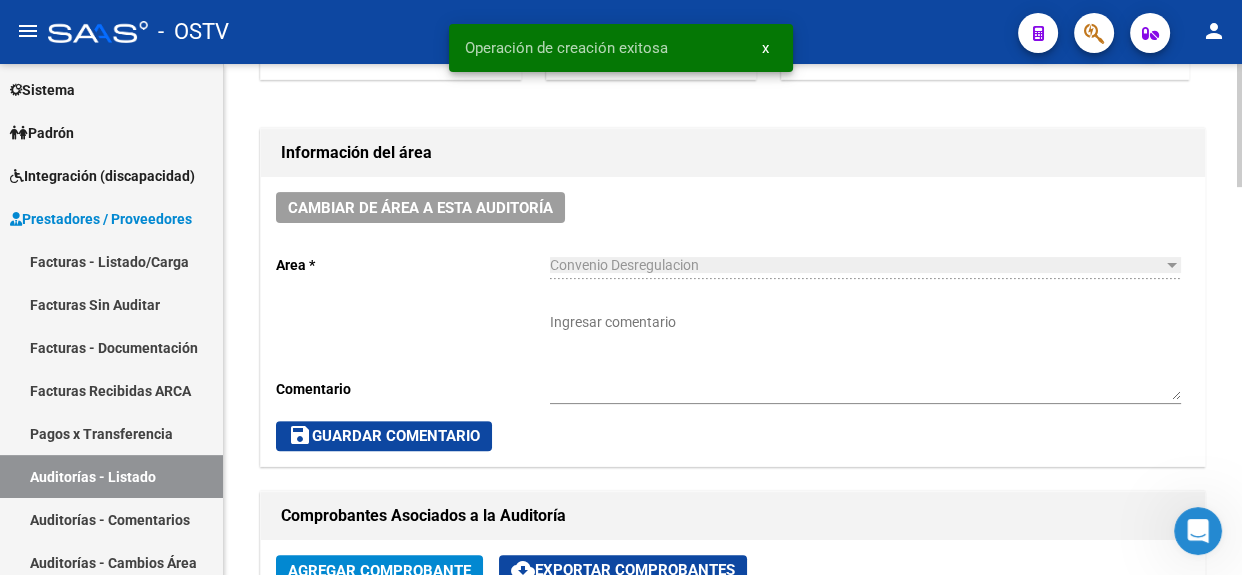click 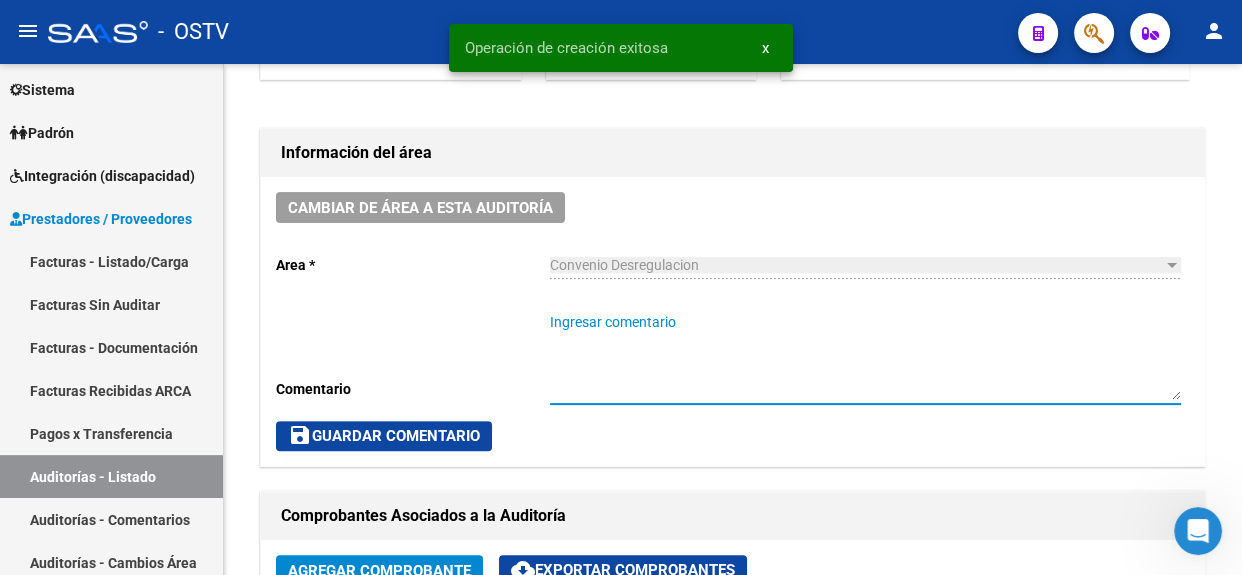 click on "Ingresar comentario" at bounding box center (865, 356) 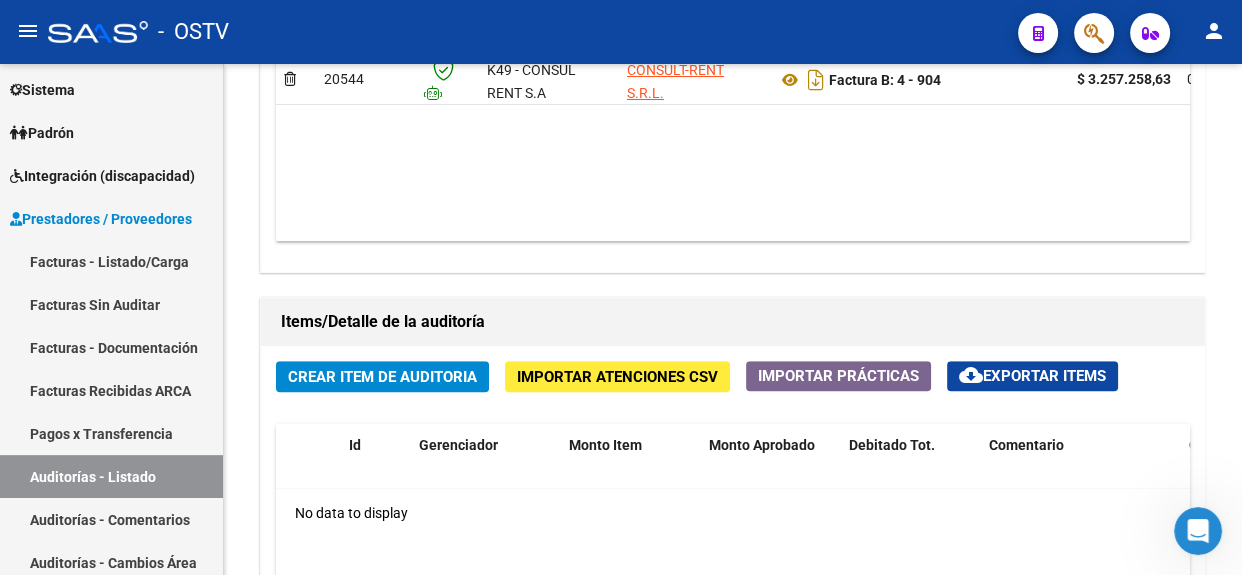 scroll, scrollTop: 1194, scrollLeft: 0, axis: vertical 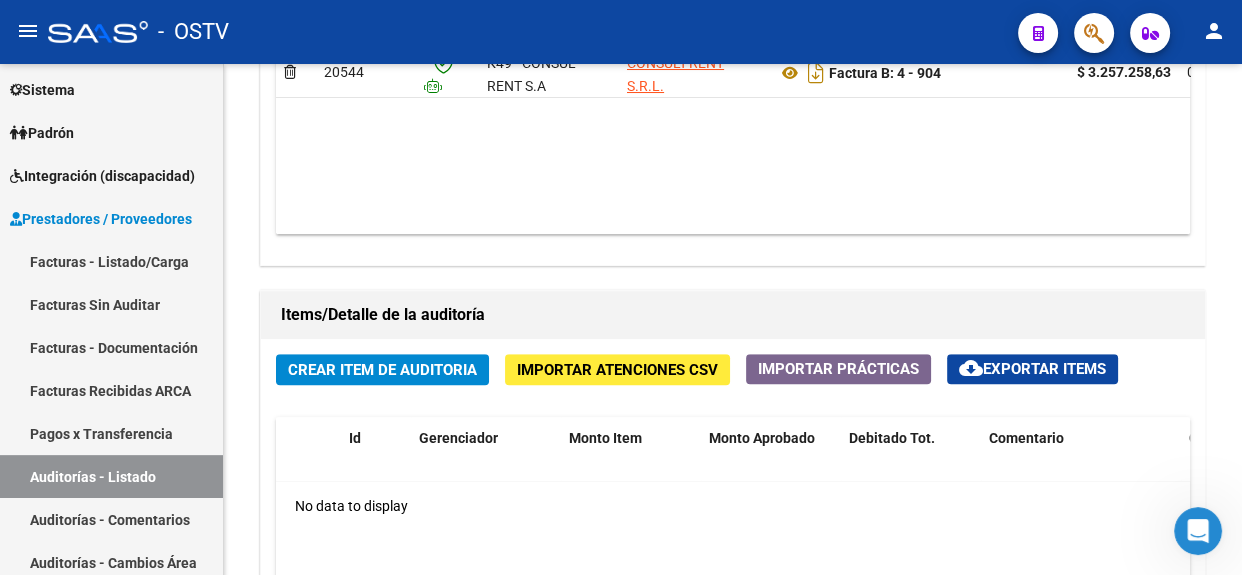 click 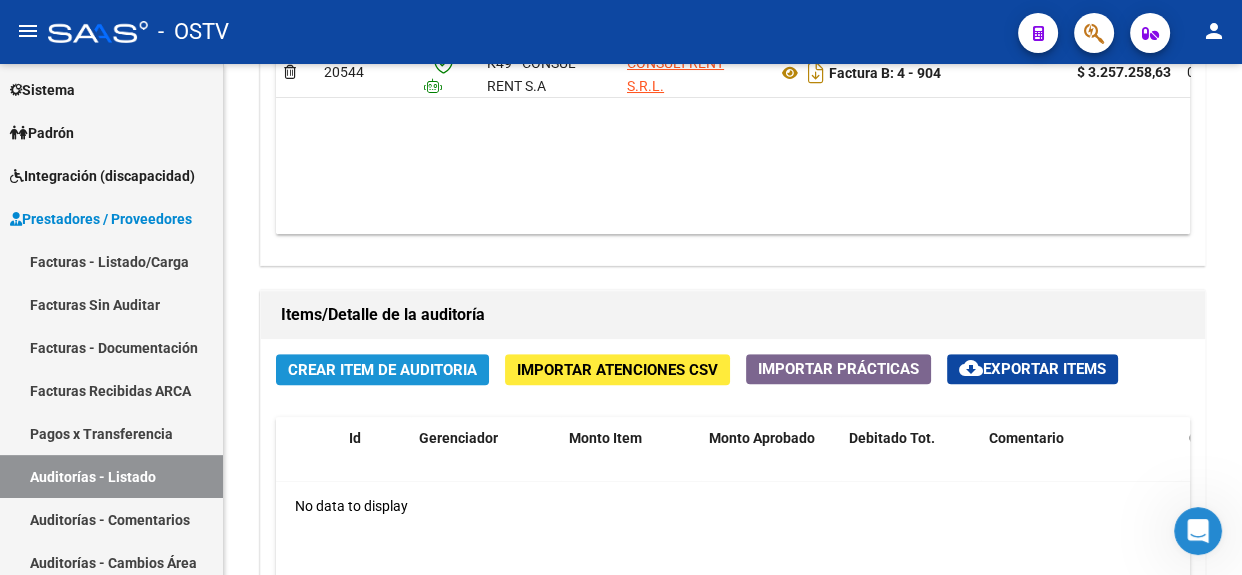 click on "Crear Item de Auditoria" 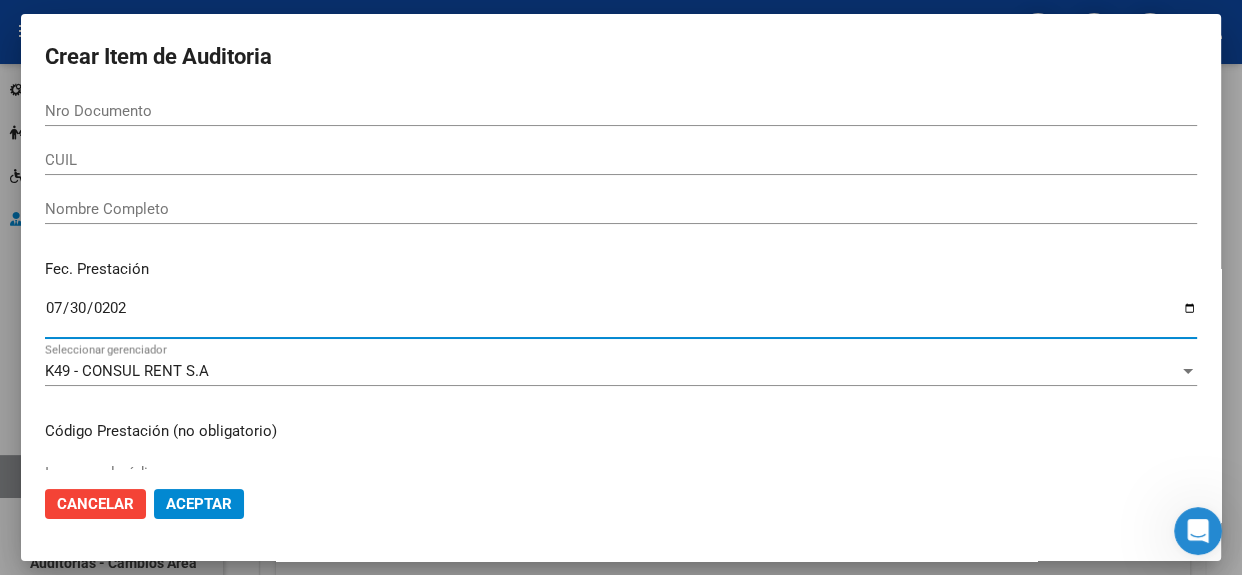 type on "2025-07-30" 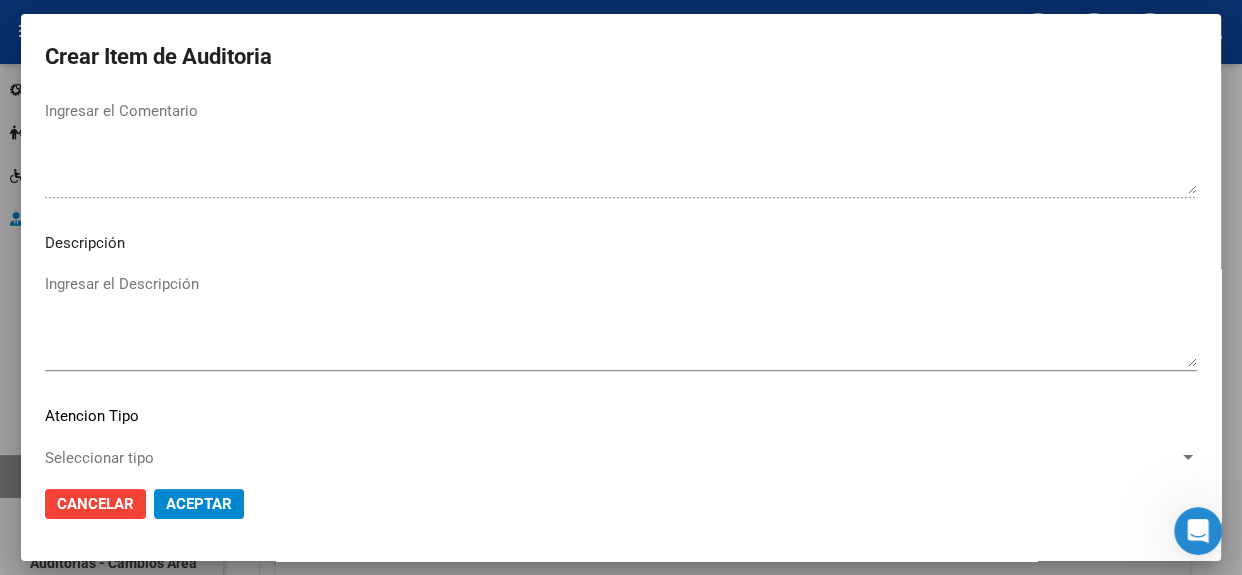 scroll, scrollTop: 1163, scrollLeft: 0, axis: vertical 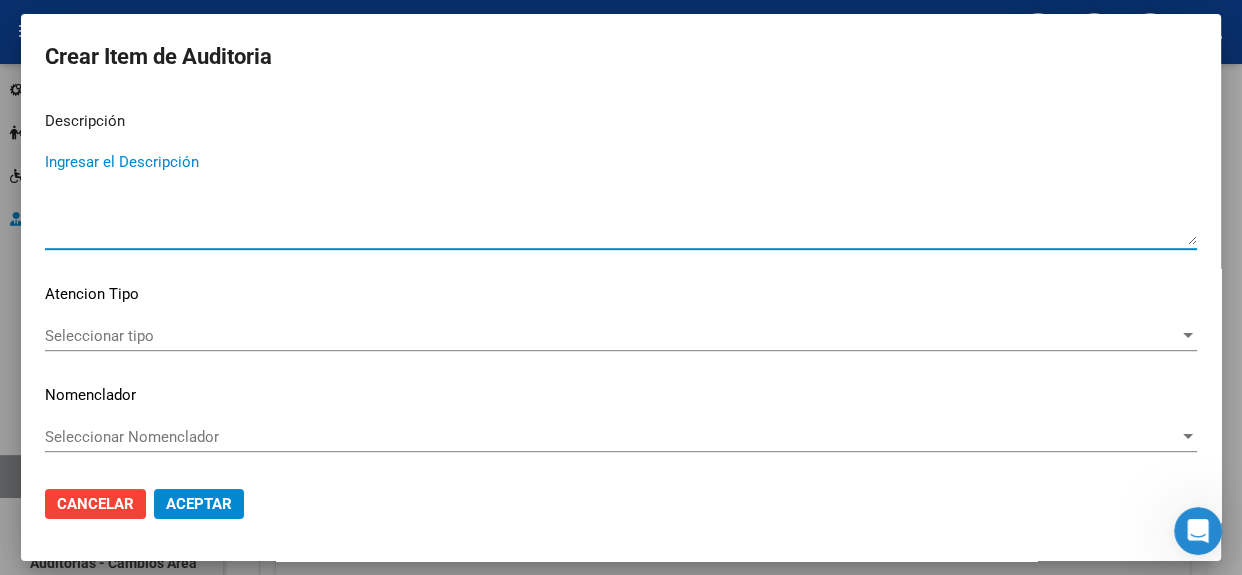 paste on "Transferencias 06-2025, según contrato de prestaciones (contrato 92-08)" 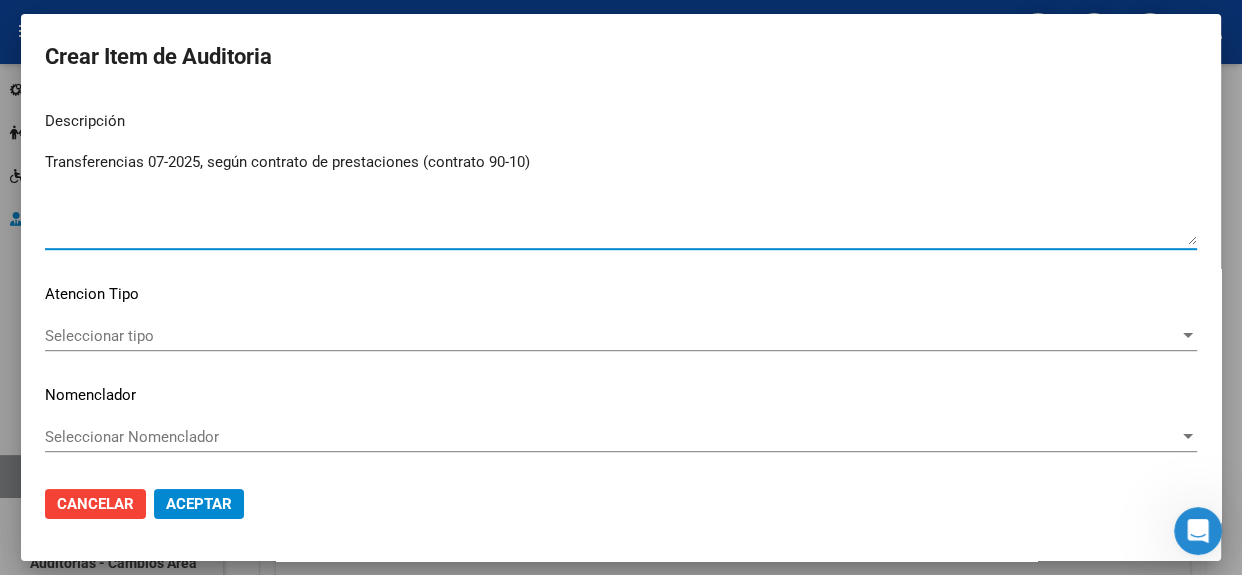 type on "Transferencias 07-2025, según contrato de prestaciones (contrato 90-10)" 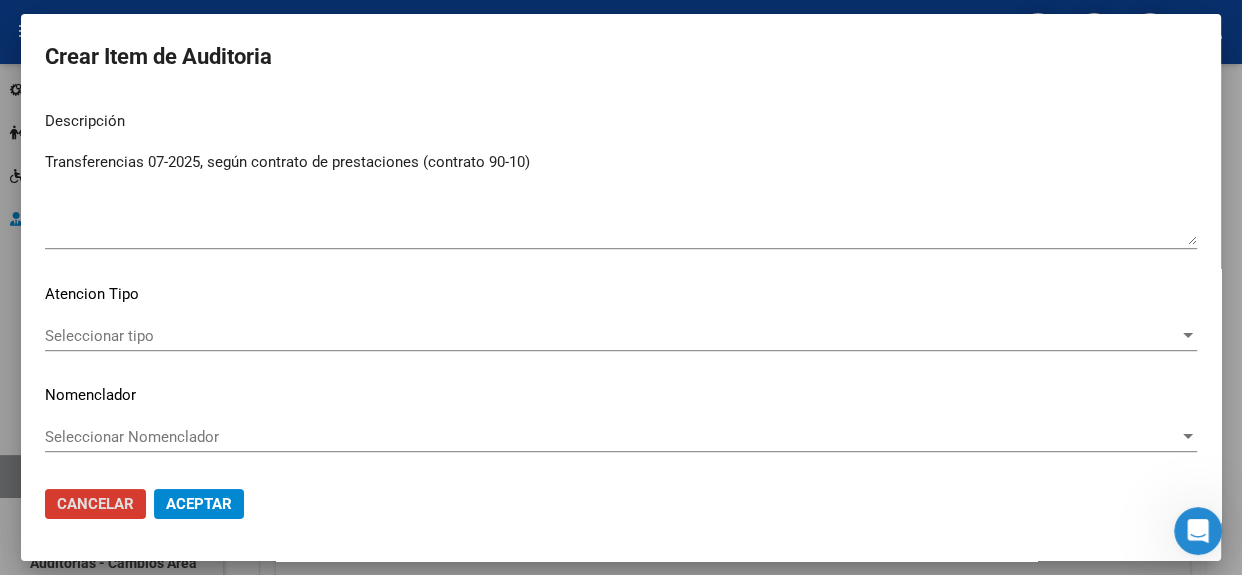 type 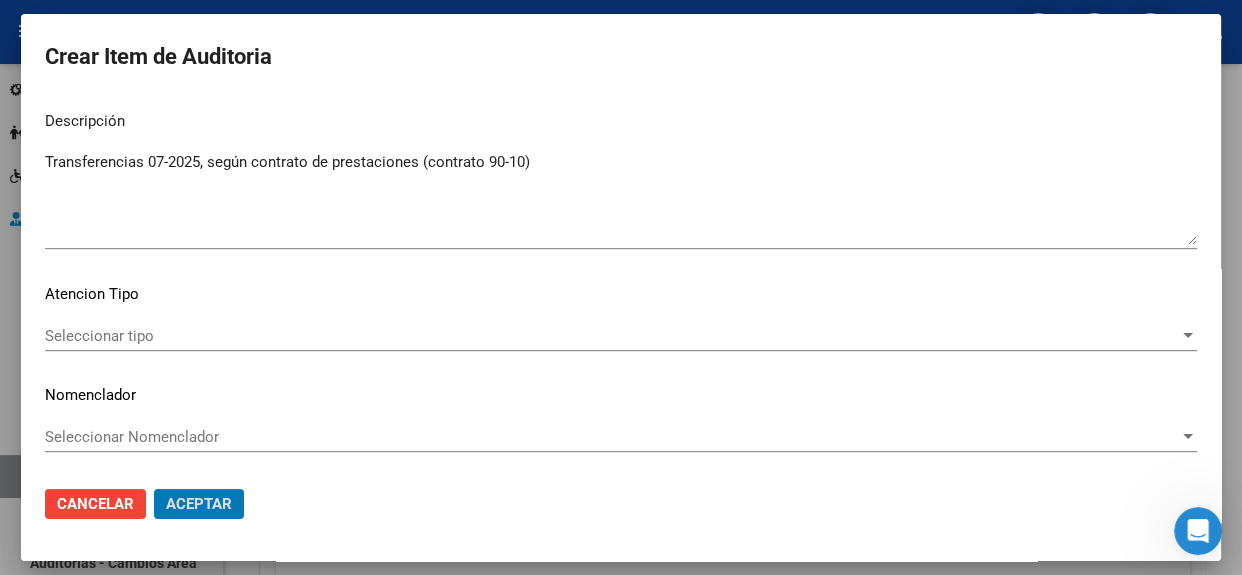 type 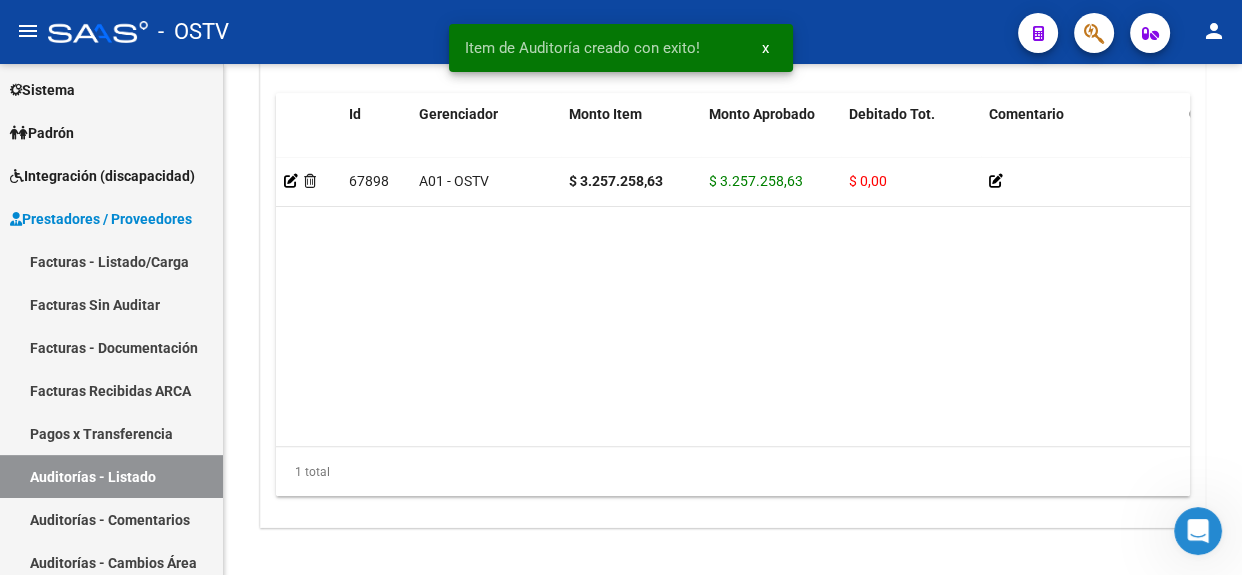 scroll, scrollTop: 1605, scrollLeft: 0, axis: vertical 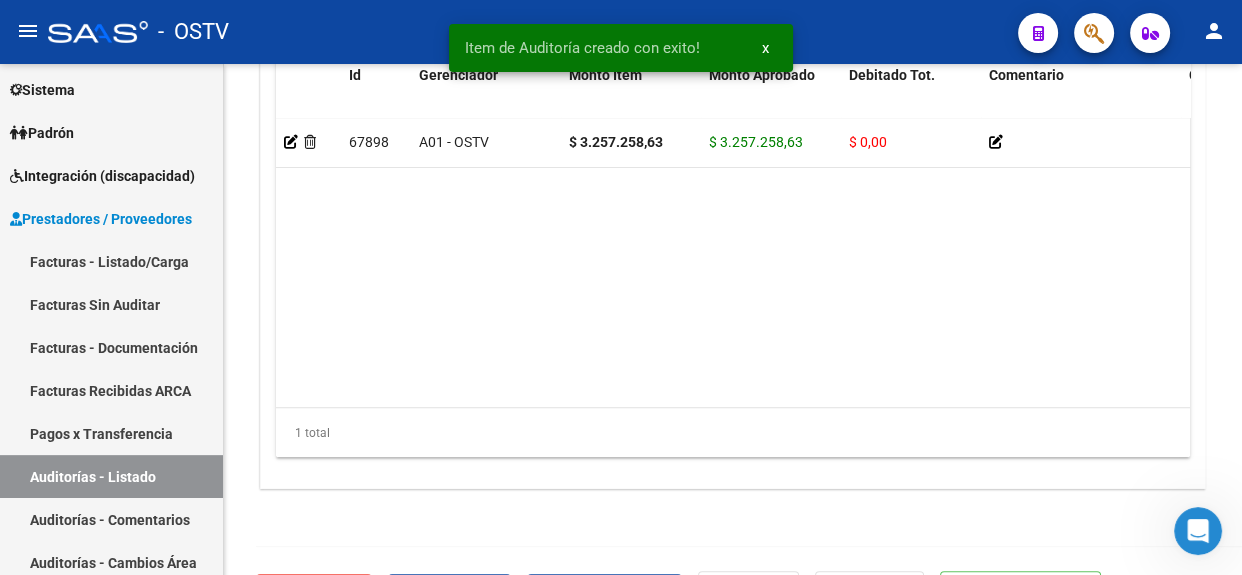 click 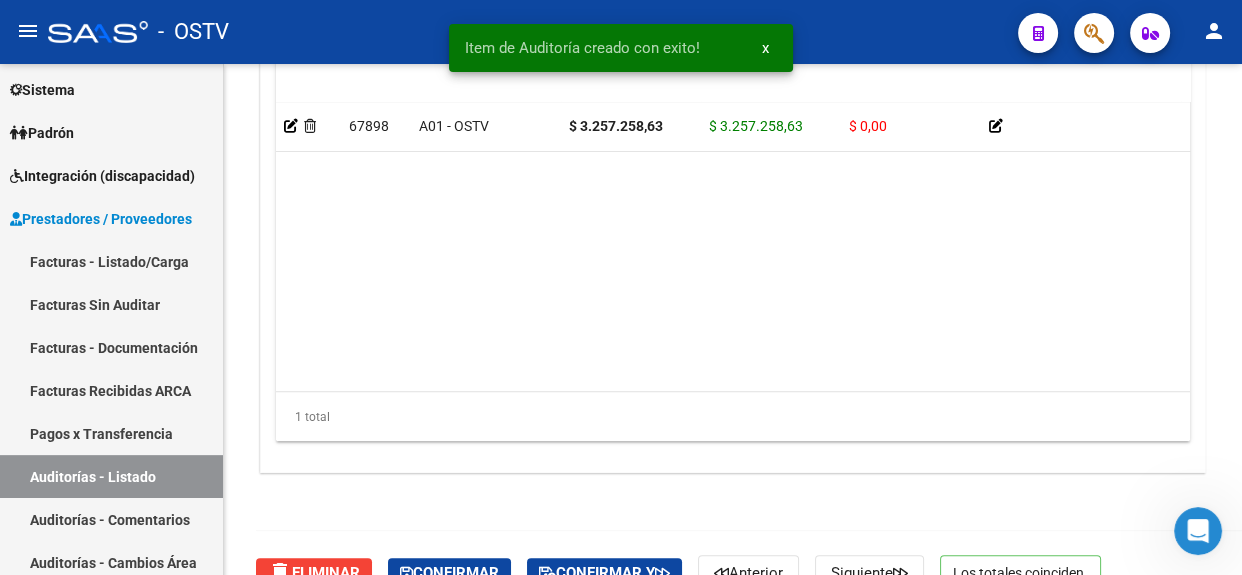 scroll, scrollTop: 1658, scrollLeft: 0, axis: vertical 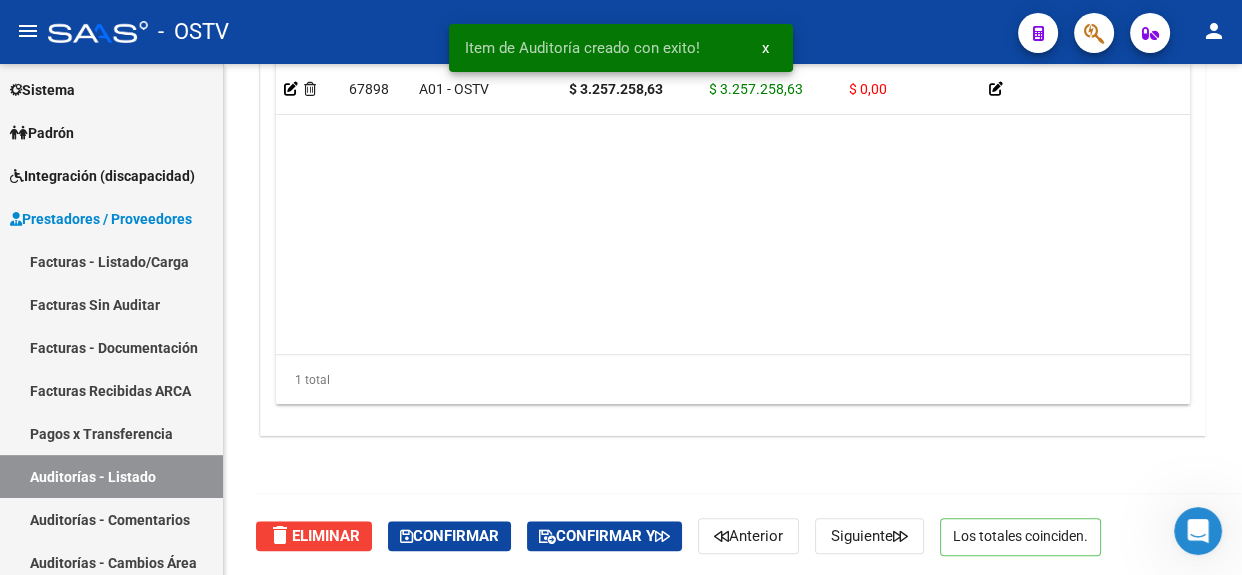 click 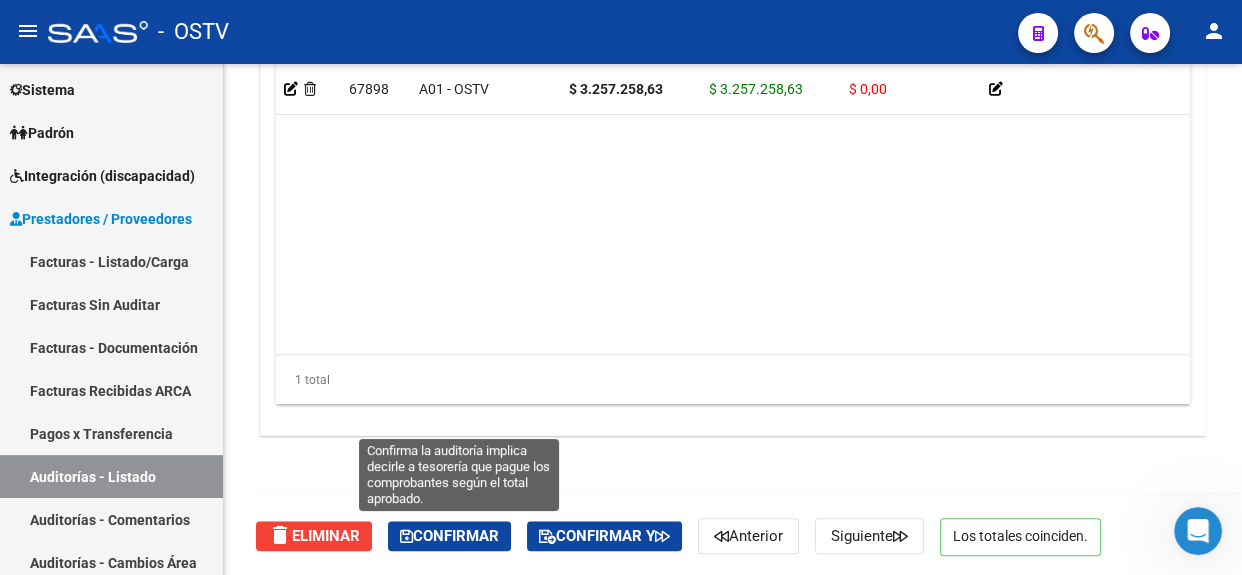 click on "Confirmar" 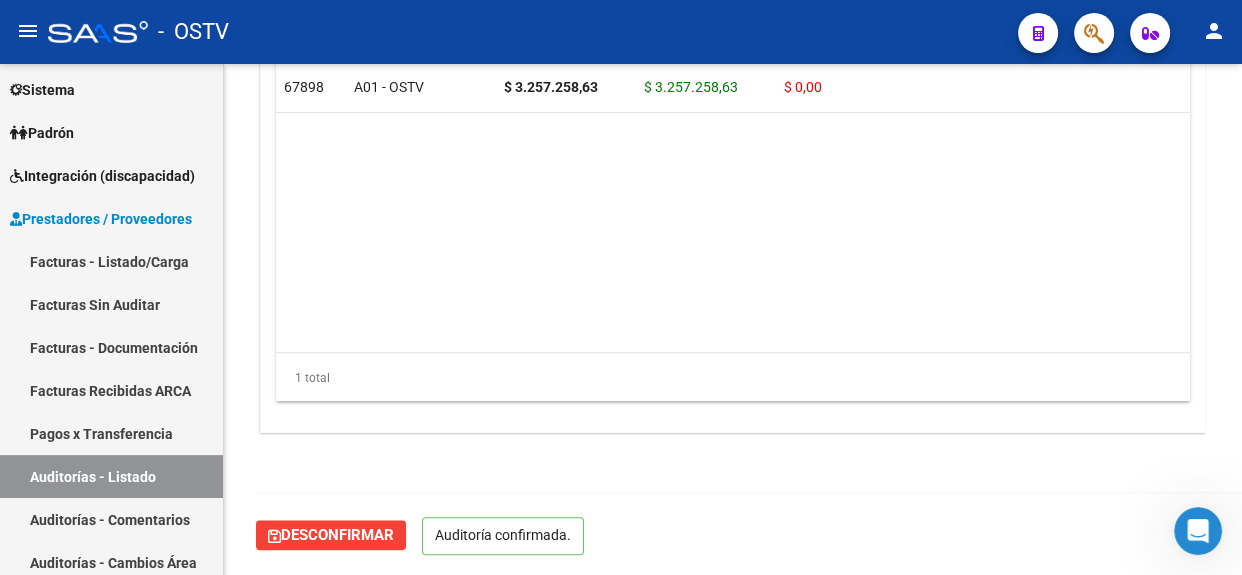 scroll, scrollTop: 1456, scrollLeft: 0, axis: vertical 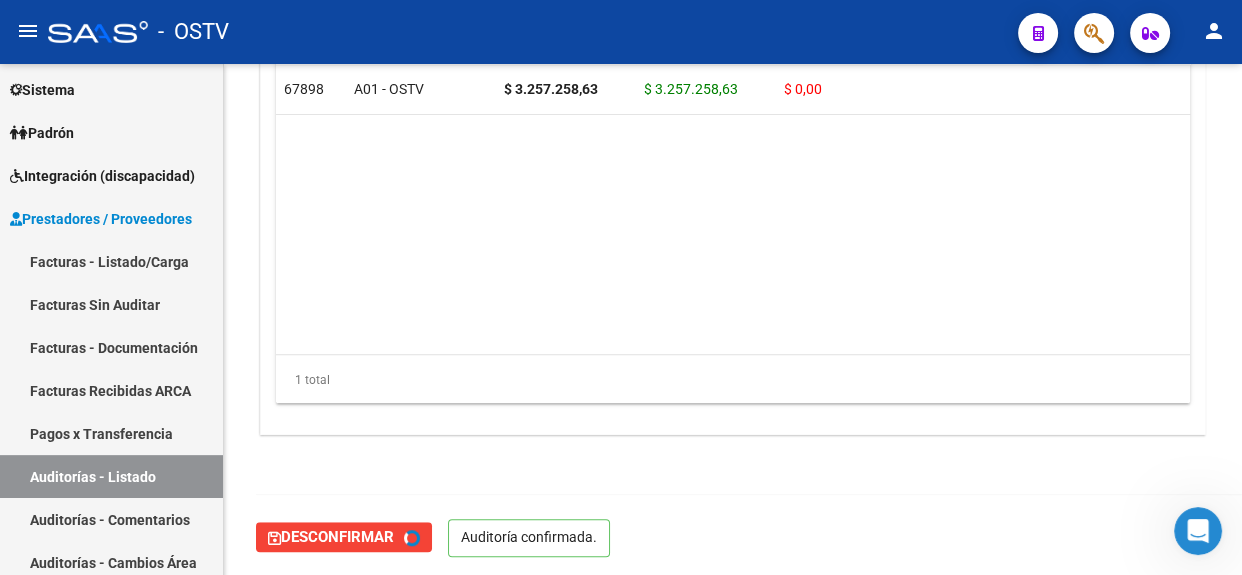 type on "202508" 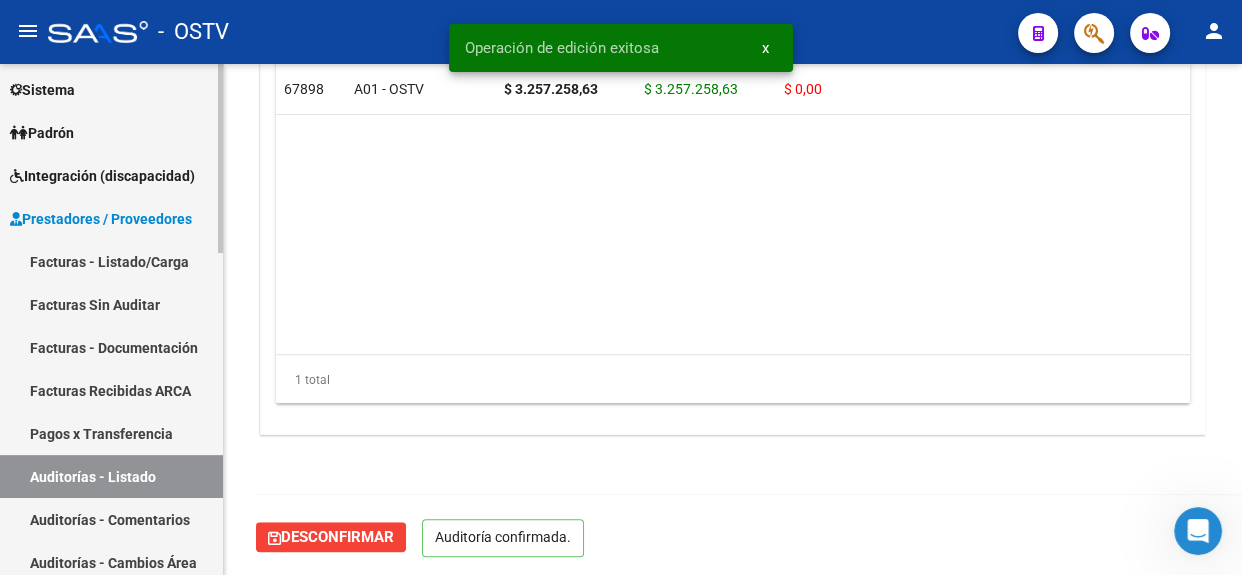 click on "Auditorías - Listado" at bounding box center [111, 476] 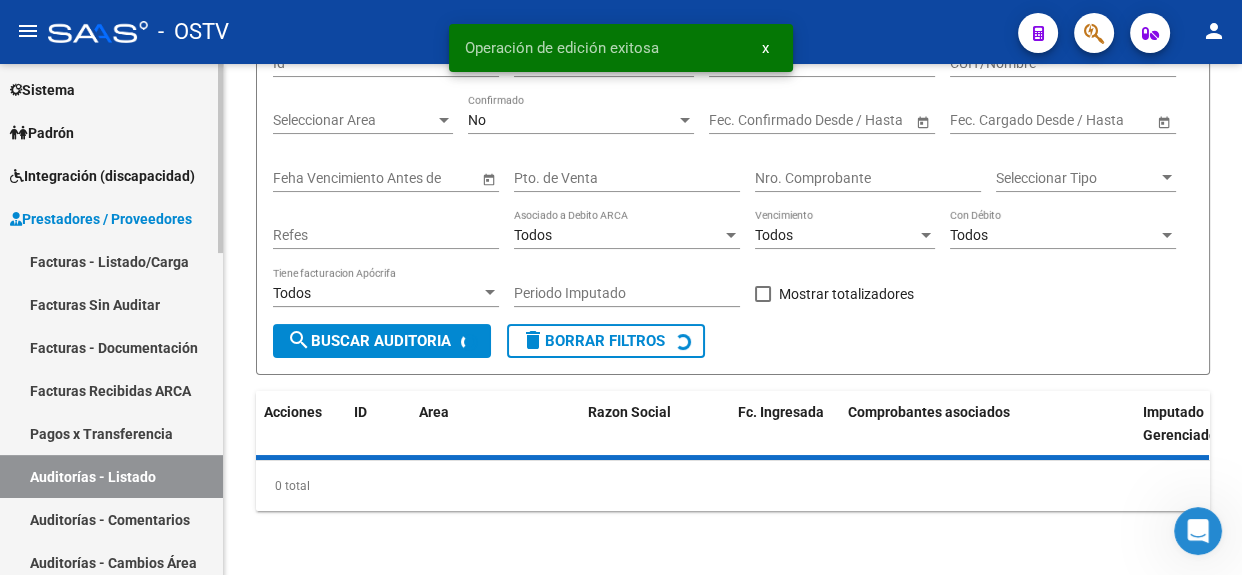 scroll, scrollTop: 0, scrollLeft: 0, axis: both 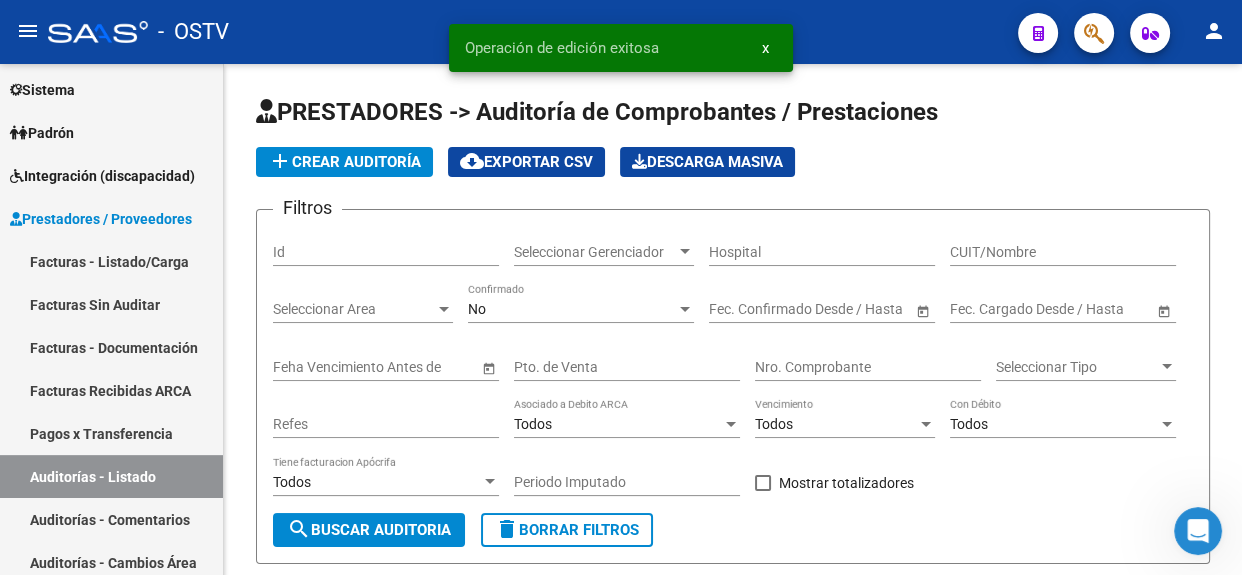 click on "add  Crear Auditoría" 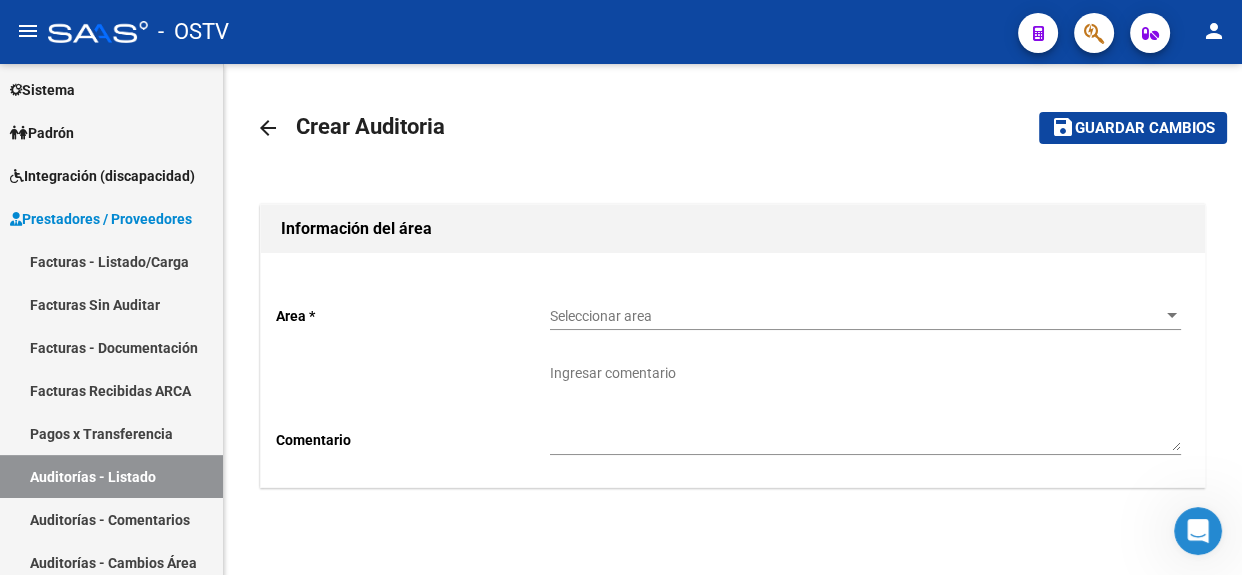click on "Seleccionar area" at bounding box center [856, 316] 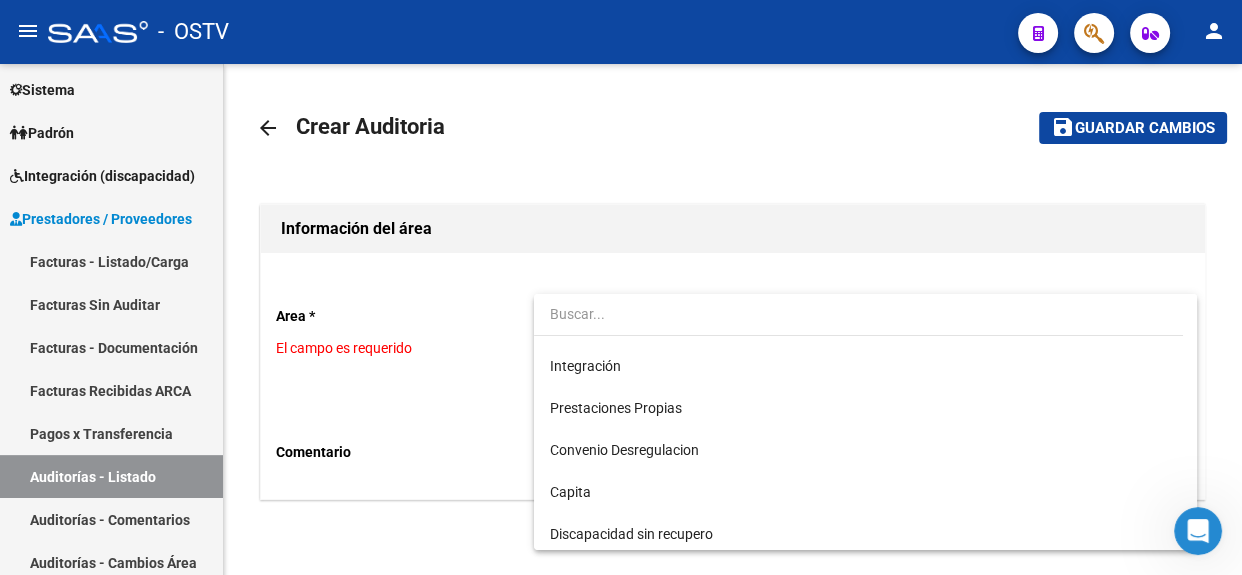 scroll, scrollTop: 147, scrollLeft: 0, axis: vertical 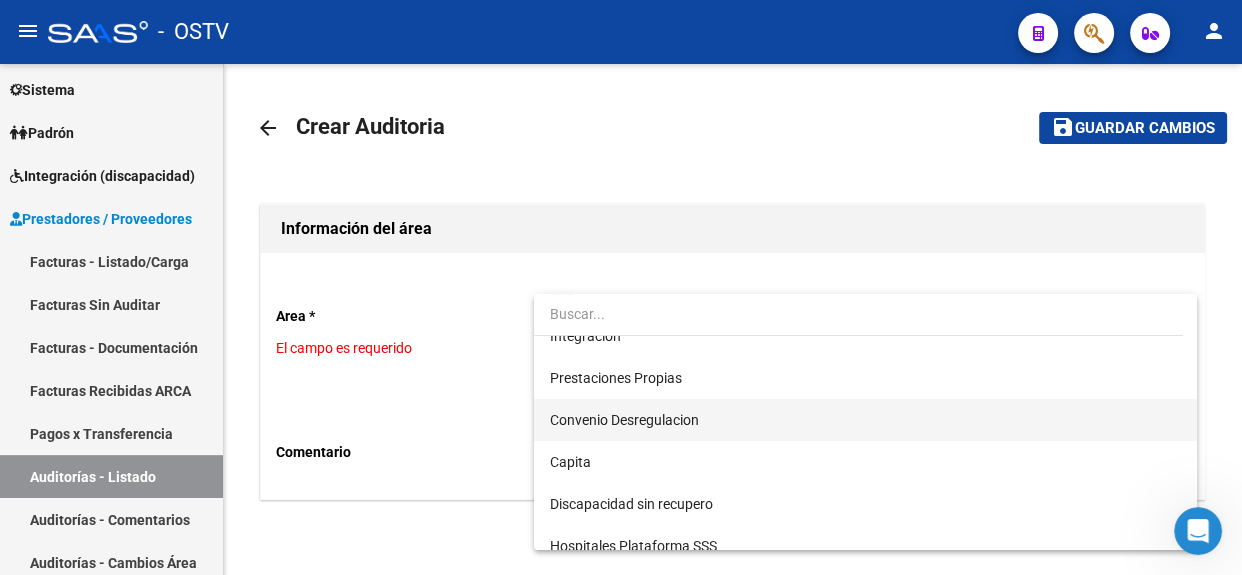 click on "Convenio Desregulacion" at bounding box center [865, 420] 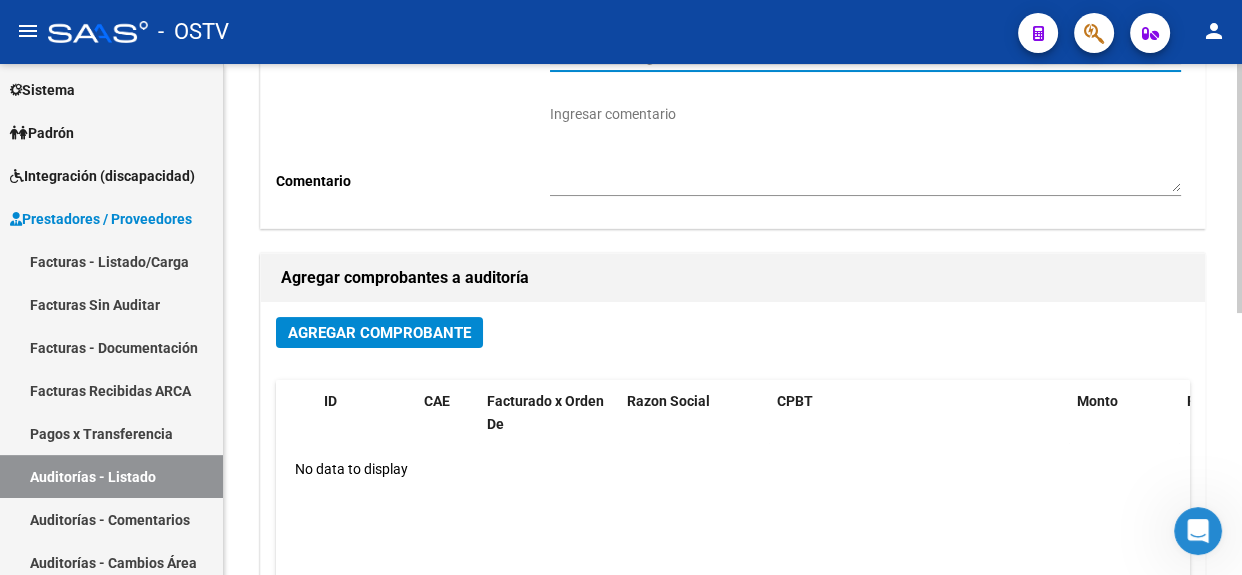 click 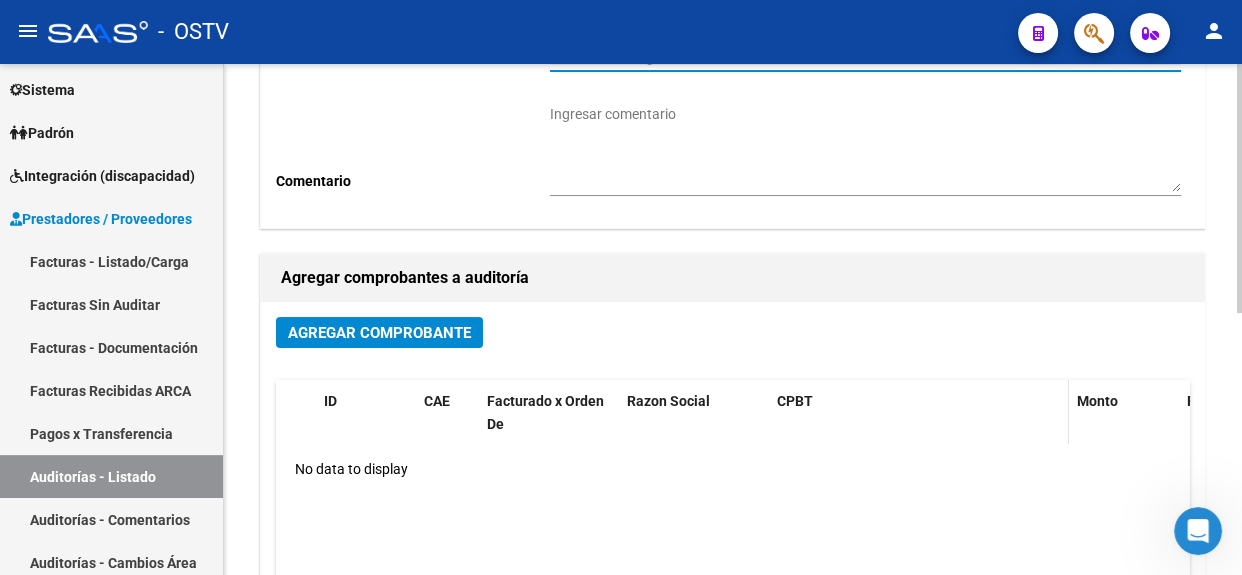 scroll, scrollTop: 260, scrollLeft: 0, axis: vertical 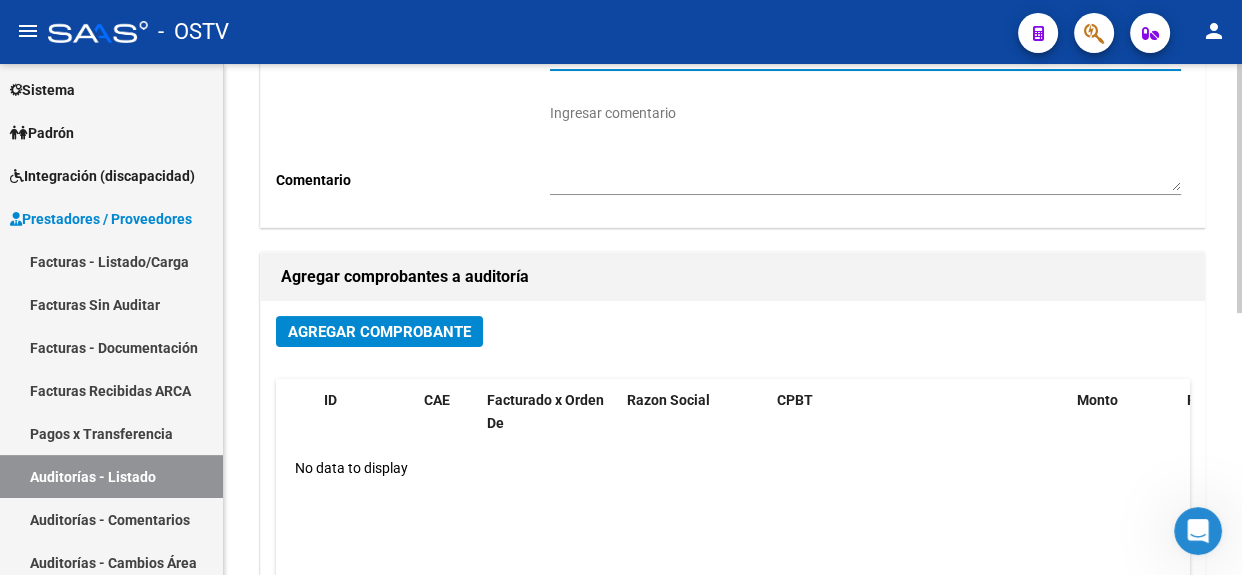 click on "Agregar Comprobante" 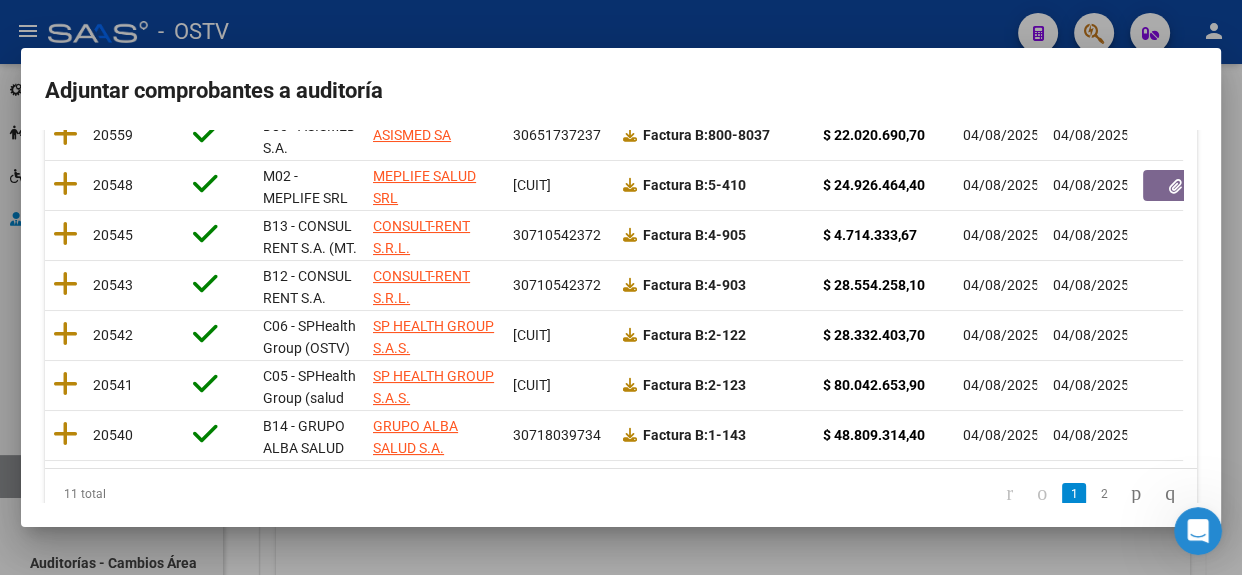 scroll, scrollTop: 500, scrollLeft: 0, axis: vertical 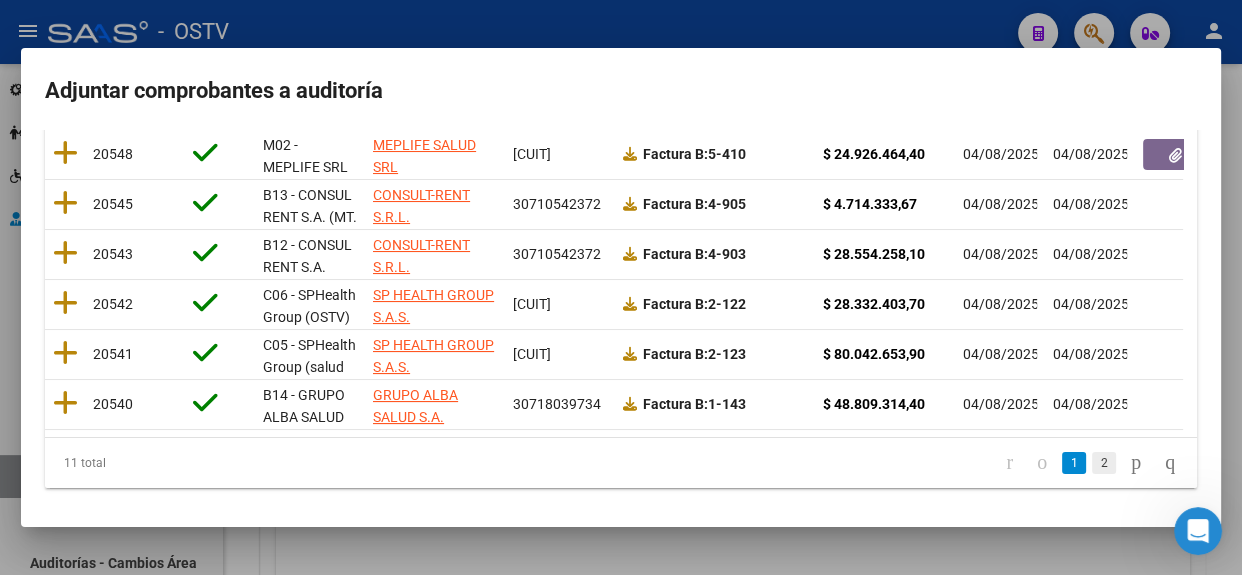 click on "2" 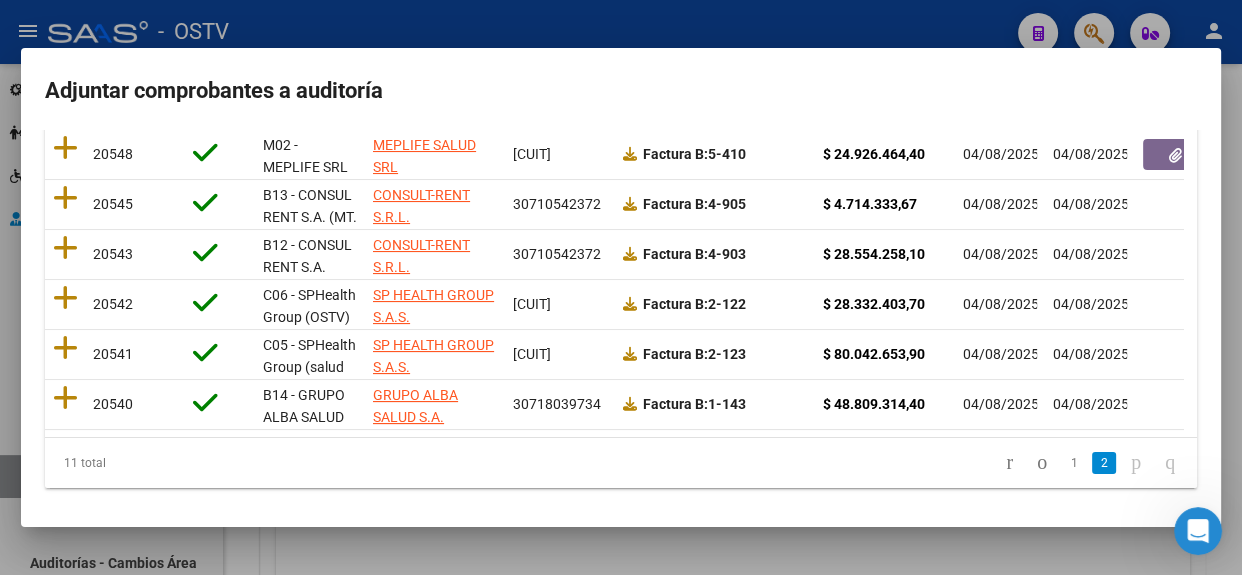scroll, scrollTop: 90, scrollLeft: 0, axis: vertical 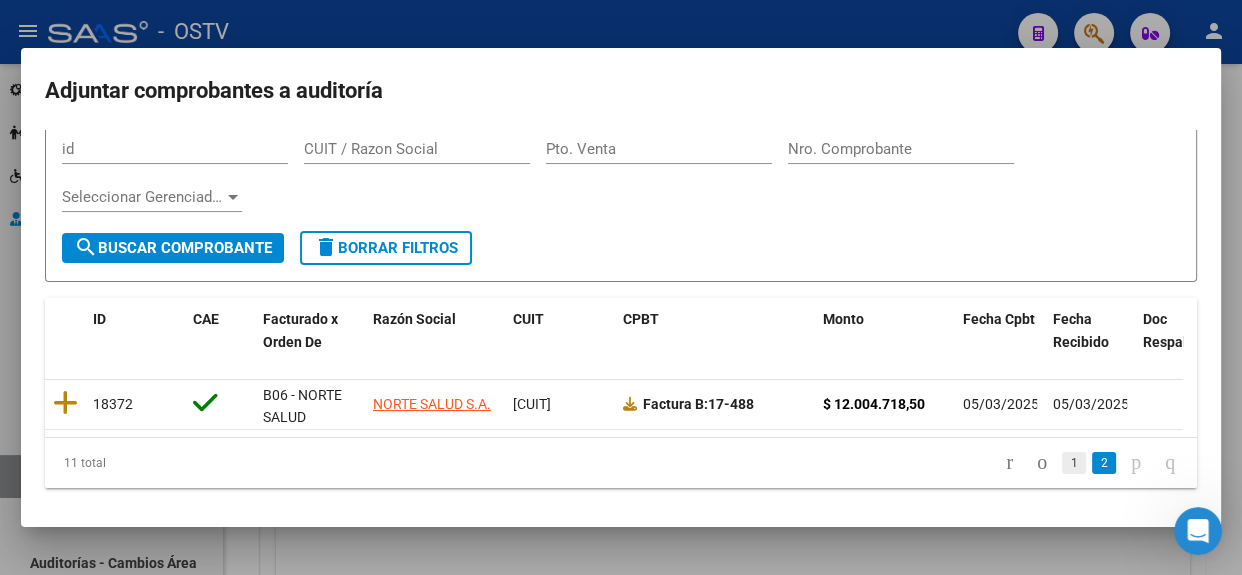 click on "1" 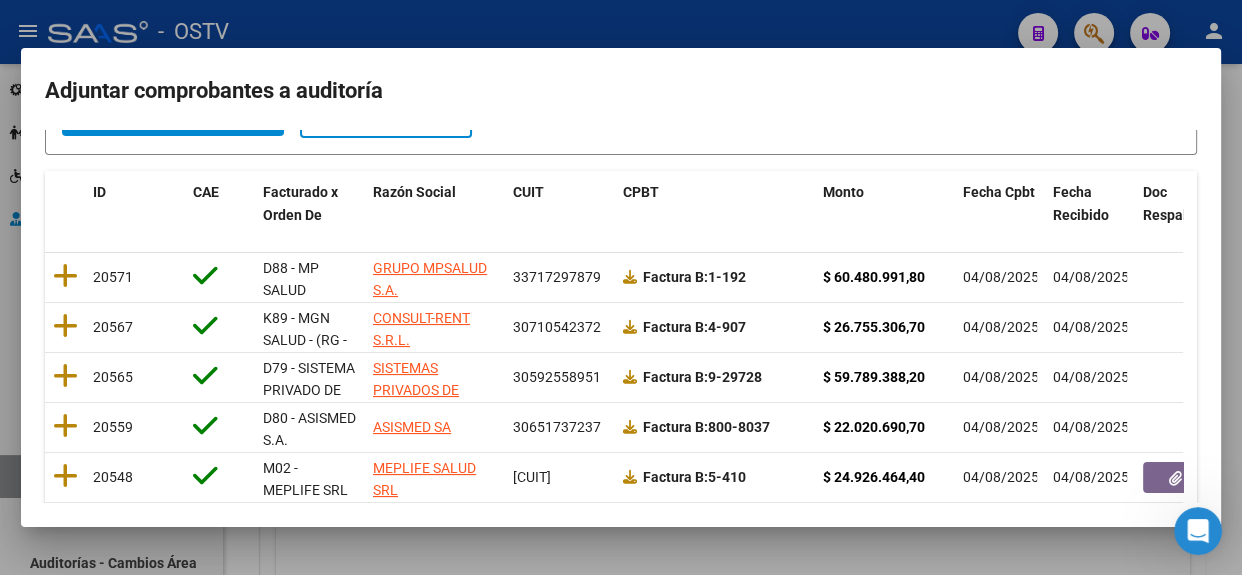 scroll, scrollTop: 209, scrollLeft: 0, axis: vertical 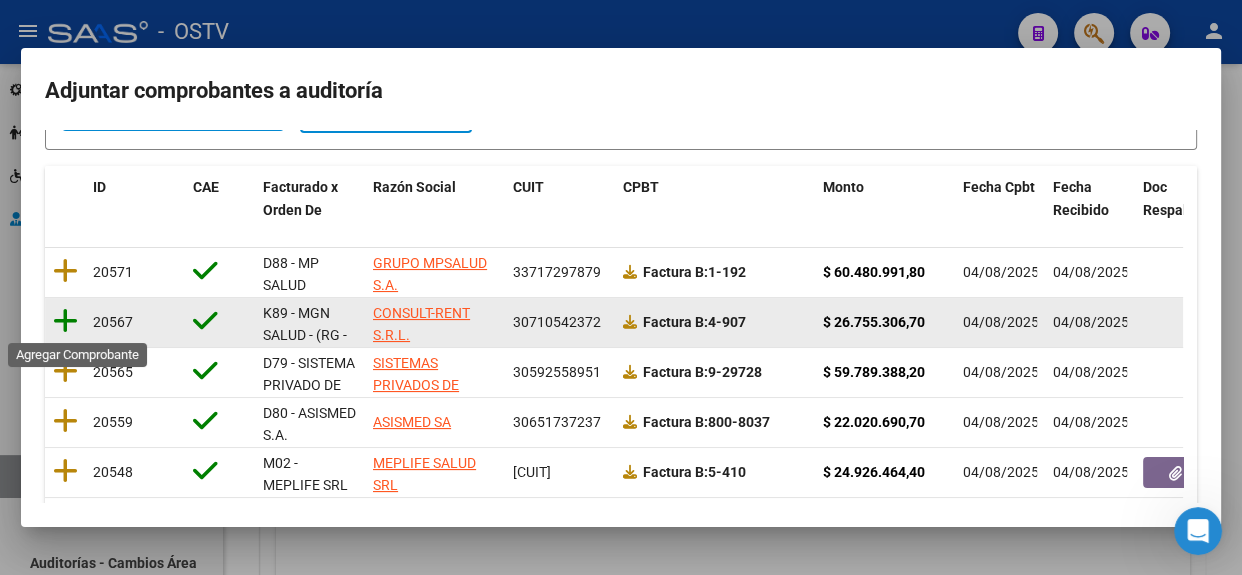 click 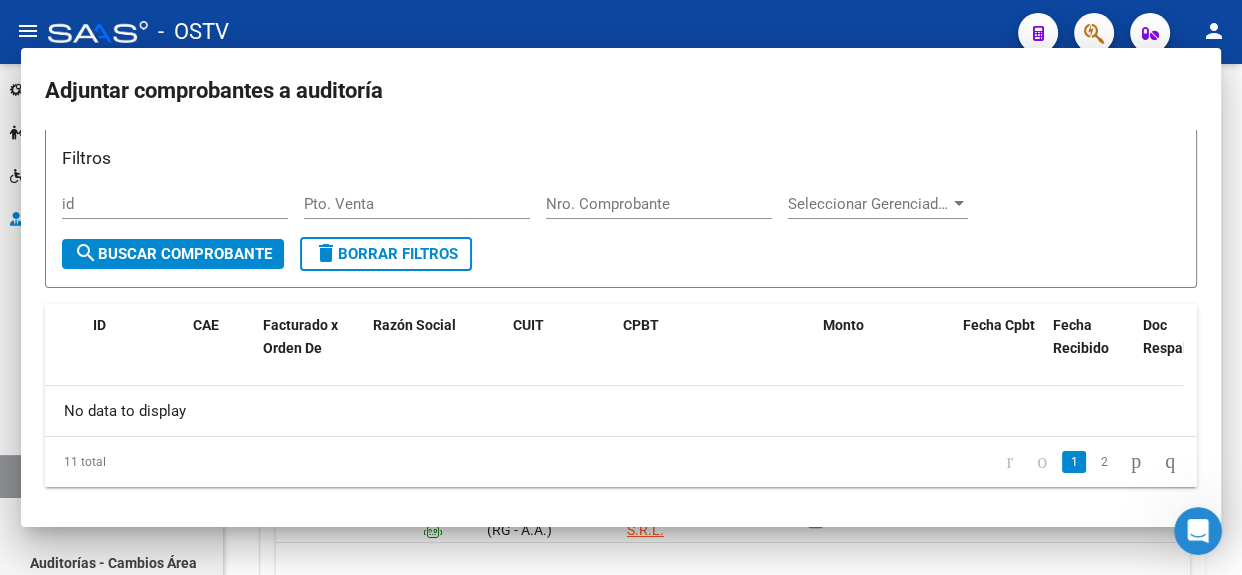 scroll, scrollTop: 0, scrollLeft: 0, axis: both 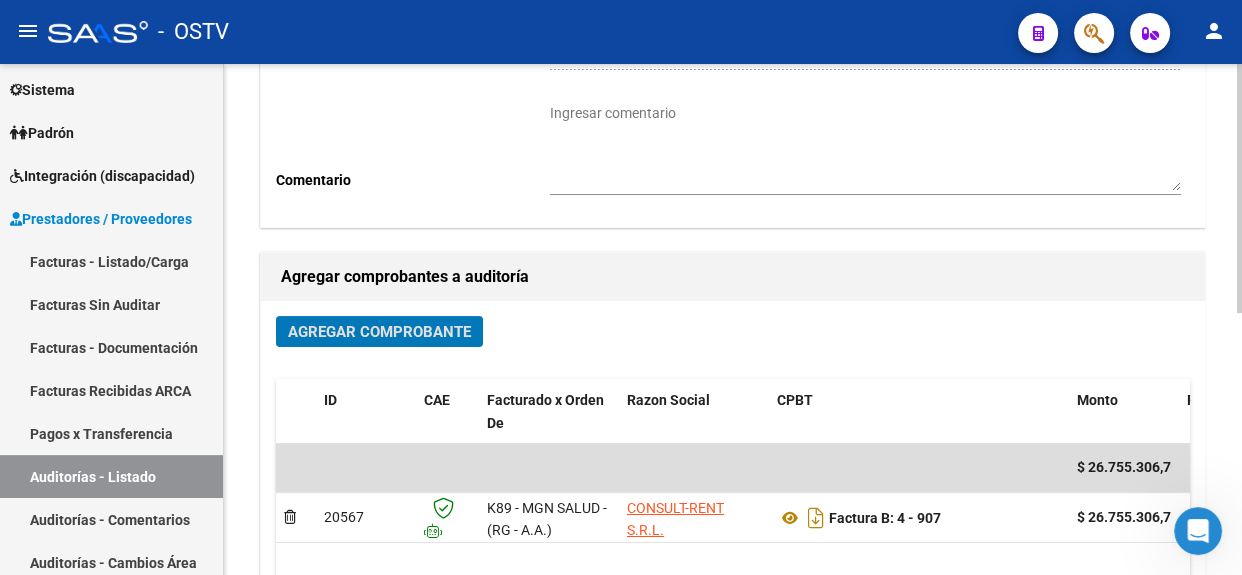 click 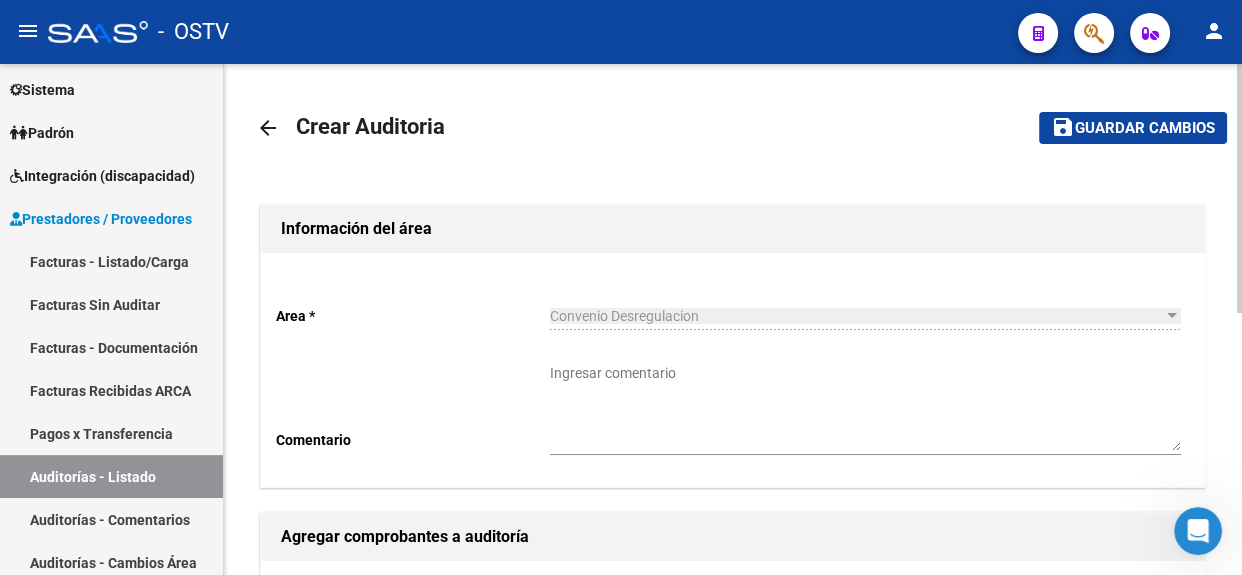 click on "save Guardar cambios" 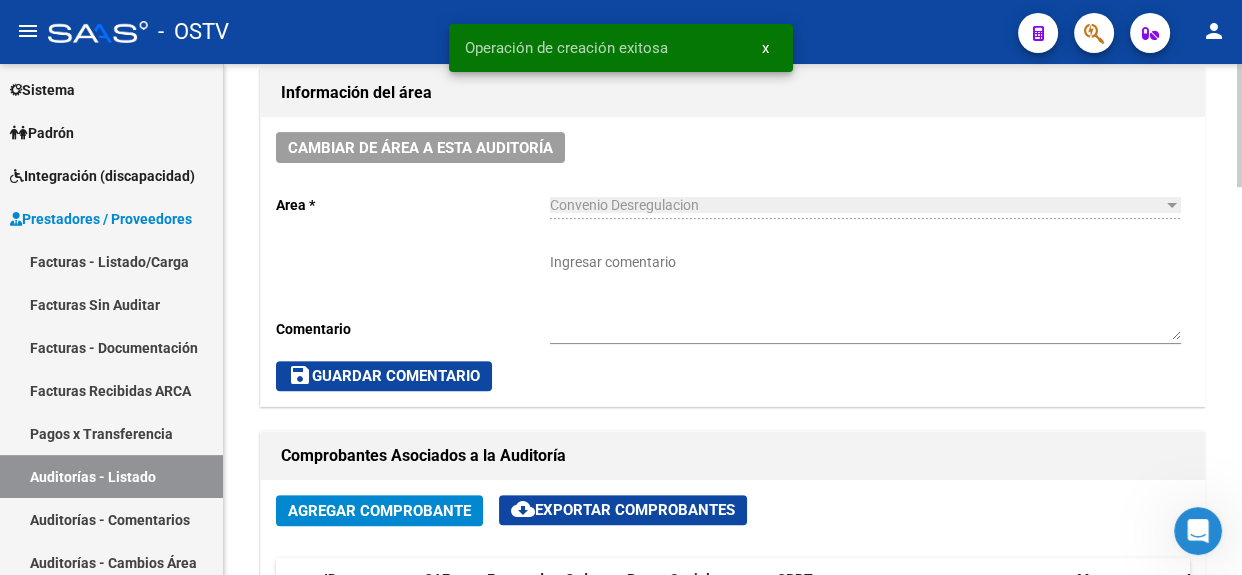 scroll, scrollTop: 540, scrollLeft: 0, axis: vertical 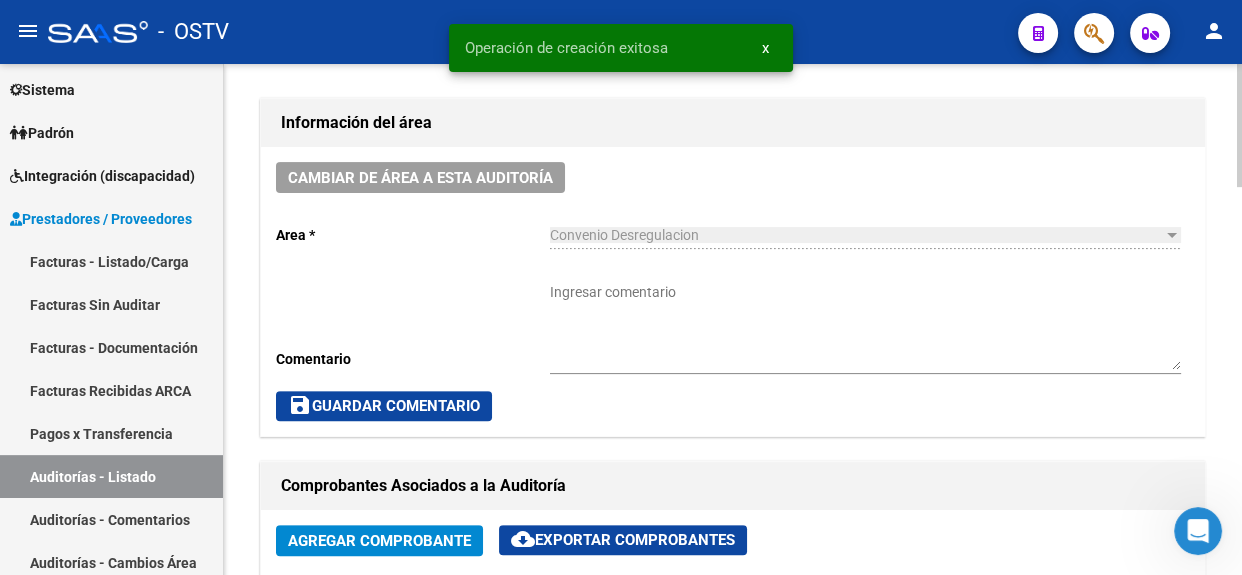click on "arrow_back Editar 13594    cloud_download  Generar informe  Puede notificar al gerenciador respecto de esta auditoria, para invitarlo a formar parte de la misma realizando comentarios.  NOTIFICAR Totales Auditoría Total Comprobantes:  $ 26.755.306,70 Total Items Auditados:  $ 0,00 Falta Identificar:   $ 26.755.306,70 Items Auditados Total Aprobado: $ 0,00 Total Debitado: $ 0,00 Totales Aprobado - Imputado x Gerenciador Información del área Cambiar de área a esta auditoría  Area * Convenio Desregulacion Seleccionar area Comentario    Ingresar comentario  save  Guardar Comentario  Comprobantes Asociados a la Auditoría Agregar Comprobante cloud_download  Exportar Comprobantes  ID CAE Facturado x Orden De Razon Social CPBT Monto Fecha Cpbt Fecha Recibido Doc Respaldatoria Expte. Interno Creado Usuario $ 26.755.306,70 20567  K89 - MGN SALUD - (RG - A.A.) CONSULT-RENT S.R.L.  Factura B: 4 - 907  $ 26.755.306,70 04/08/2025 04/08/2025 04/08/2025 [FIRST] [LAST] - [EMAIL]" 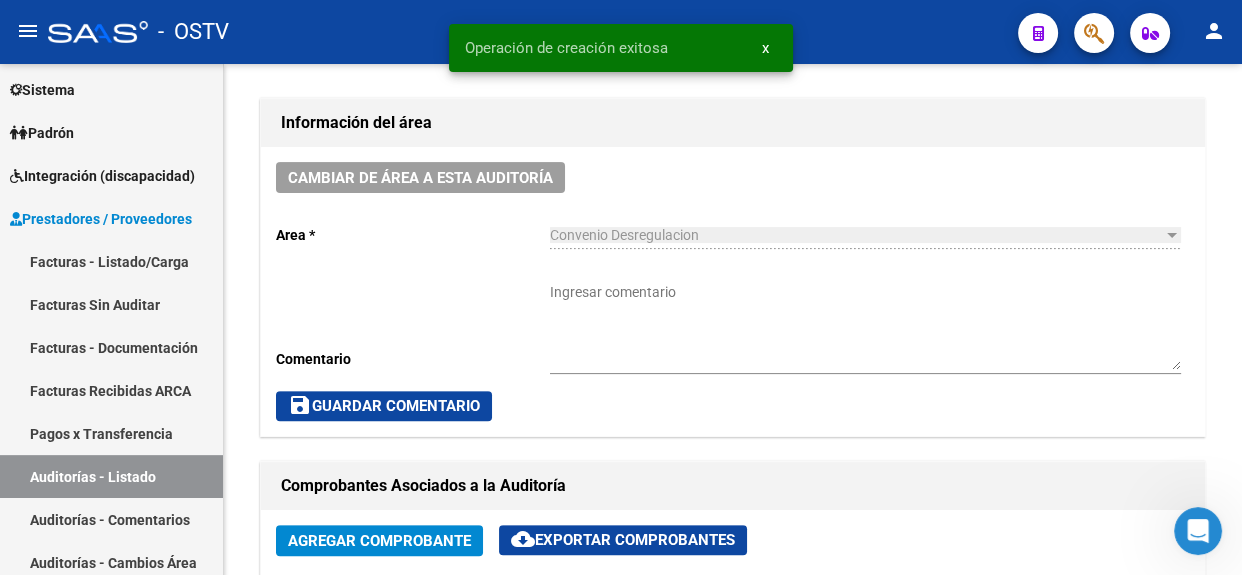 click on "Ingresar comentario" at bounding box center [865, 326] 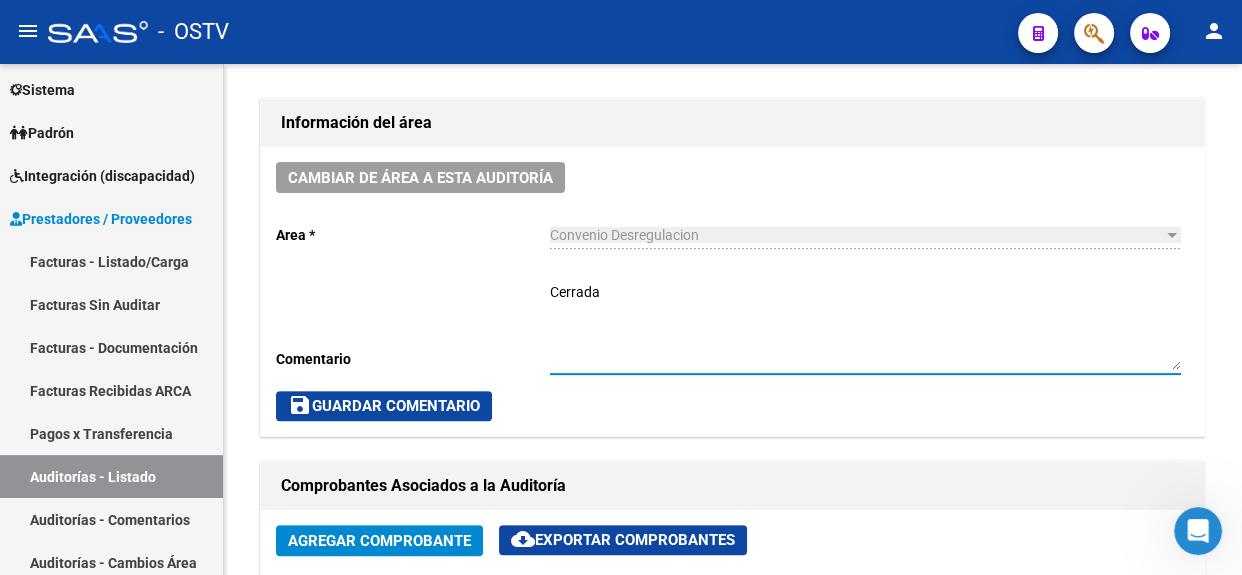 click 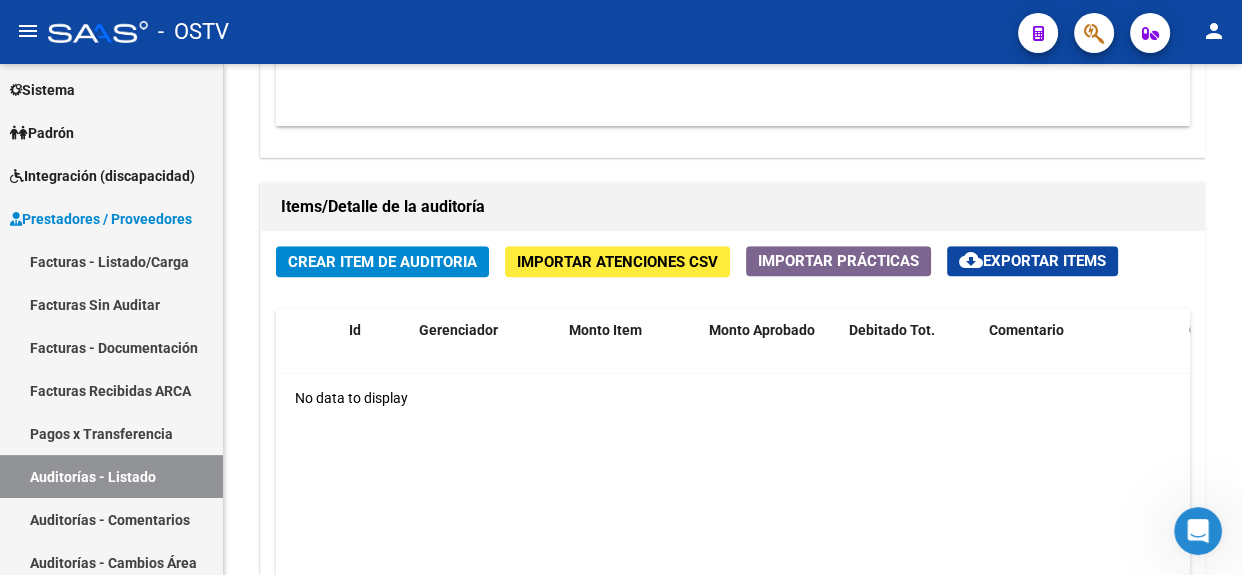 scroll, scrollTop: 1321, scrollLeft: 0, axis: vertical 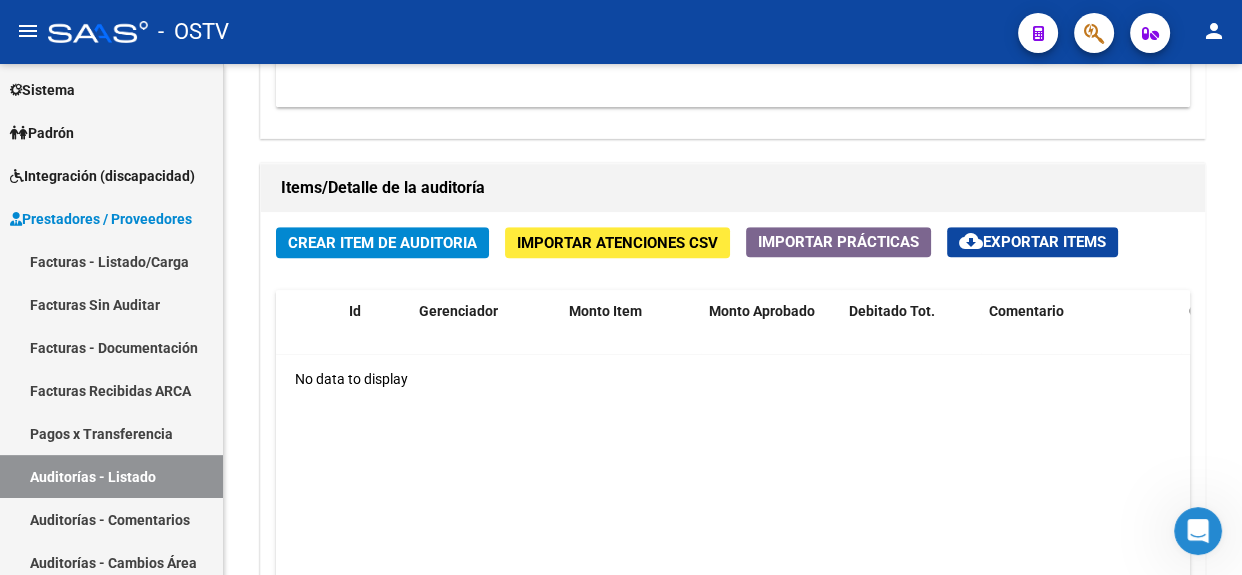 click on "arrow_back Editar 13594    cloud_download  Generar informe  Puede notificar al gerenciador respecto de esta auditoria, para invitarlo a formar parte de la misma realizando comentarios.  NOTIFICAR Totales Auditoría Total Comprobantes:  $ 26.755.306,70 Total Items Auditados:  $ 0,00 Falta Identificar:   $ 26.755.306,70 Items Auditados Total Aprobado: $ 0,00 Total Debitado: $ 0,00 Totales Aprobado - Imputado x Gerenciador Información del área Cambiar de área a esta auditoría  Area * Convenio Desregulacion Seleccionar area Comentario    Cerrada Ingresar comentario  save  Guardar Comentario  Comprobantes Asociados a la Auditoría Agregar Comprobante cloud_download  Exportar Comprobantes  ID CAE Facturado x Orden De Razon Social CPBT Monto Fecha Cpbt Fecha Recibido Doc Respaldatoria Expte. Interno Creado Usuario $ 26.755.306,70 20567  K89 - MGN SALUD - (RG - A.A.) CONSULT-RENT S.R.L.  Factura B: 4 - 907  $ 26.755.306,70 04/08/2025 04/08/2025 04/08/2025 [FIRST_NAME] [LAST_NAME] - [EMAIL] Id" 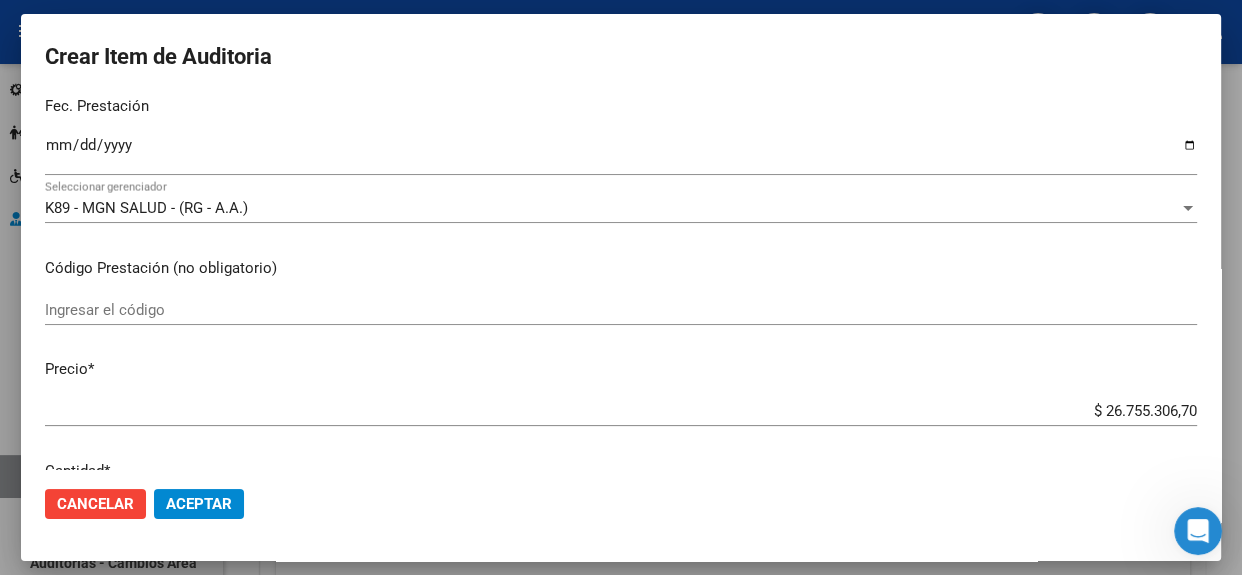 scroll, scrollTop: 0, scrollLeft: 0, axis: both 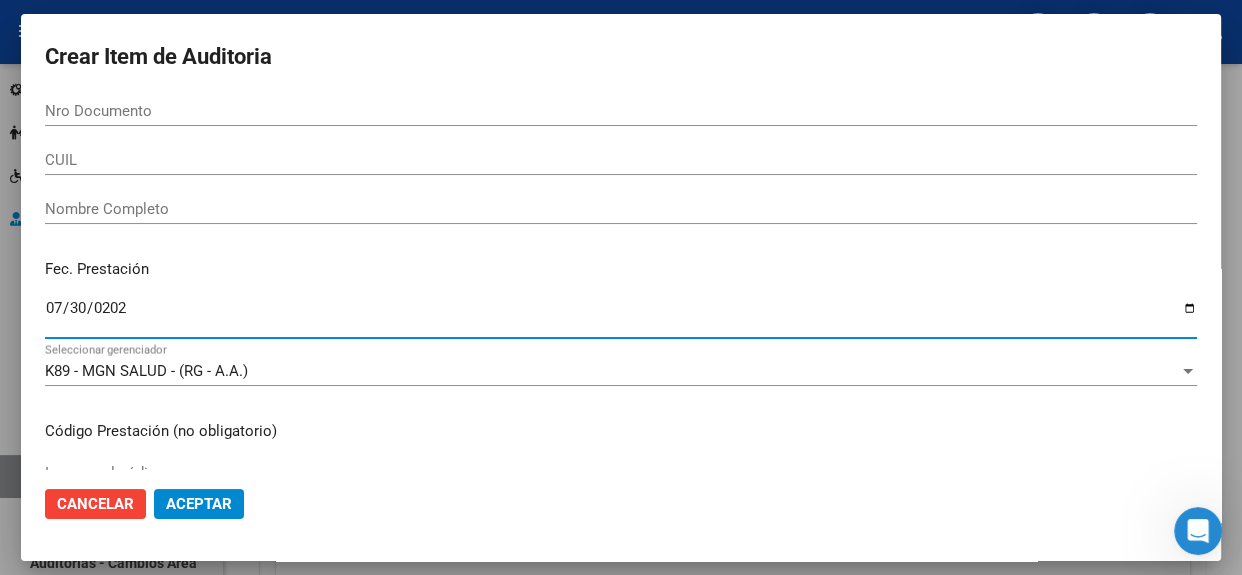 type on "2025-07-30" 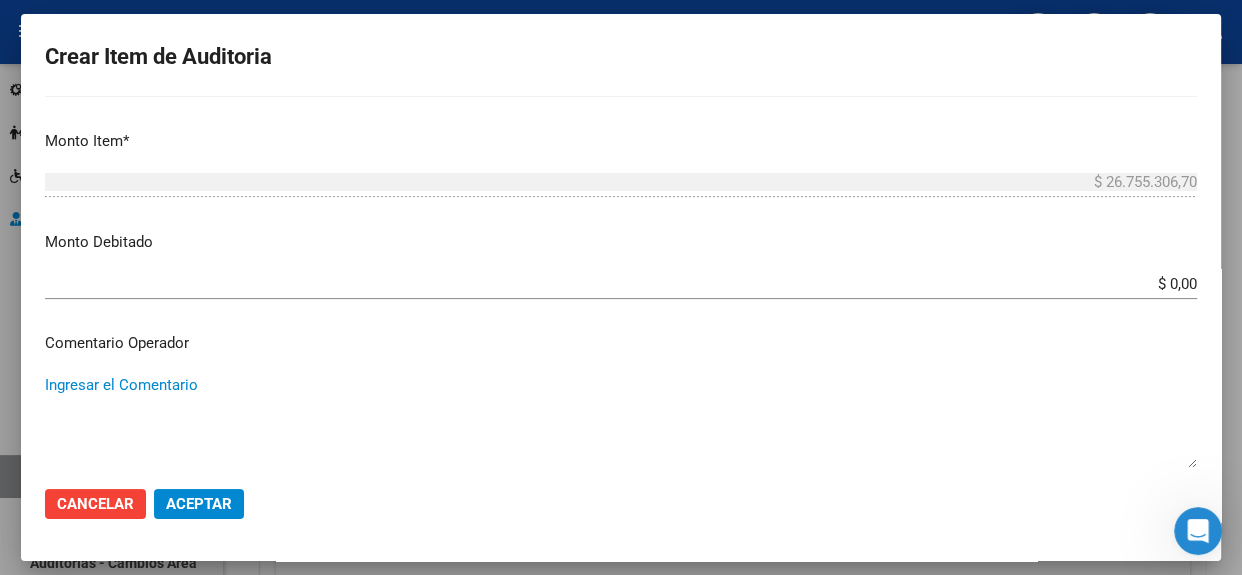 scroll, scrollTop: 1041, scrollLeft: 0, axis: vertical 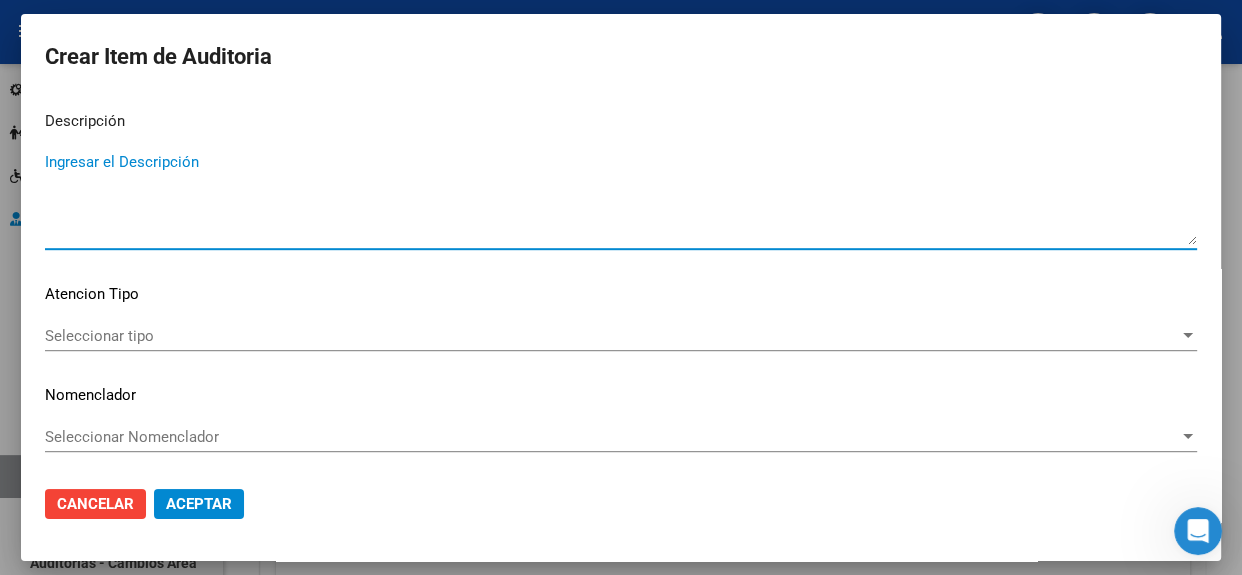 paste on "Transferencias 06-2025, según contrato de prestaciones (contrato 92-08)" 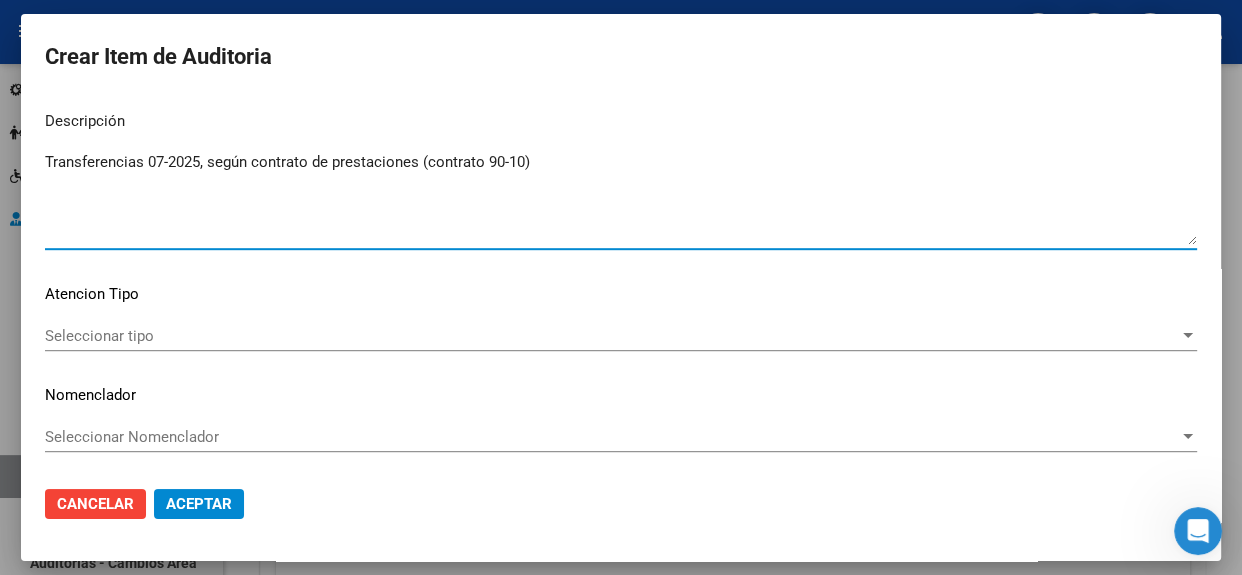 type on "Transferencias 07-2025, según contrato de prestaciones (contrato 90-10)" 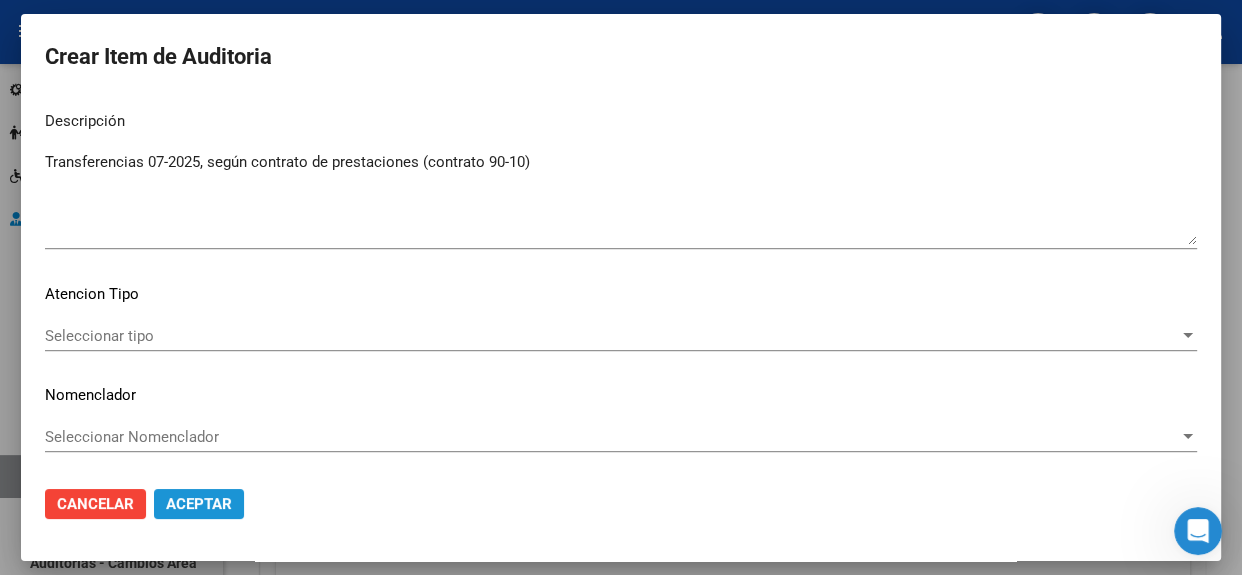 click on "Aceptar" 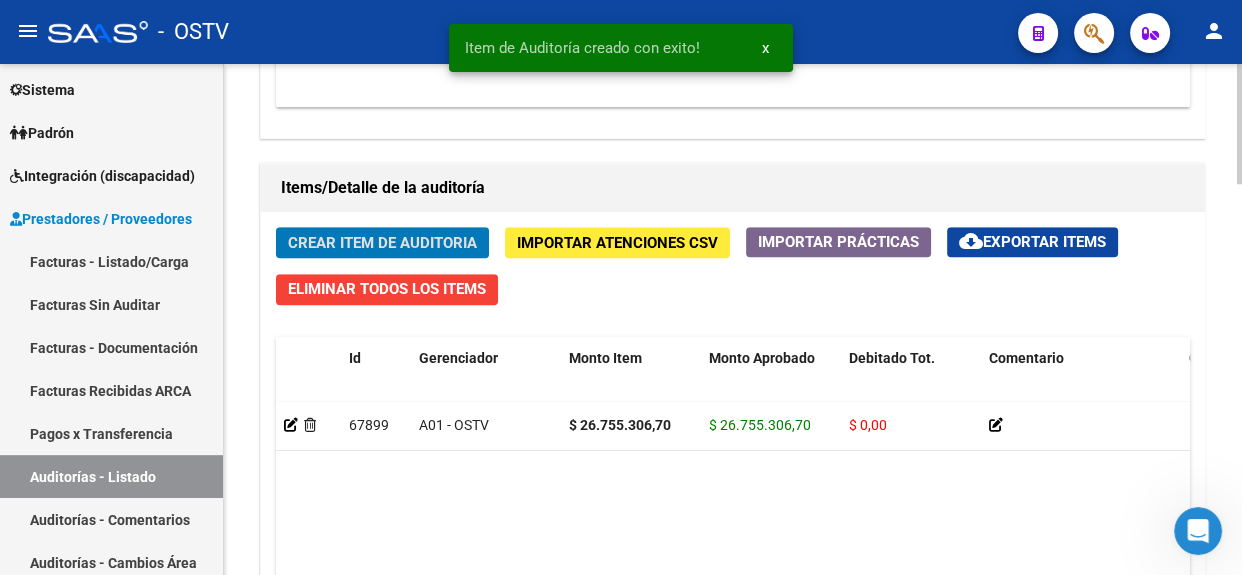 scroll, scrollTop: 1658, scrollLeft: 0, axis: vertical 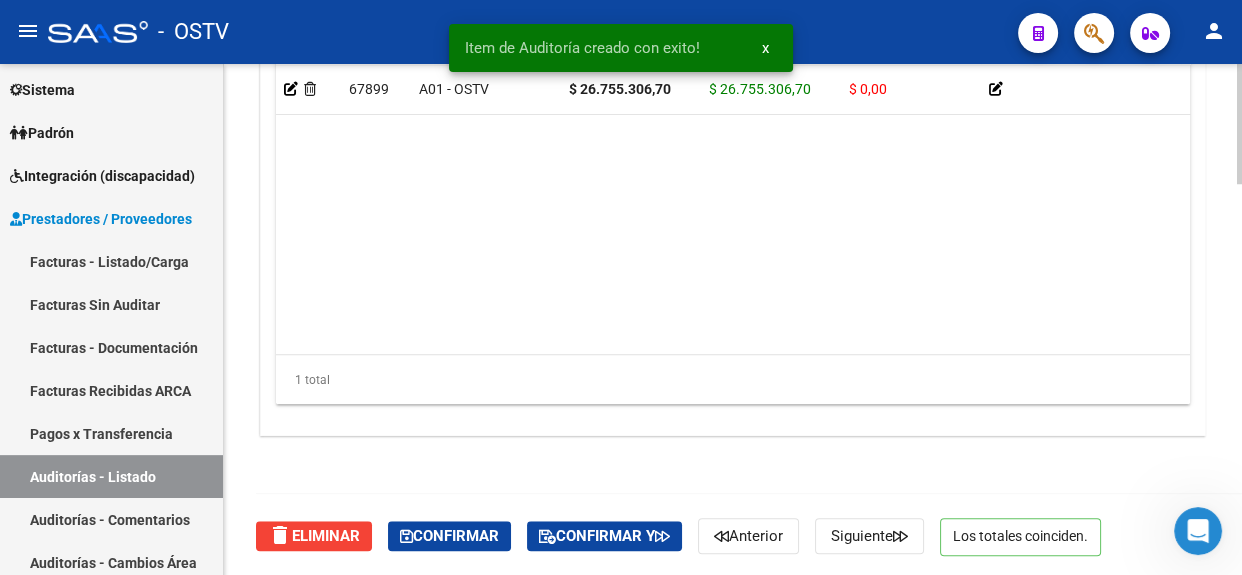 click 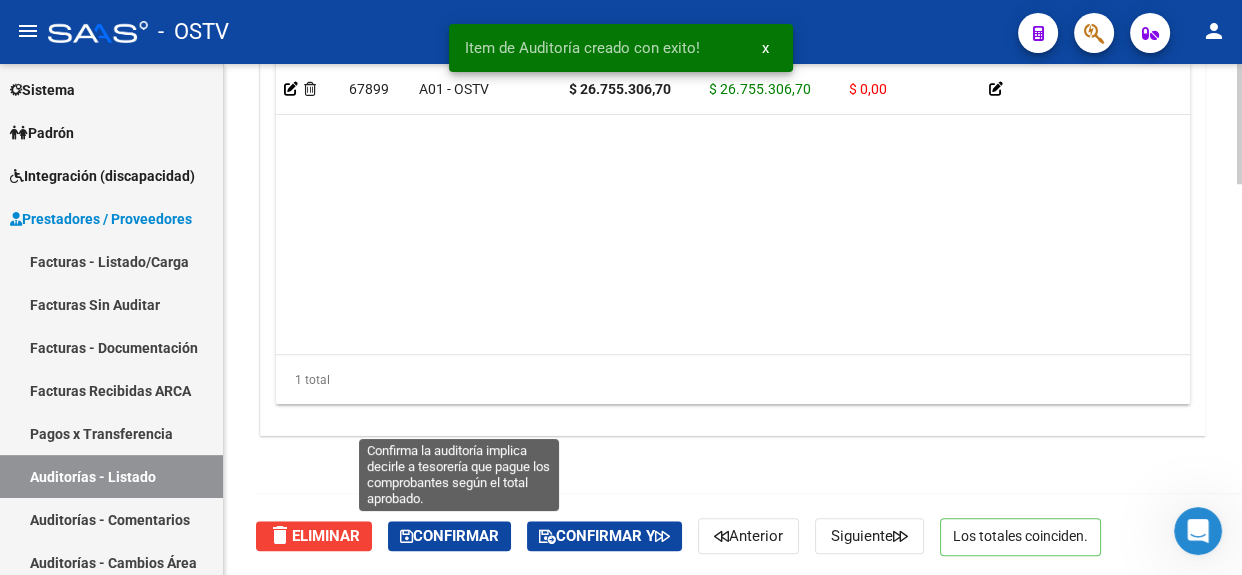 click on "Confirmar" 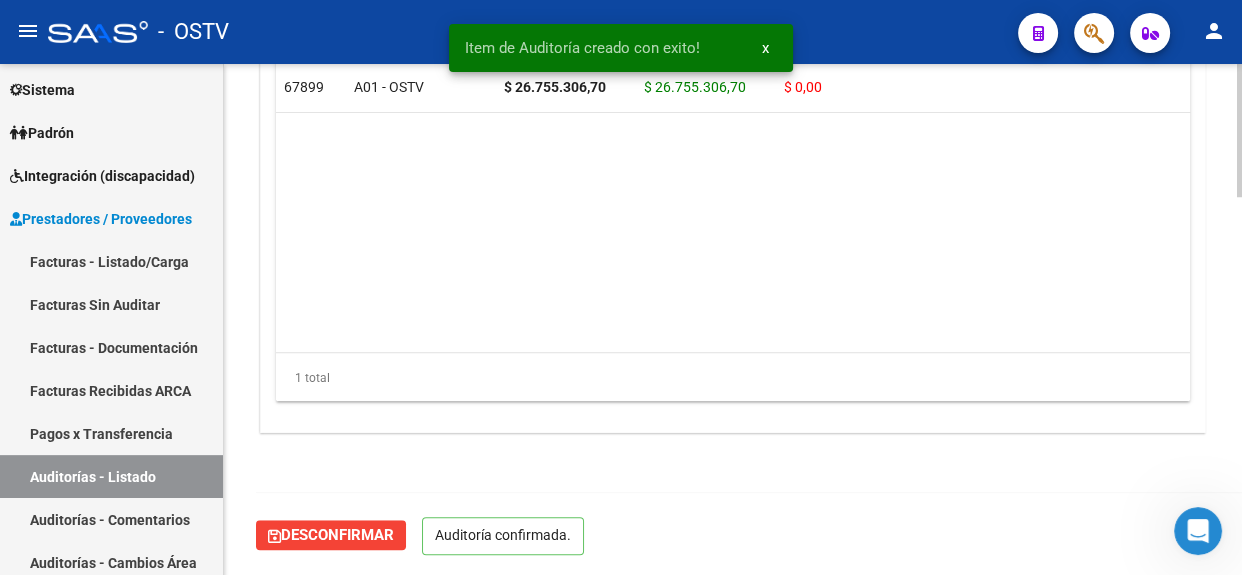 scroll, scrollTop: 1456, scrollLeft: 0, axis: vertical 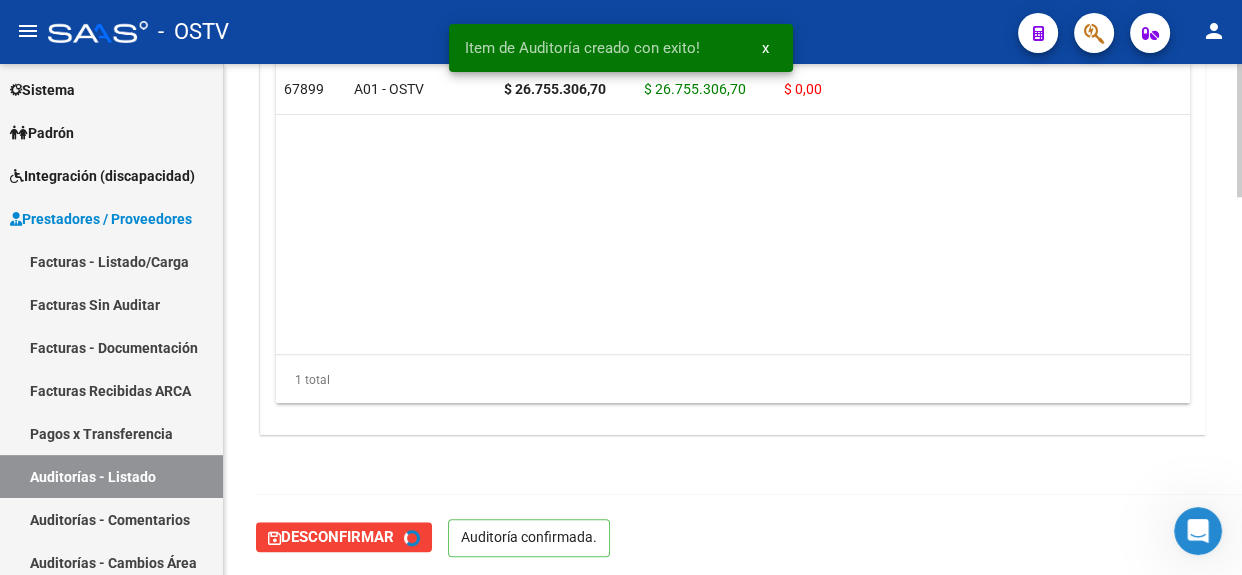 type on "202508" 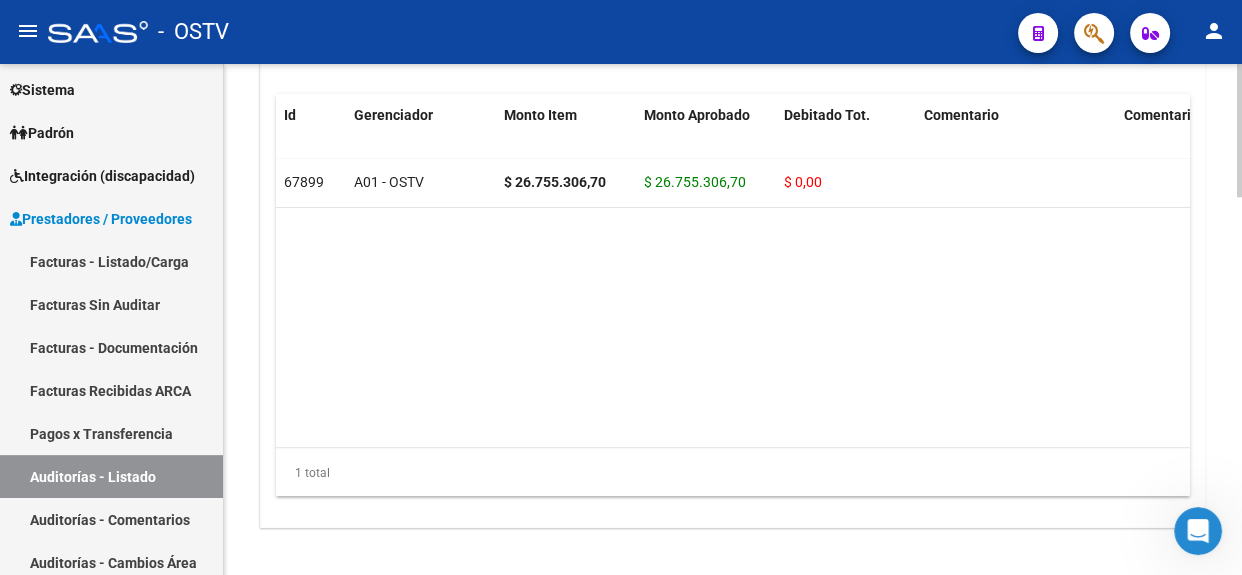 scroll, scrollTop: 1377, scrollLeft: 0, axis: vertical 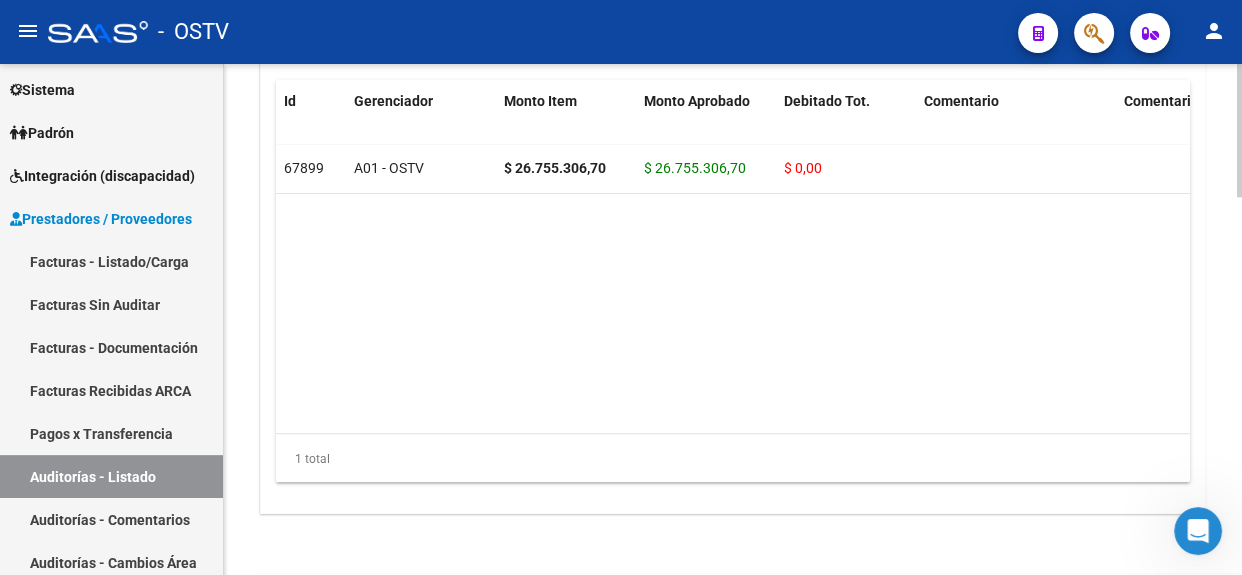 click 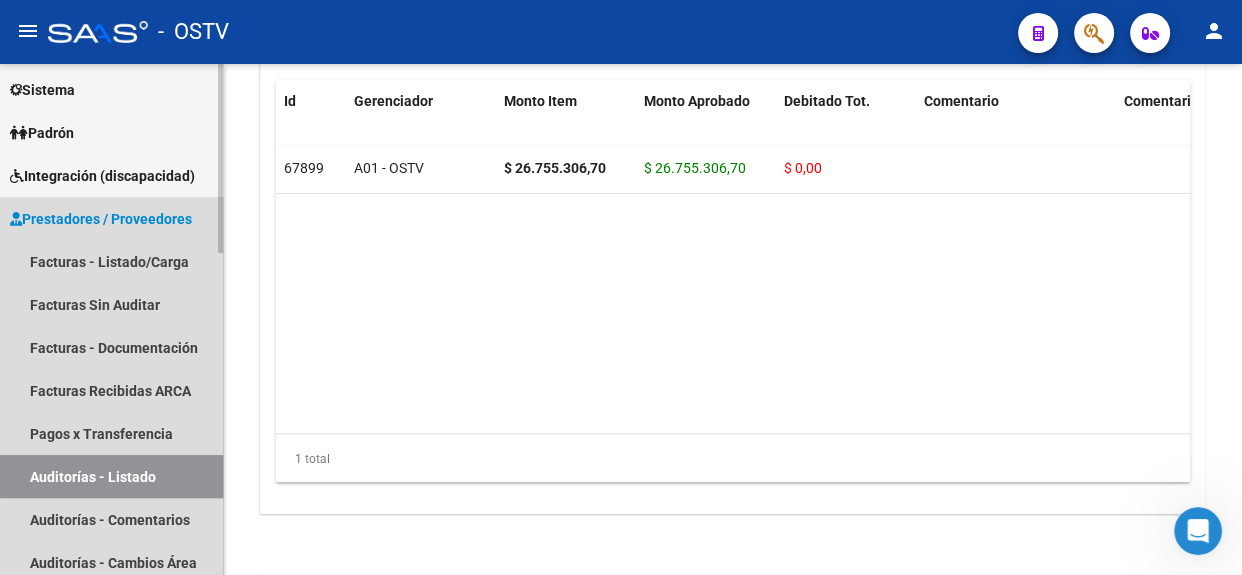 click on "Auditorías - Listado" at bounding box center (111, 476) 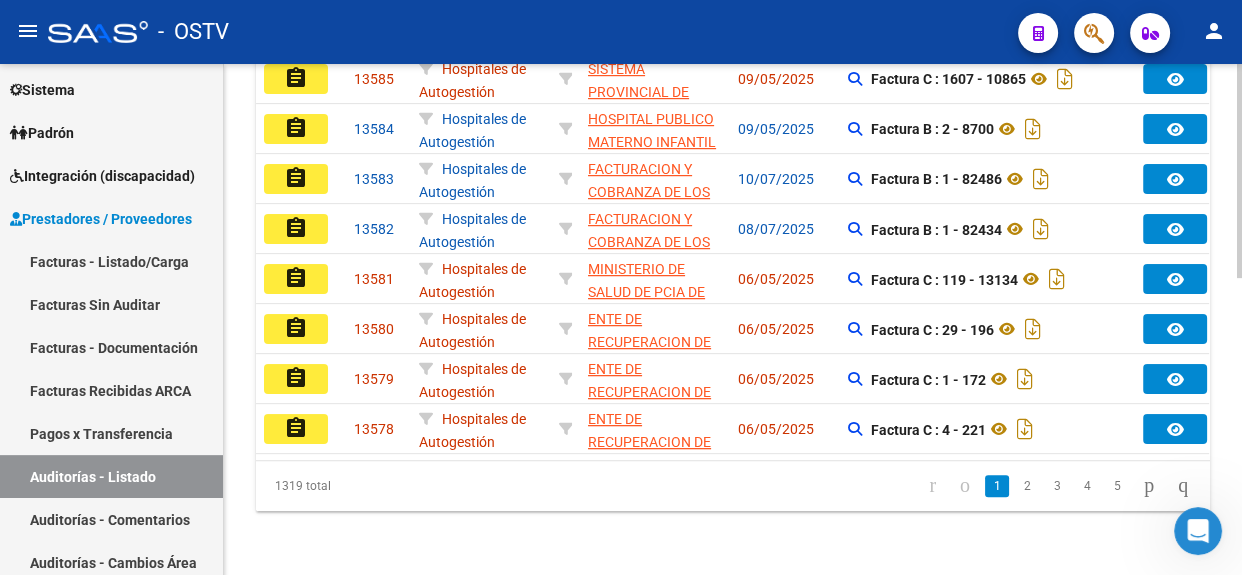 click 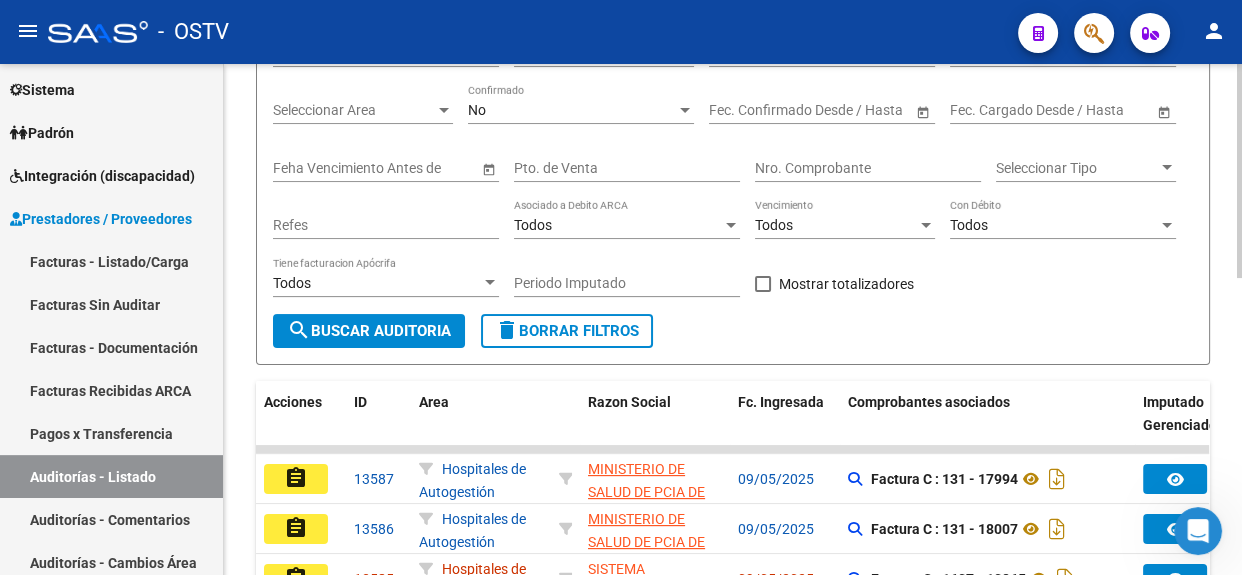 click 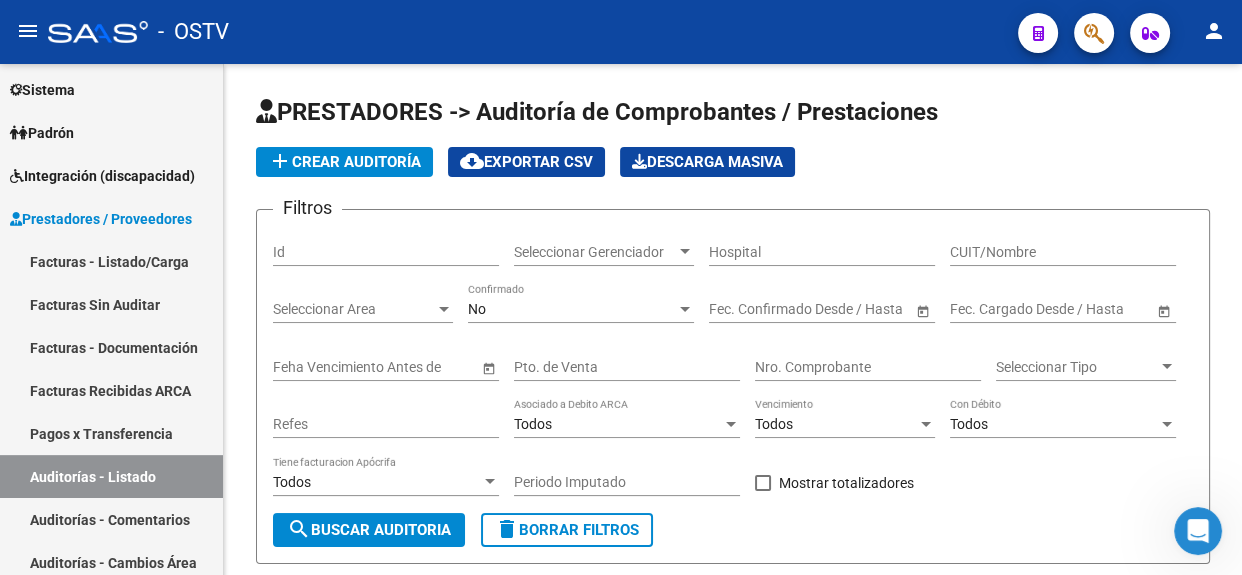 click on "add  Crear Auditoría" 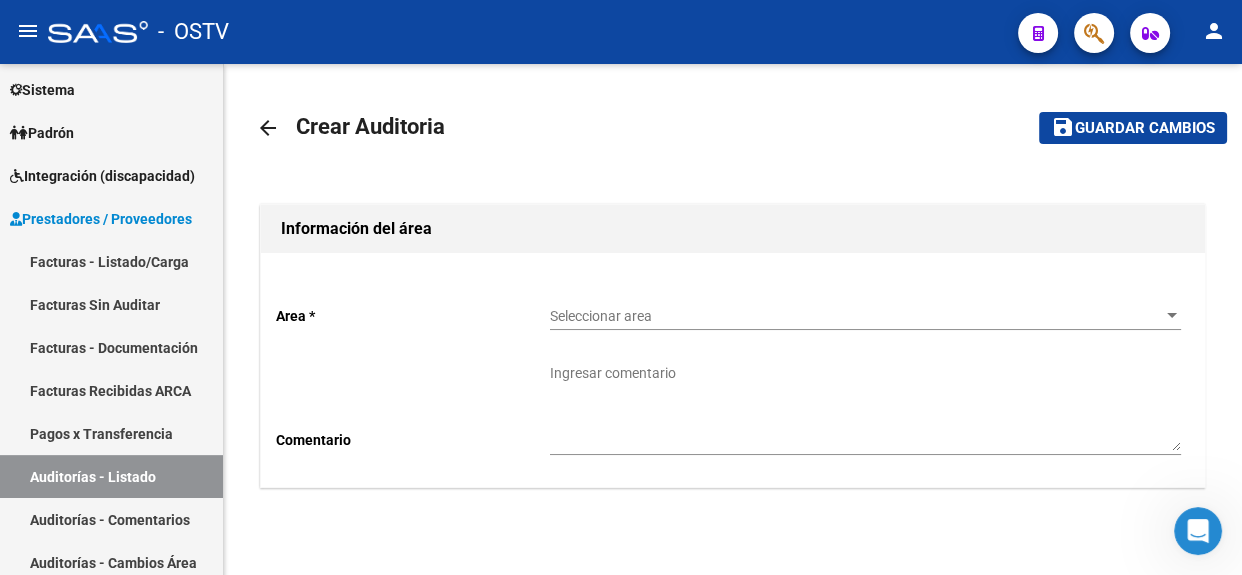 click on "Seleccionar area" at bounding box center [856, 316] 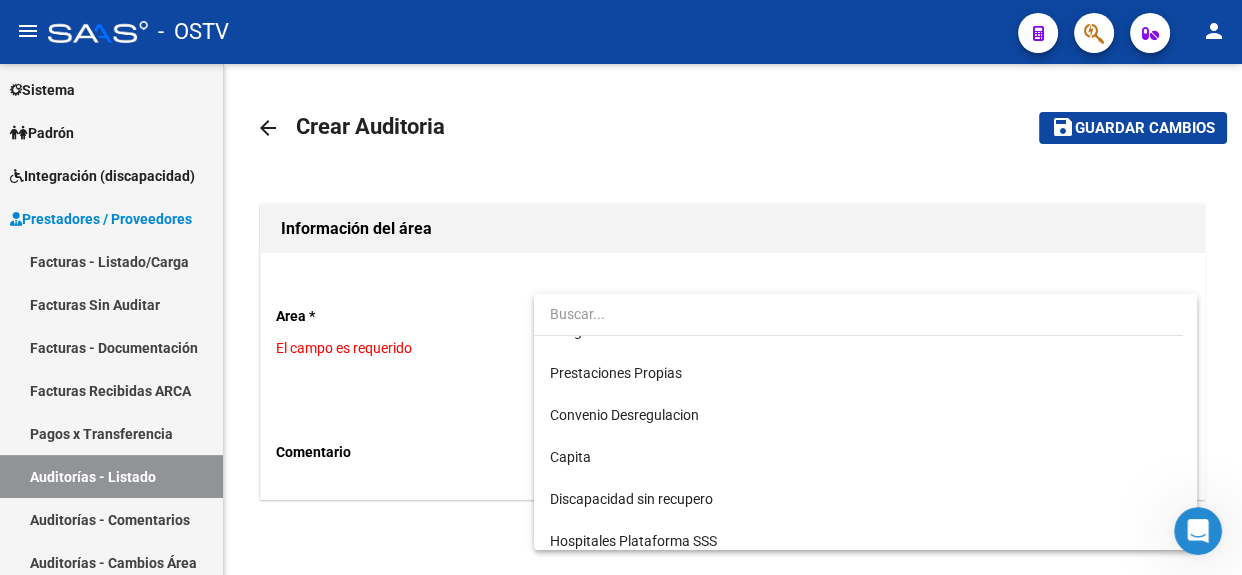 scroll, scrollTop: 156, scrollLeft: 0, axis: vertical 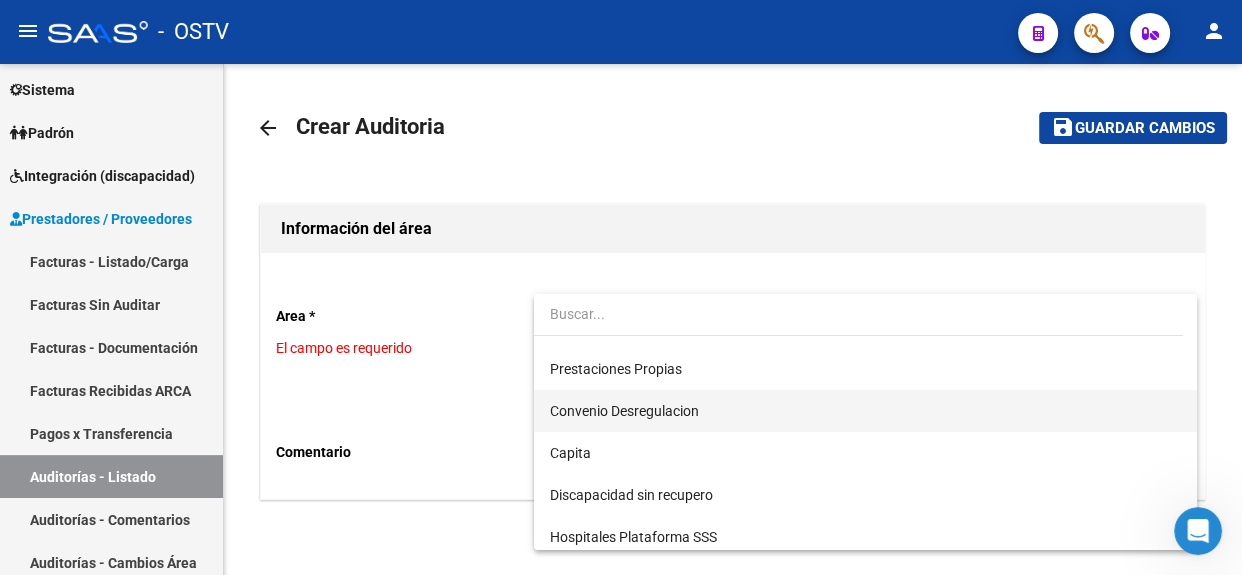 click on "Convenio Desregulacion" at bounding box center [865, 411] 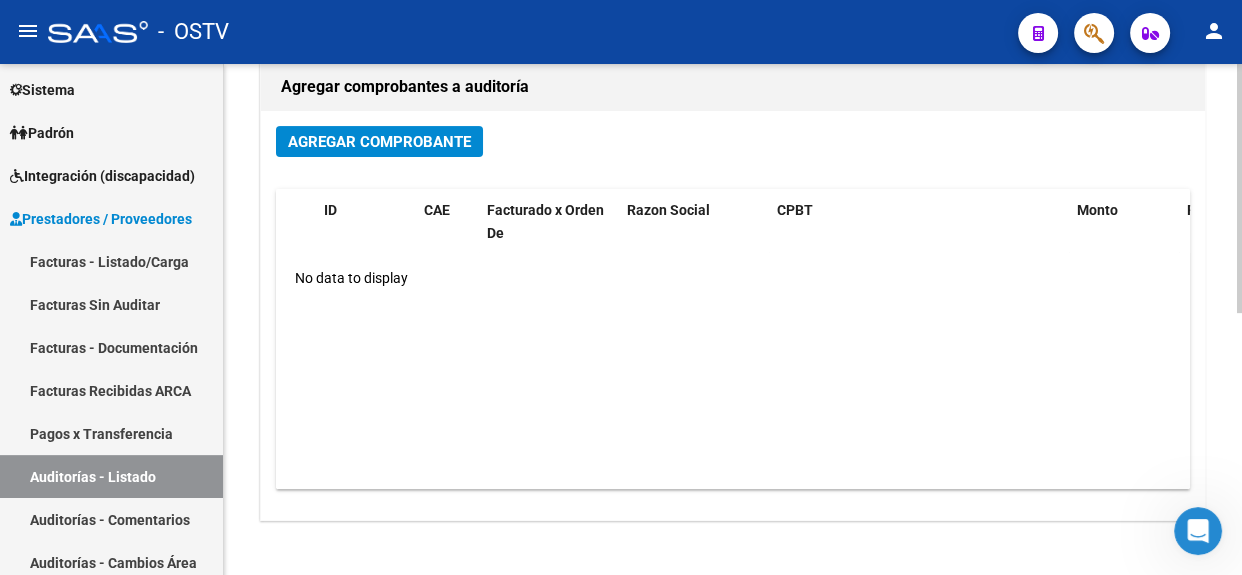 scroll, scrollTop: 452, scrollLeft: 0, axis: vertical 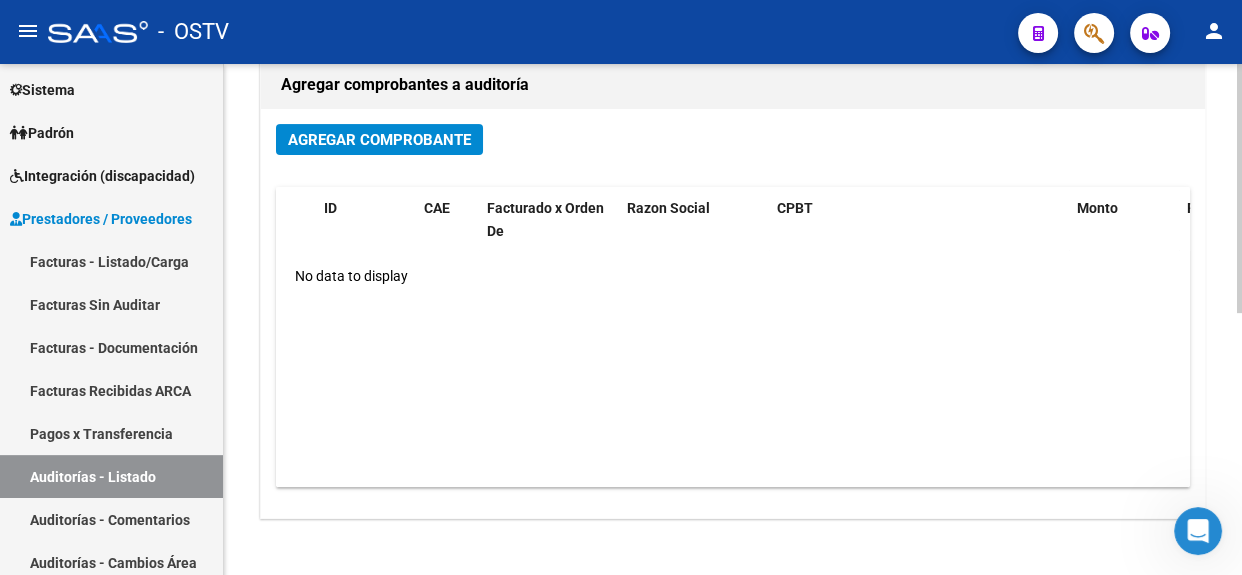 click 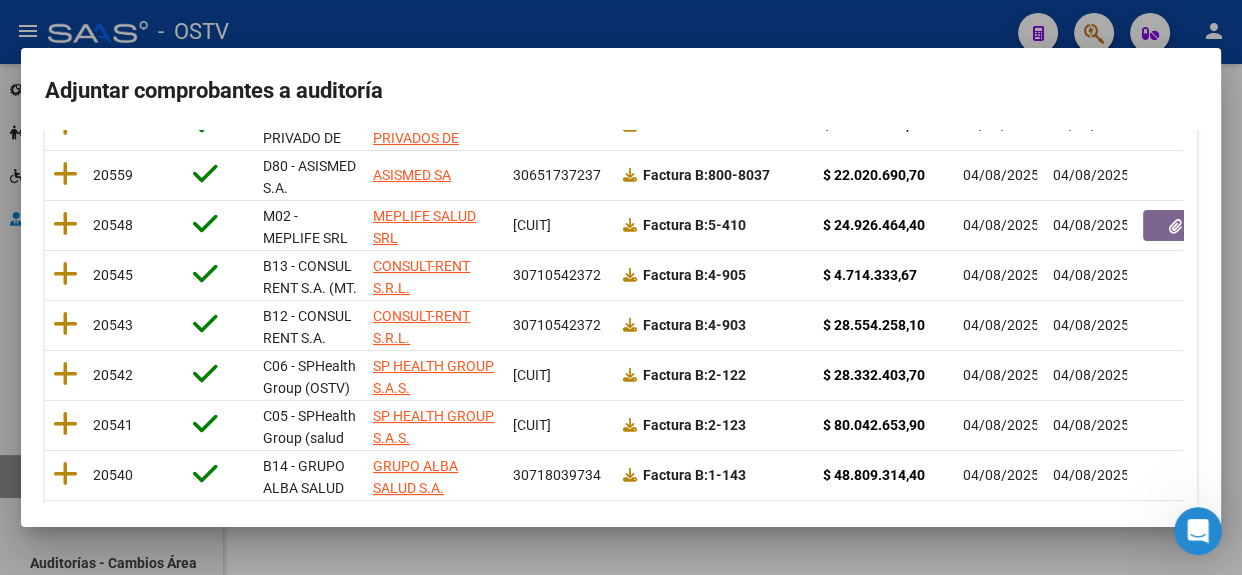 scroll, scrollTop: 386, scrollLeft: 0, axis: vertical 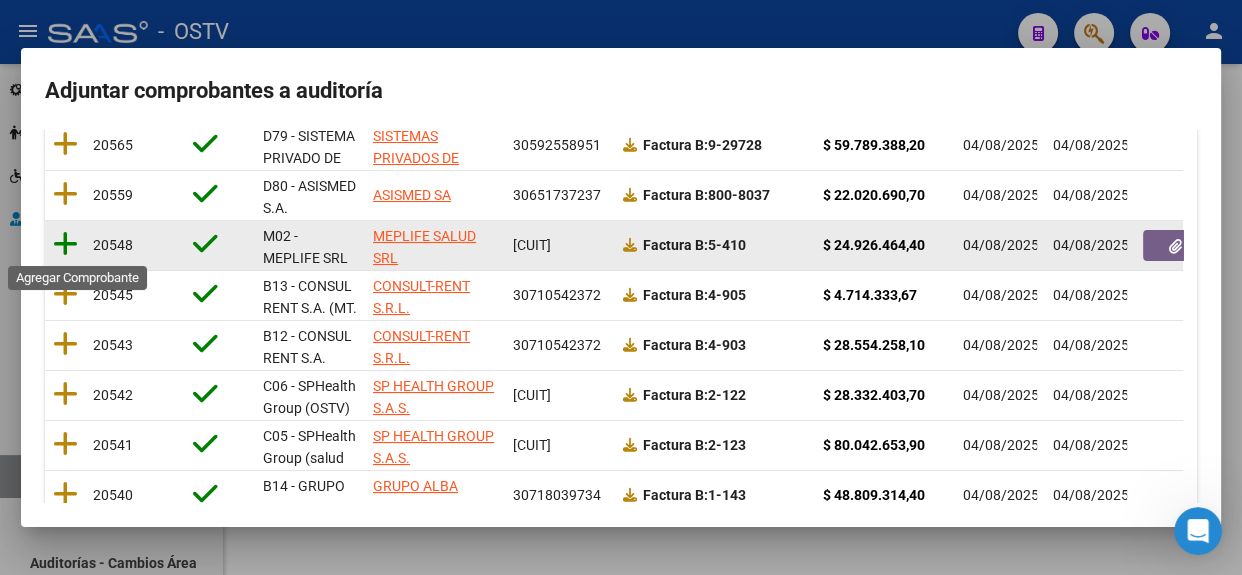 click 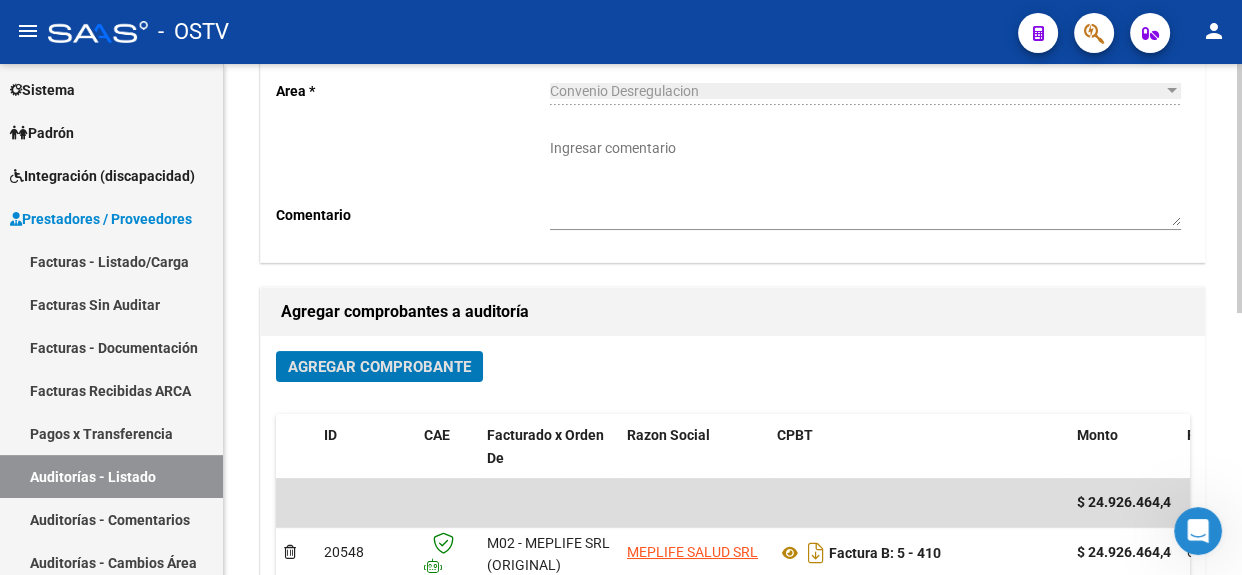 scroll, scrollTop: 229, scrollLeft: 0, axis: vertical 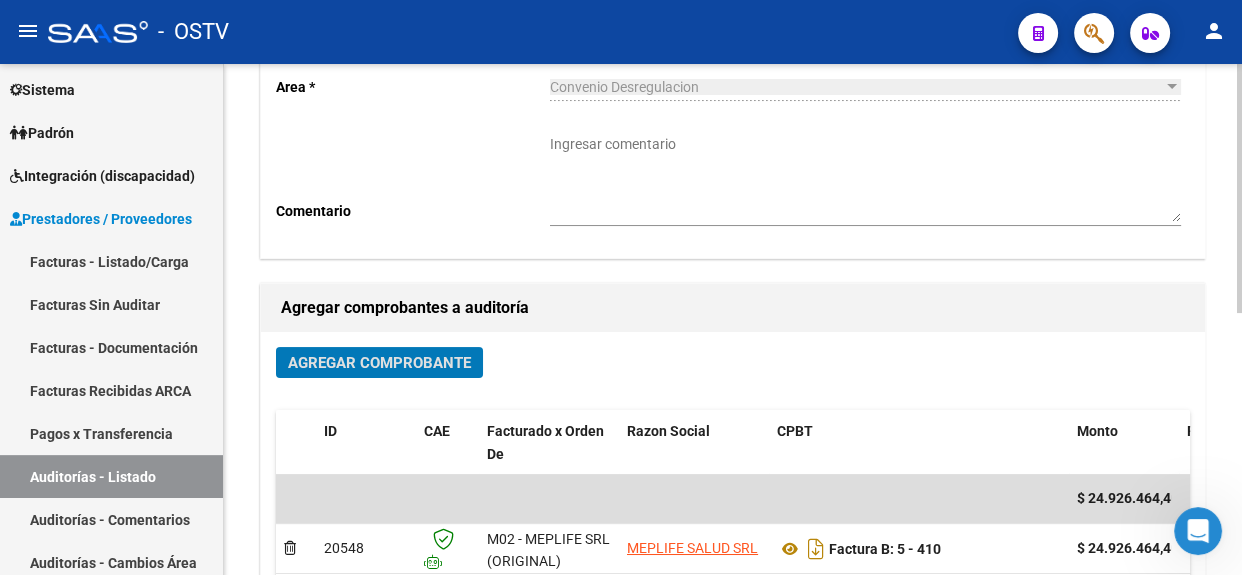 click 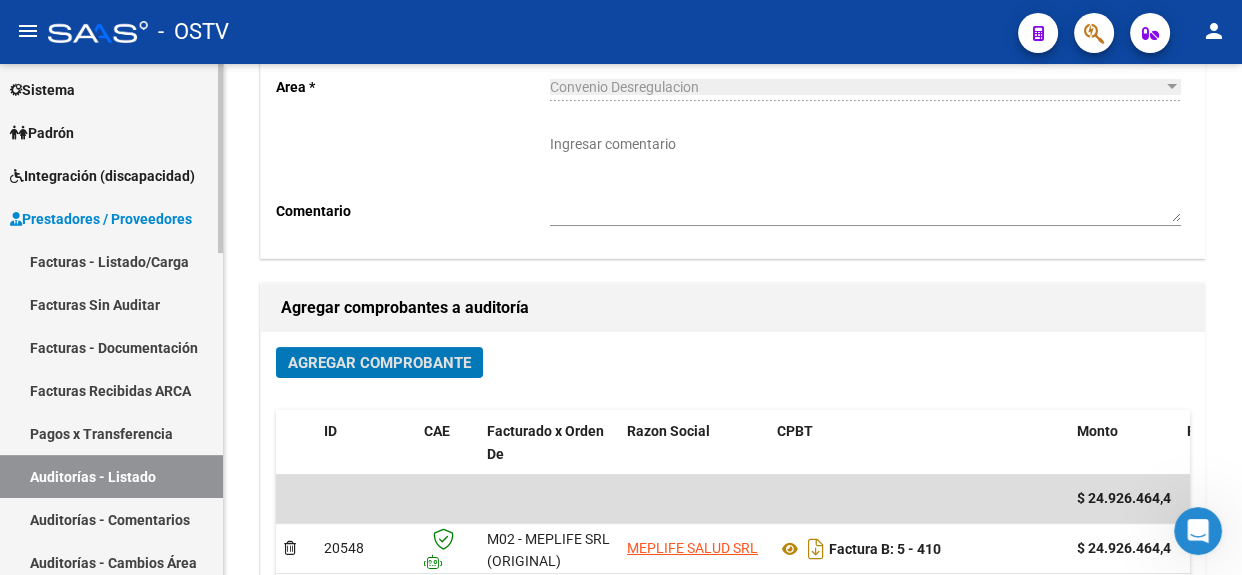 click on "Auditorías - Listado" at bounding box center (111, 476) 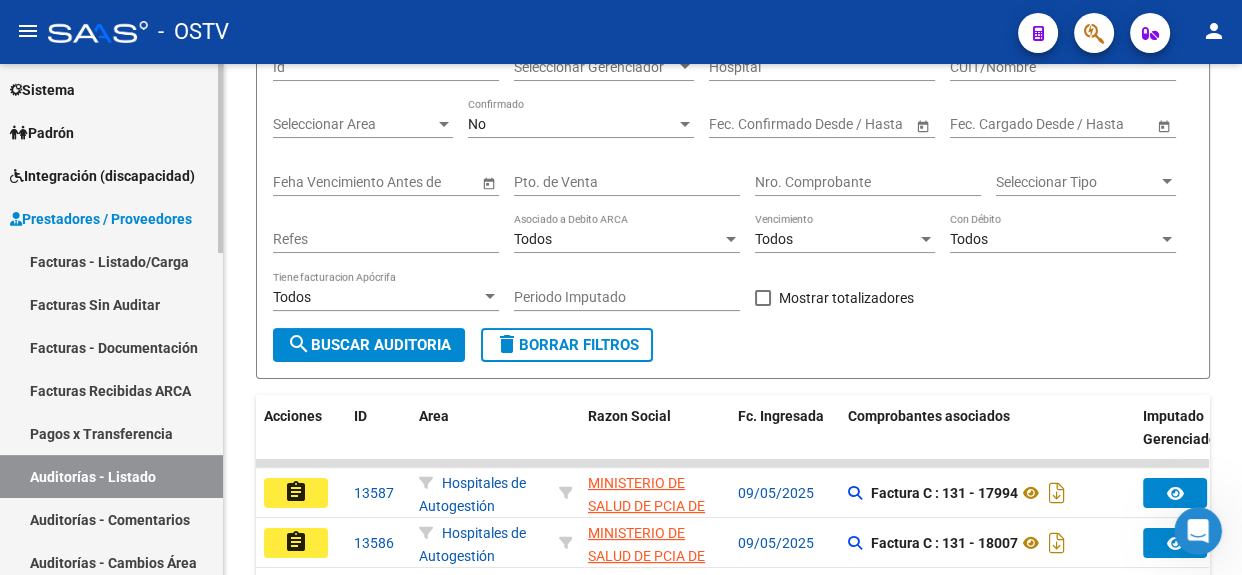 scroll, scrollTop: 229, scrollLeft: 0, axis: vertical 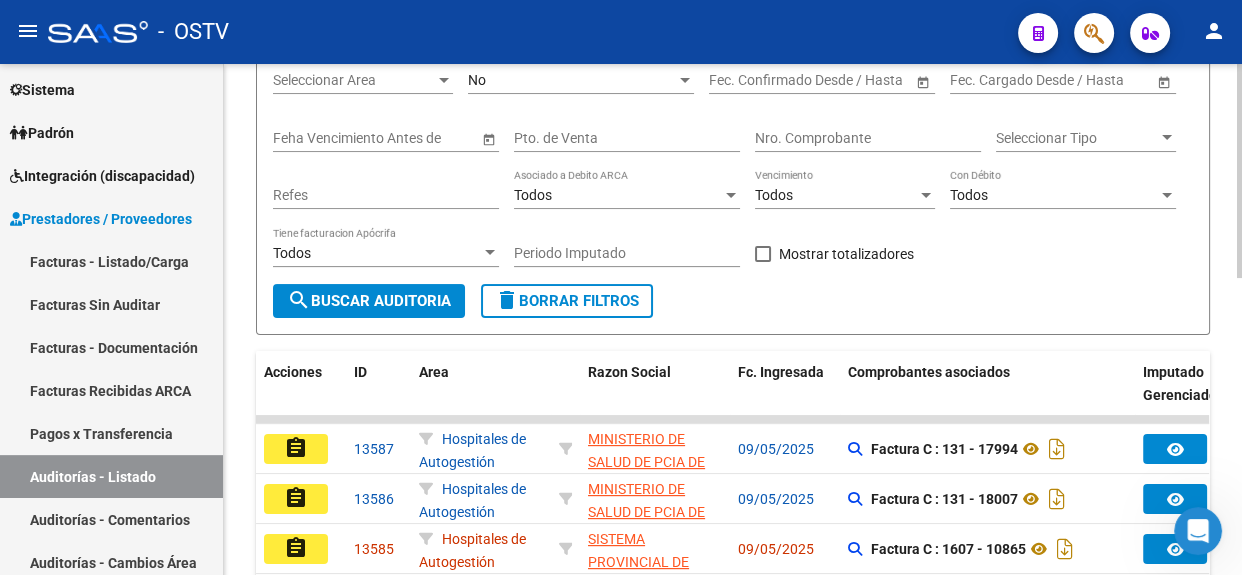 click 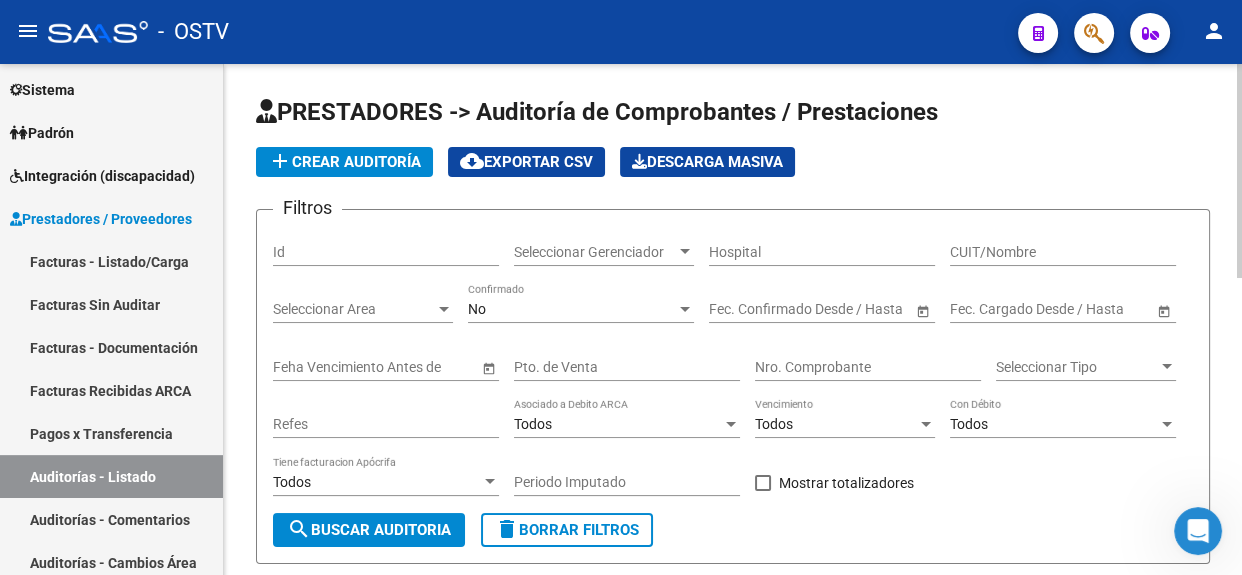 click on "add  Crear Auditoría" 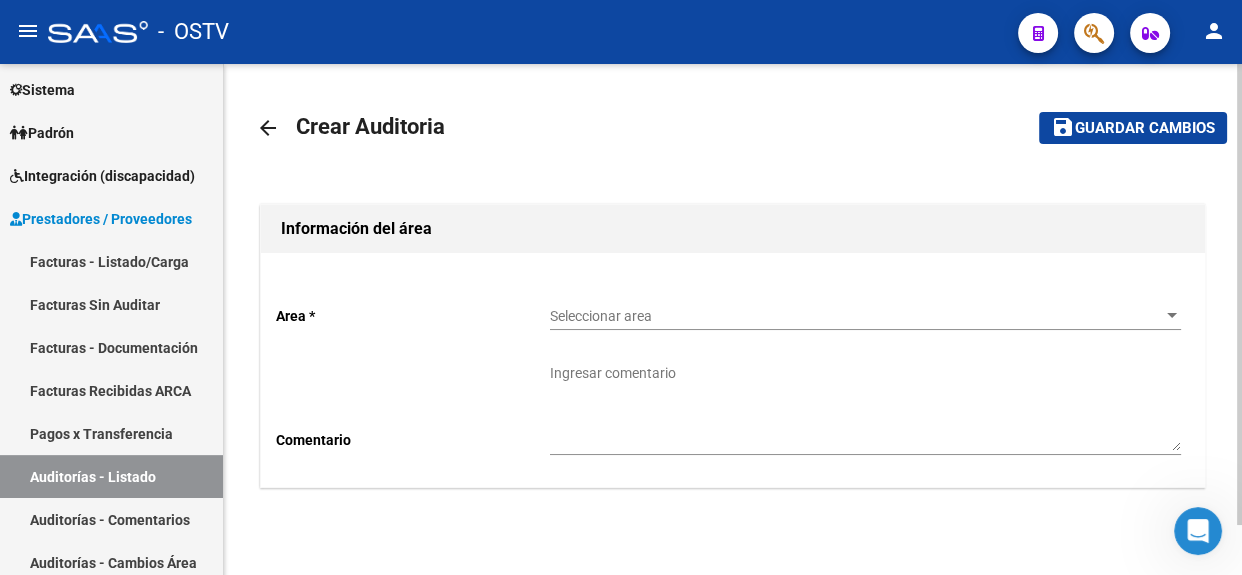 click on "Seleccionar area Seleccionar area" 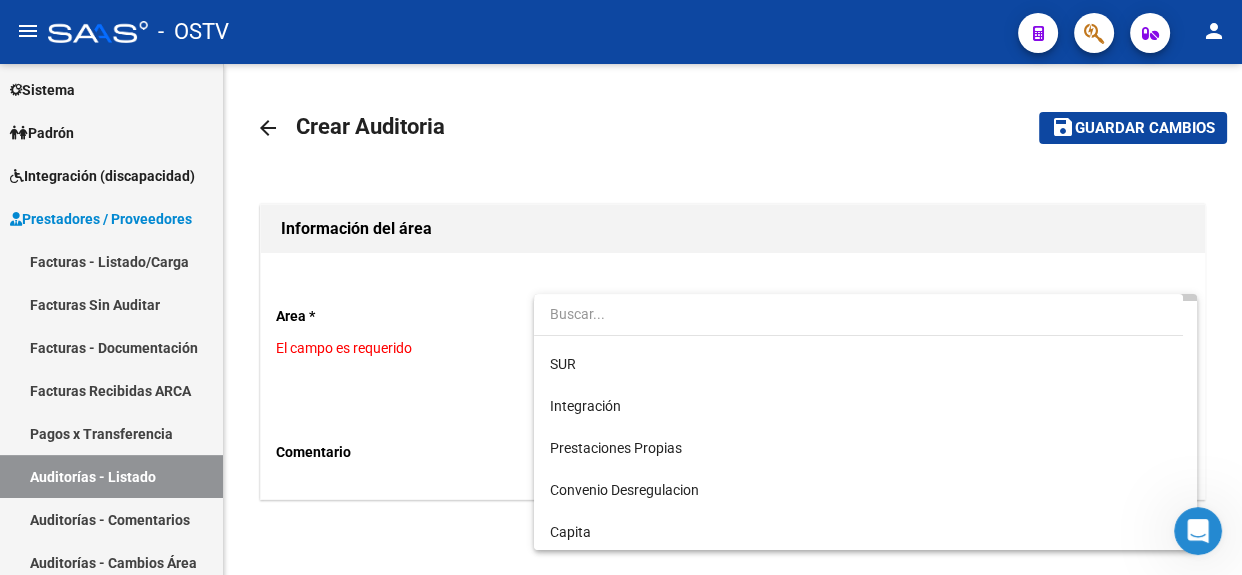 scroll, scrollTop: 96, scrollLeft: 0, axis: vertical 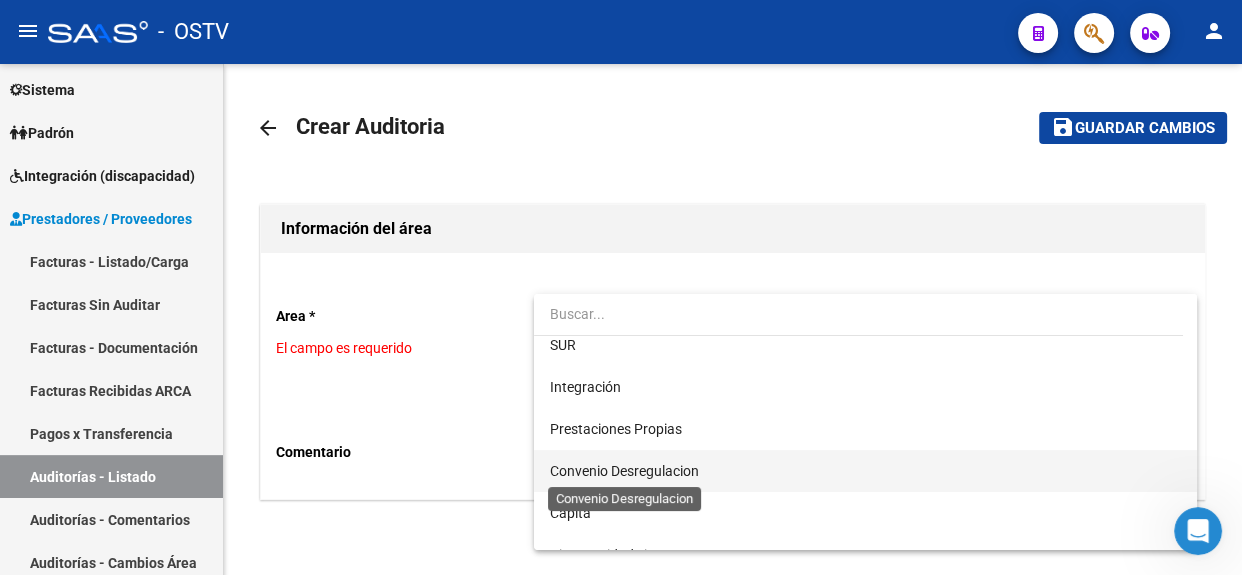 click on "Convenio Desregulacion" at bounding box center (624, 471) 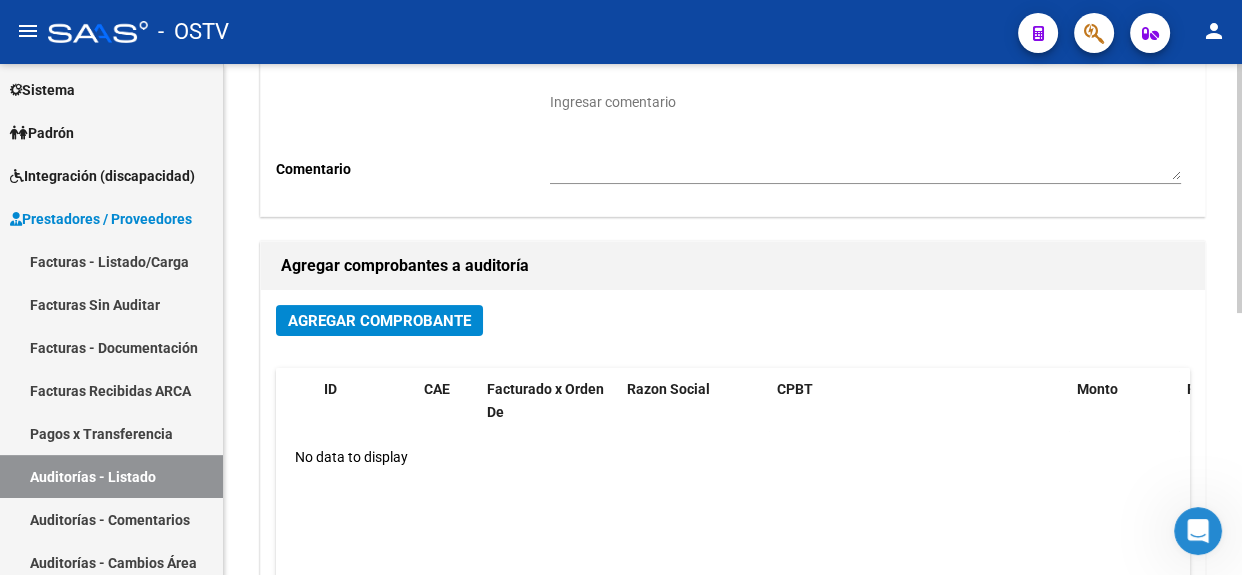scroll, scrollTop: 0, scrollLeft: 0, axis: both 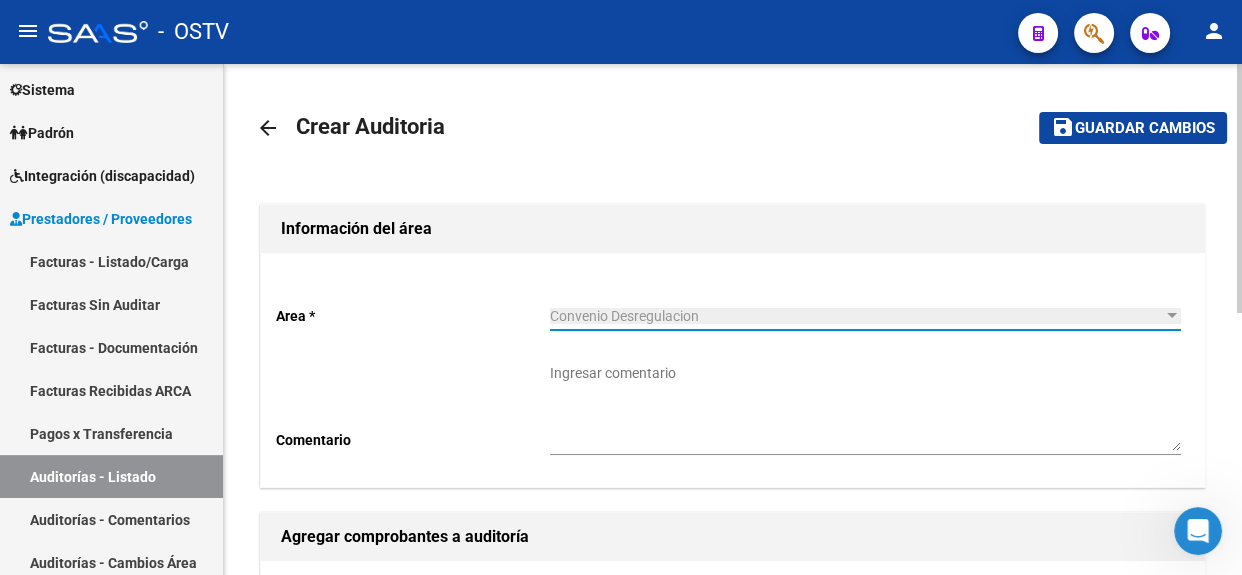 click 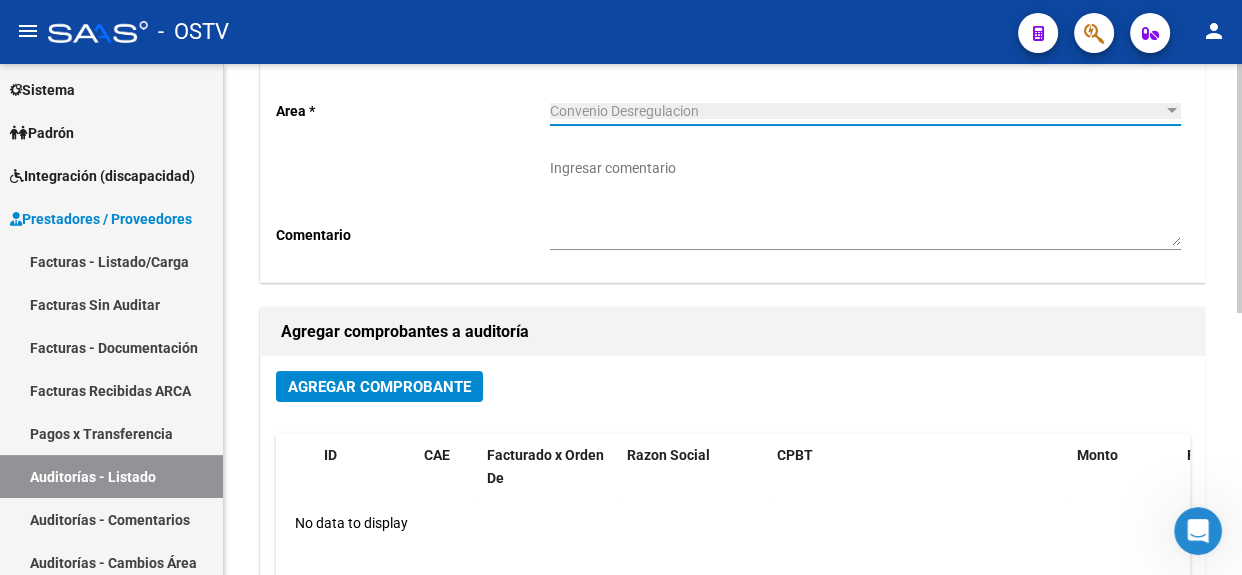 click 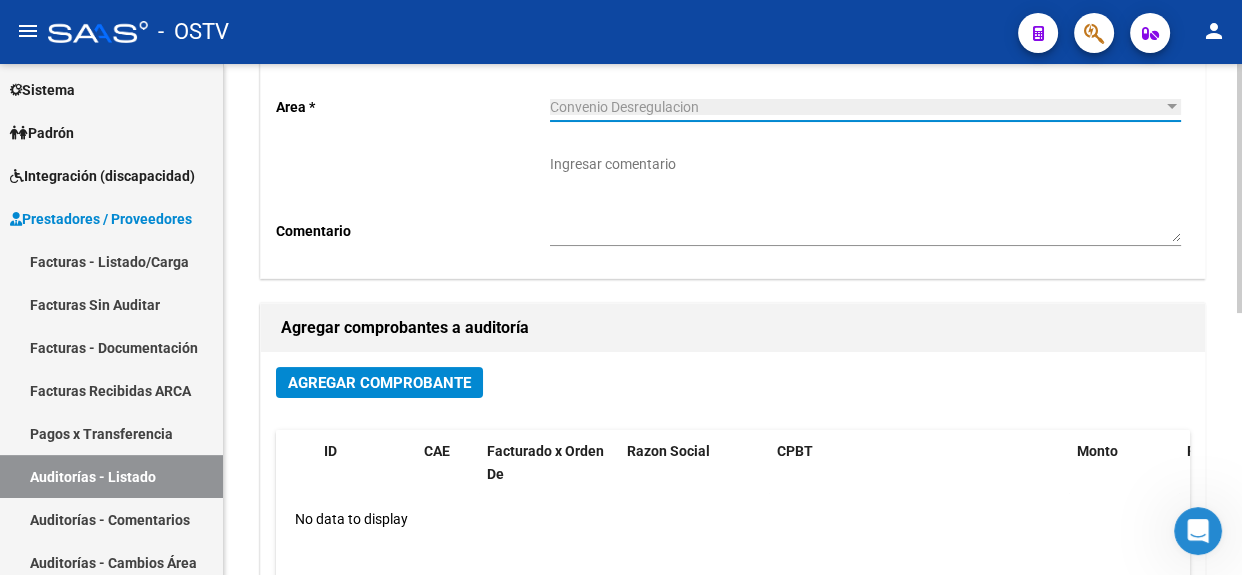 click on "Agregar Comprobante" 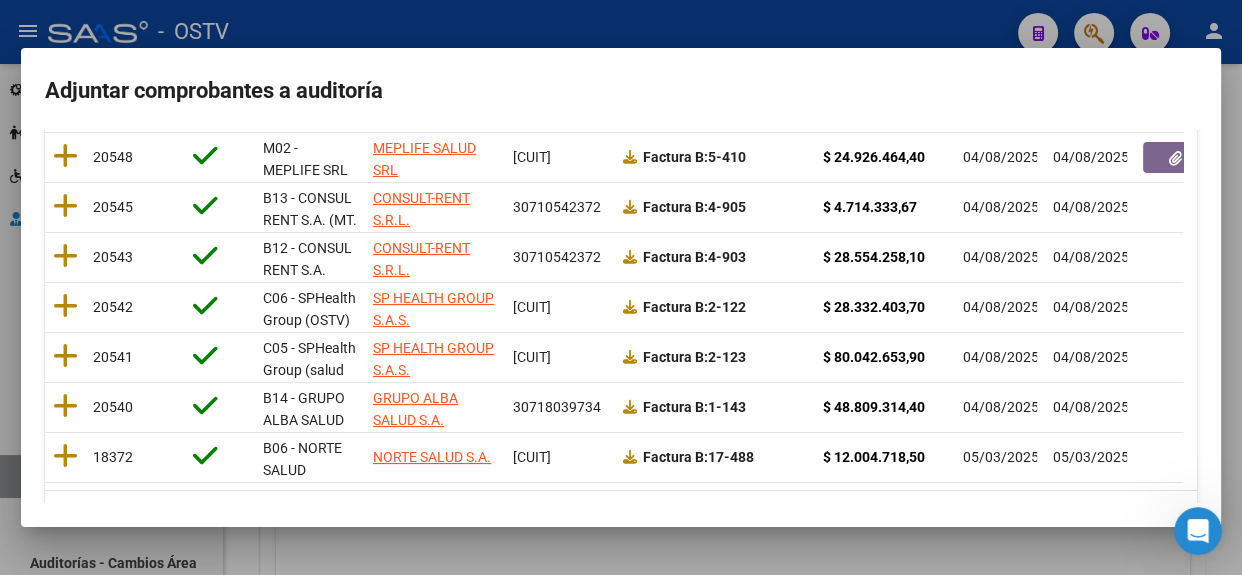 scroll, scrollTop: 476, scrollLeft: 0, axis: vertical 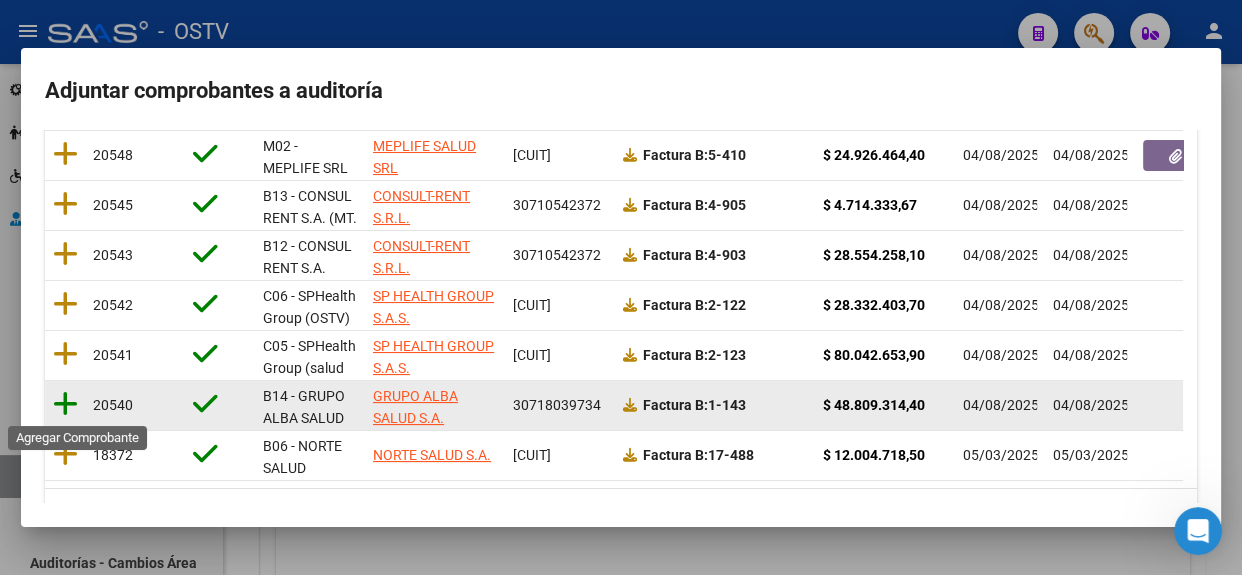 click 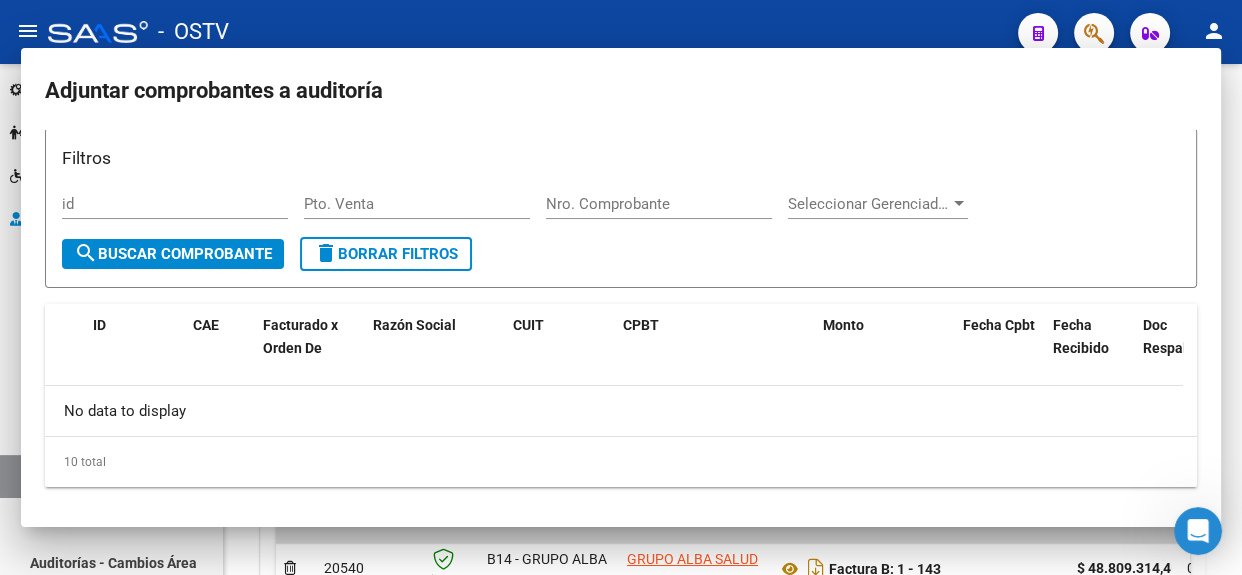 scroll, scrollTop: 0, scrollLeft: 0, axis: both 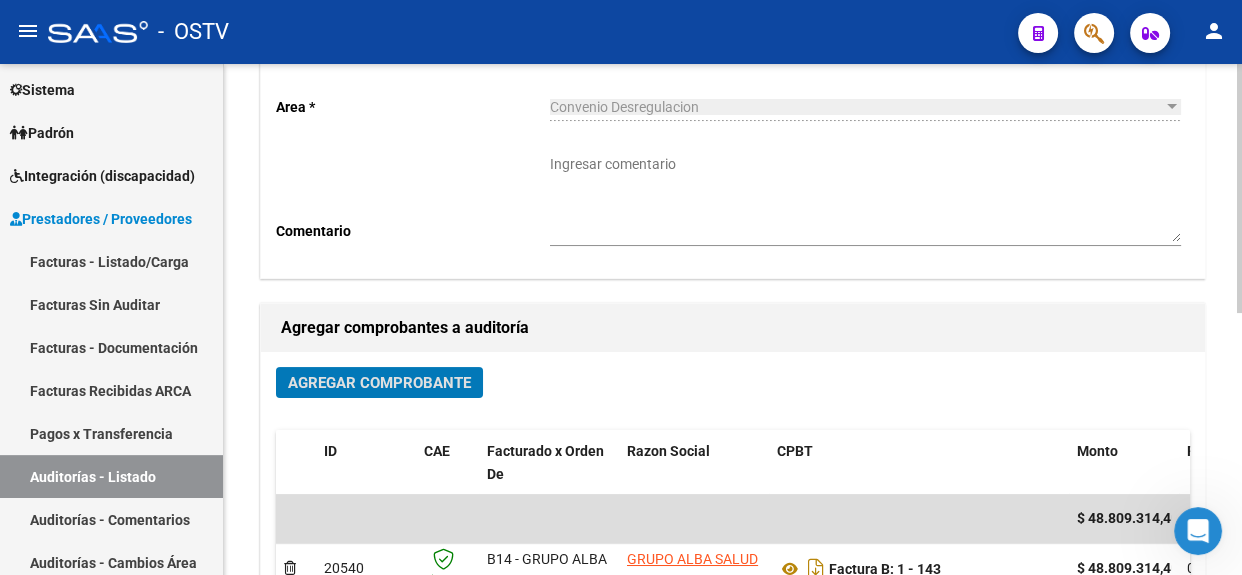 click 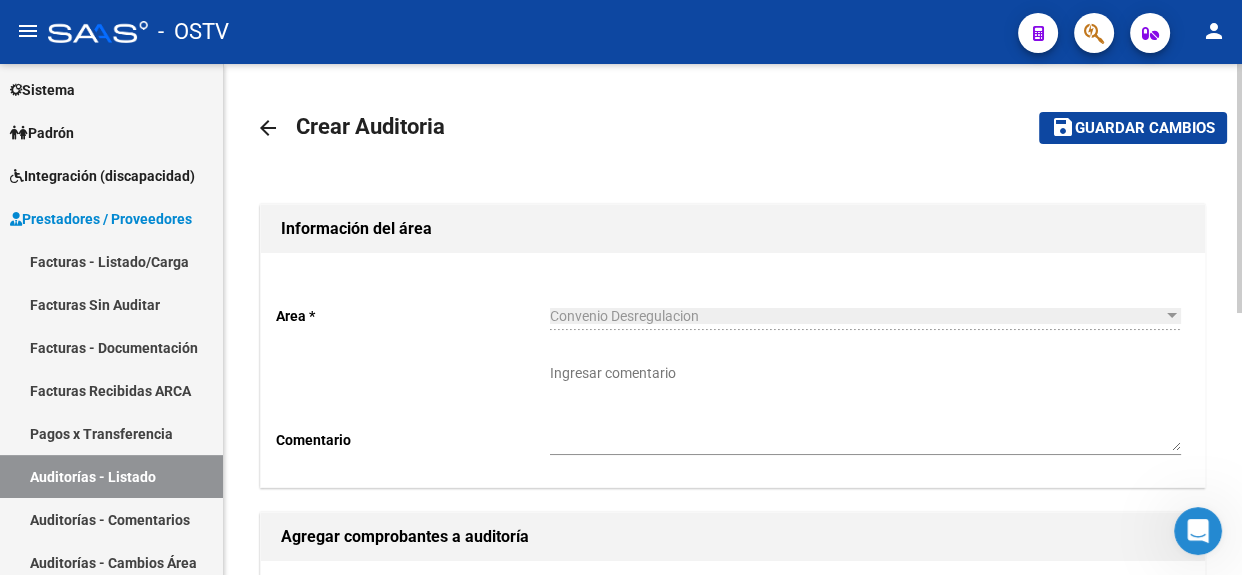click on "save" 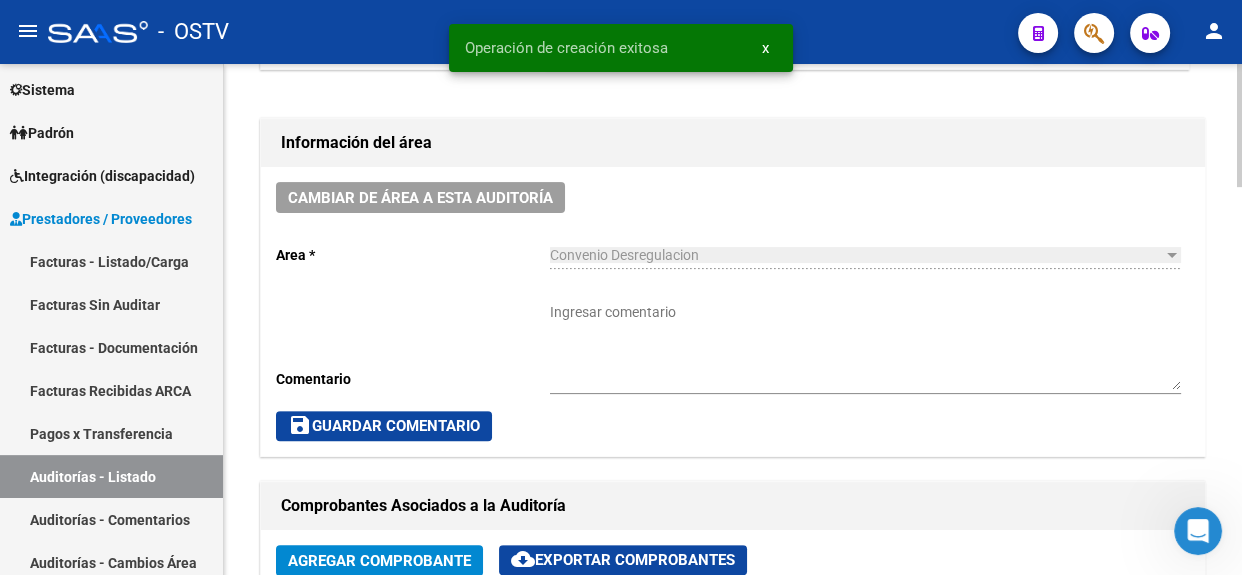 scroll, scrollTop: 540, scrollLeft: 0, axis: vertical 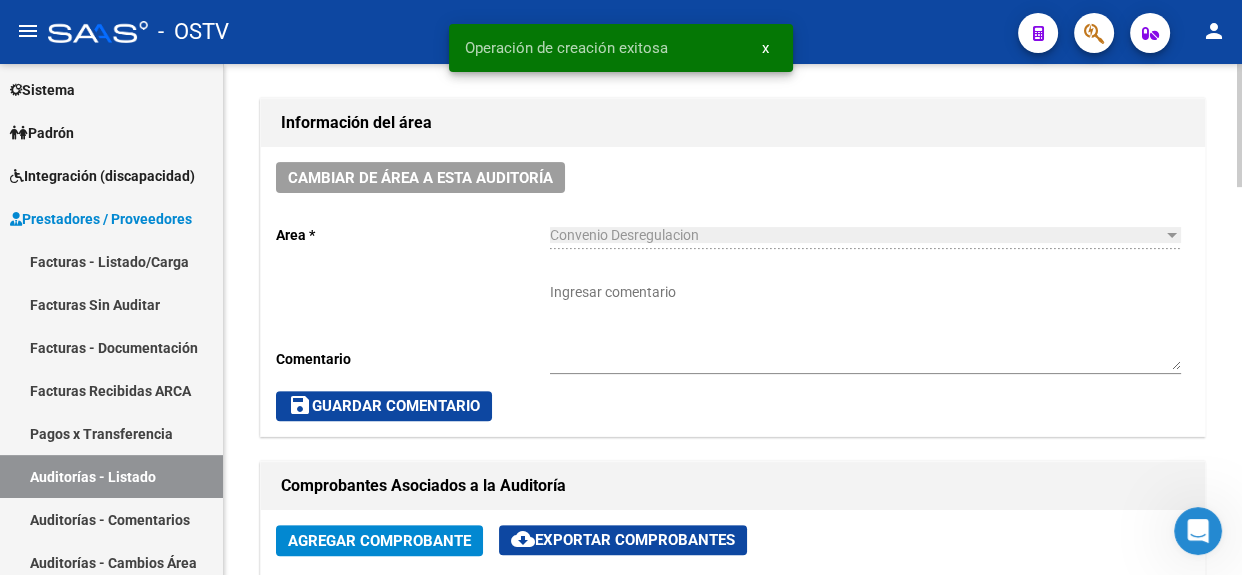 click 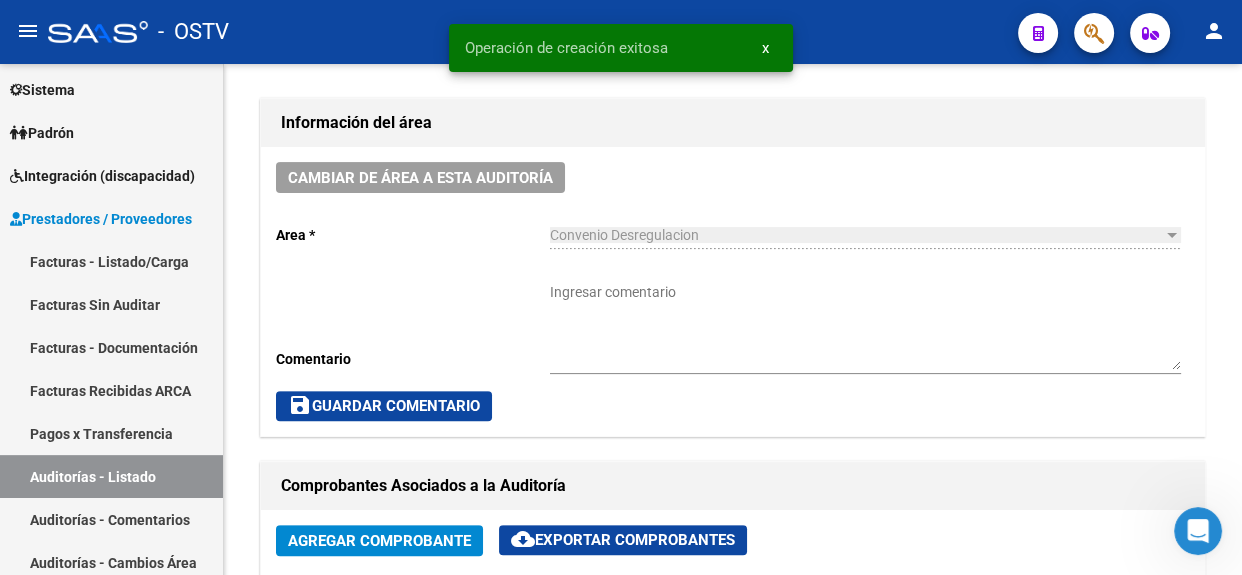 click on "Convenio Desregulacion" at bounding box center [856, 235] 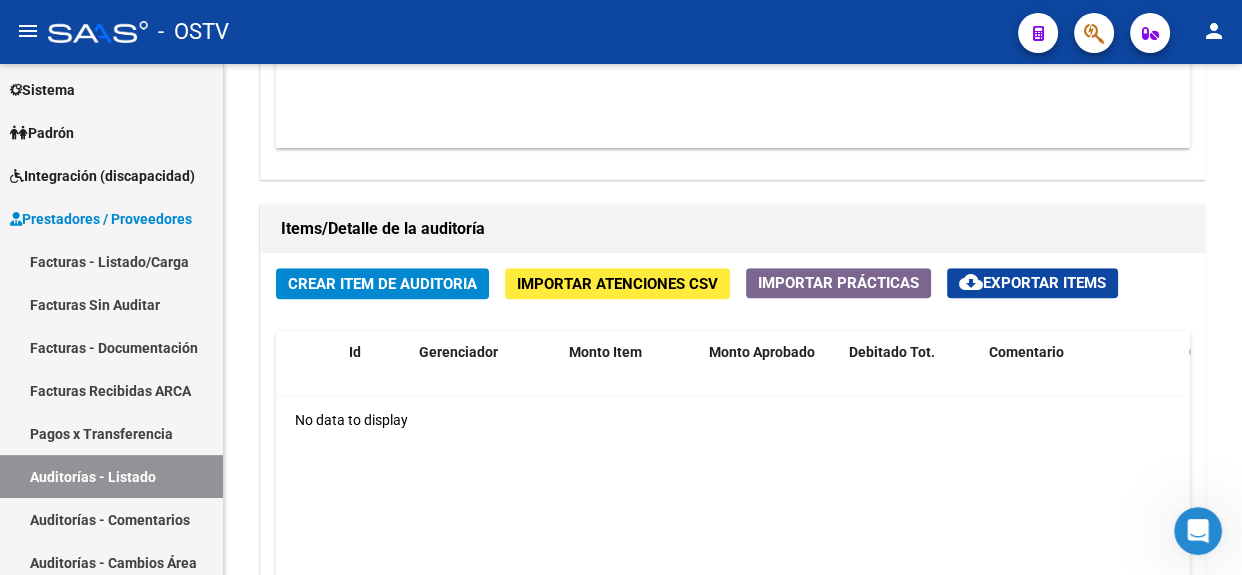 scroll, scrollTop: 1288, scrollLeft: 0, axis: vertical 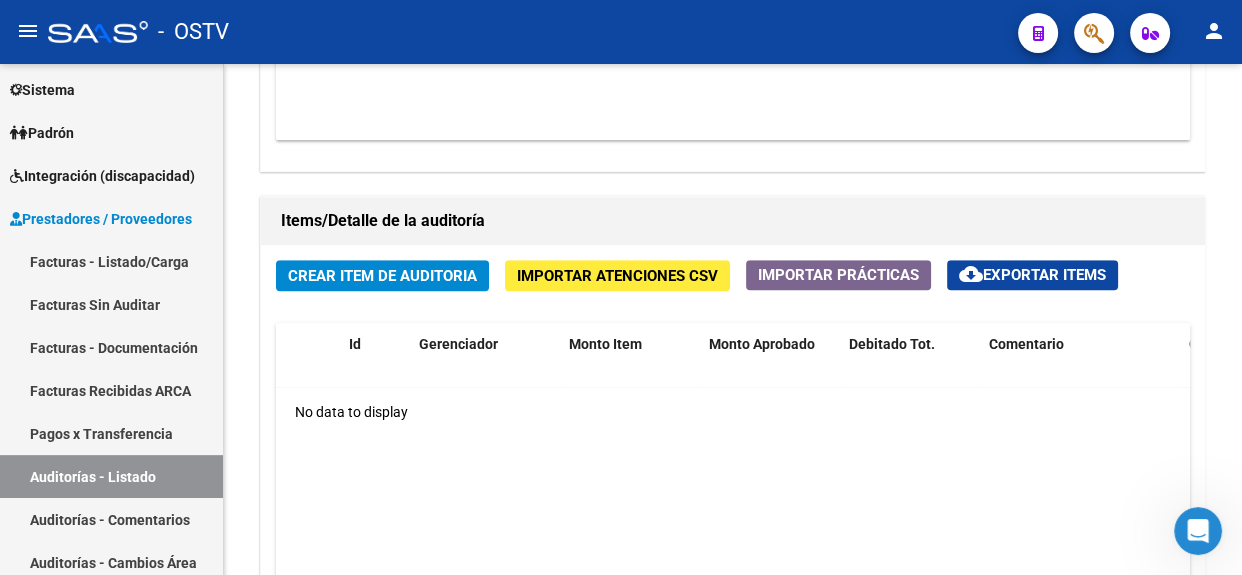 click on "arrow_back Editar 13595    cloud_download  Generar informe  Puede notificar al gerenciador respecto de esta auditoria, para invitarlo a formar parte de la misma realizando comentarios.  NOTIFICAR Totales Auditoría Total Comprobantes:  $ 48.809.314,40 Total Items Auditados:  $ 0,00 Falta Identificar:   $ 48.809.314,40 Items Auditados Total Aprobado: $ 0,00 Total Debitado: $ 0,00 Totales Aprobado - Imputado x Gerenciador Información del área Cambiar de área a esta auditoría  Area * Convenio Desregulacion Seleccionar area Comentario    Cerrada: 05/08 $20.000.000 Ingresar comentario  save  Guardar Comentario  Comprobantes Asociados a la Auditoría Agregar Comprobante cloud_download  Exportar Comprobantes  ID CAE Facturado x Orden De Razon Social CPBT Monto Fecha Cpbt Fecha Recibido Doc Respaldatoria Expte. Interno Creado Usuario $ 48.809.314,40 20540  B14 - GRUPO ALBA SALUD S.A (Bene Salud) GRUPO ALBA SALUD S.A.  Factura B: 1 - 143  $ 48.809.314,40 04/08/2025 04/08/2025 04/08/2025 cloud_download Id" 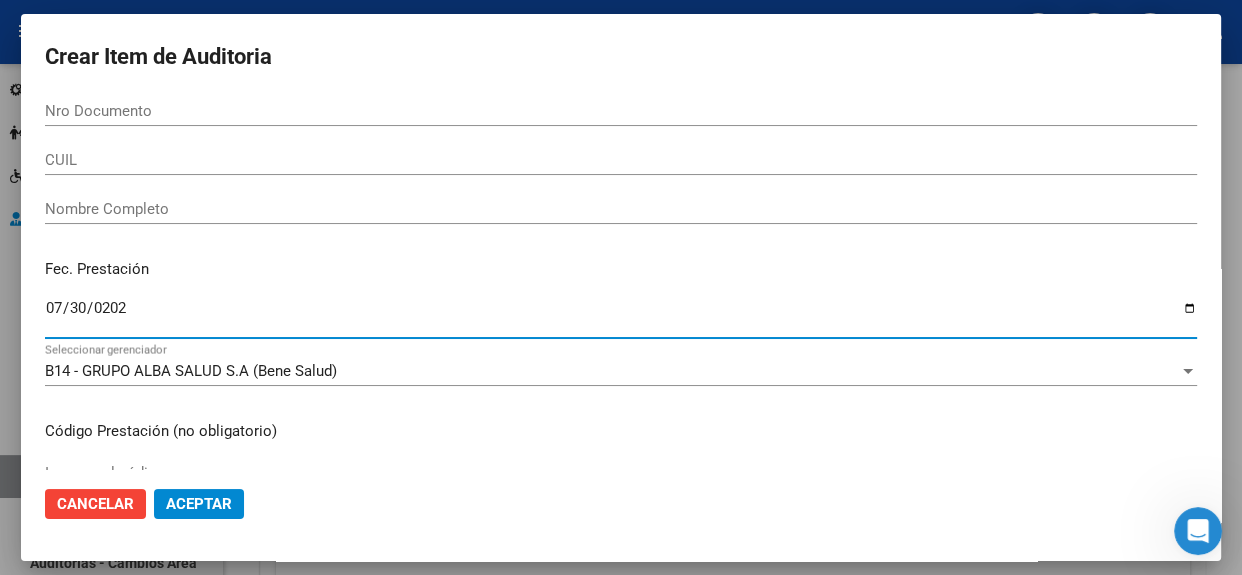 type on "2025-07-30" 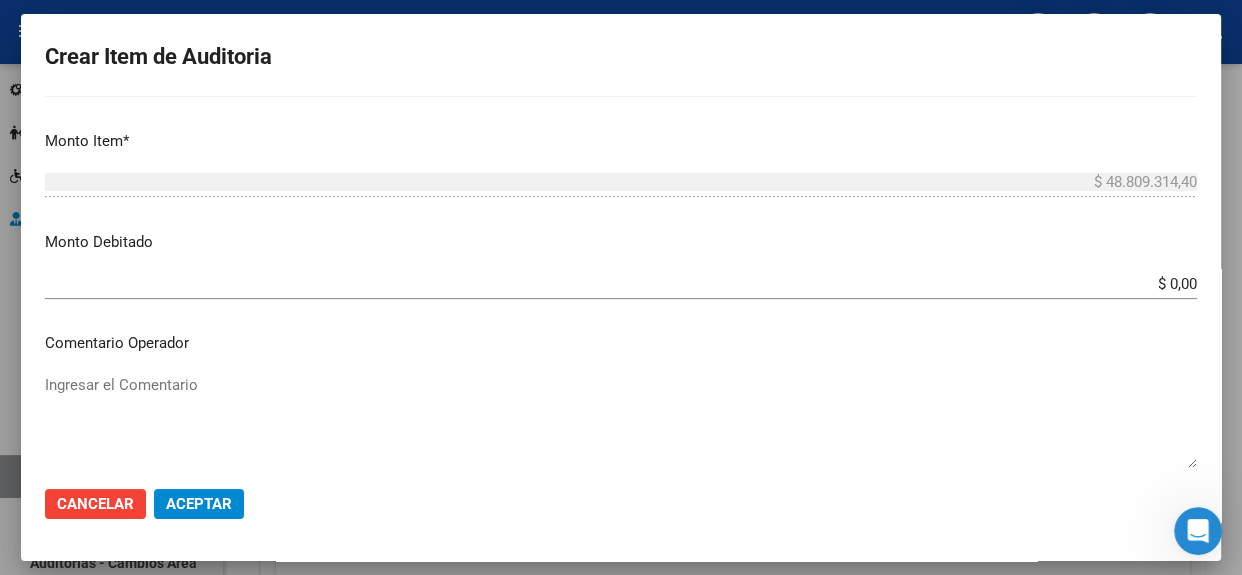 scroll, scrollTop: 1041, scrollLeft: 0, axis: vertical 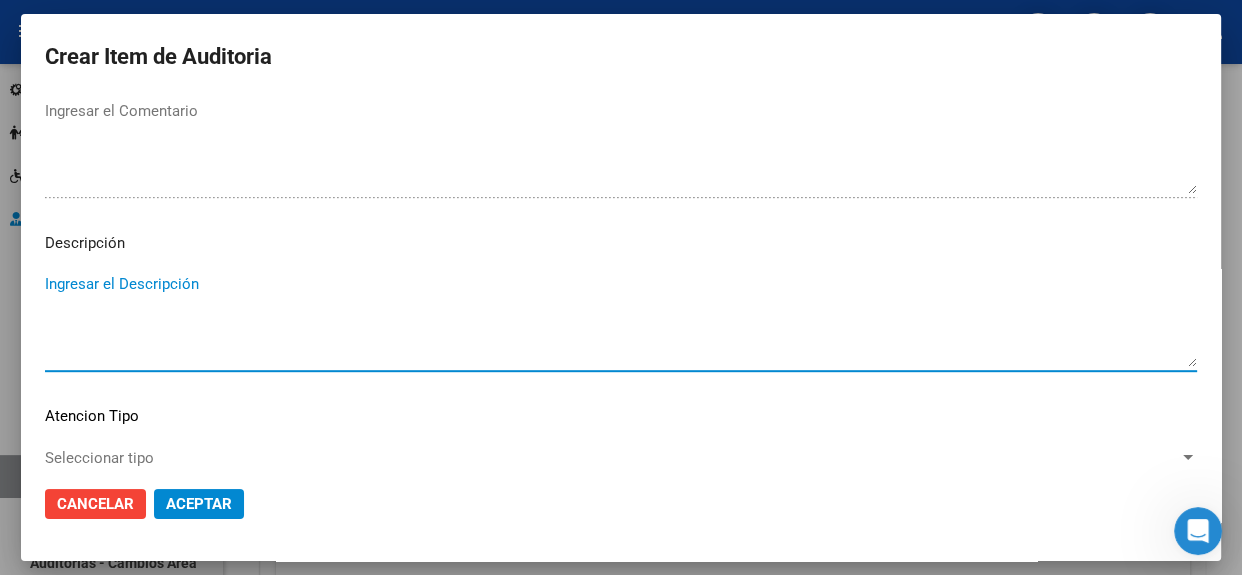paste on "Transferencias 06-2025, según contrato de prestaciones (contrato 92-08)" 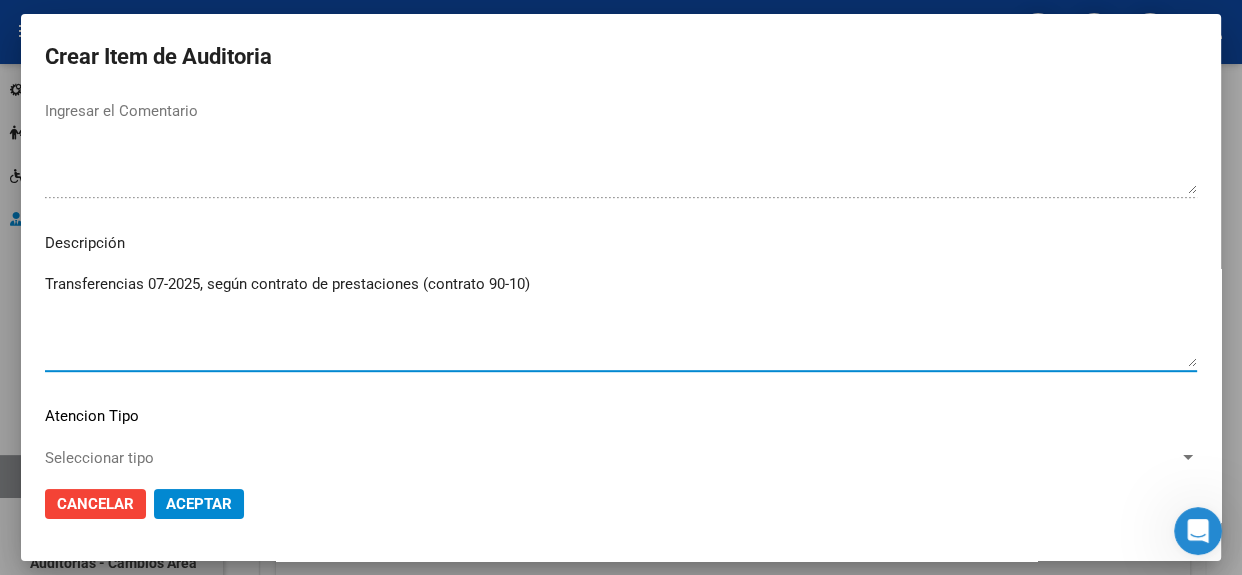 type on "Transferencias 07-2025, según contrato de prestaciones (contrato 90-10)" 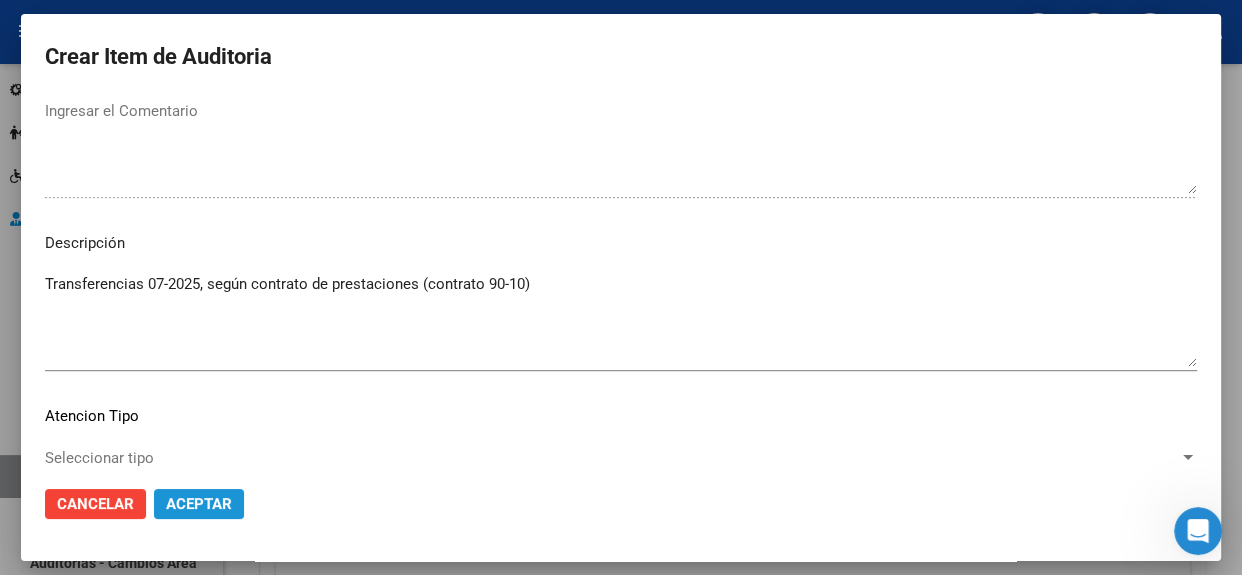 click on "Aceptar" 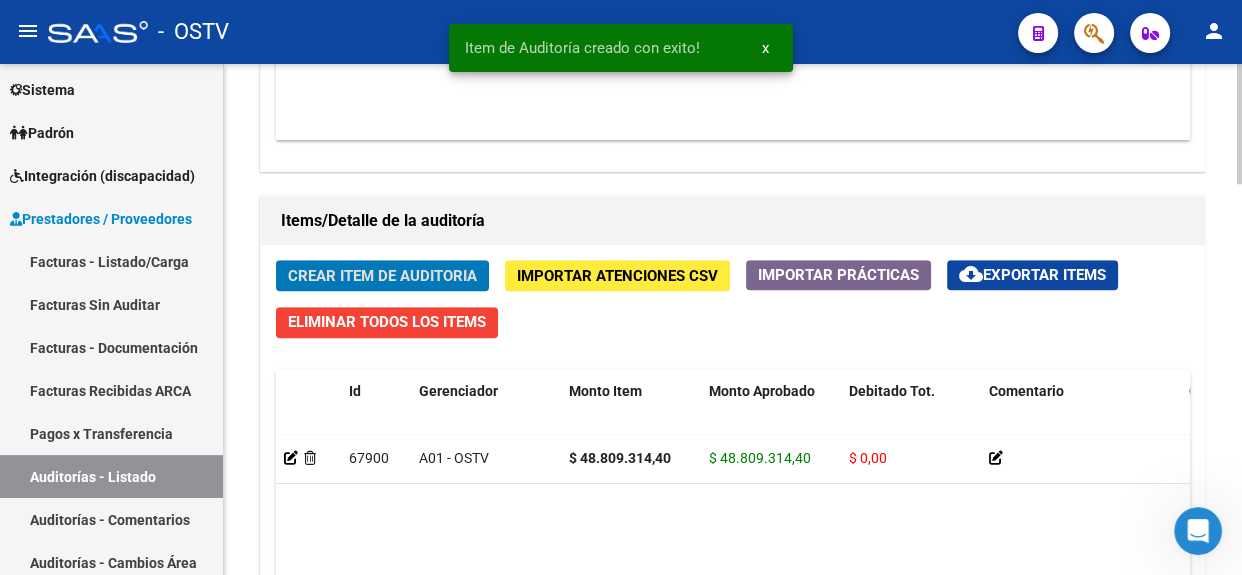 scroll, scrollTop: 1658, scrollLeft: 0, axis: vertical 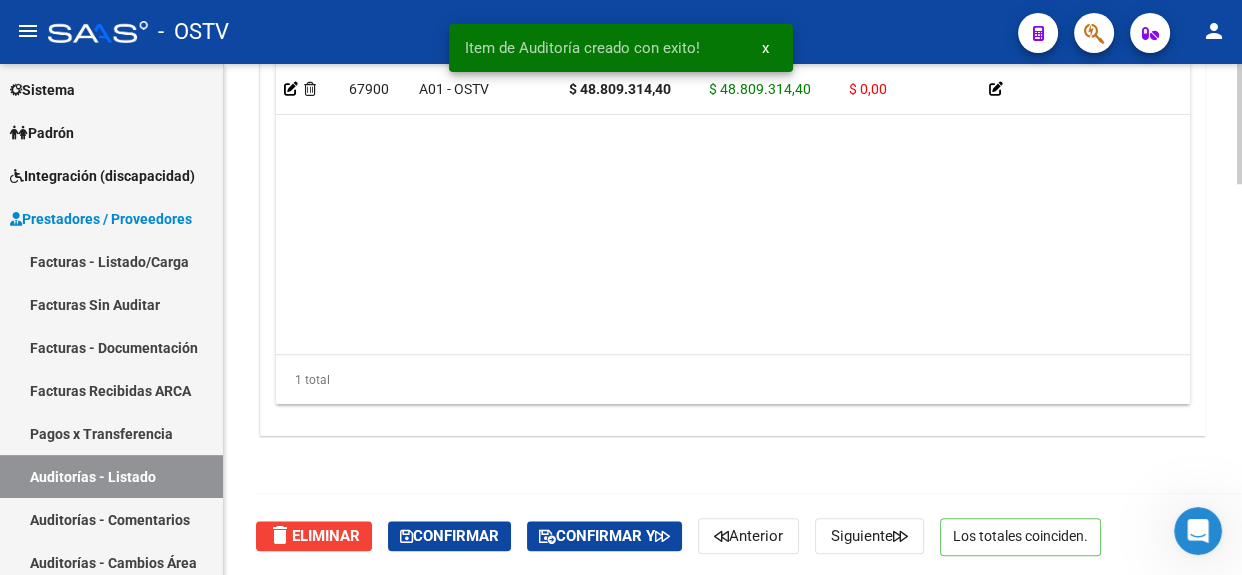 click 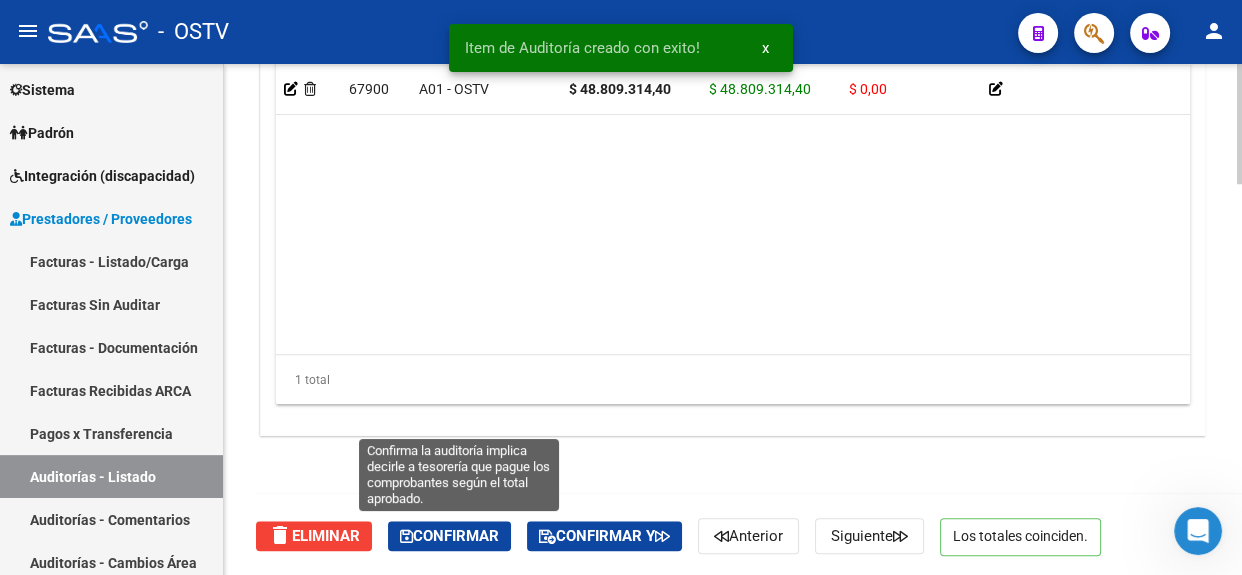 click on "Confirmar" 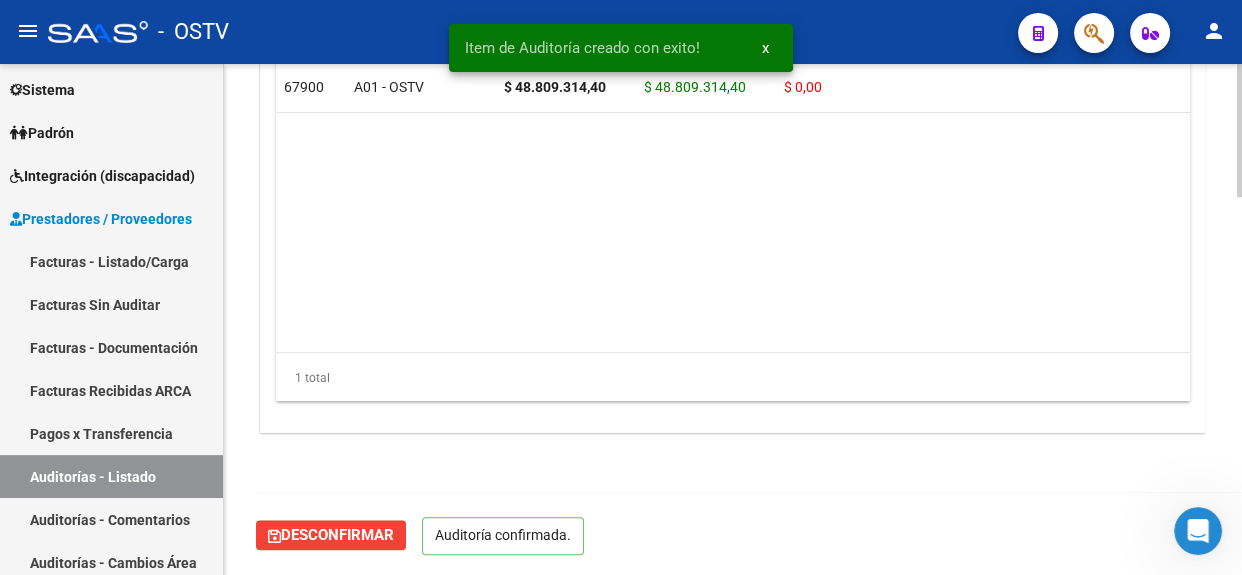 scroll, scrollTop: 1456, scrollLeft: 0, axis: vertical 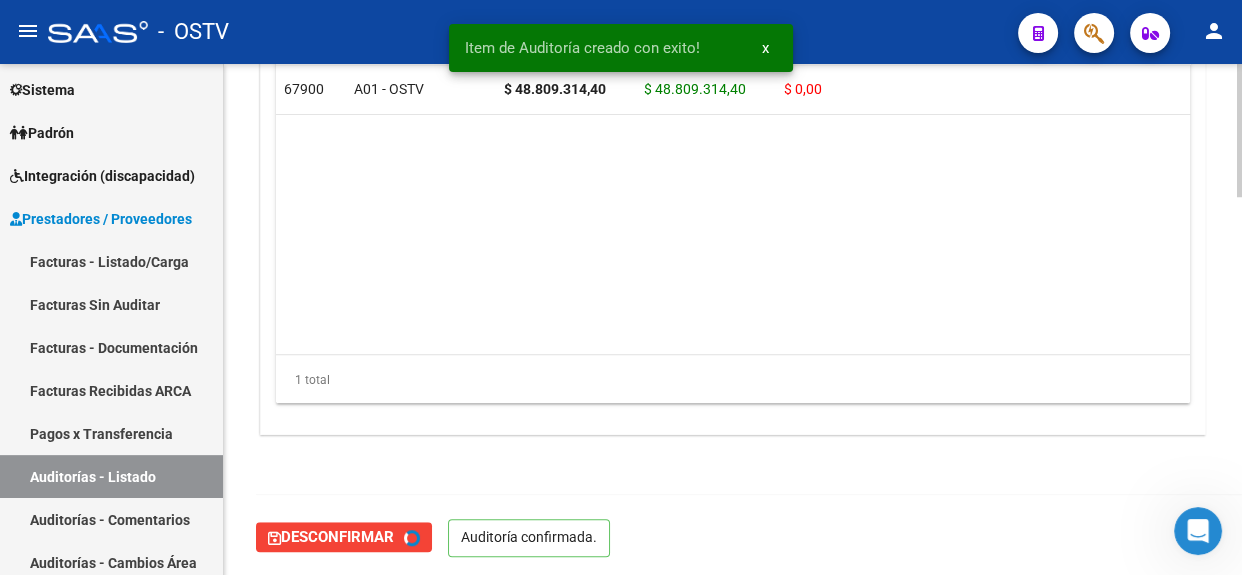 type on "202508" 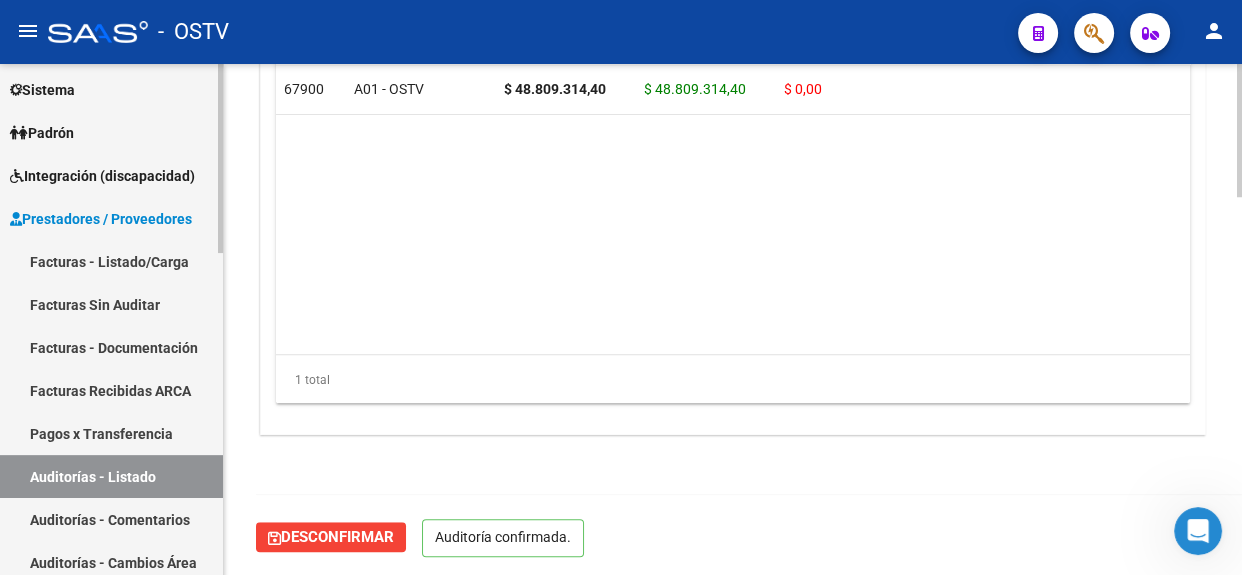 click on "Auditorías - Listado" at bounding box center (111, 476) 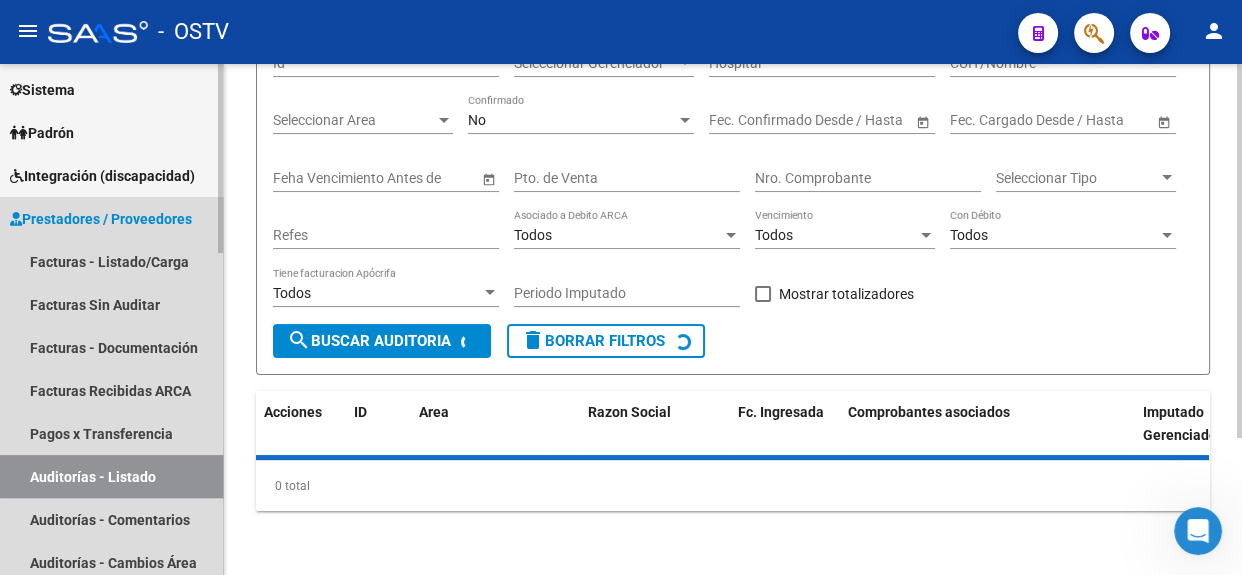 scroll, scrollTop: 0, scrollLeft: 0, axis: both 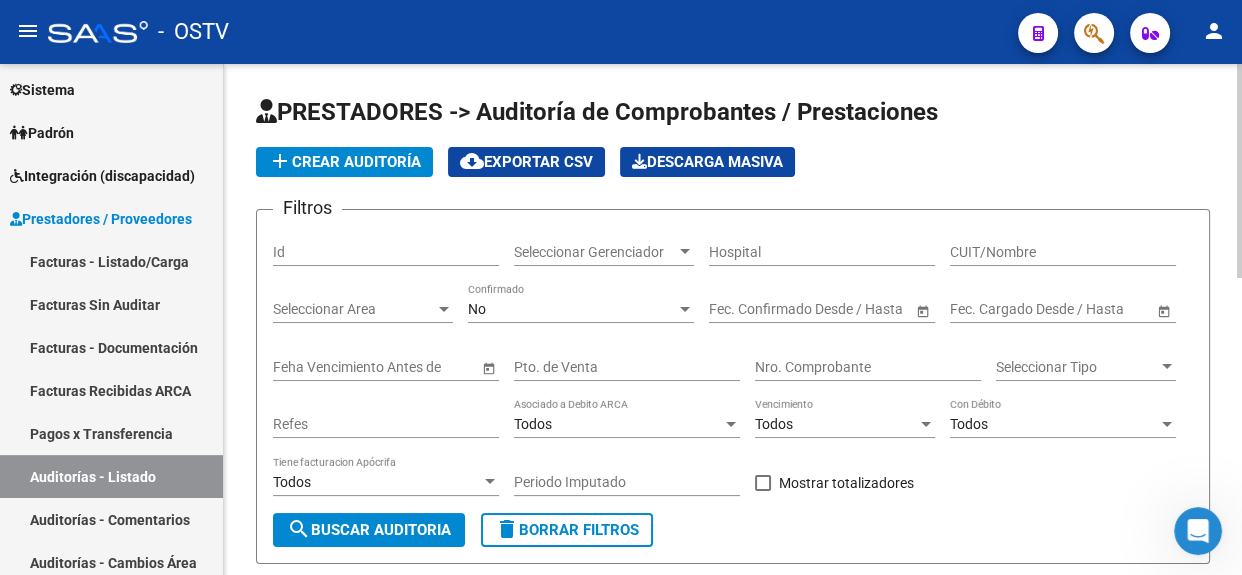 click on "PRESTADORES -> Auditoría de Comprobantes / Prestaciones add  Crear Auditoría
cloud_download  Exportar CSV   Descarga Masiva
Filtros Id Seleccionar Gerenciador Seleccionar Gerenciador Hospital CUIT/Nombre Seleccionar Area Seleccionar Area No Confirmado Start date – End date Fec. Confirmado Desde / Hasta Start date – End date Fec. Cargado Desde / Hasta Feha Vencimiento Antes de Pto. de Venta Nro. Comprobante Seleccionar Tipo Seleccionar Tipo Refes Todos Asociado a Debito ARCA Todos Vencimiento Todos Con Débito Todos Tiene facturacion Apócrifa Periodo Imputado    Mostrar totalizadores search  Buscar Auditoria  delete  Borrar Filtros" 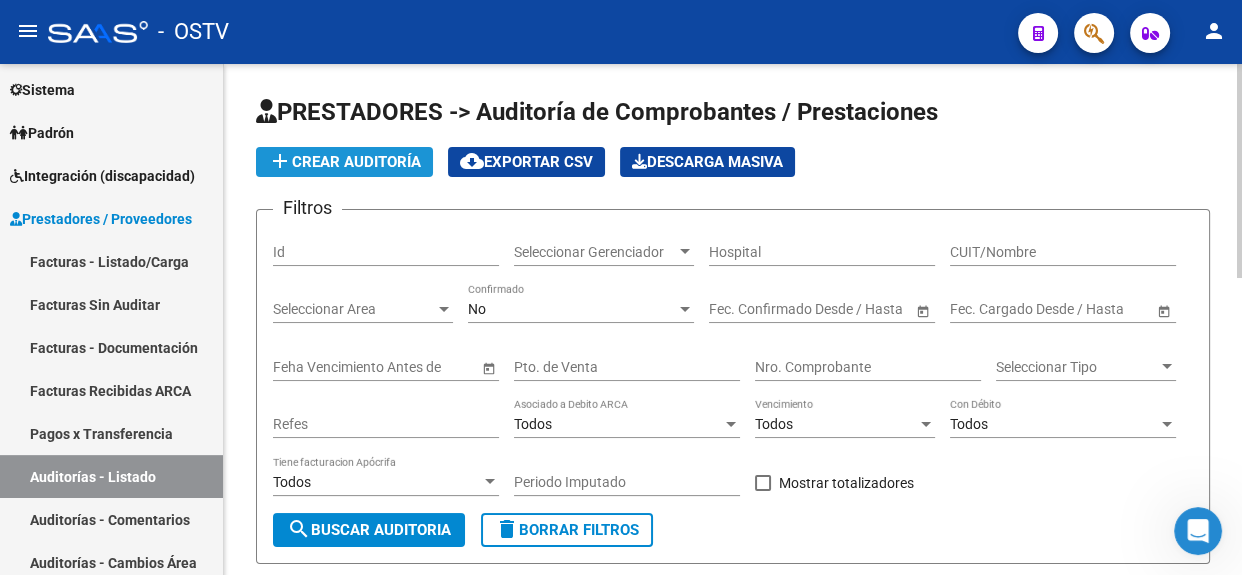 click on "add  Crear Auditoría" 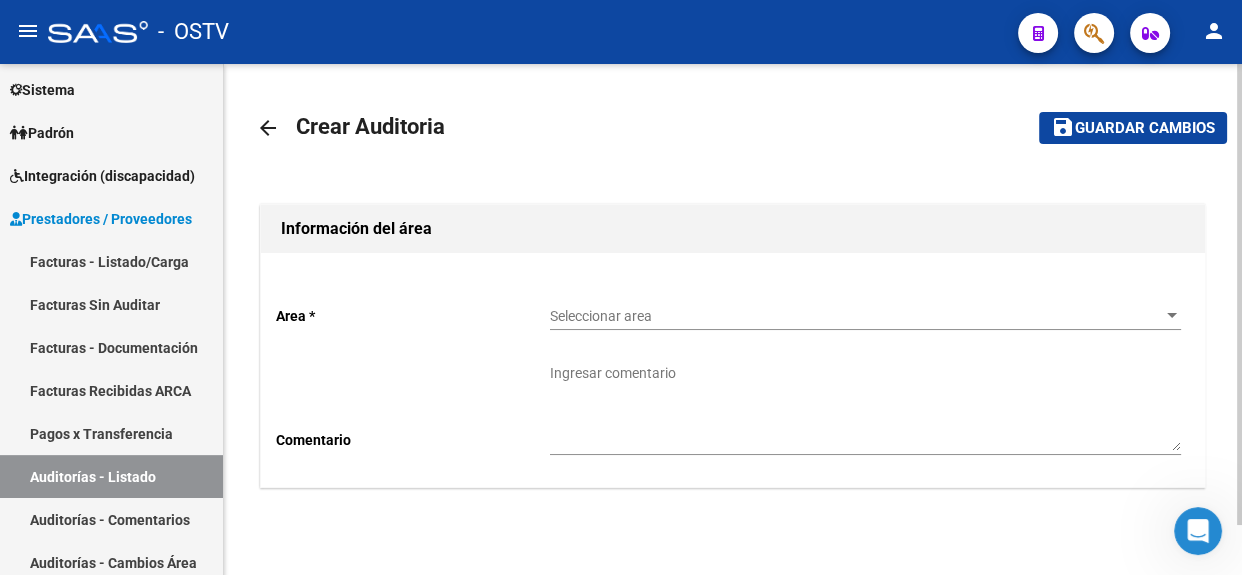 click on "Seleccionar area" at bounding box center (856, 316) 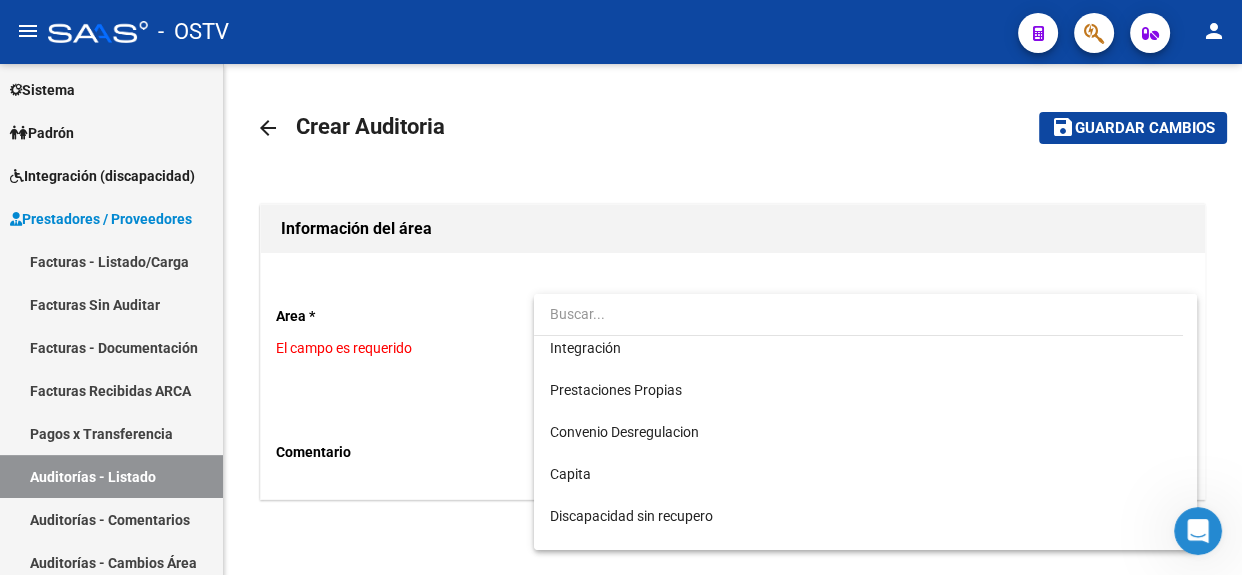 scroll, scrollTop: 143, scrollLeft: 0, axis: vertical 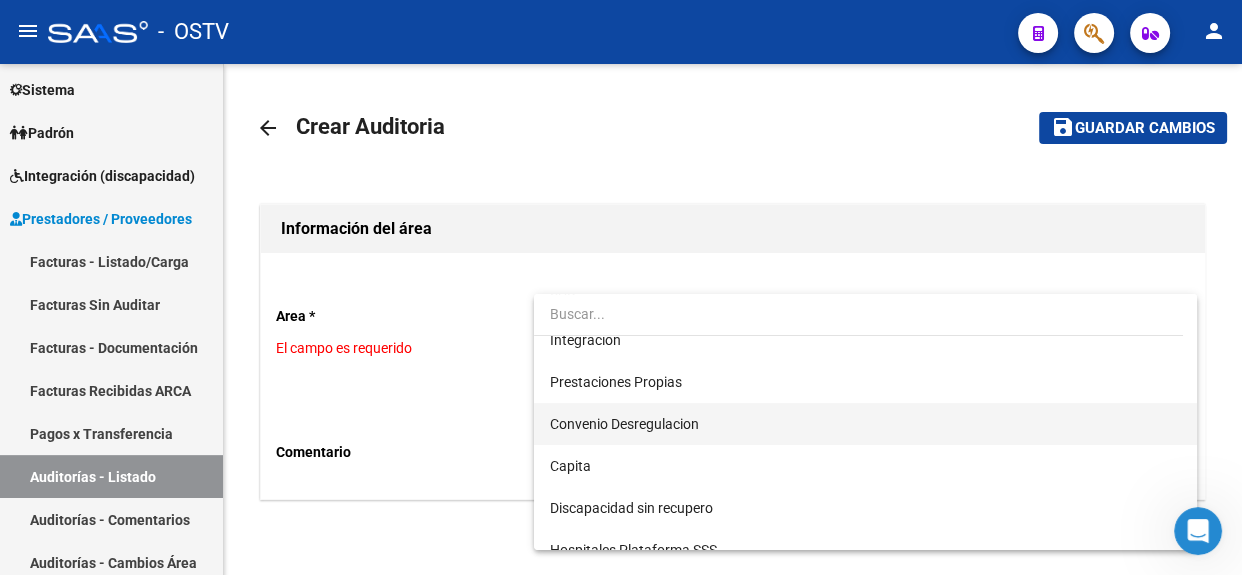 click on "Convenio Desregulacion" at bounding box center [865, 424] 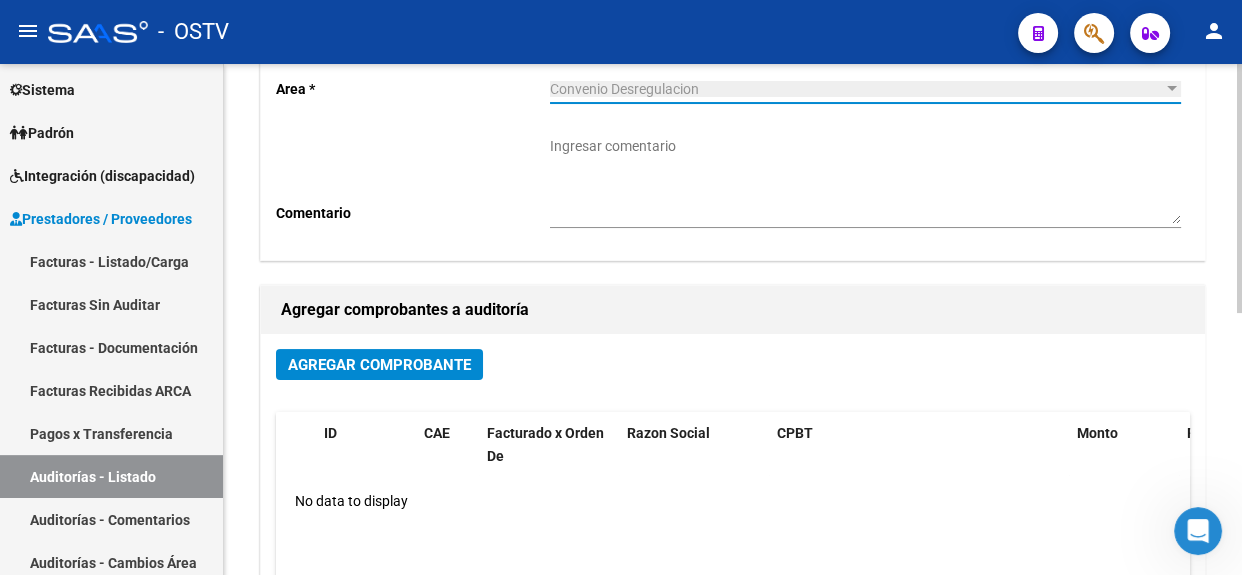 scroll, scrollTop: 313, scrollLeft: 0, axis: vertical 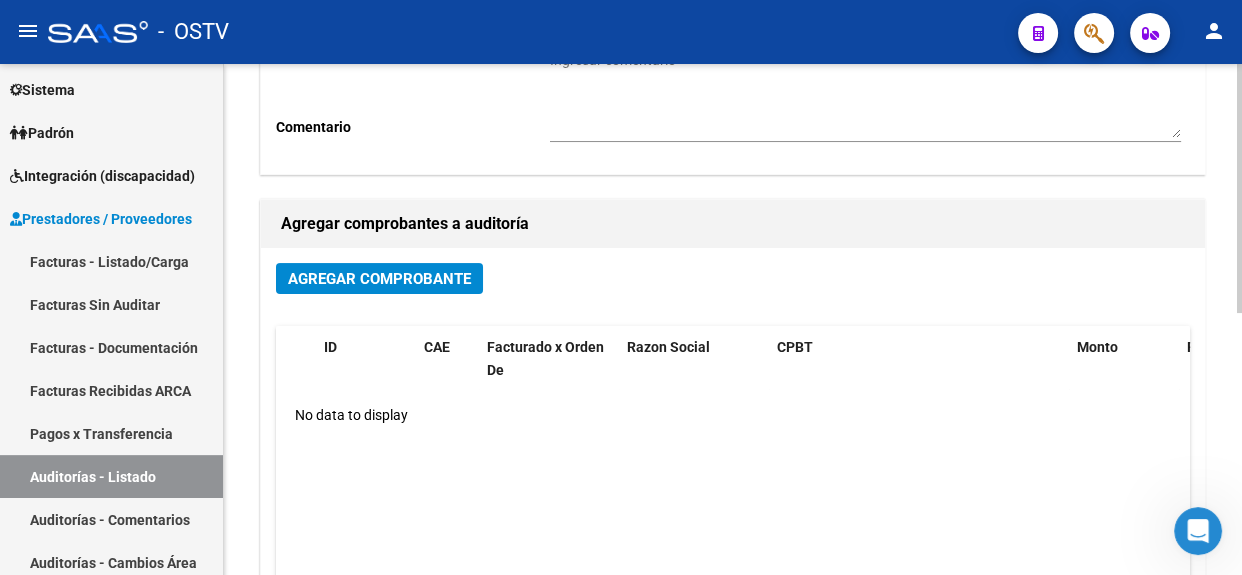 click 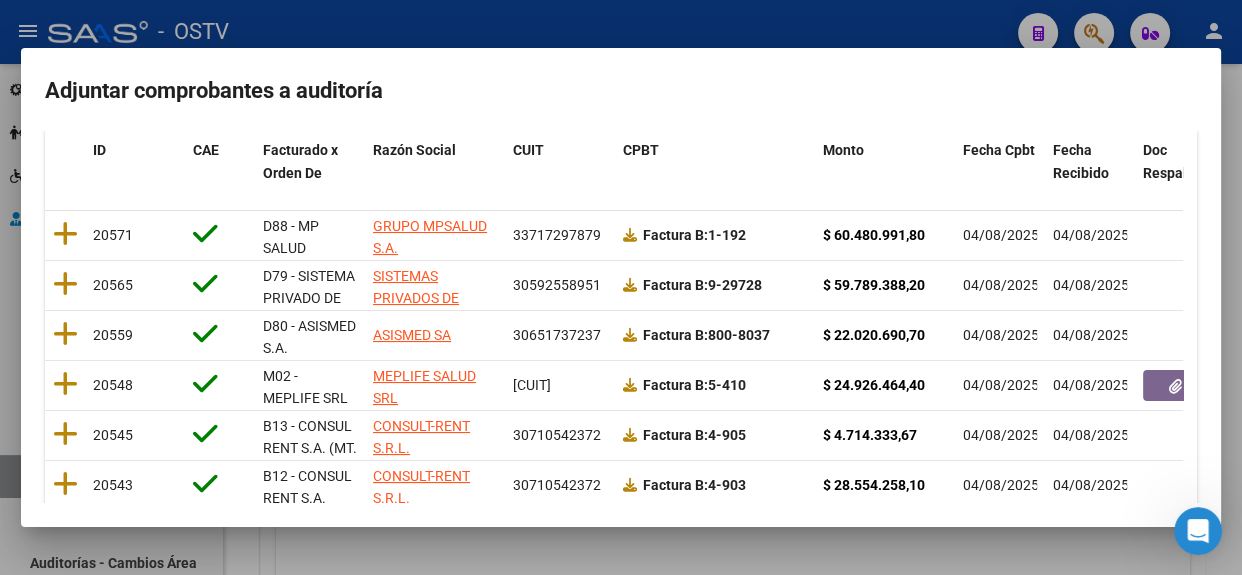 scroll, scrollTop: 261, scrollLeft: 0, axis: vertical 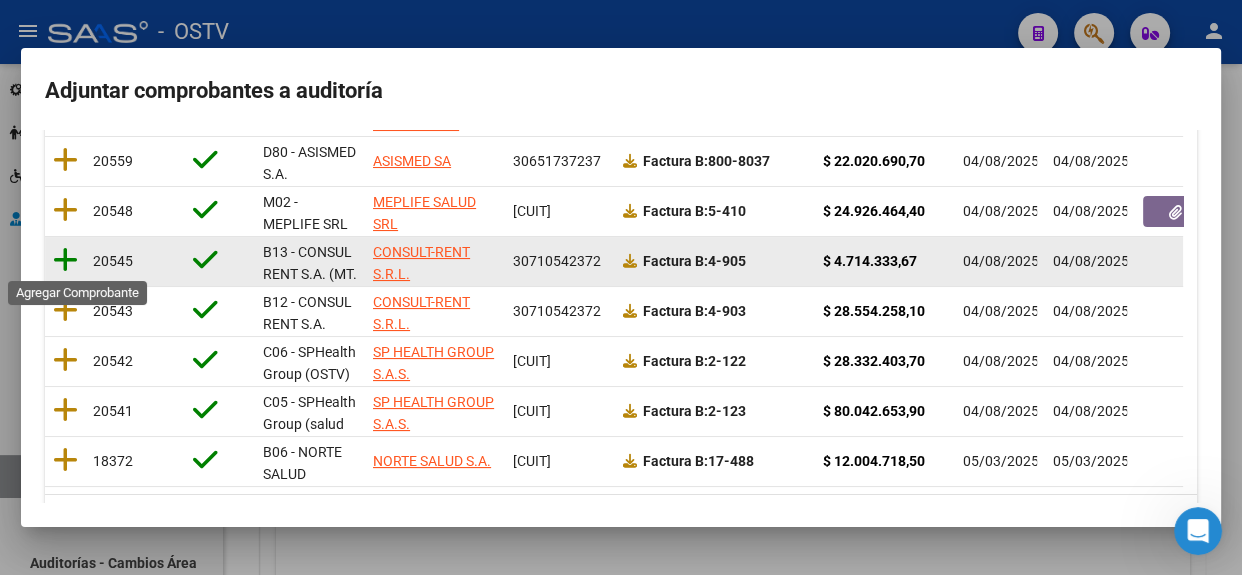 click 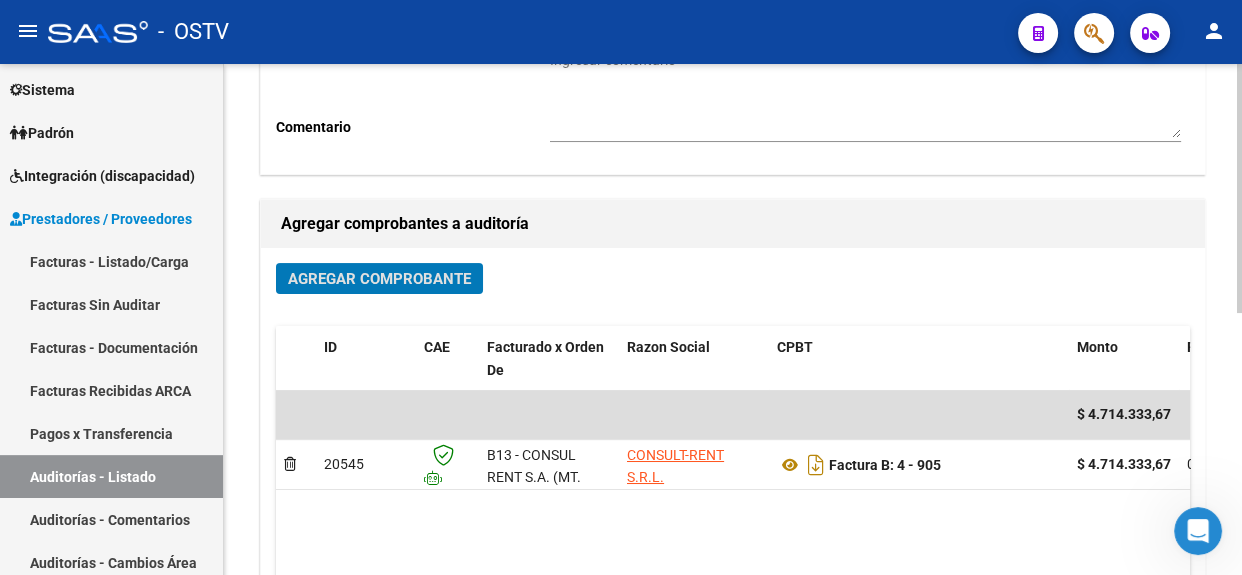 click 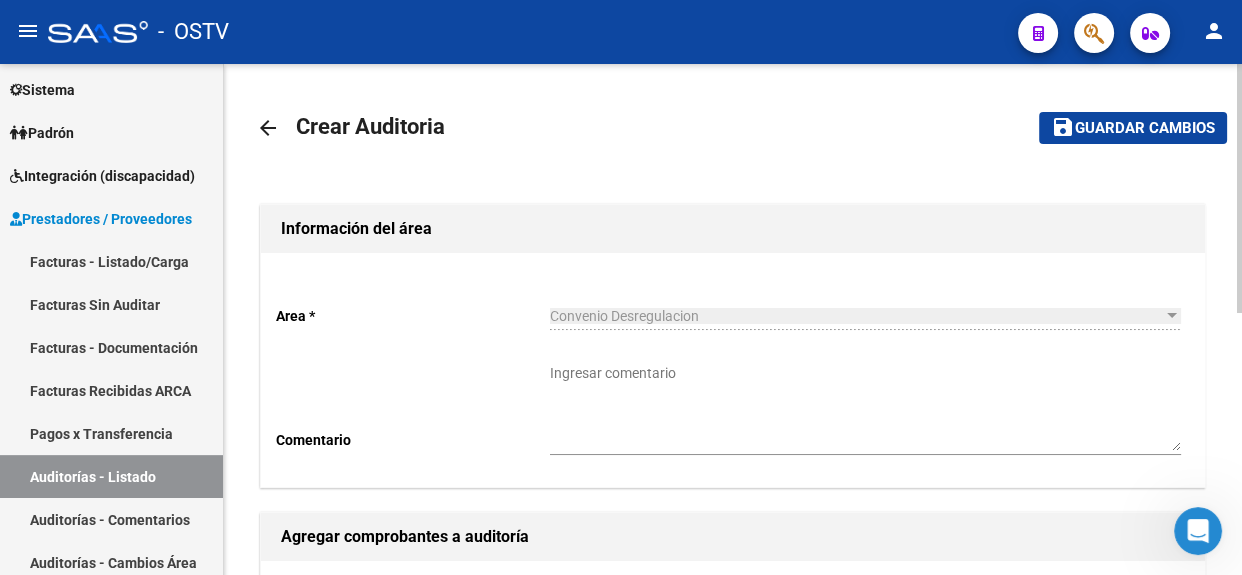 click on "save Guardar cambios" 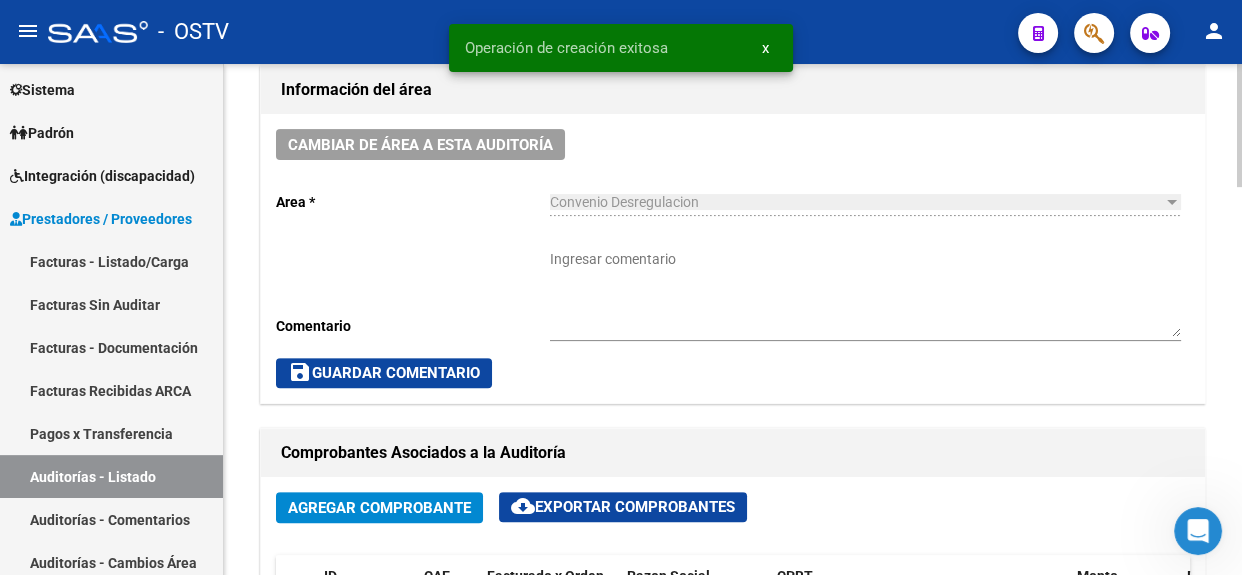 scroll, scrollTop: 664, scrollLeft: 0, axis: vertical 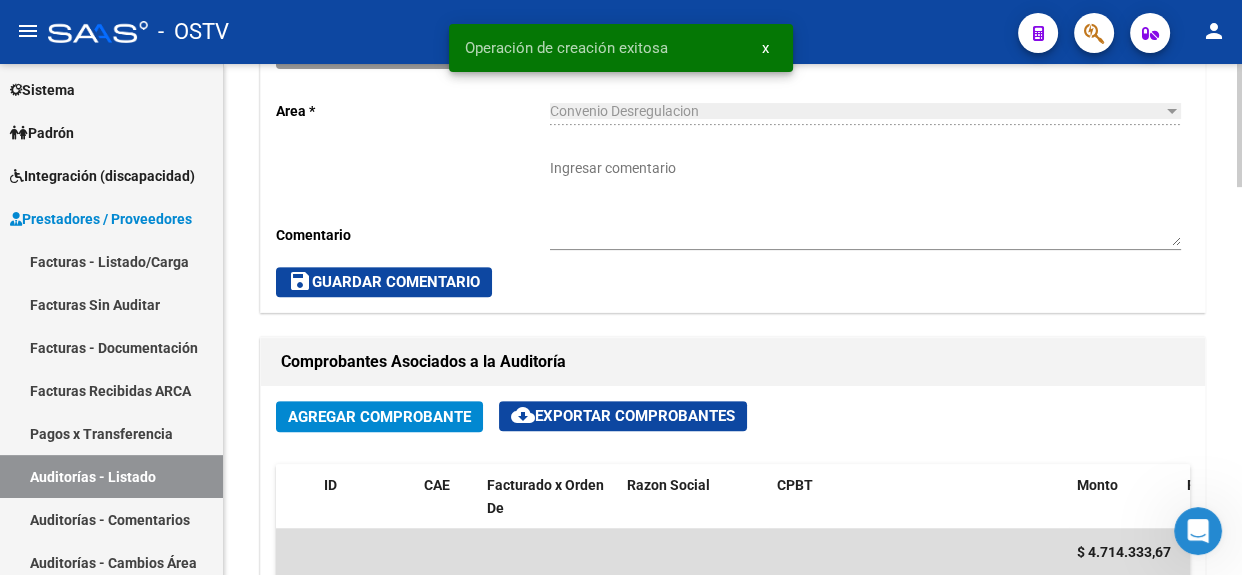 click 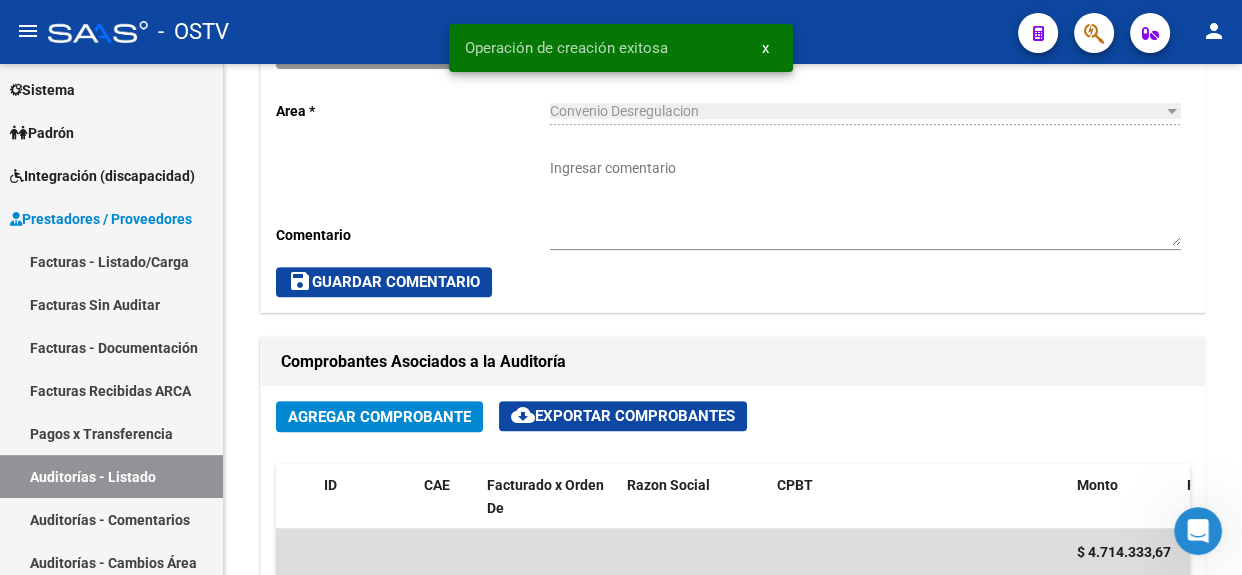 click on "Ingresar comentario" at bounding box center [865, 202] 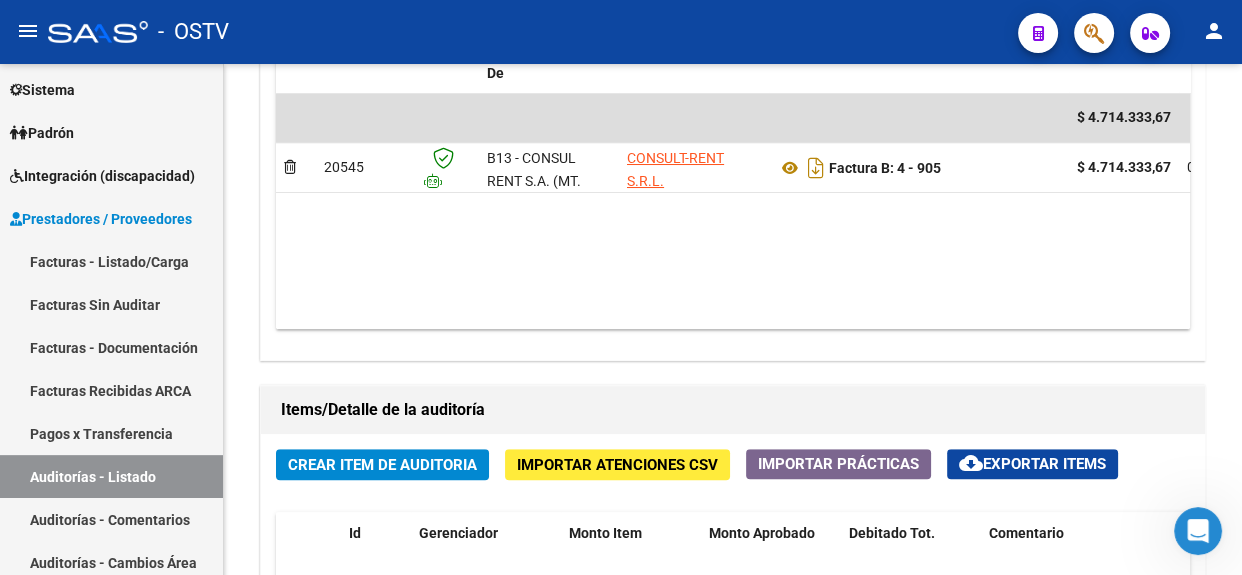 scroll, scrollTop: 1174, scrollLeft: 0, axis: vertical 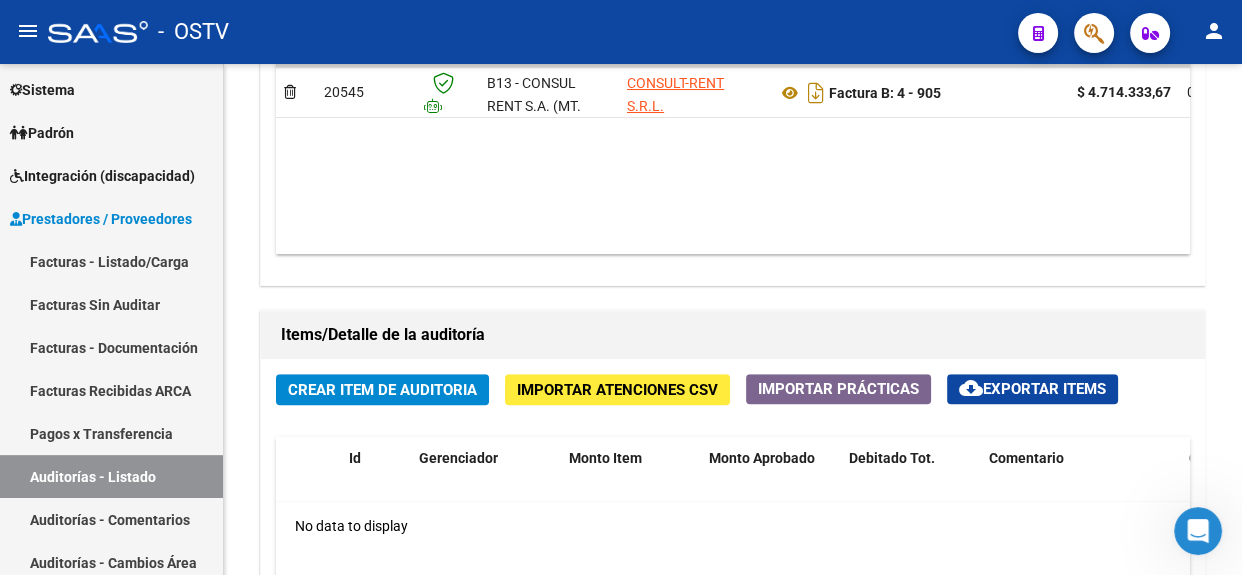 click 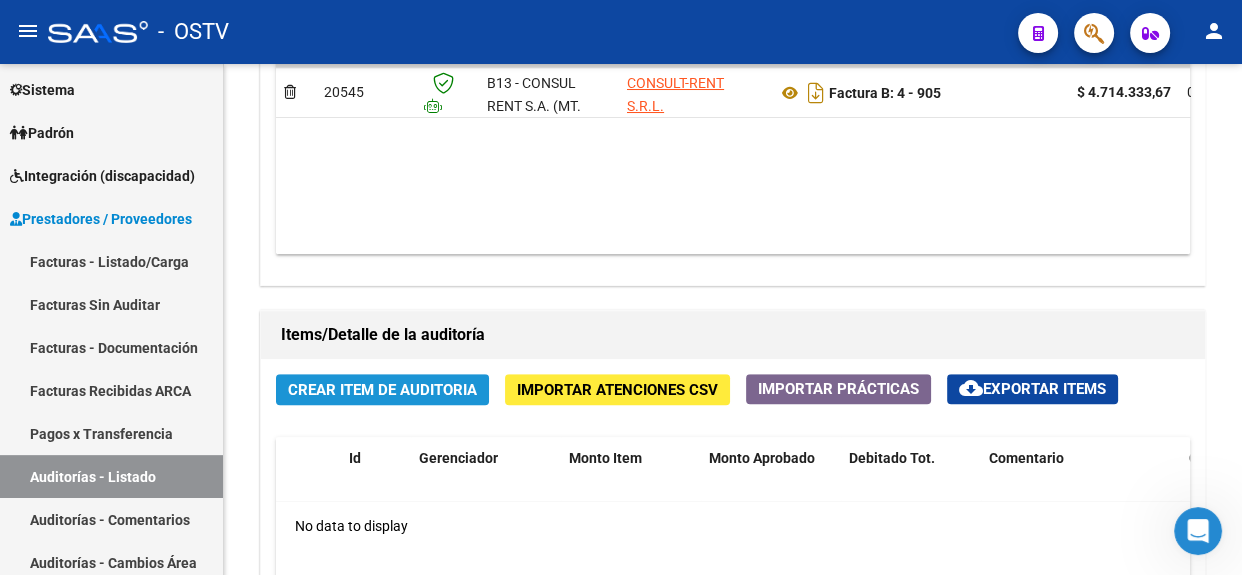 click on "Crear Item de Auditoria" 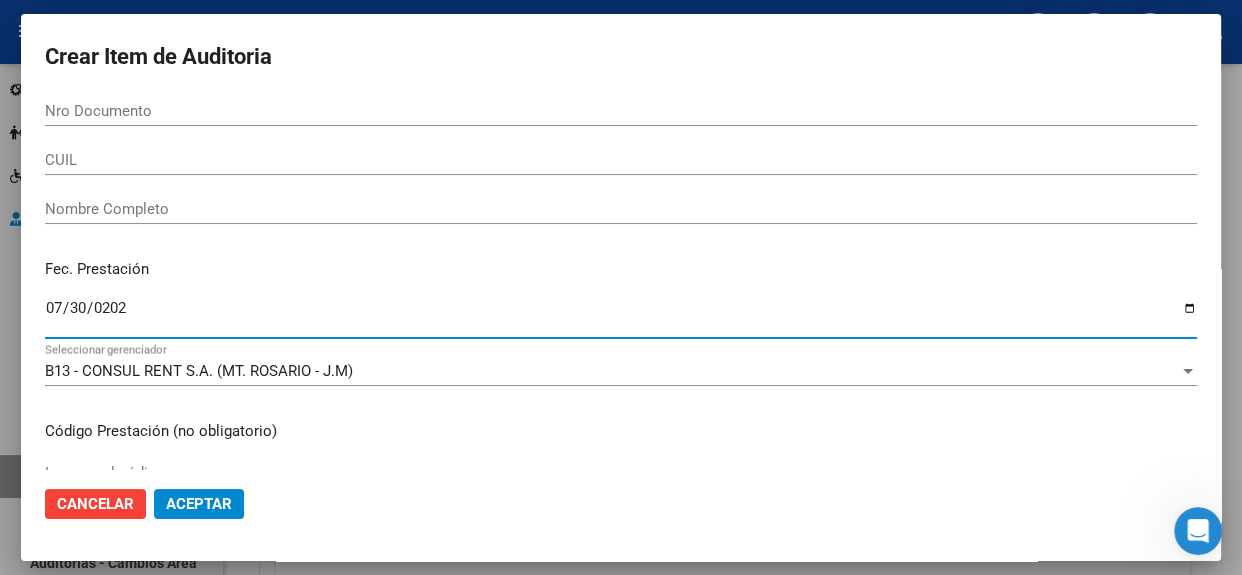 type on "2025-07-30" 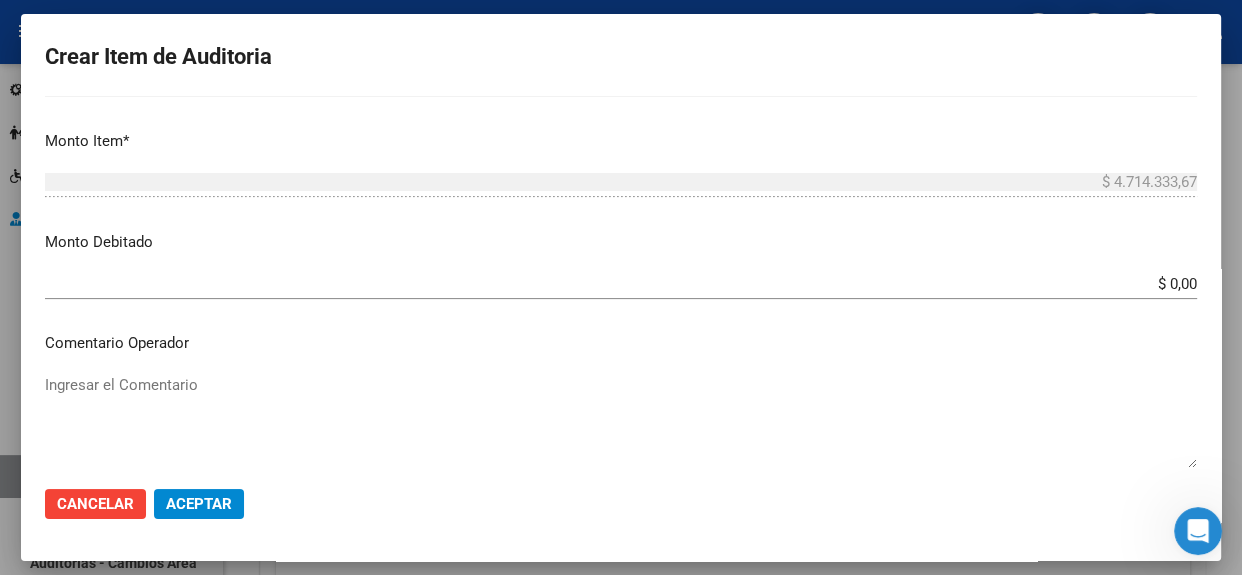 scroll, scrollTop: 1041, scrollLeft: 0, axis: vertical 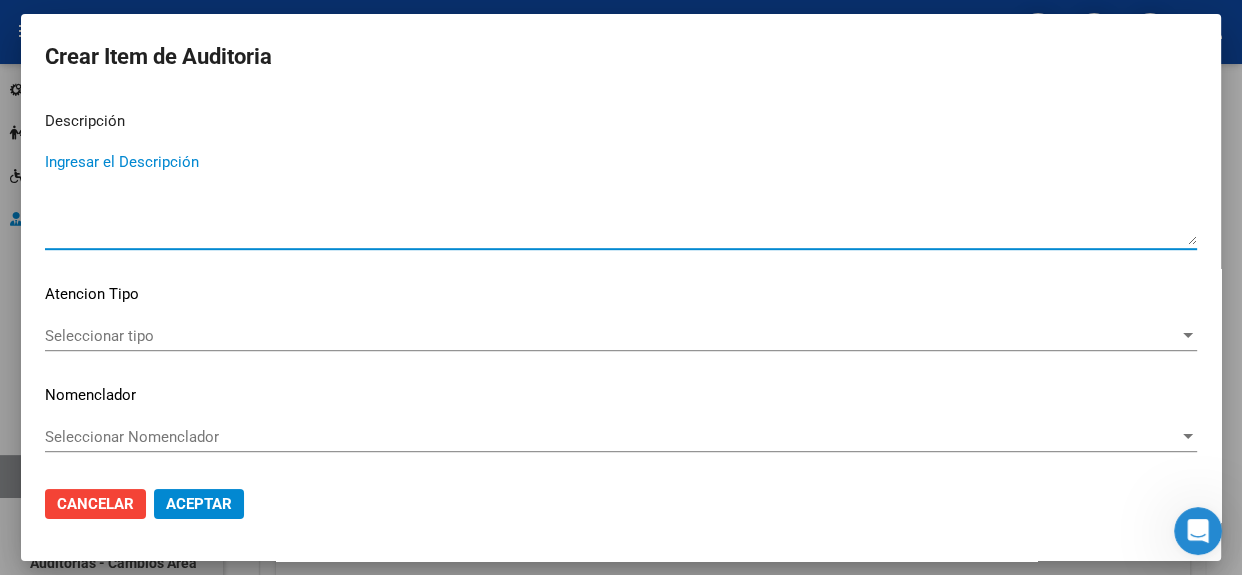 paste on "Transferencias 06-2025, según contrato de prestaciones (contrato 92-08)" 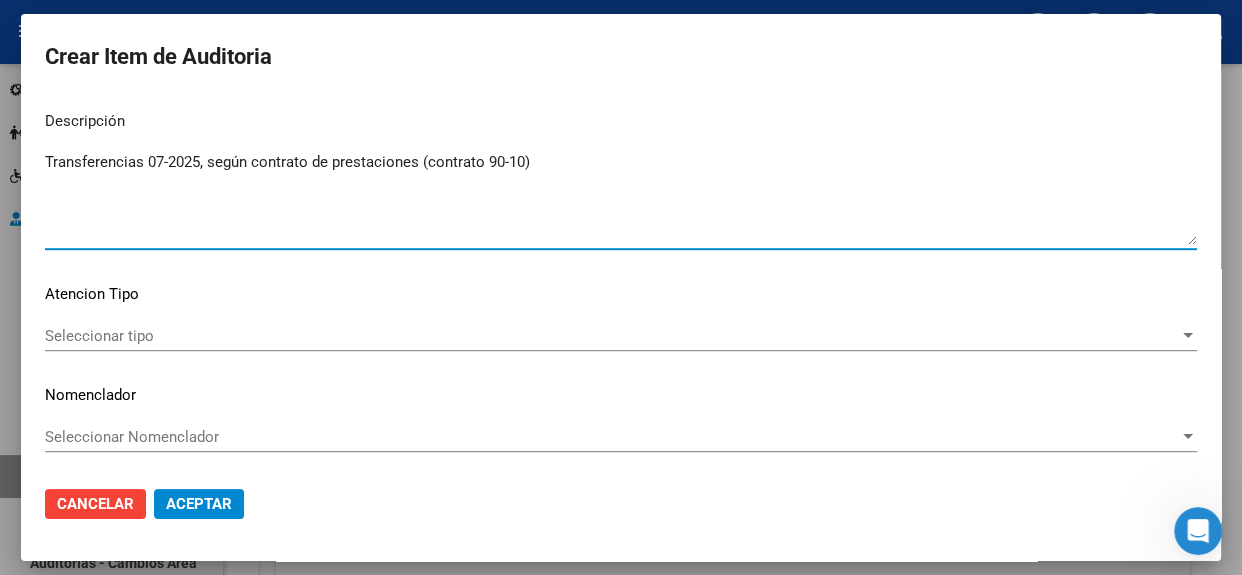 type on "Transferencias 07-2025, según contrato de prestaciones (contrato 90-10)" 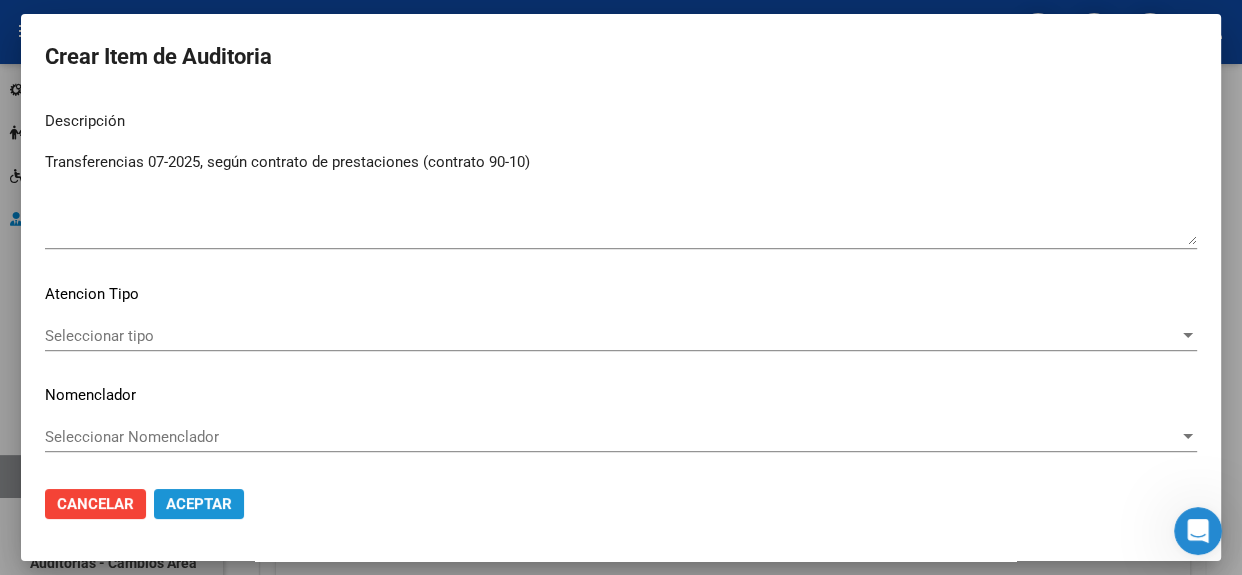 click on "Aceptar" 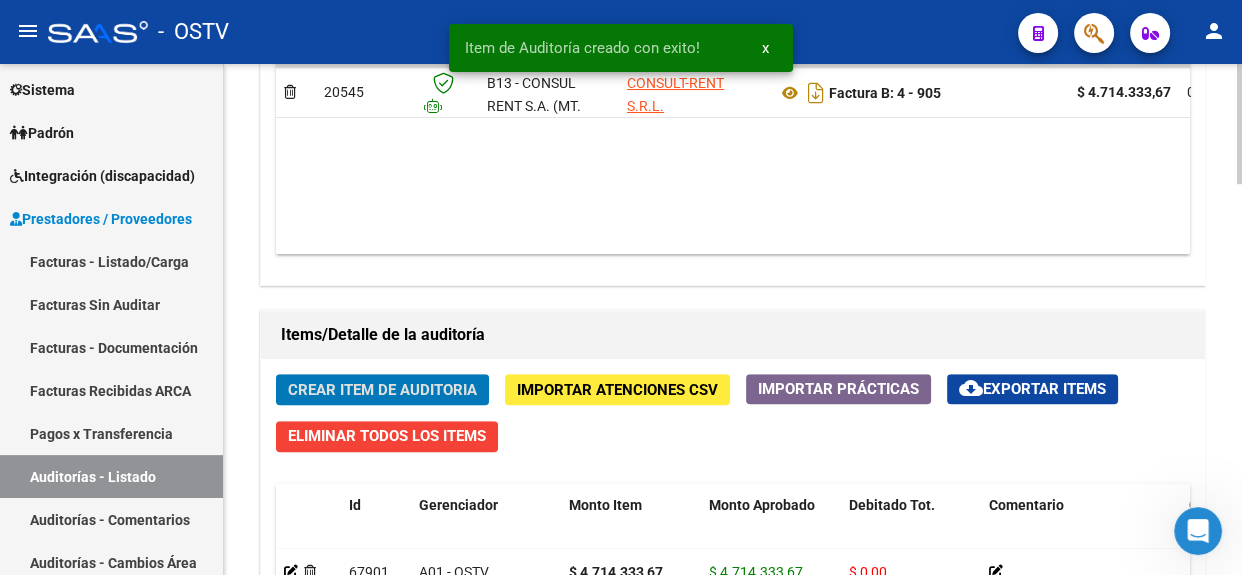 scroll, scrollTop: 1658, scrollLeft: 0, axis: vertical 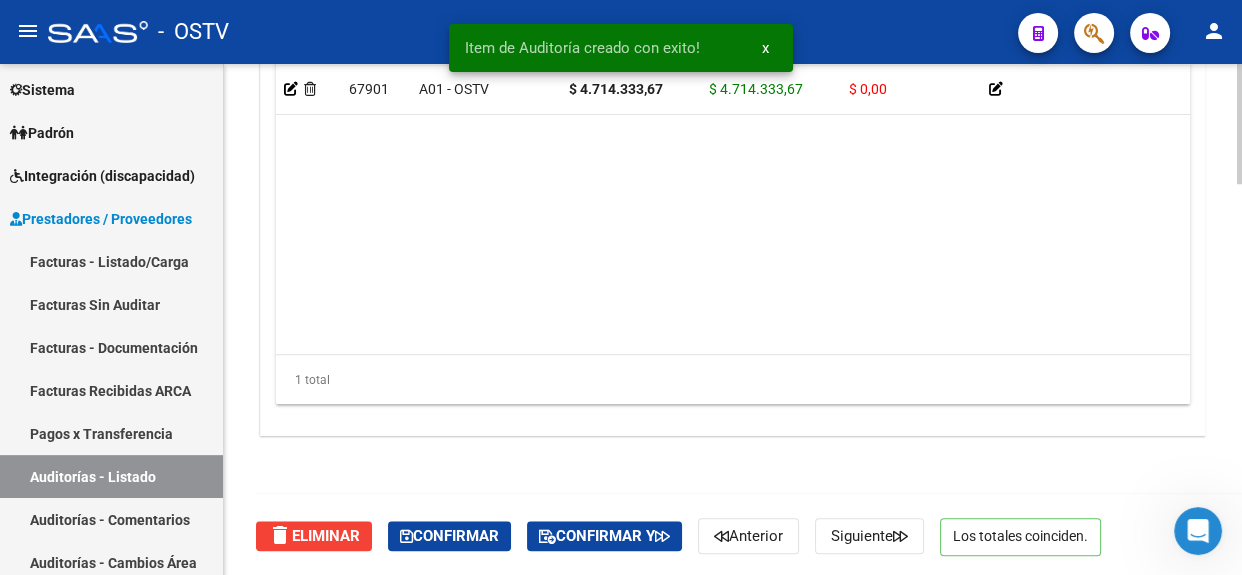 click 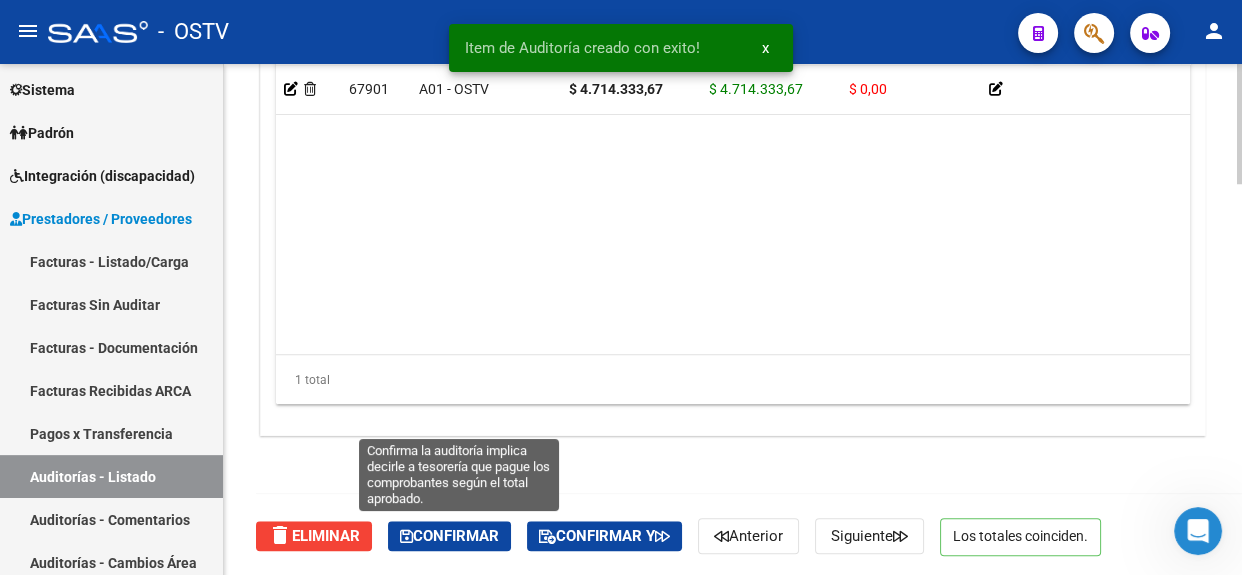 click on "Confirmar" 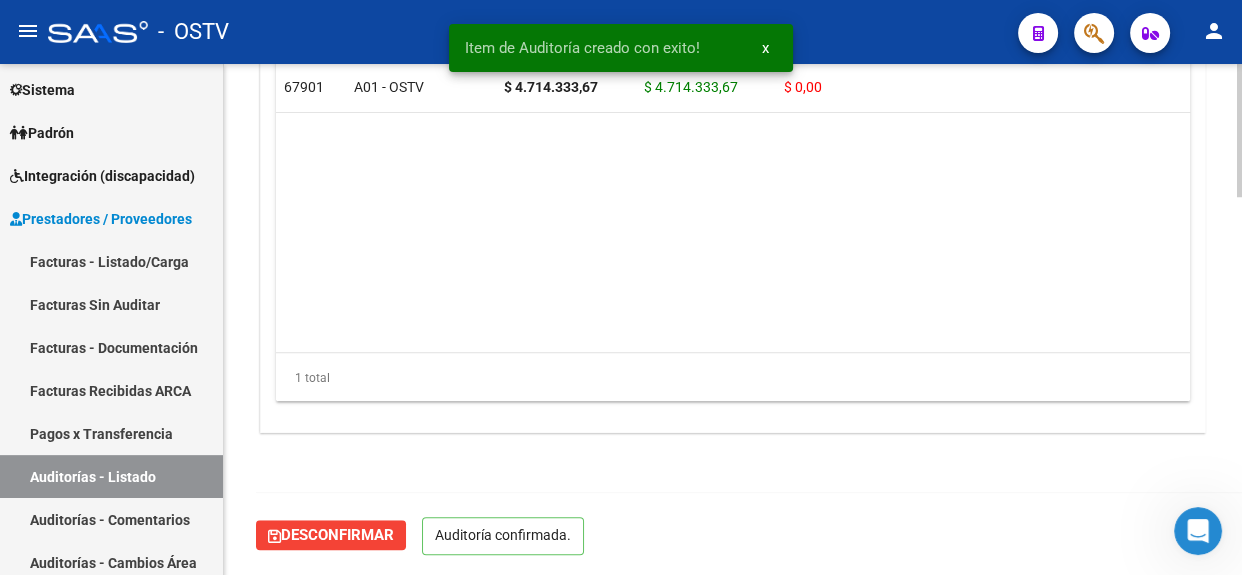 scroll, scrollTop: 1456, scrollLeft: 0, axis: vertical 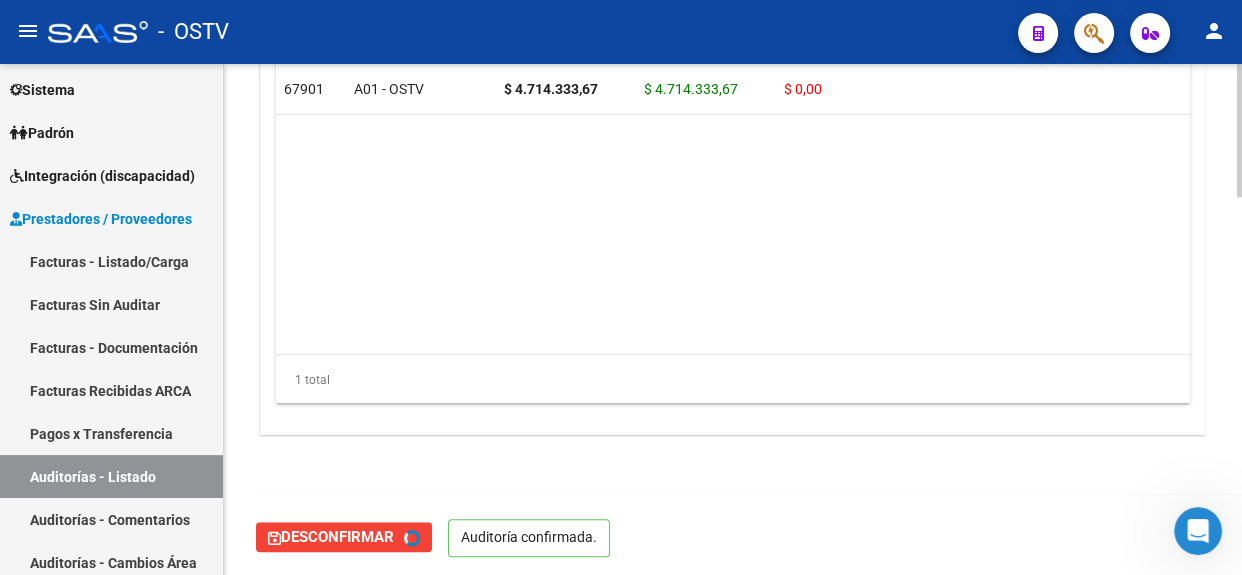type on "202508" 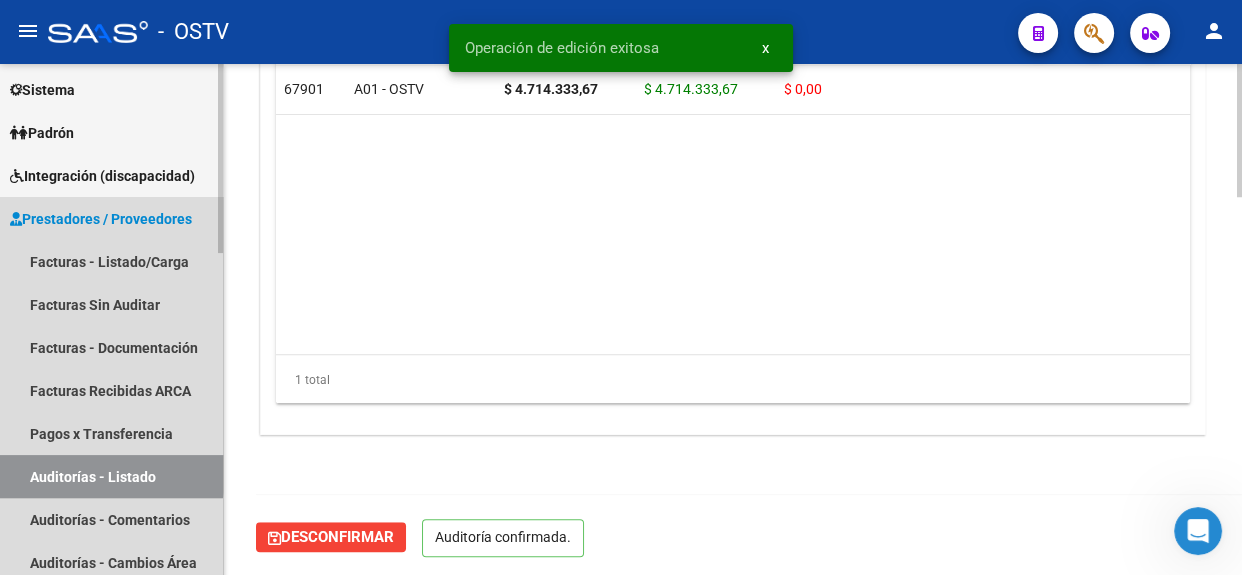 click on "Auditorías - Listado" at bounding box center (111, 476) 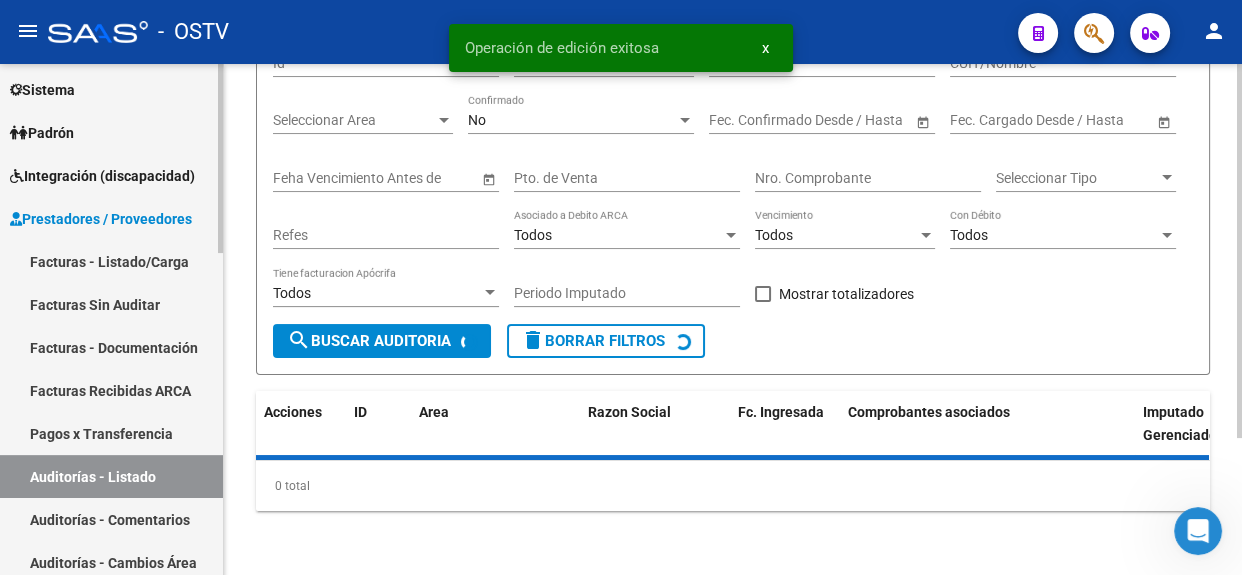 scroll, scrollTop: 0, scrollLeft: 0, axis: both 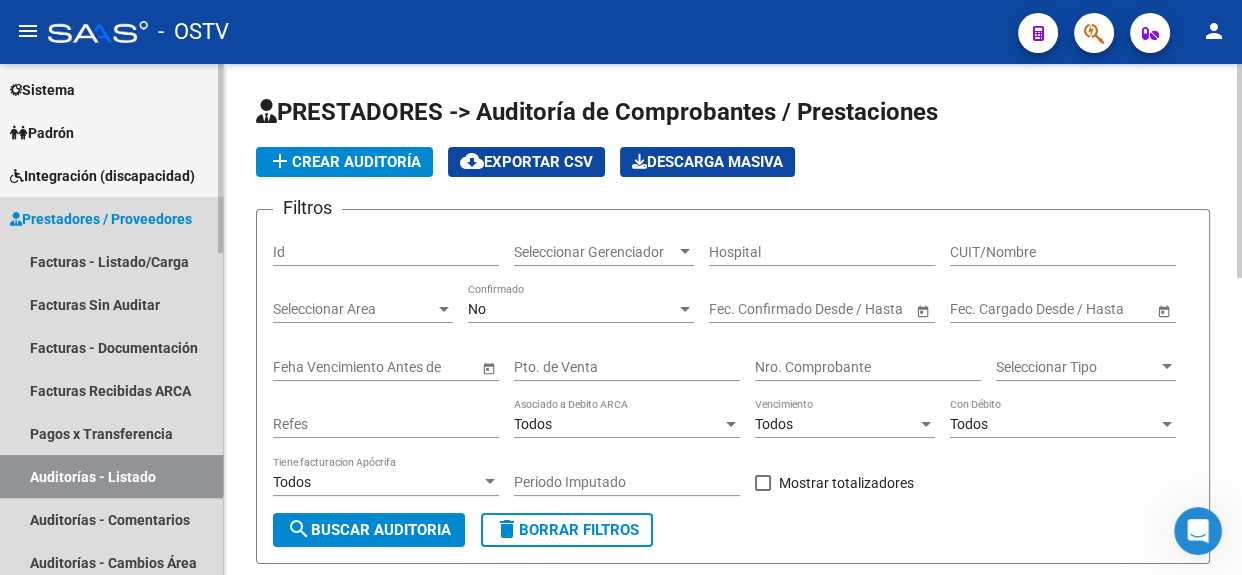 click on "Auditorías - Listado" at bounding box center [111, 476] 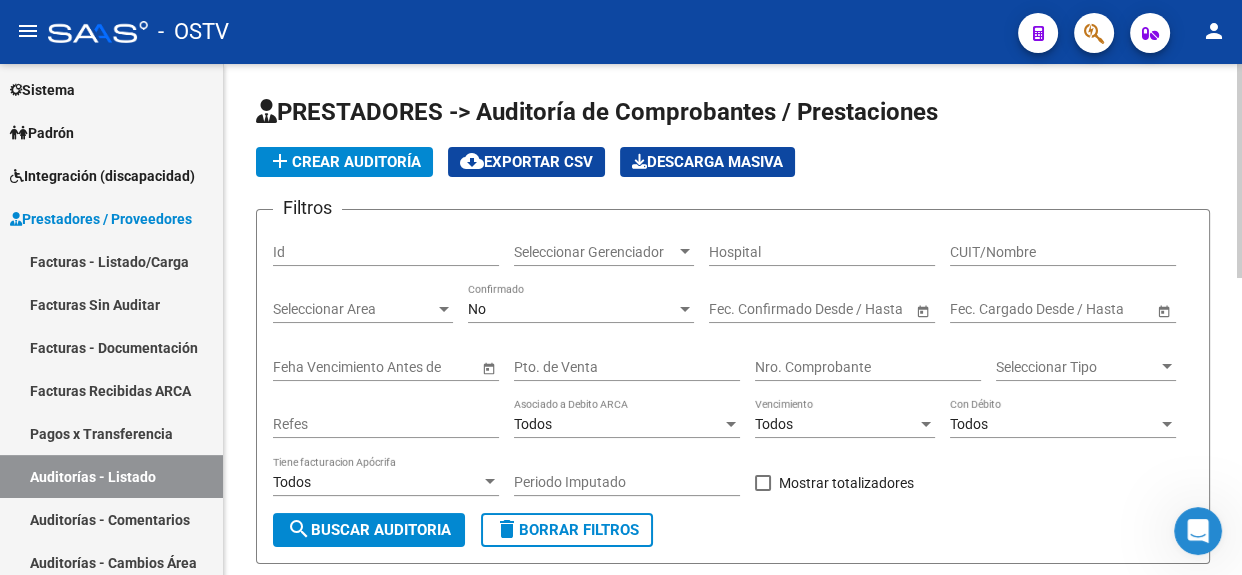 click 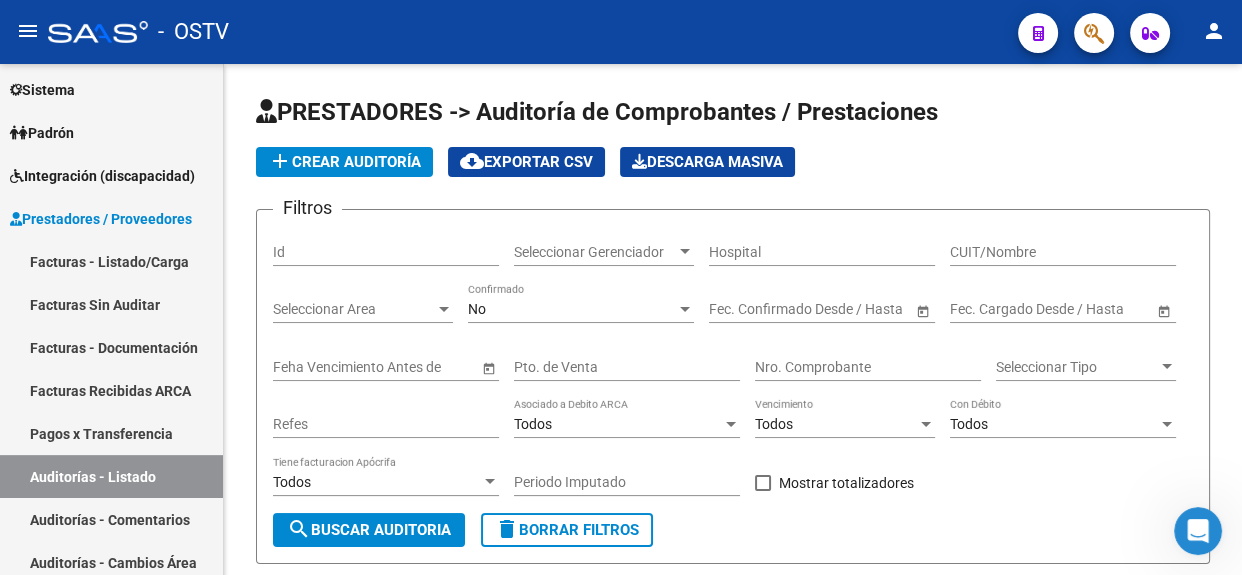 click on "add  Crear Auditoría" 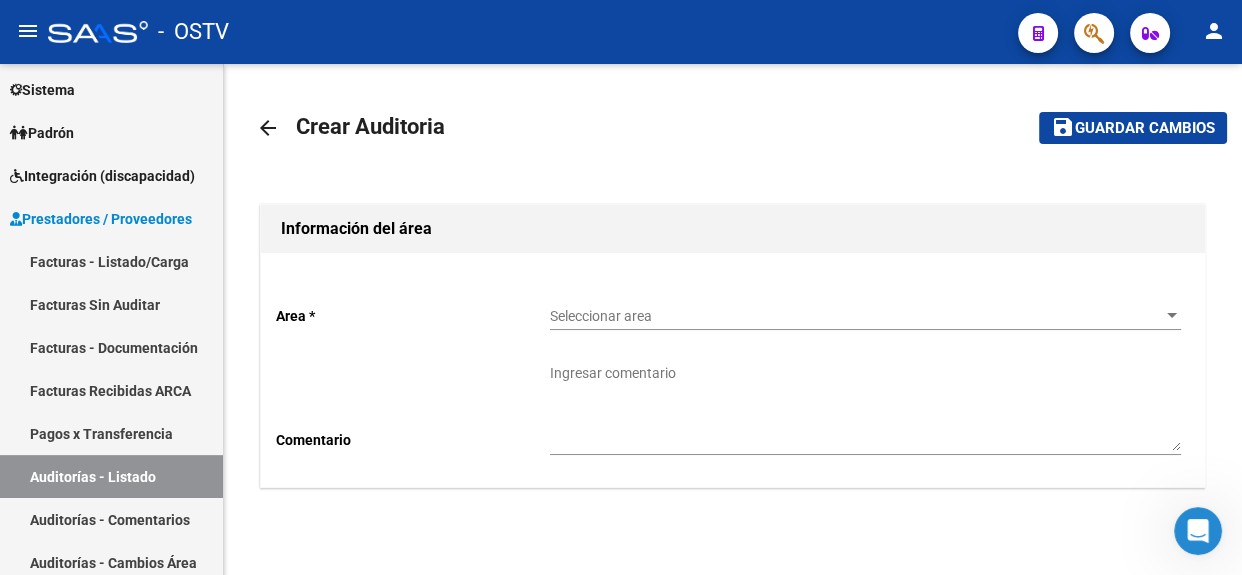click on "Seleccionar area" at bounding box center [856, 316] 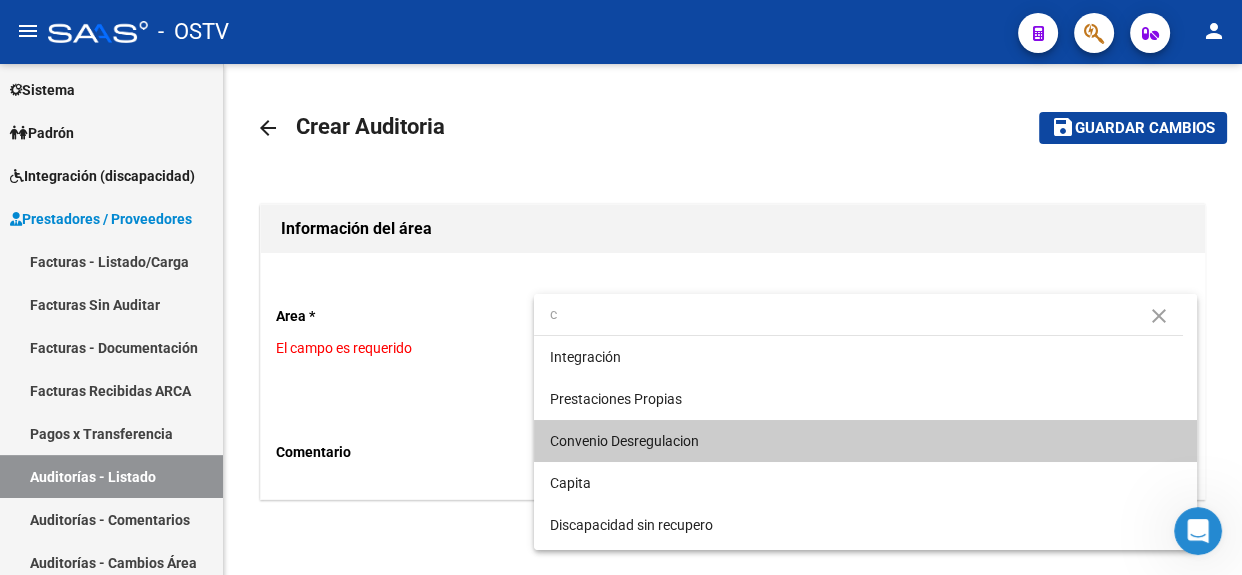 type on "c" 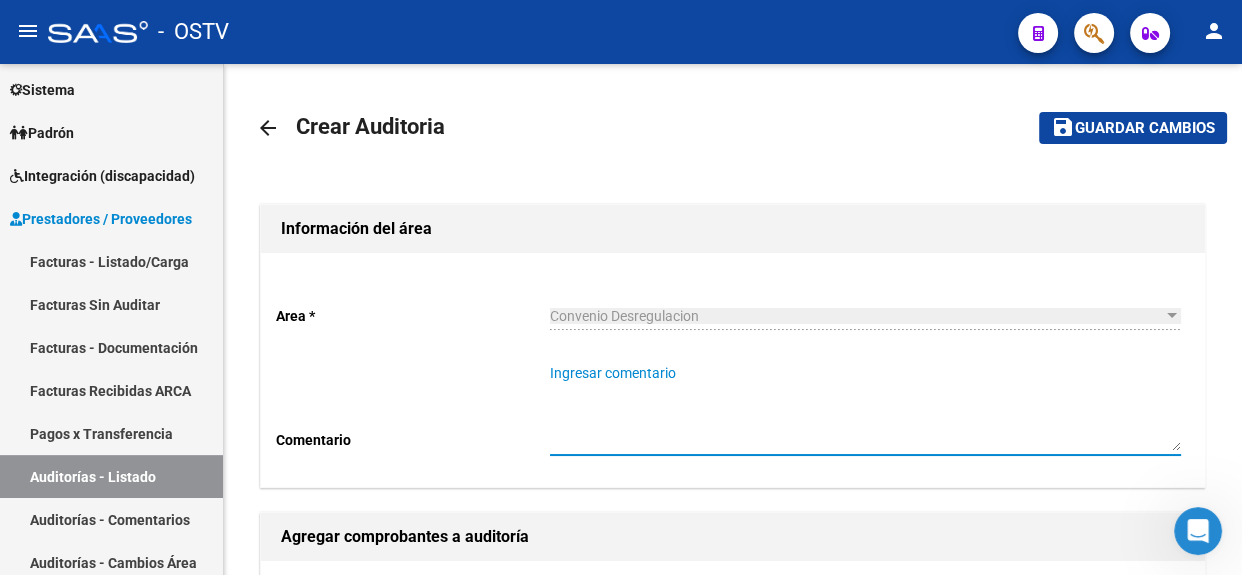 type 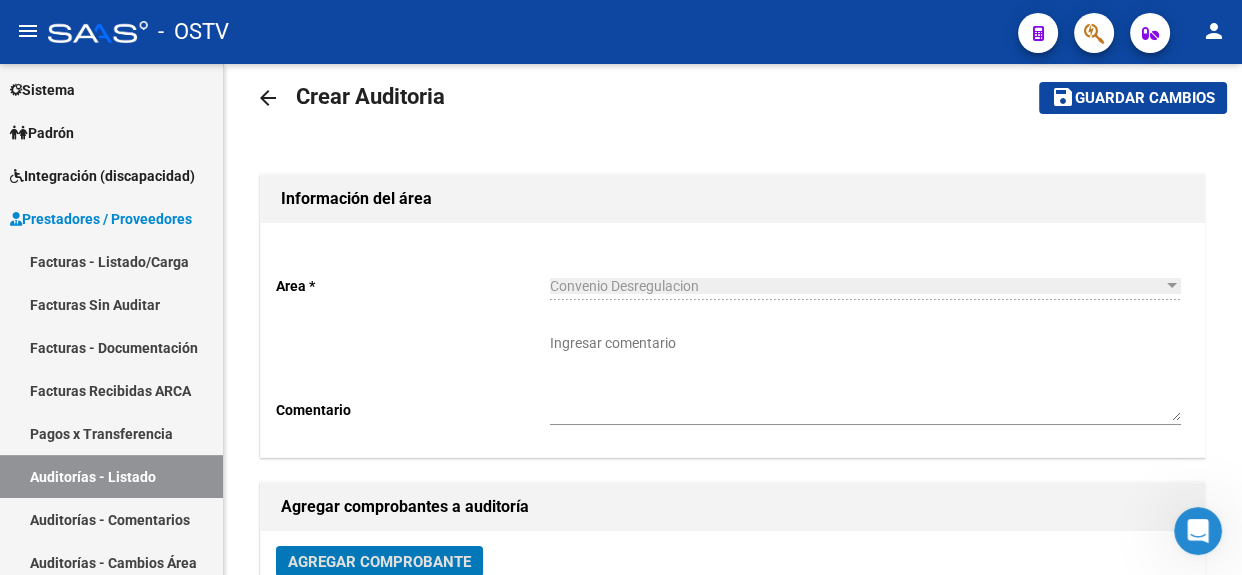 click on "Agregar Comprobante" 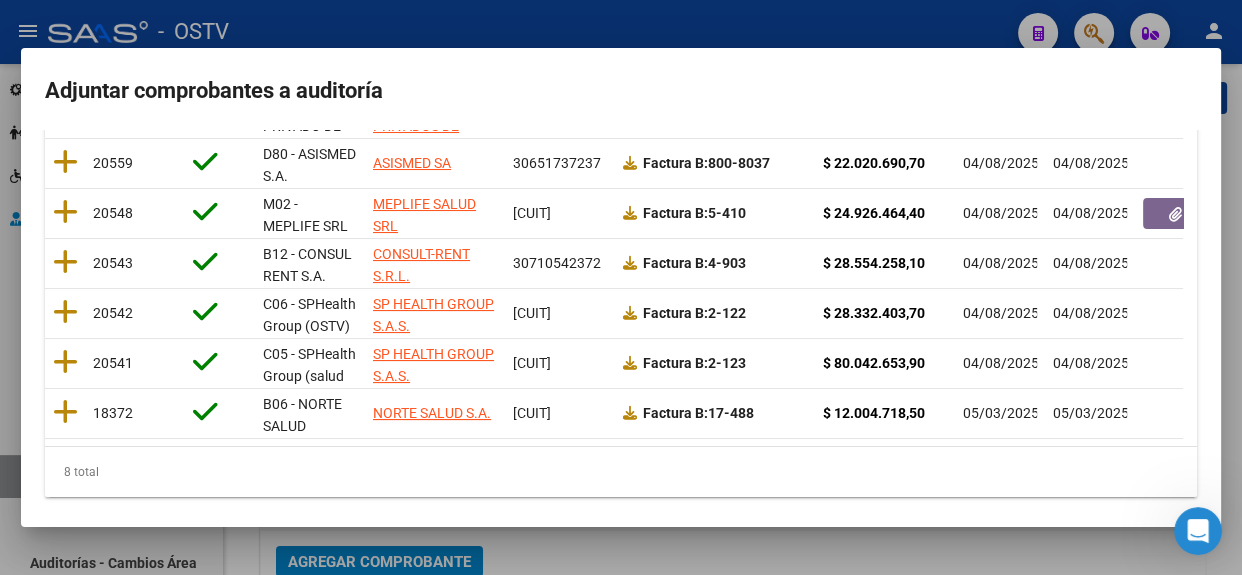 scroll, scrollTop: 422, scrollLeft: 0, axis: vertical 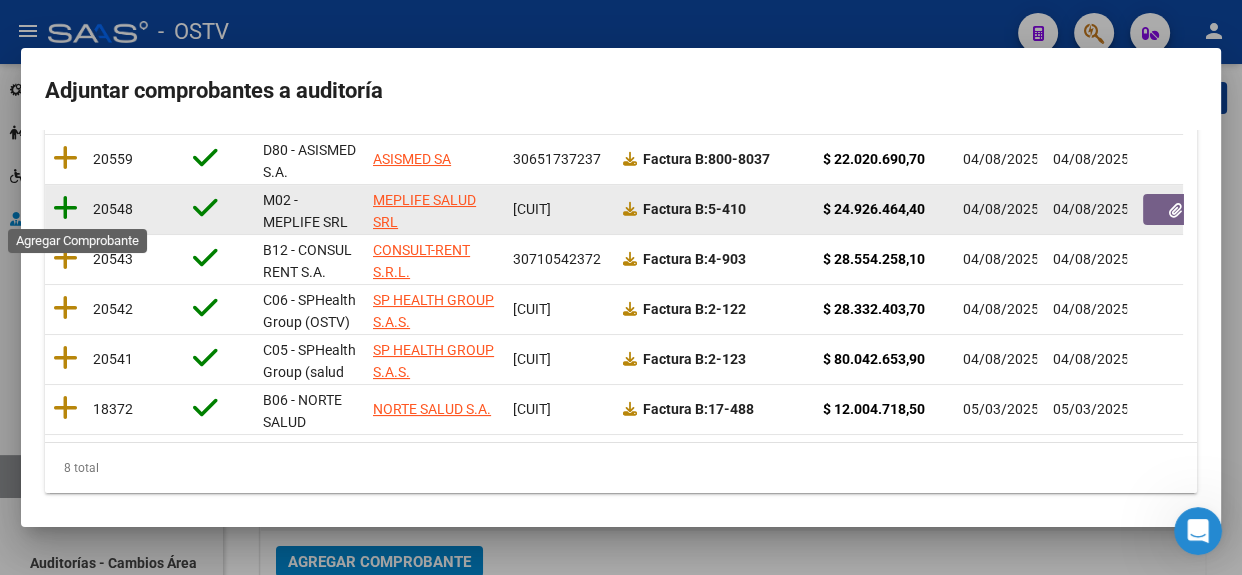 click 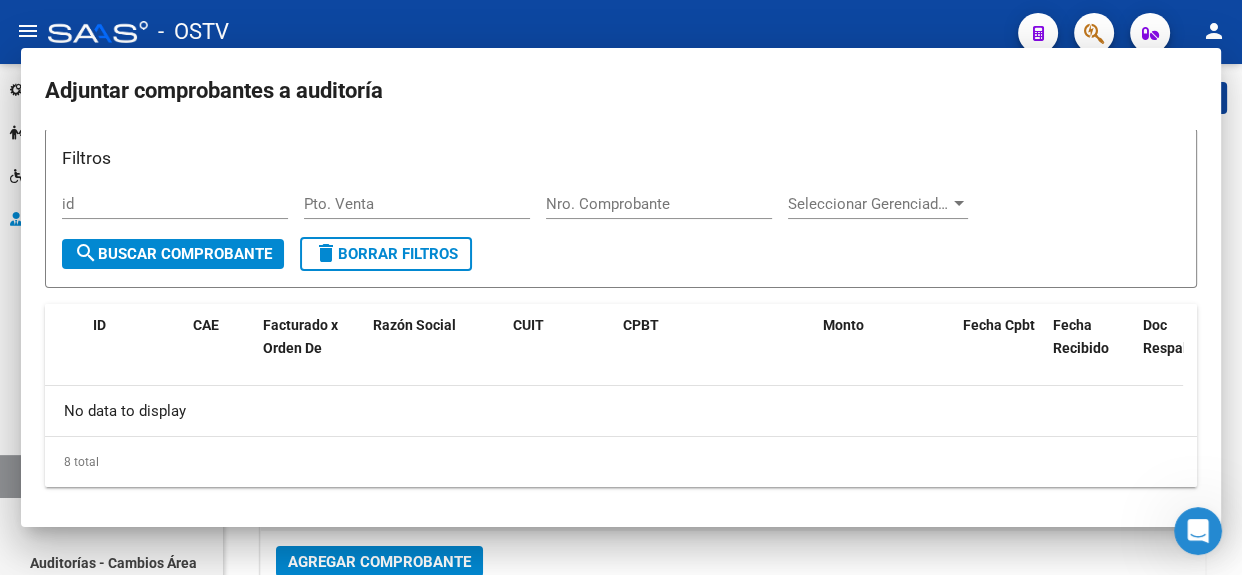 scroll, scrollTop: 0, scrollLeft: 0, axis: both 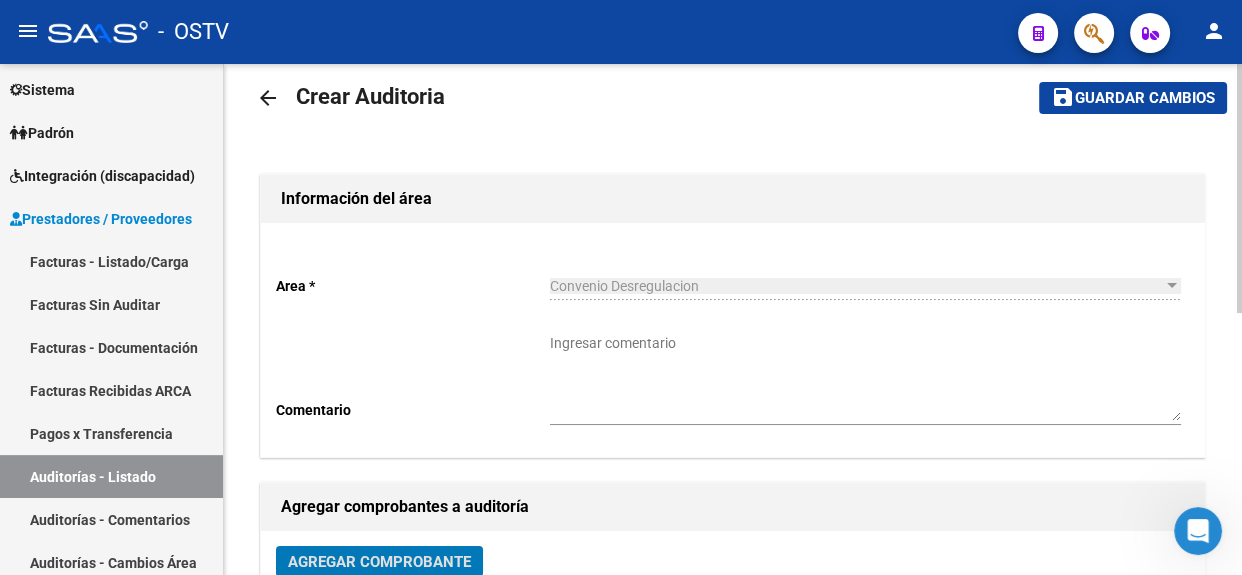 click on "Guardar cambios" 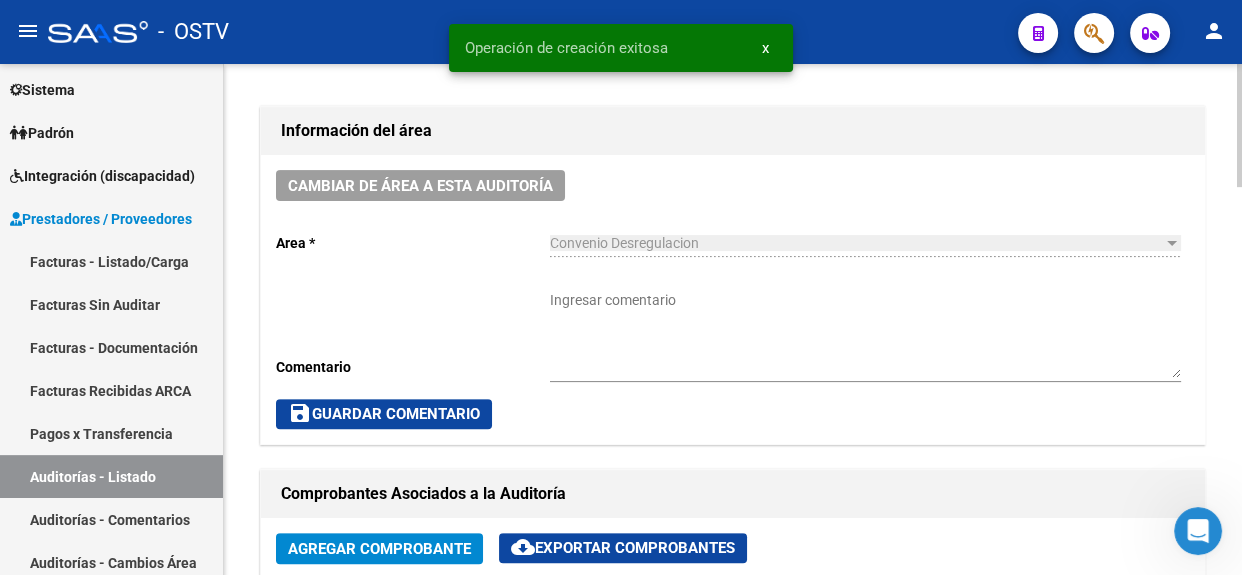 scroll, scrollTop: 536, scrollLeft: 0, axis: vertical 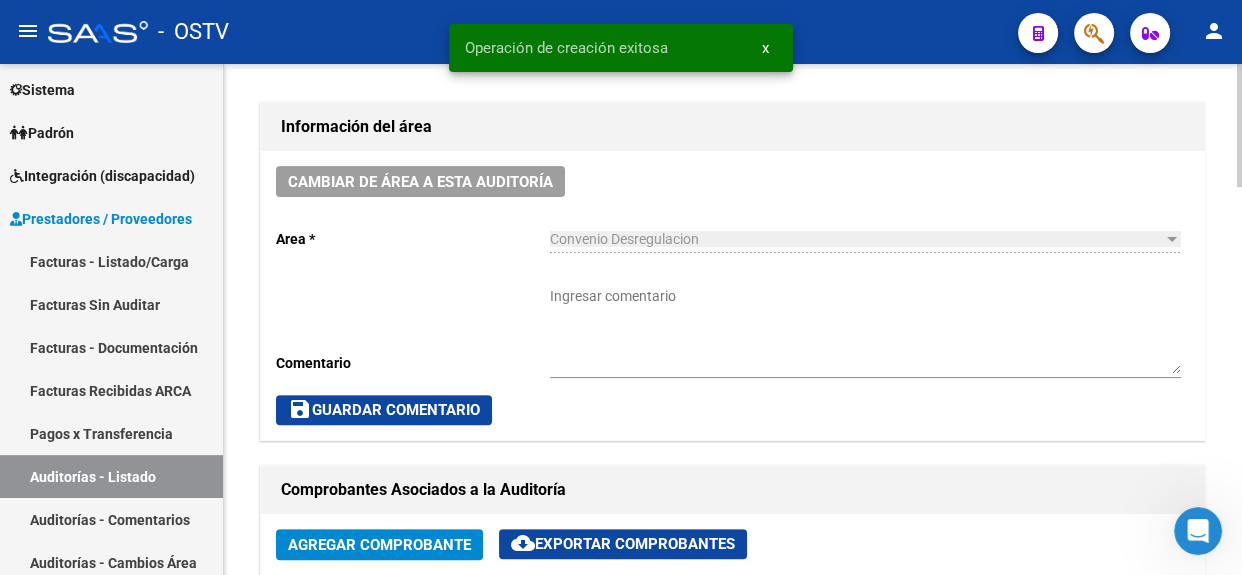 click 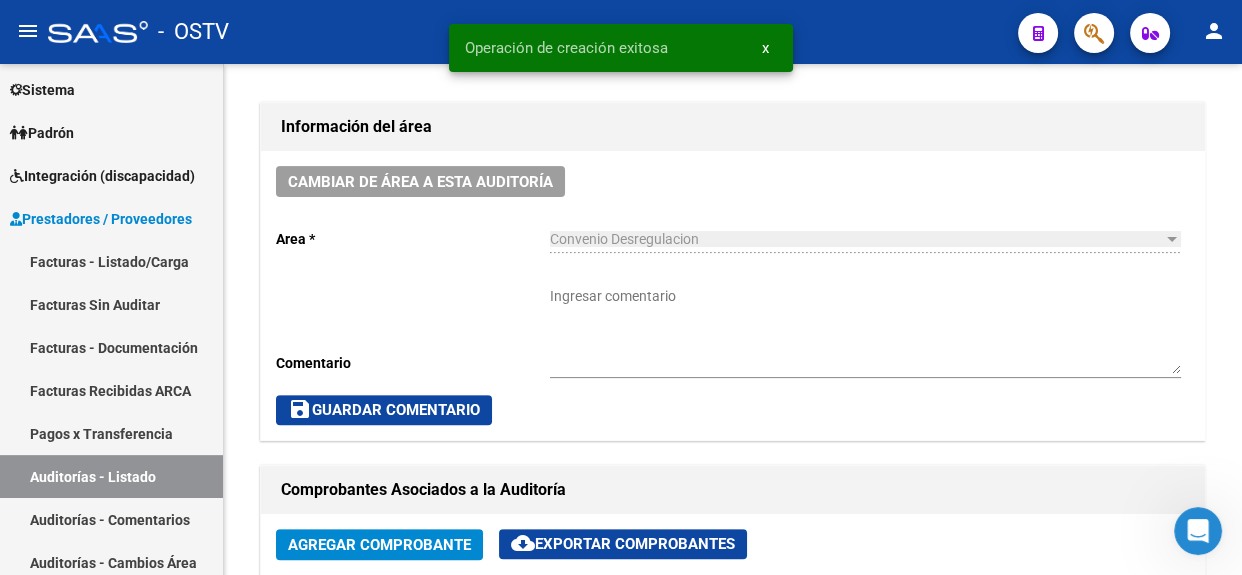 click on "Ingresar comentario" at bounding box center (865, 330) 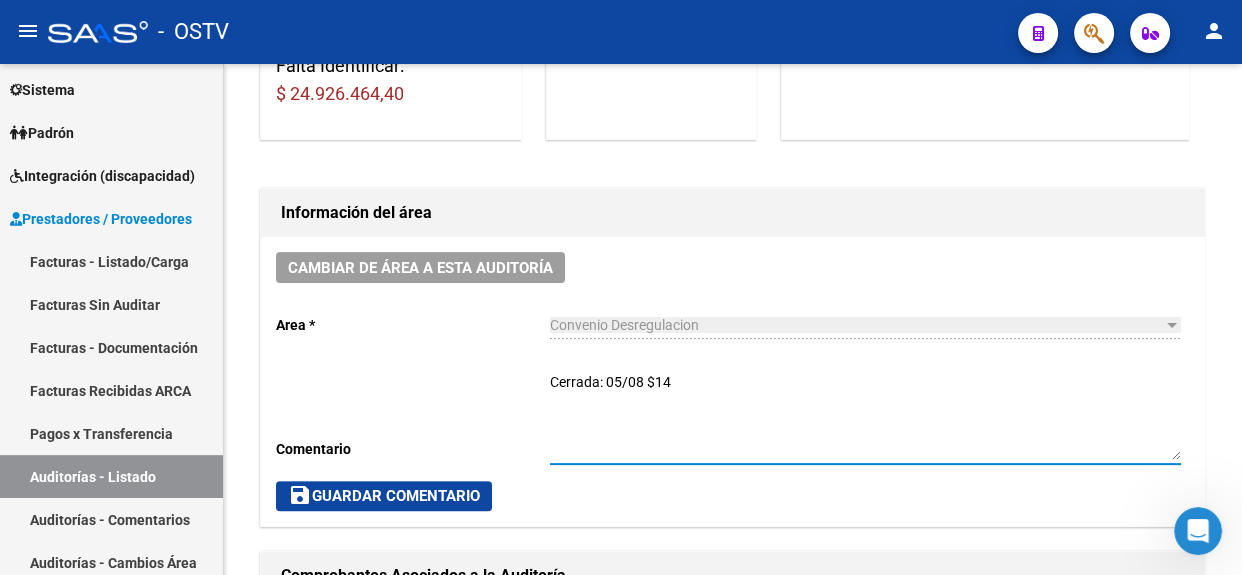 scroll, scrollTop: 389, scrollLeft: 0, axis: vertical 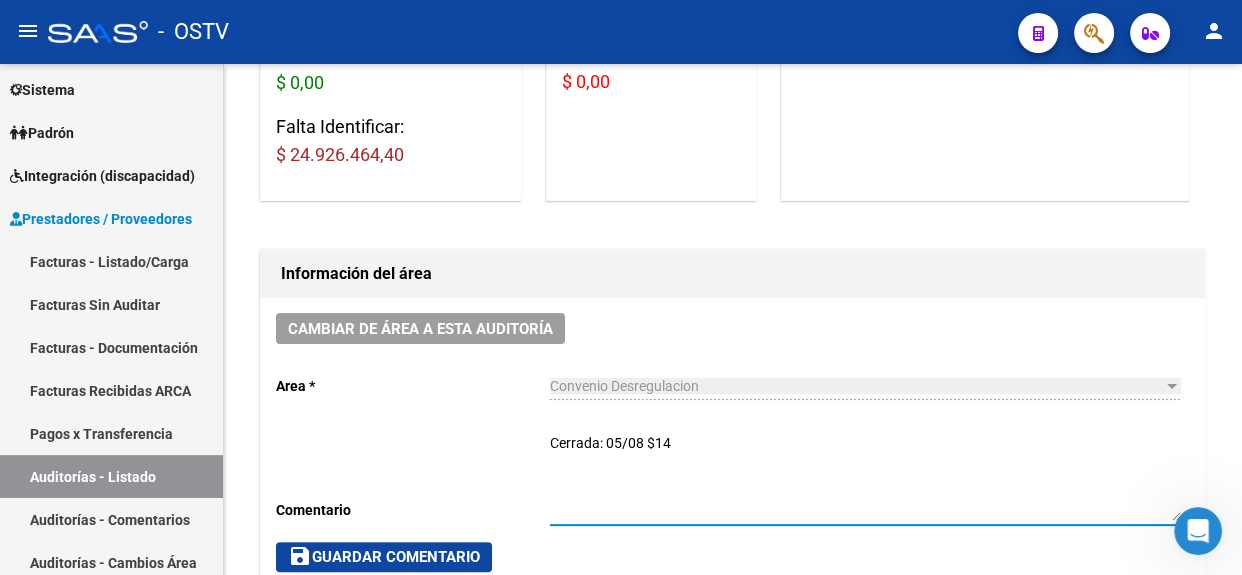 click 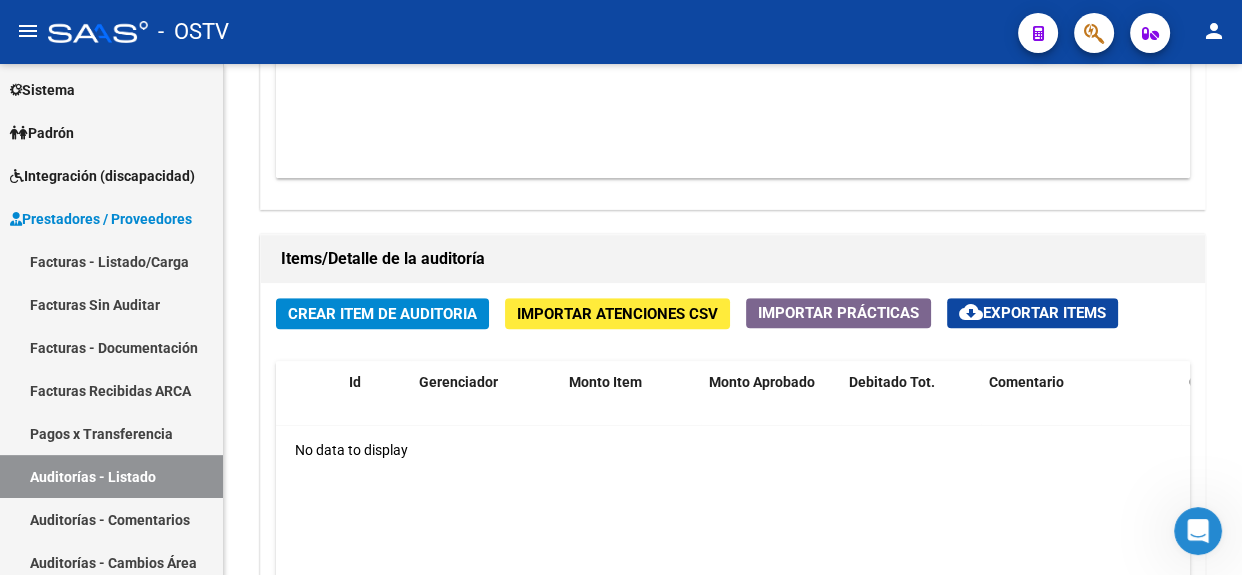 scroll, scrollTop: 1272, scrollLeft: 0, axis: vertical 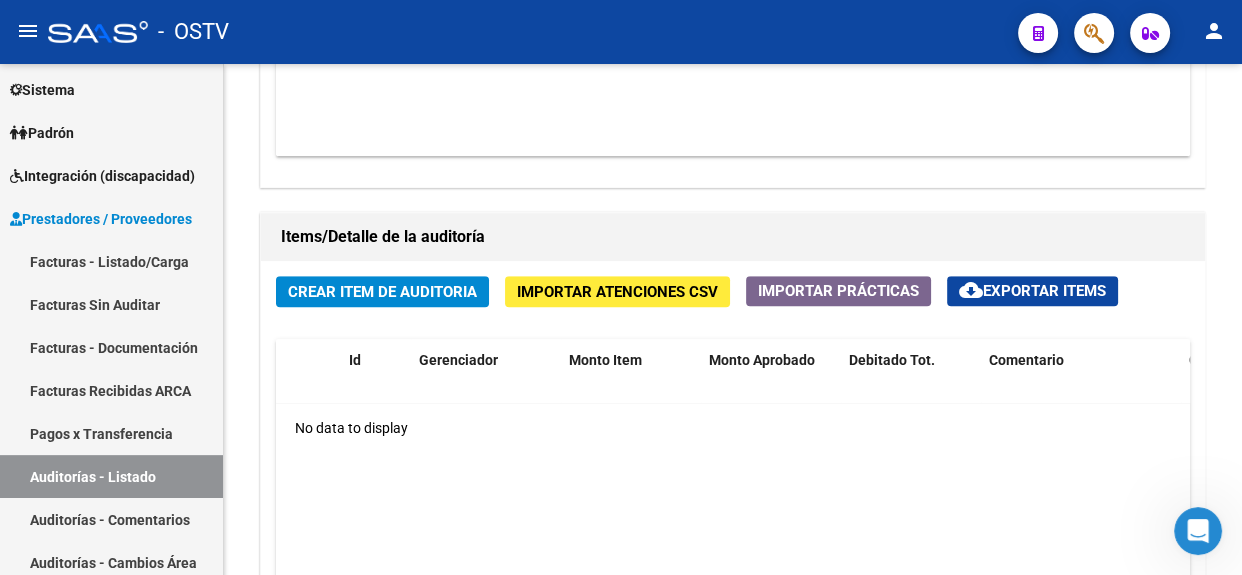 click 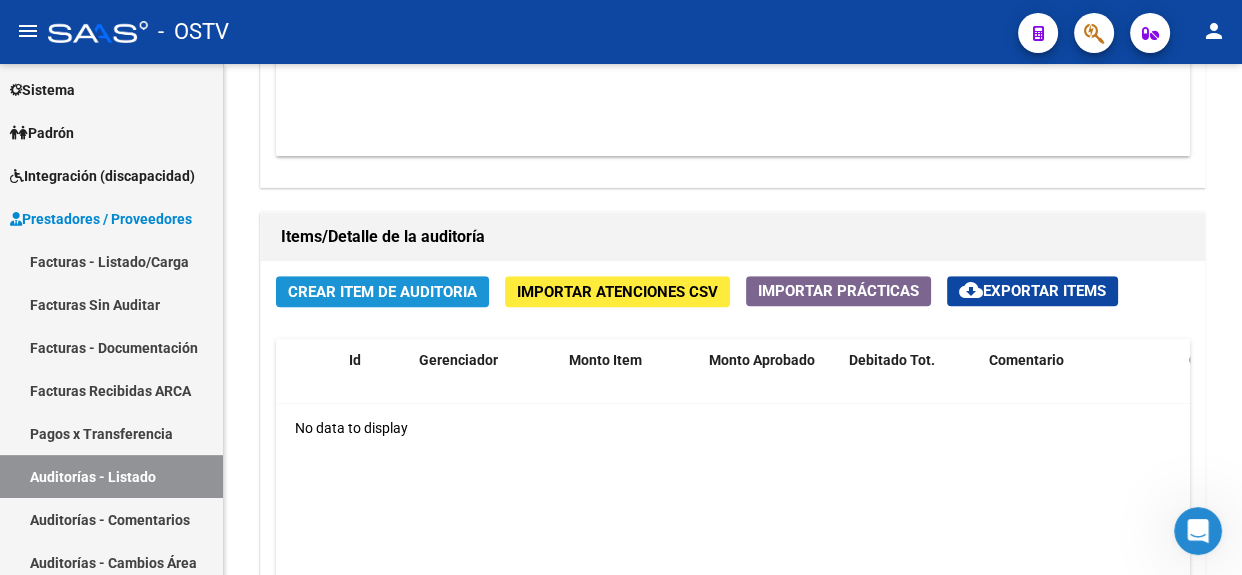 click on "Crear Item de Auditoria" 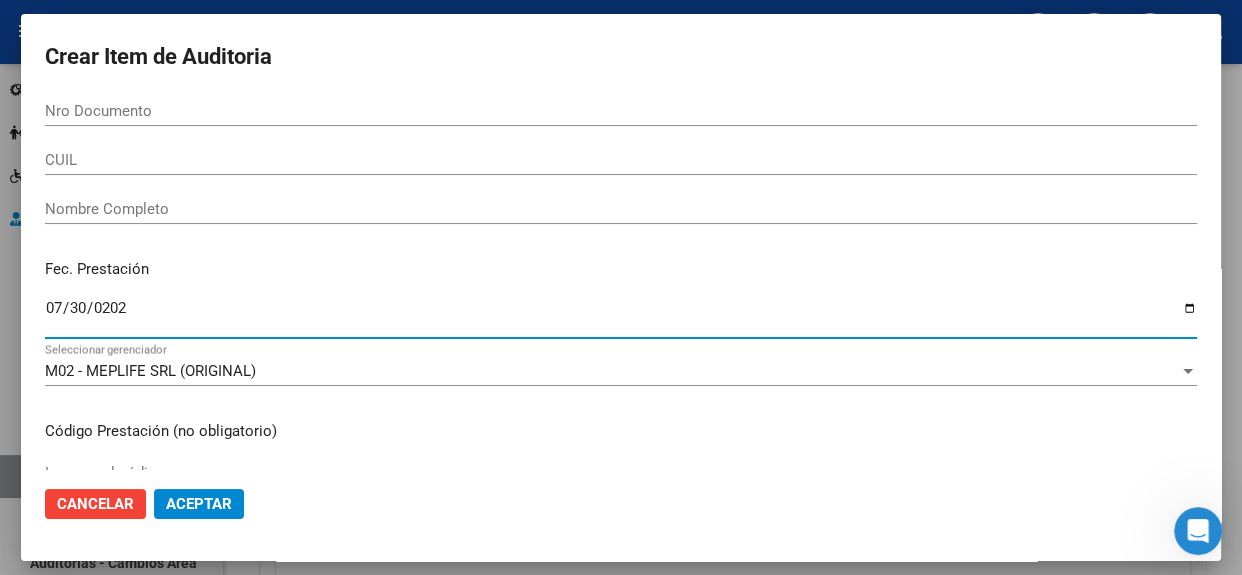 type on "2025-07-30" 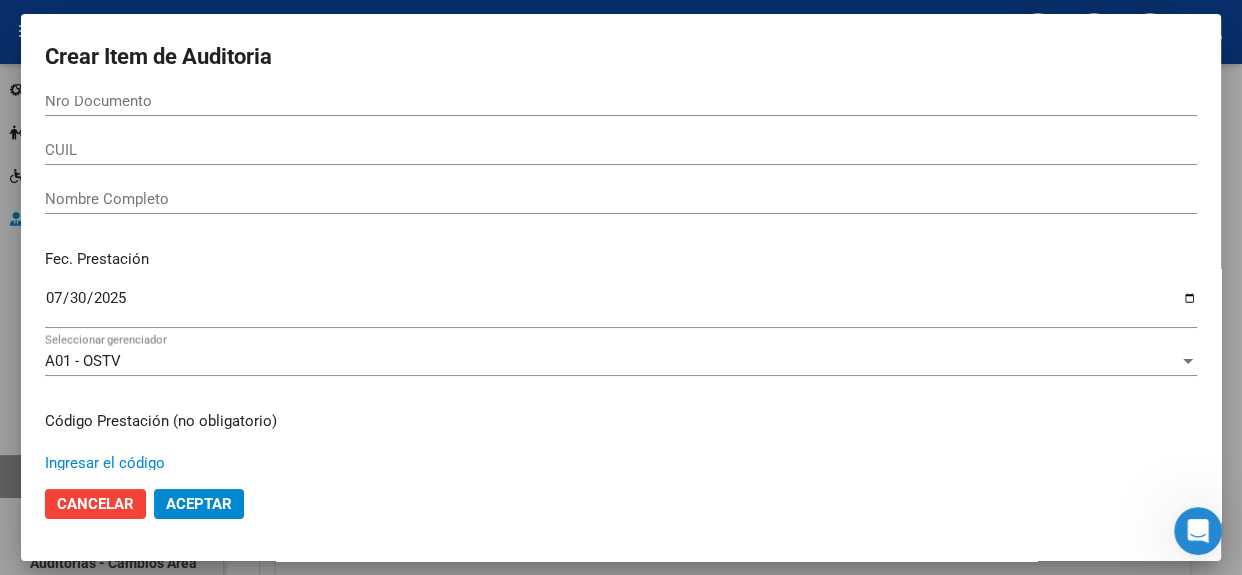 scroll, scrollTop: 290, scrollLeft: 0, axis: vertical 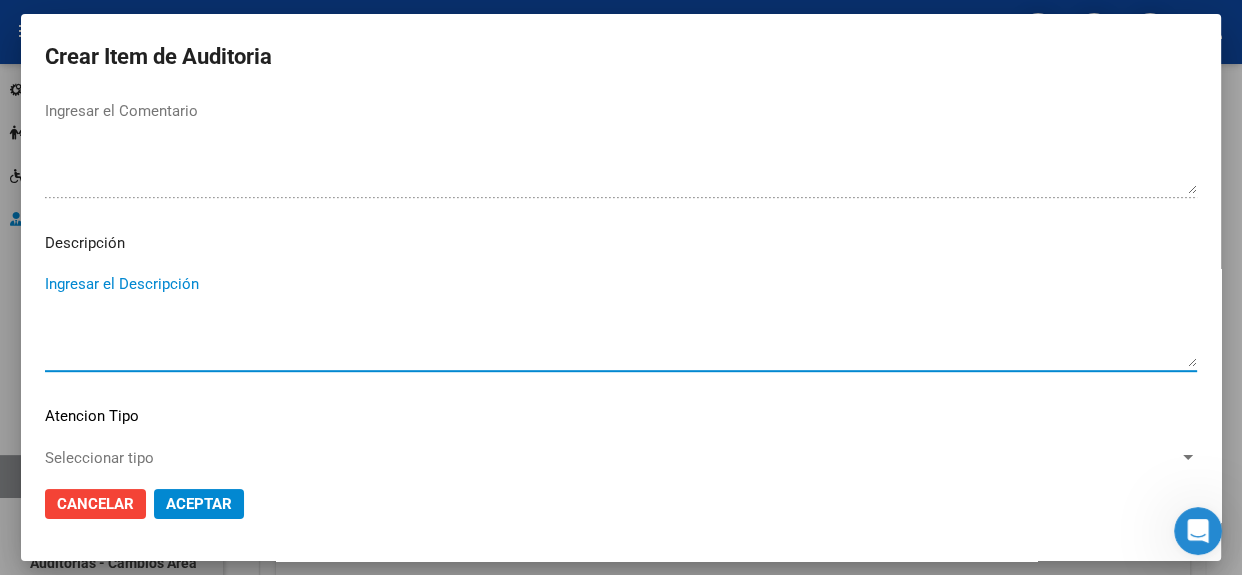 paste on "Transferencias 06-2025, según contrato de prestaciones (contrato 92-08)" 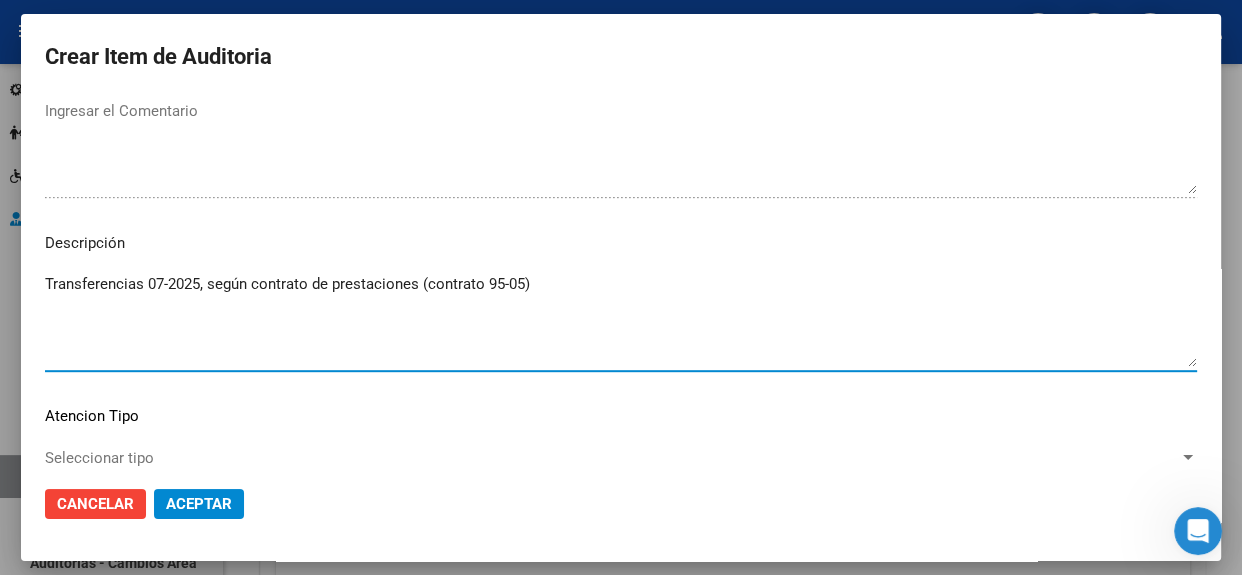 type on "Transferencias 07-2025, según contrato de prestaciones (contrato 95-05)" 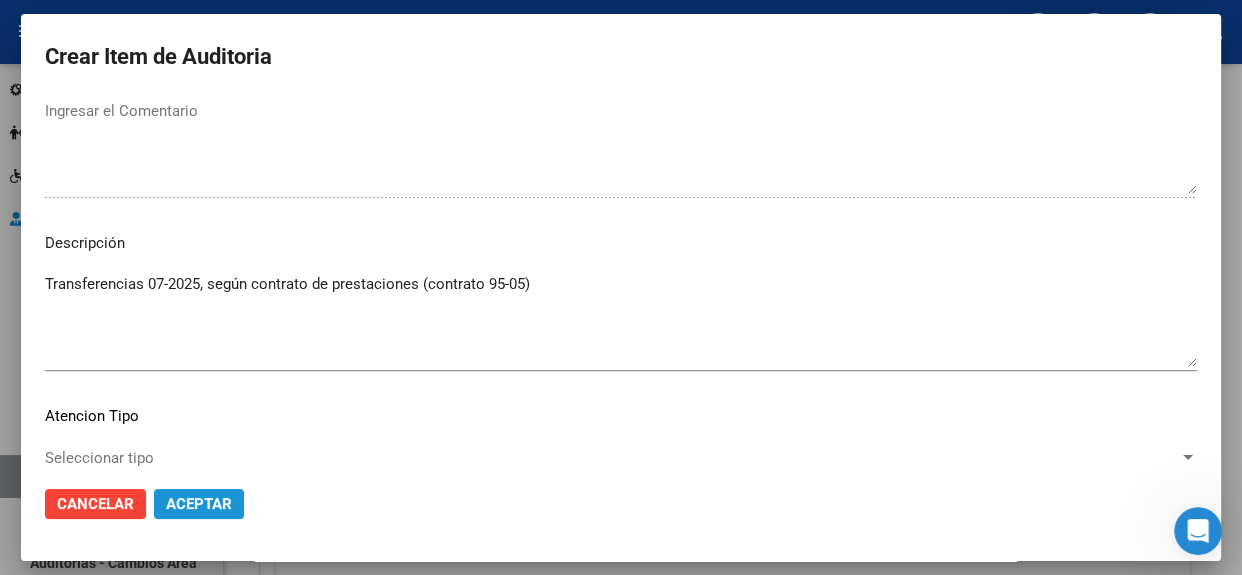 click on "Aceptar" 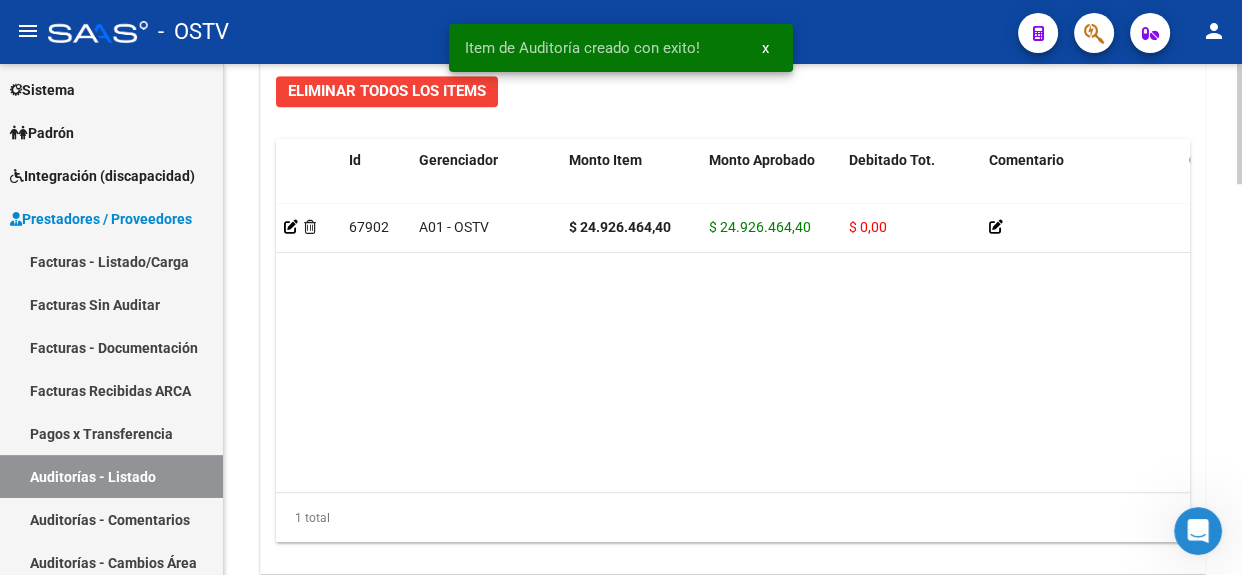 scroll, scrollTop: 1658, scrollLeft: 0, axis: vertical 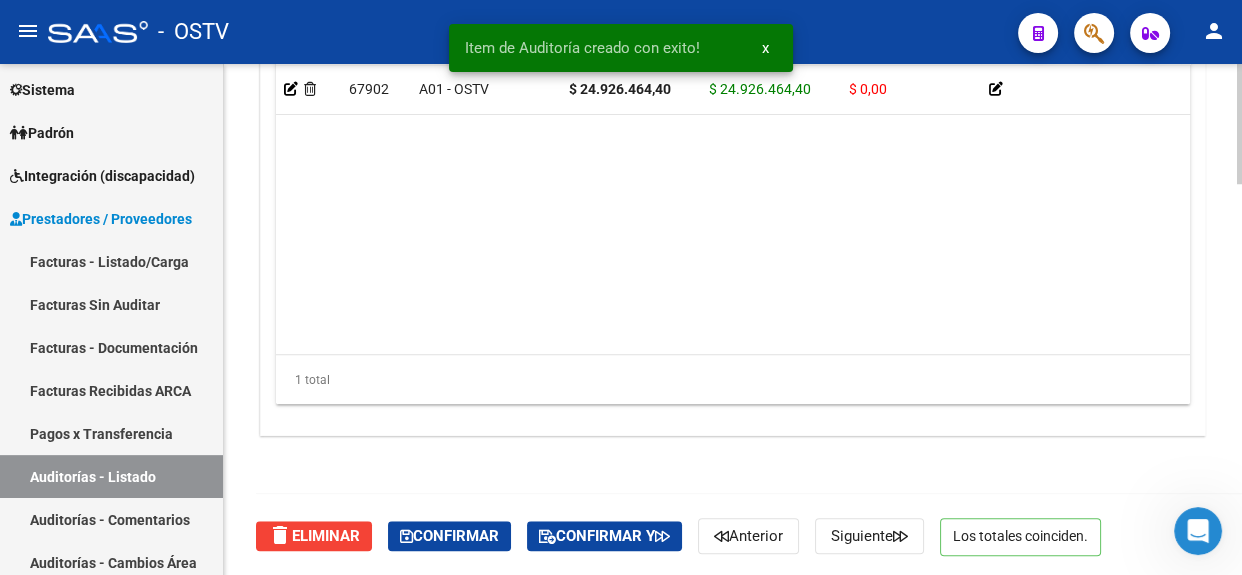 click 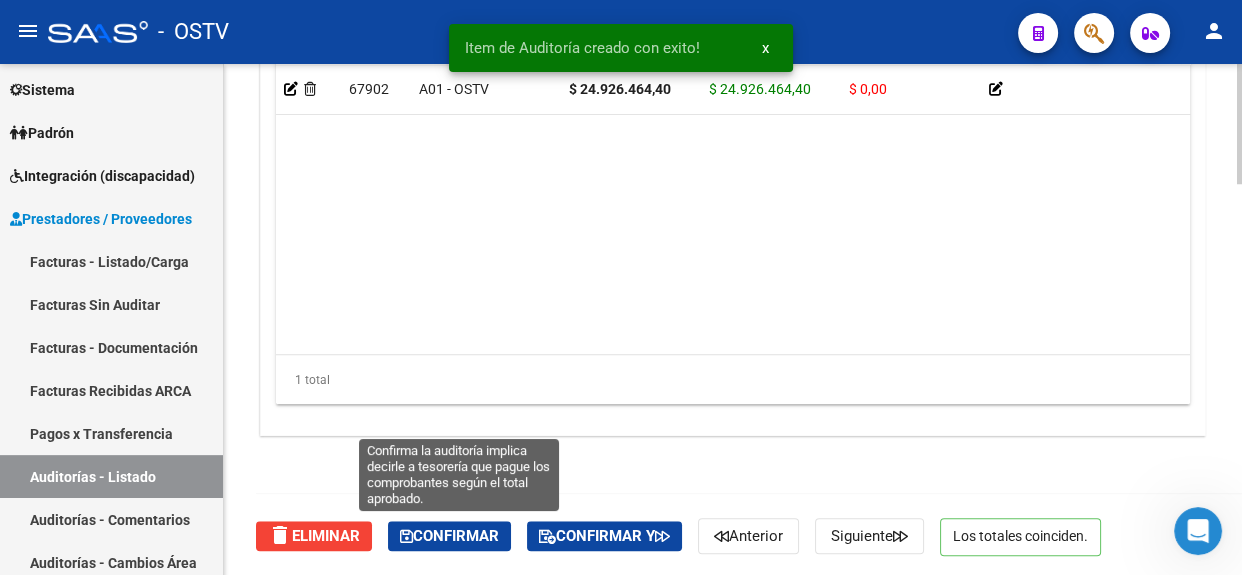 click on "Confirmar" 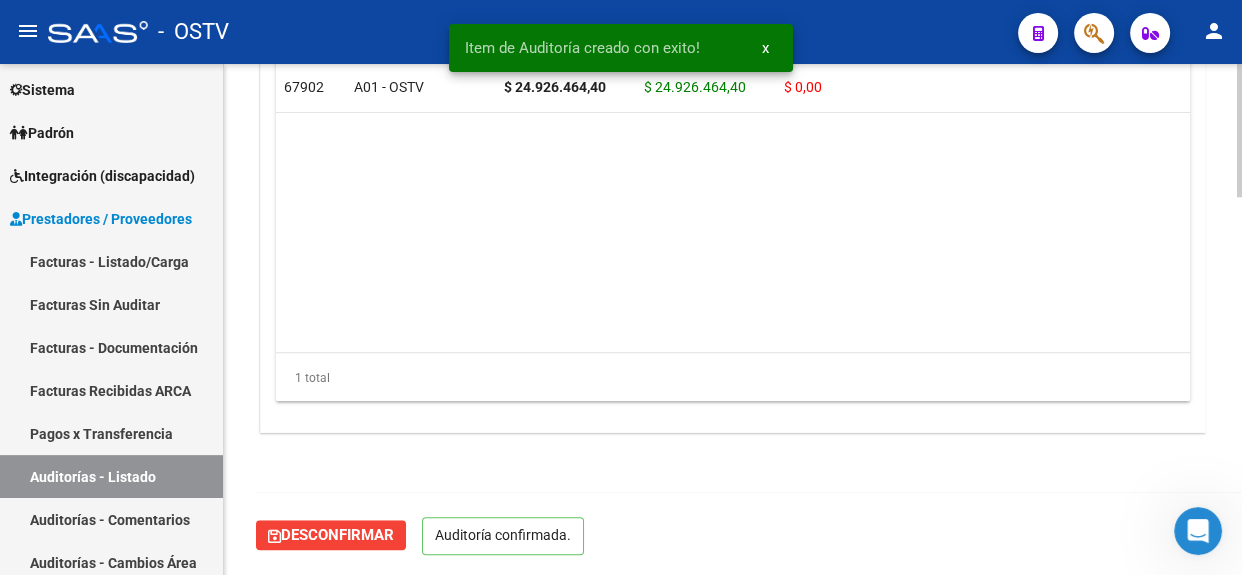 scroll, scrollTop: 1456, scrollLeft: 0, axis: vertical 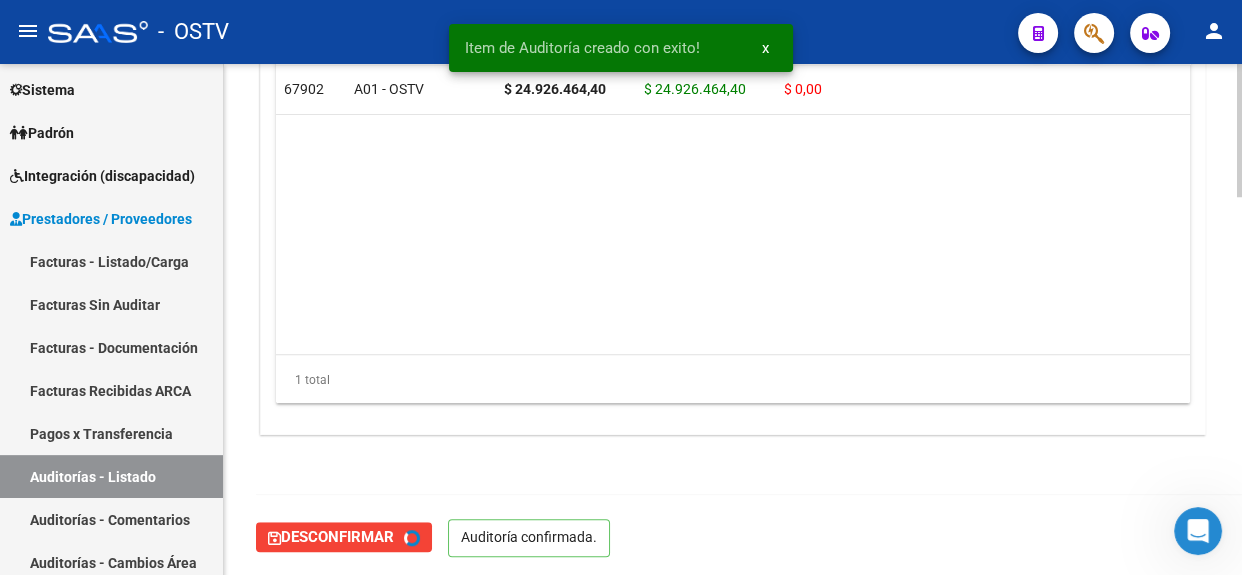 type on "202508" 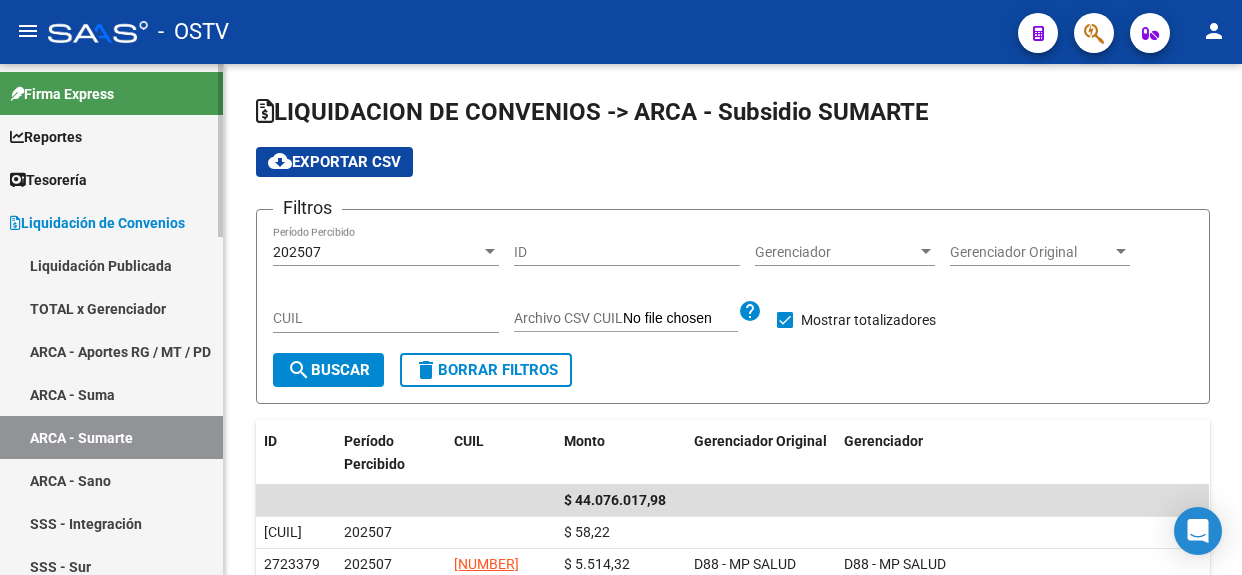 scroll, scrollTop: 0, scrollLeft: 0, axis: both 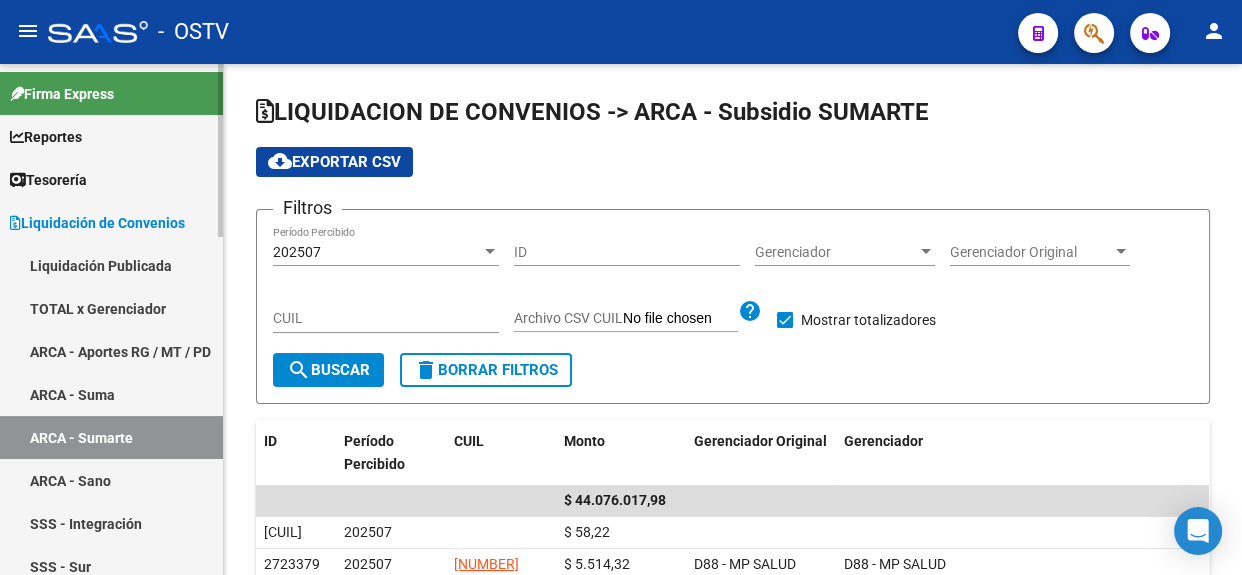 click on "Liquidación de Convenios" at bounding box center (97, 223) 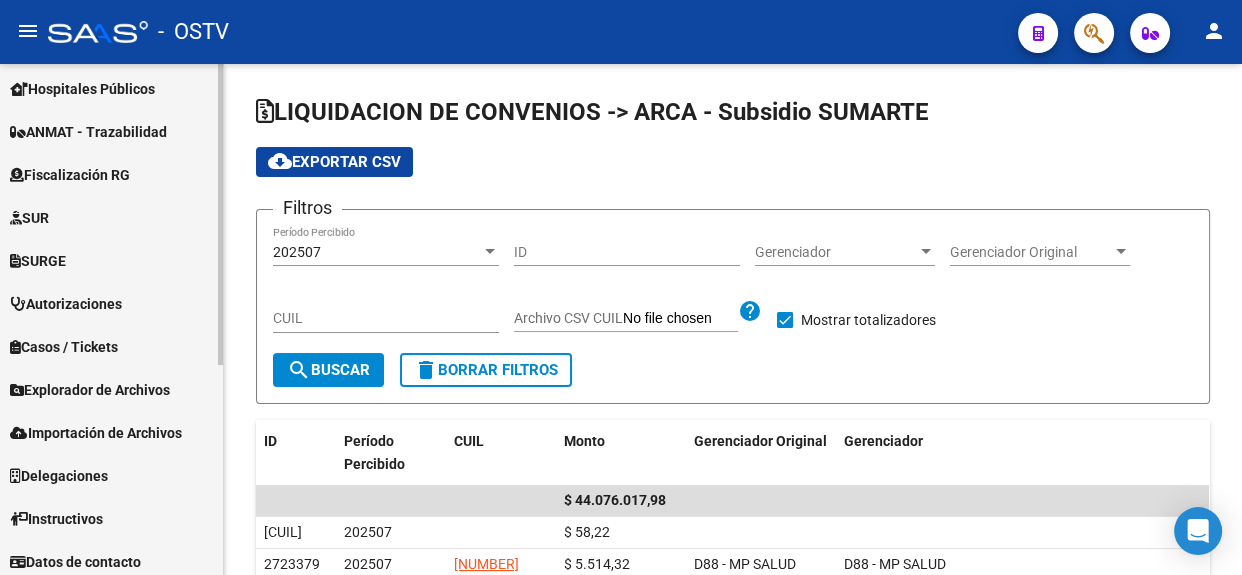 scroll, scrollTop: 356, scrollLeft: 0, axis: vertical 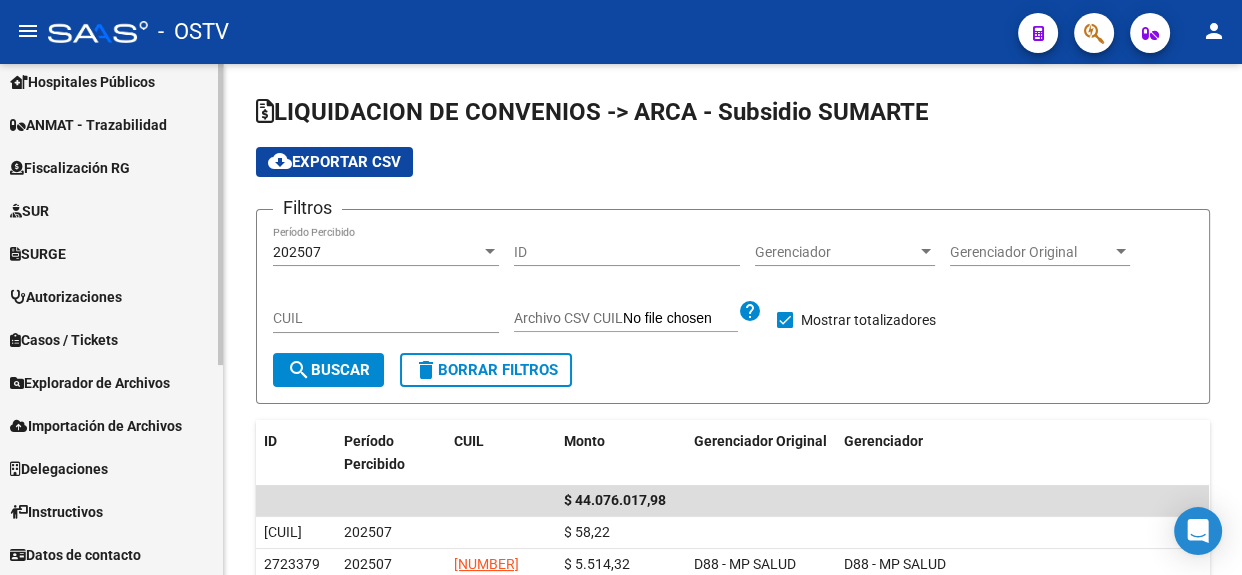click on "Firma Express     Reportes Tablero de Control Ingresos Percibidos Análisis de todos los conceptos (histórico) Análisis de todos los conceptos detalle (mensual) Apertura de Transferencias Reales (histórico) Análisis Ingresos RG por CUIT (mensual) Imputación de Códigos Ingresos Devengados Análisis Histórico Detalles Transferencias RG sin DDJJ Detalles por CUIL RG Detalles - MT/PD MT morosos Egresos Devengados Comprobantes Recibidos Facturación Apócrifa Auditorías x Área Auditorías x Usuario Ítems de Auditorías x Usuario SUR Expedientes Internos Movimiento de Expte. SSS Padrón Traspasos x O.S. Traspasos x Gerenciador Traspasos x Provincia Nuevos Aportantes Métricas - Padrón SSS Métricas - Crecimiento Población Tesorería Cheques Emitidos Transferencias Bancarias Realizadas    Tesorería Extractos Procesados (csv) Extractos Originales (pdf) Otros Ingresos Cheques Emitidos Pendientes de Depósito Cheques Depositados Histórico Auditorías Confirmadas    Liquidación de Convenios Bancos" at bounding box center (114, 142) 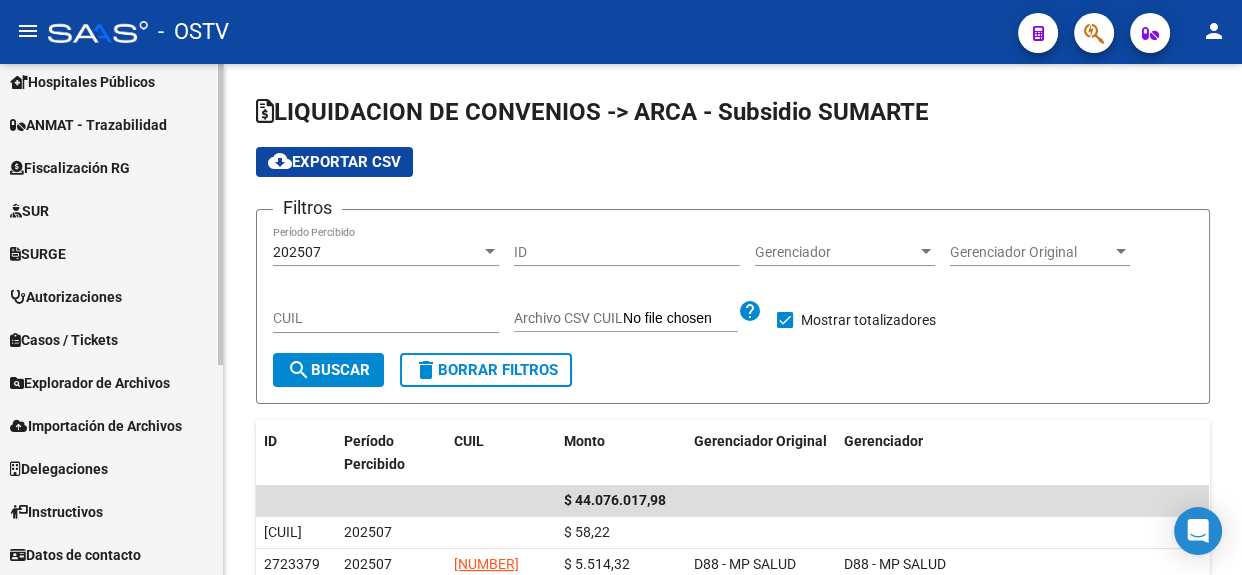 click on "Explorador de Archivos" at bounding box center (90, 383) 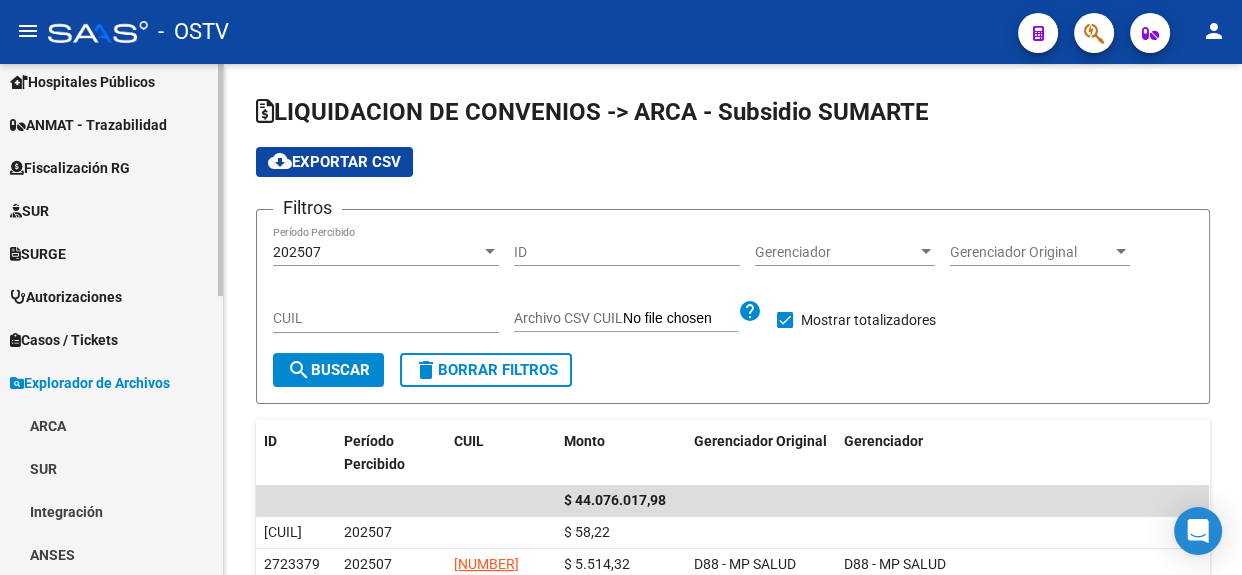 click on "Explorador de Archivos" at bounding box center [111, 382] 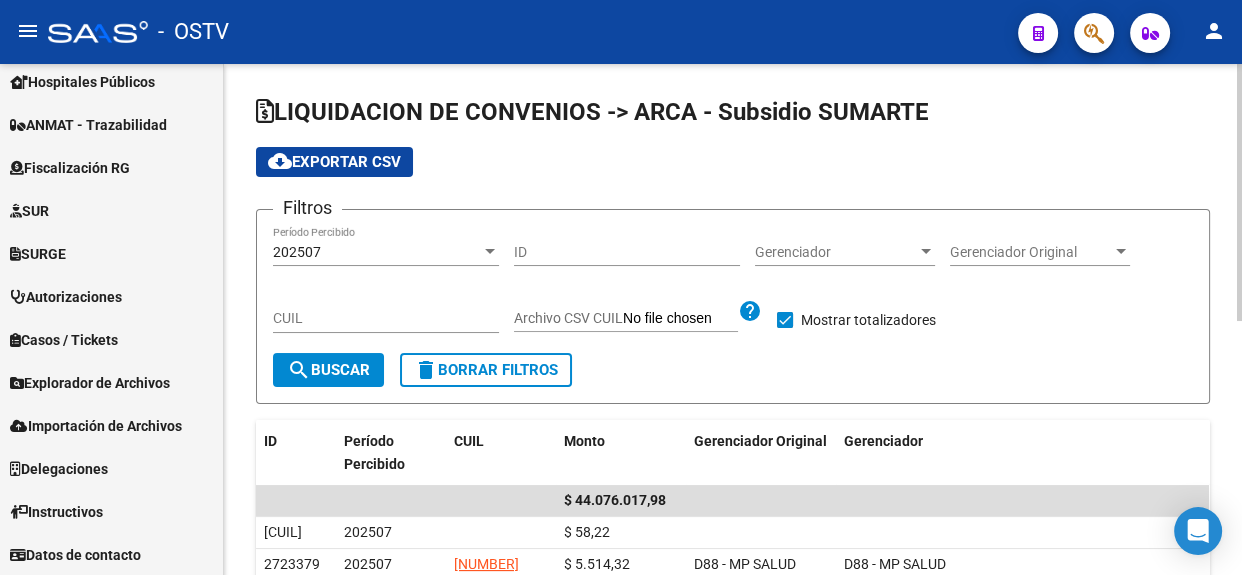 click on "LIQUIDACION DE CONVENIOS -> ARCA - Subsidio SUMARTE cloud_download  Exportar CSV  Filtros 202507 Período Percibido ID Gerenciador Gerenciador Gerenciador Original Gerenciador Original CUIL Archivo CSV CUIL help    Mostrar totalizadores  search  Buscar  delete  Borrar Filtros  ID Período Percibido CUIL Monto Gerenciador Original Gerenciador $ 44.076.017,98 2723578 202507 $ 58,22 2723379 202507 27370851935 $ 5.514,32 D88 - MP SALUD D88 - MP SALUD 2723378 202507 20388960494 $ 5.514,32 B13 - CONSUL RENT S.A. (MT. ROSARIO - J.M) B13 - CONSUL RENT S.A. (MT. ROSARIO - J.M) 2723377 202507 27950179177 $ 5.514,32 B12 - CONSUL RENT S.A. (M.T - BS  AS.) B12 - CONSUL RENT S.A. (M.T - BS  AS.) 2723376 202507 27552644757 $ 5.514,32 B12 - CONSUL RENT S.A. (M.T - BS  AS.) B12 - CONSUL RENT S.A. (M.T - BS  AS.) 2723375 202507 27491639313 $ 5.514,32 B12 - CONSUL RENT S.A. (M.T - BS  AS.) B12 - CONSUL RENT S.A. (M.T - BS  AS.) 2723374 202507 27330999956 $ 5.514,32 B15 - COBERTURA DE SALUD S.A. (Boreal) 2723373 202507" 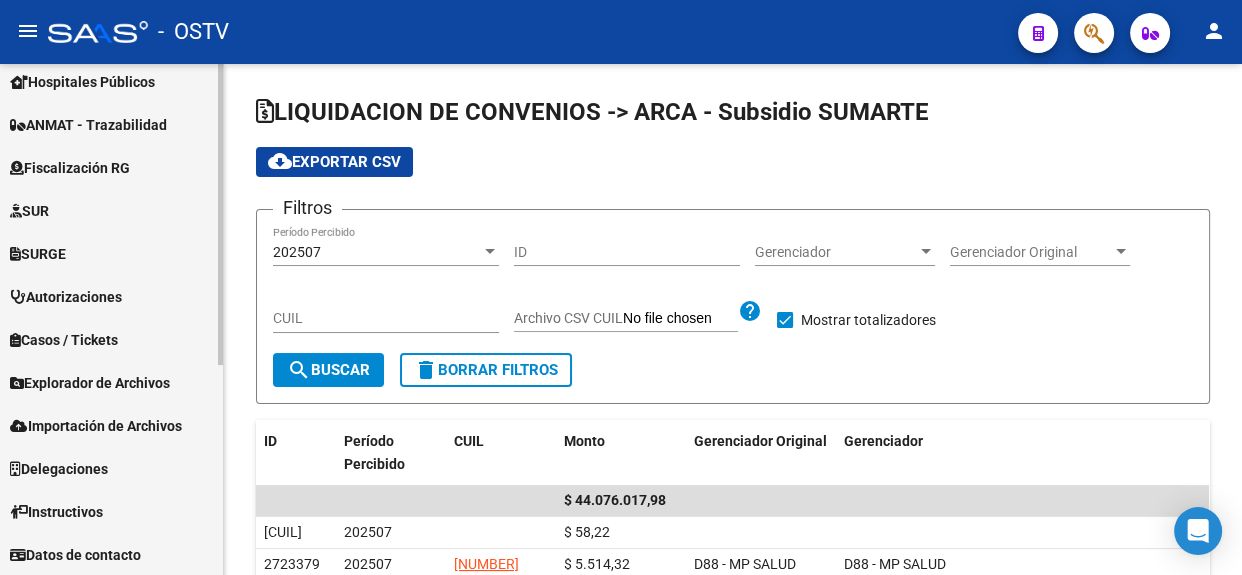 click 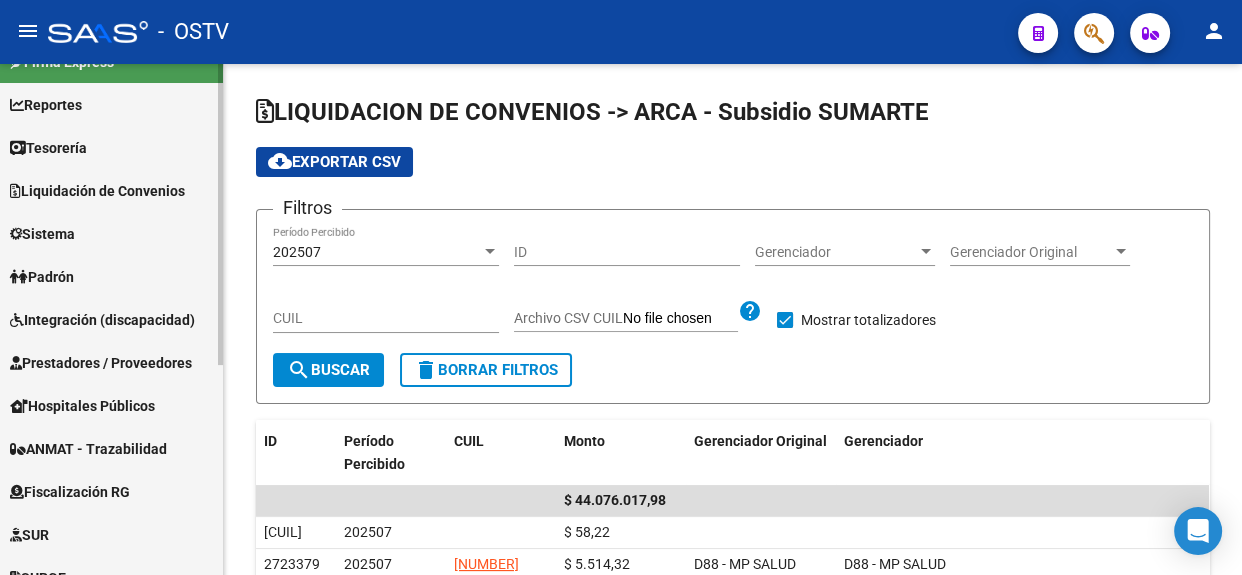 scroll, scrollTop: 0, scrollLeft: 0, axis: both 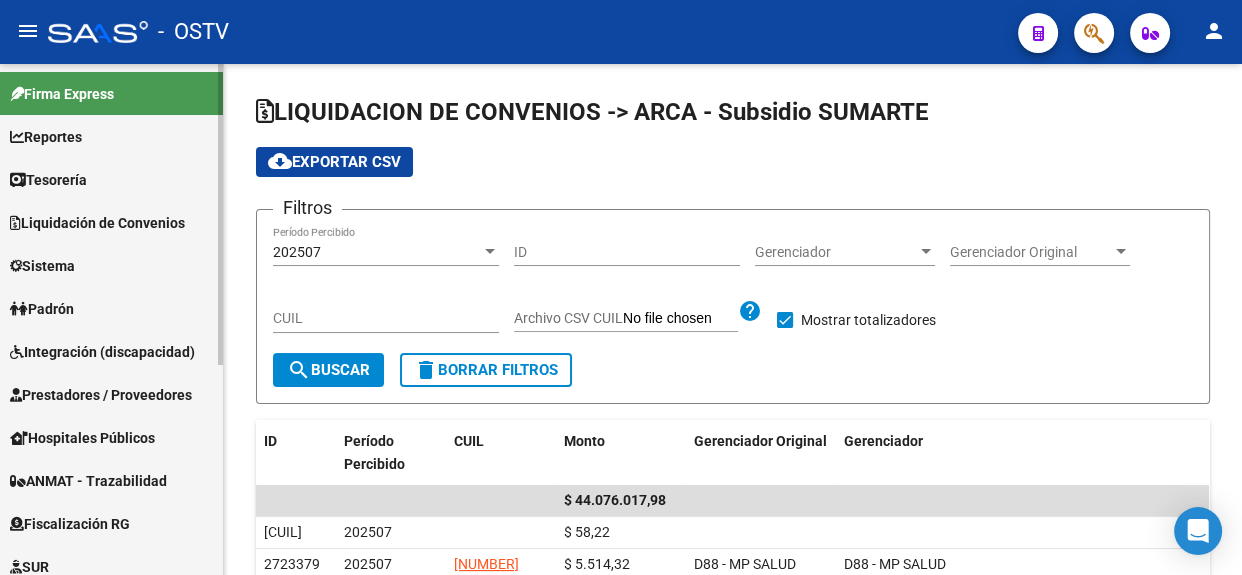 click on "Firma Express     Reportes Tablero de Control Ingresos Percibidos Análisis de todos los conceptos (histórico) Análisis de todos los conceptos detalle (mensual) Apertura de Transferencias Reales (histórico) Análisis Ingresos RG por CUIT (mensual) Imputación de Códigos Ingresos Devengados Análisis Histórico Detalles Transferencias RG sin DDJJ Detalles por CUIL RG Detalles - MT/PD MT morosos Egresos Devengados Comprobantes Recibidos Facturación Apócrifa Auditorías x Área Auditorías x Usuario Ítems de Auditorías x Usuario SUR Expedientes Internos Movimiento de Expte. SSS Padrón Traspasos x O.S. Traspasos x Gerenciador Traspasos x Provincia Nuevos Aportantes Métricas - Padrón SSS Métricas - Crecimiento Población Tesorería Cheques Emitidos Transferencias Bancarias Realizadas    Tesorería Extractos Procesados (csv) Extractos Originales (pdf) Otros Ingresos Cheques Emitidos Pendientes de Depósito Cheques Depositados Histórico Auditorías Confirmadas    Liquidación de Convenios Bancos" at bounding box center [114, 498] 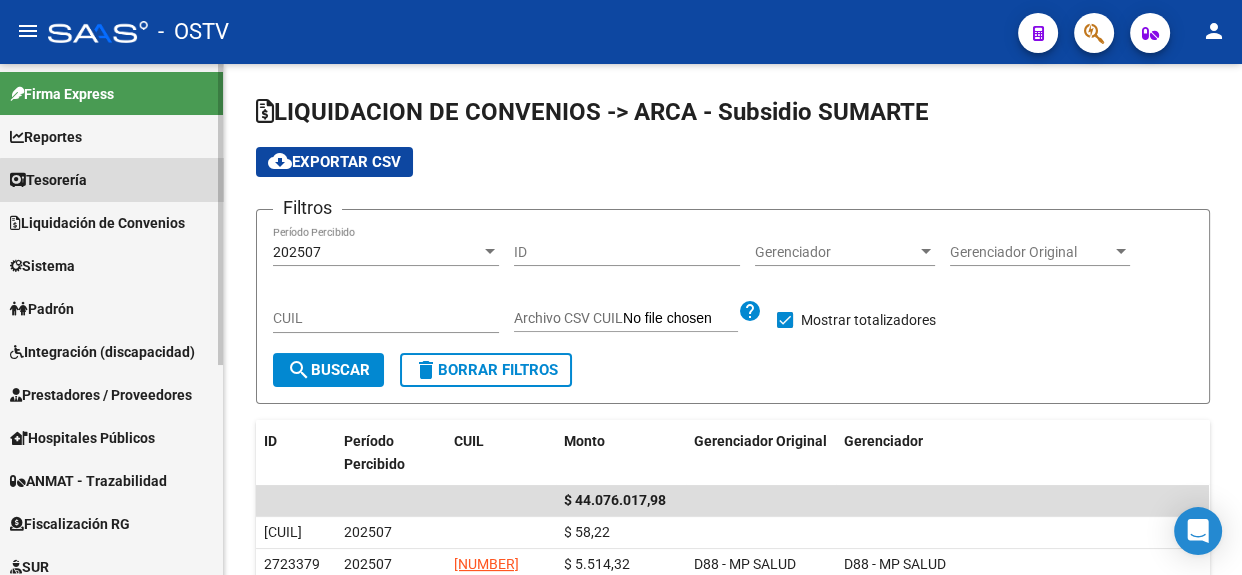 click on "Tesorería" at bounding box center (111, 179) 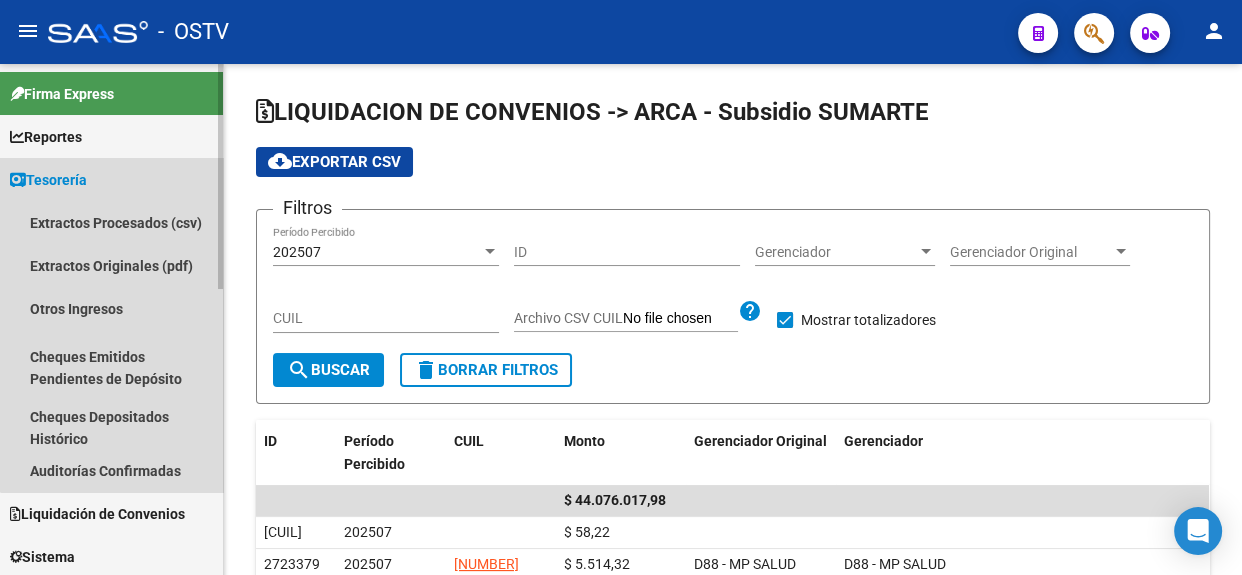 click on "Tesorería" at bounding box center [111, 179] 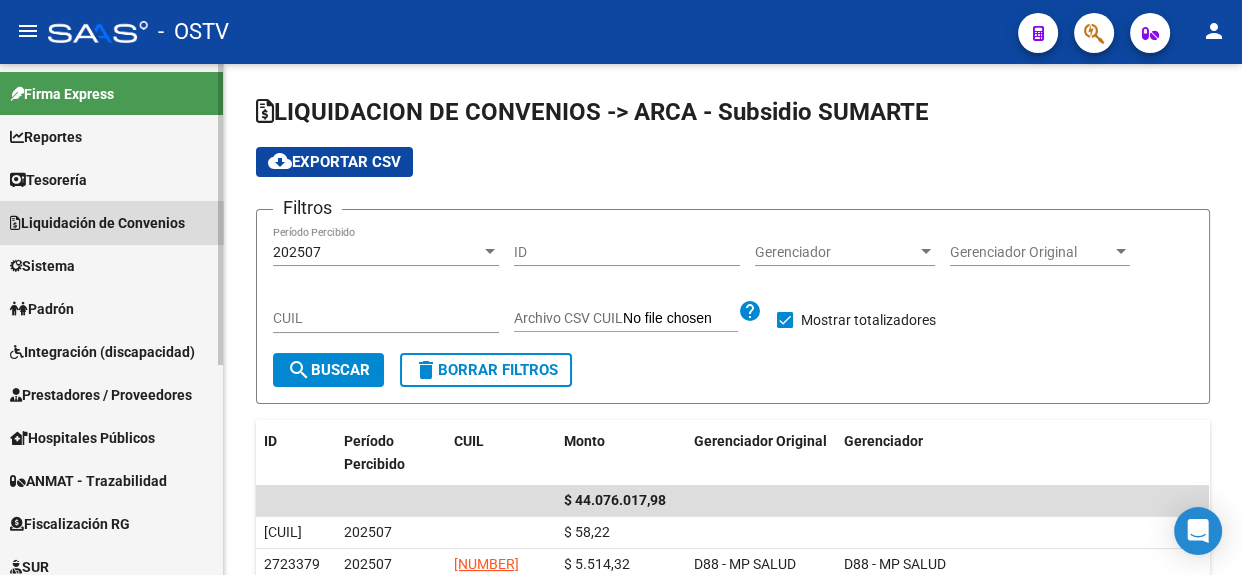 click on "Liquidación de Convenios" at bounding box center [111, 222] 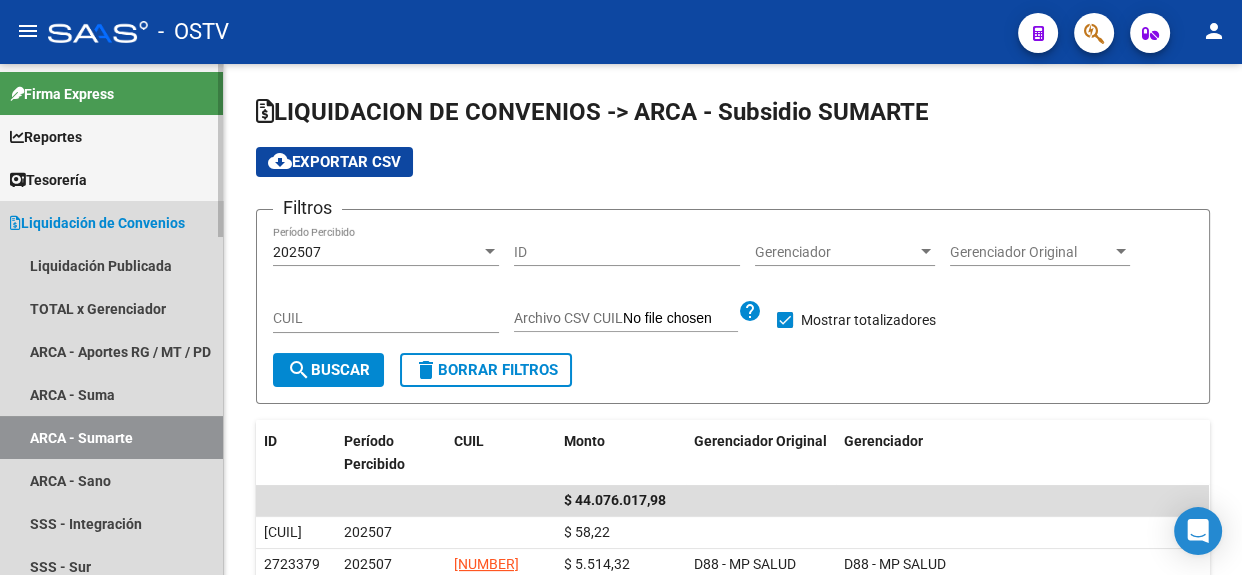 click on "Liquidación de Convenios" at bounding box center (97, 223) 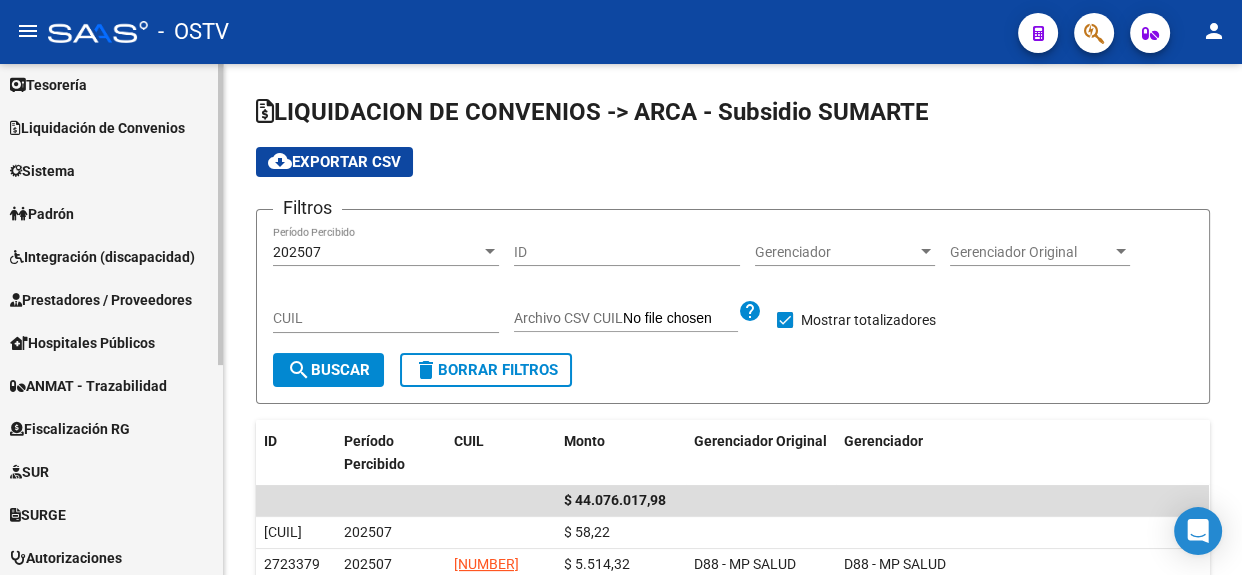 scroll, scrollTop: 101, scrollLeft: 0, axis: vertical 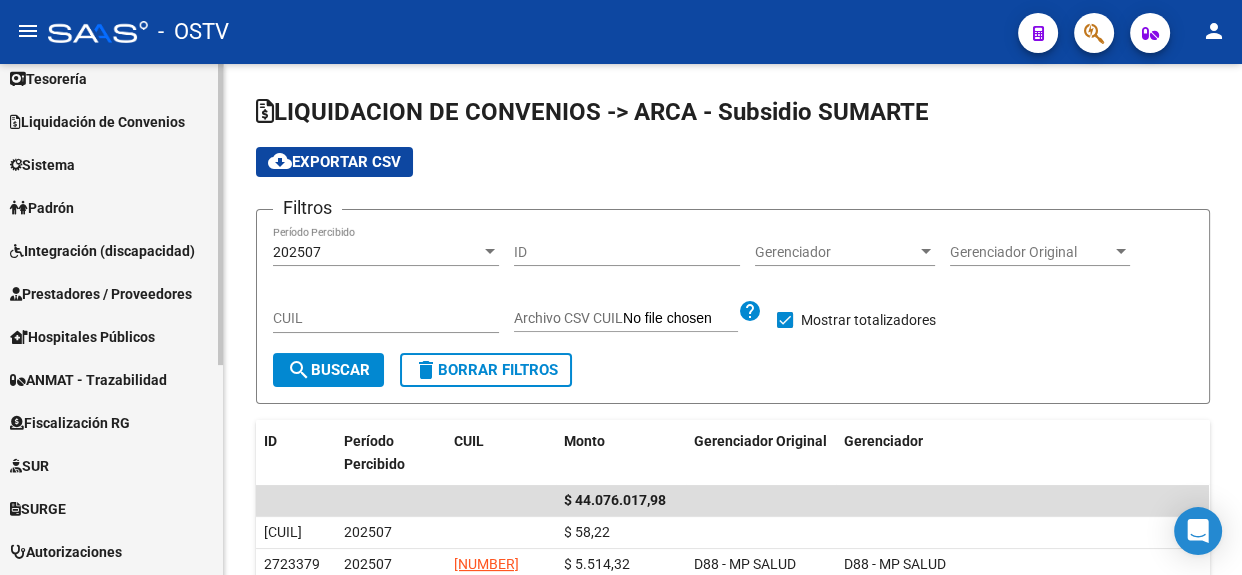 click 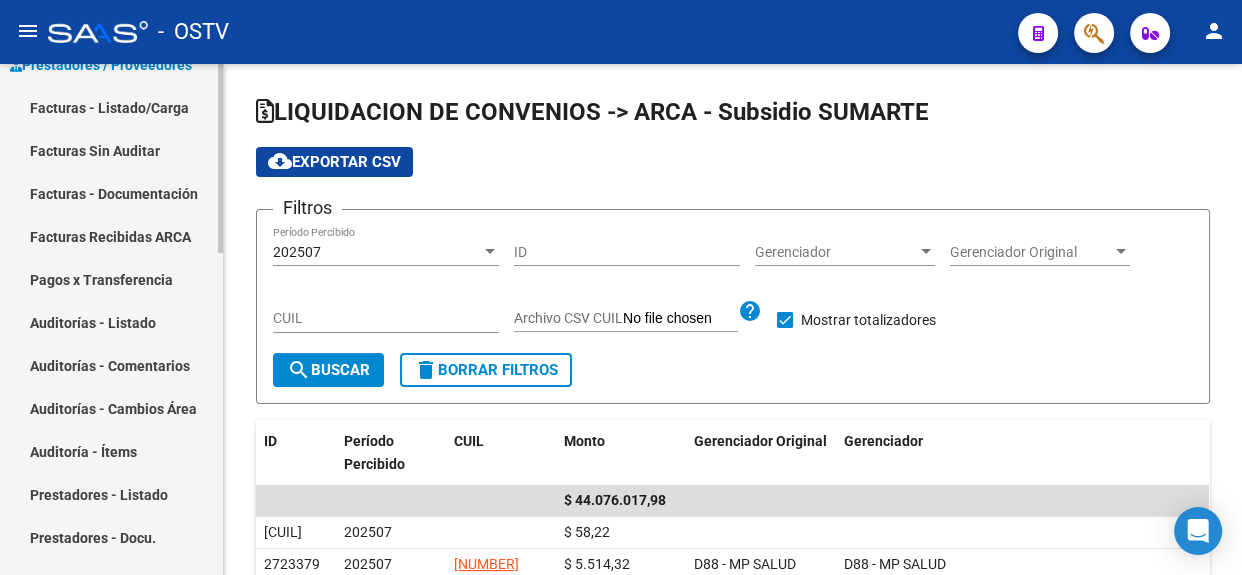 scroll, scrollTop: 343, scrollLeft: 0, axis: vertical 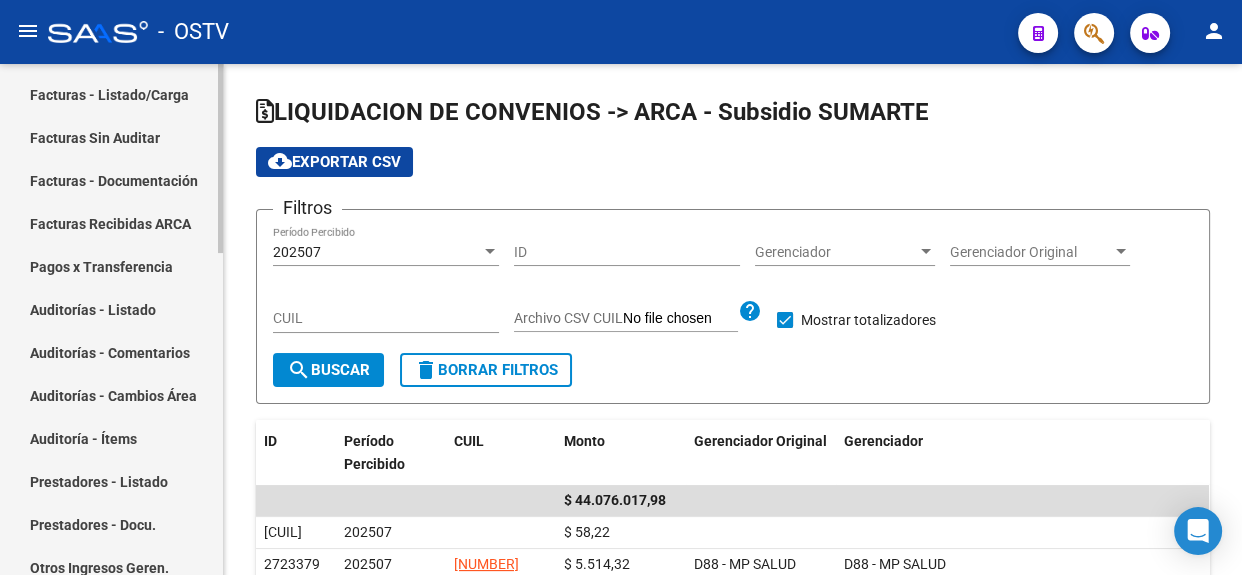 click on "Firma Express     Reportes Tablero de Control Ingresos Percibidos Análisis de todos los conceptos (histórico) Análisis de todos los conceptos detalle (mensual) Apertura de Transferencias Reales (histórico) Análisis Ingresos RG por CUIT (mensual) Imputación de Códigos Ingresos Devengados Análisis Histórico Detalles Transferencias RG sin DDJJ Detalles por CUIL RG Detalles - MT/PD MT morosos Egresos Devengados Comprobantes Recibidos Facturación Apócrifa Auditorías x Área Auditorías x Usuario Ítems de Auditorías x Usuario SUR Expedientes Internos Movimiento de Expte. SSS Padrón Traspasos x O.S. Traspasos x Gerenciador Traspasos x Provincia Nuevos Aportantes Métricas - Padrón SSS Métricas - Crecimiento Población Tesorería Cheques Emitidos Transferencias Bancarias Realizadas    Tesorería Extractos Procesados (csv) Extractos Originales (pdf) Otros Ingresos Cheques Emitidos Pendientes de Depósito Cheques Depositados Histórico Auditorías Confirmadas    Liquidación de Convenios Bancos" at bounding box center (114, 413) 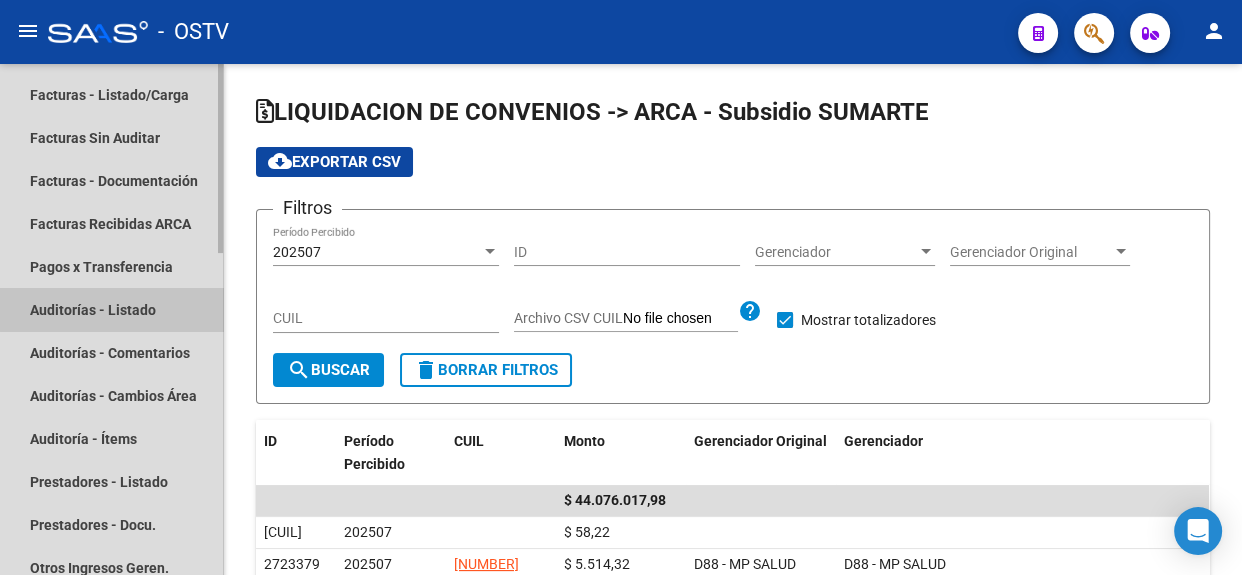 click on "Auditorías - Listado" at bounding box center [111, 309] 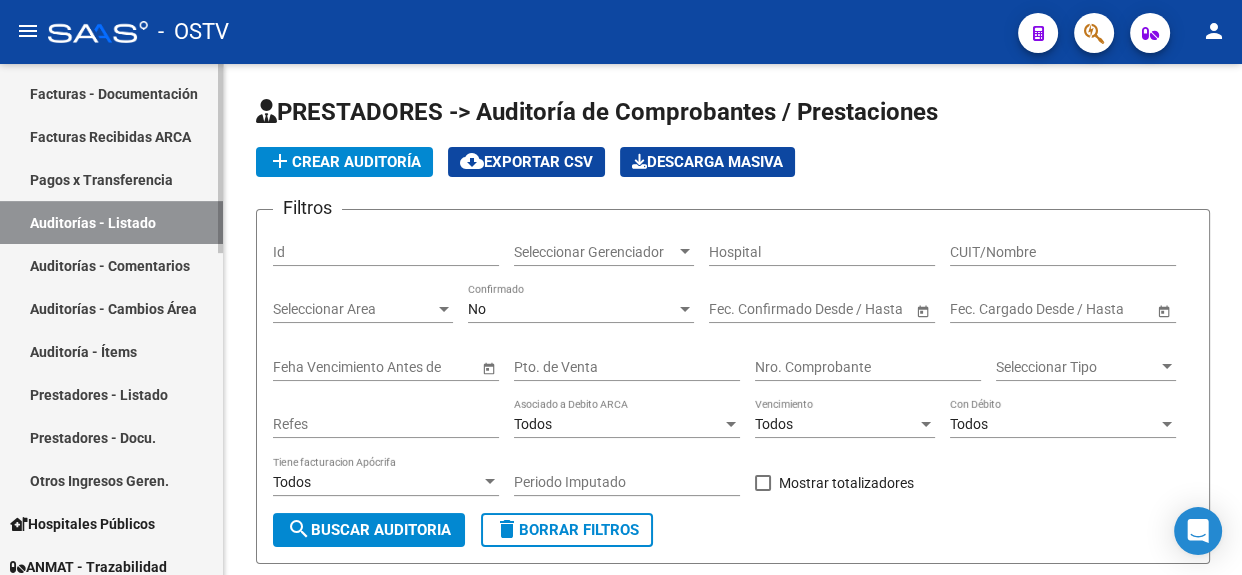 scroll, scrollTop: 432, scrollLeft: 0, axis: vertical 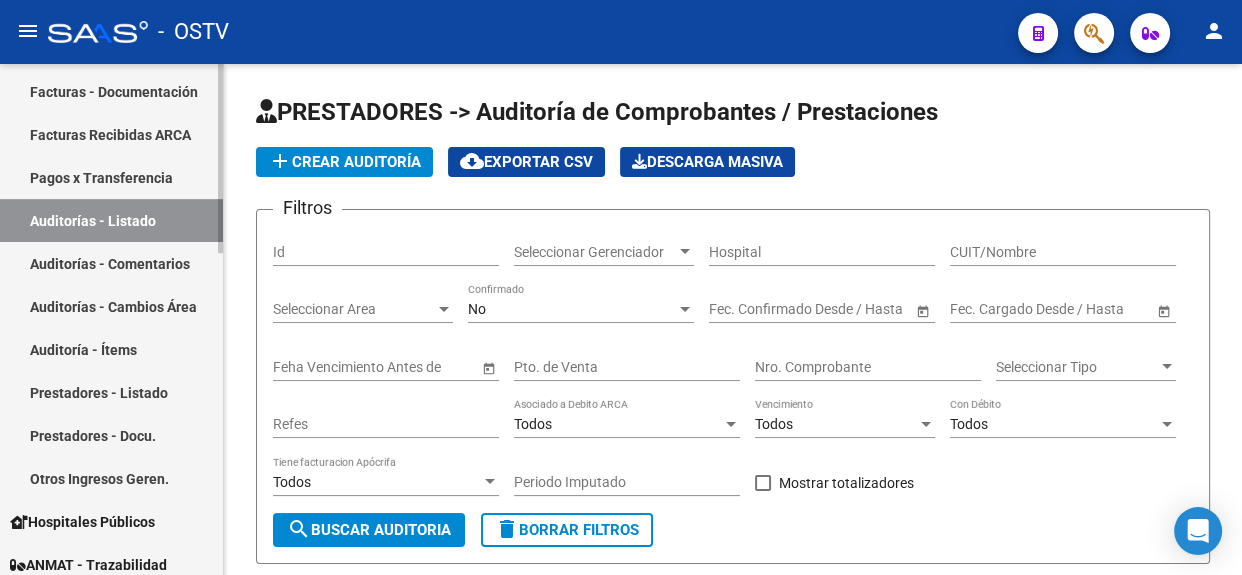 click 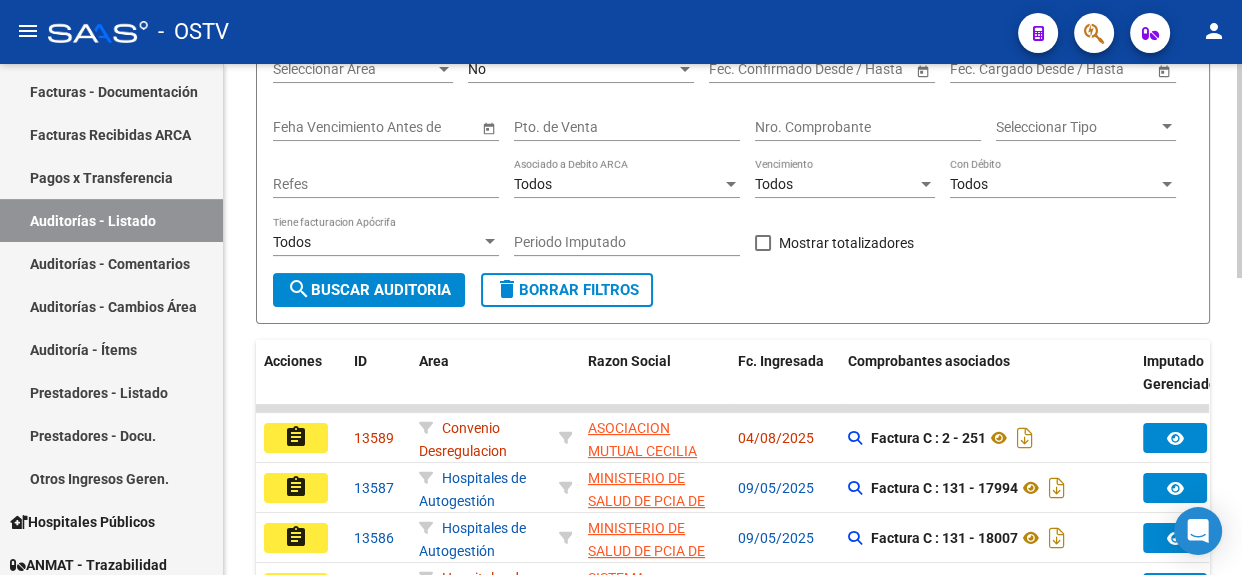 scroll, scrollTop: 239, scrollLeft: 0, axis: vertical 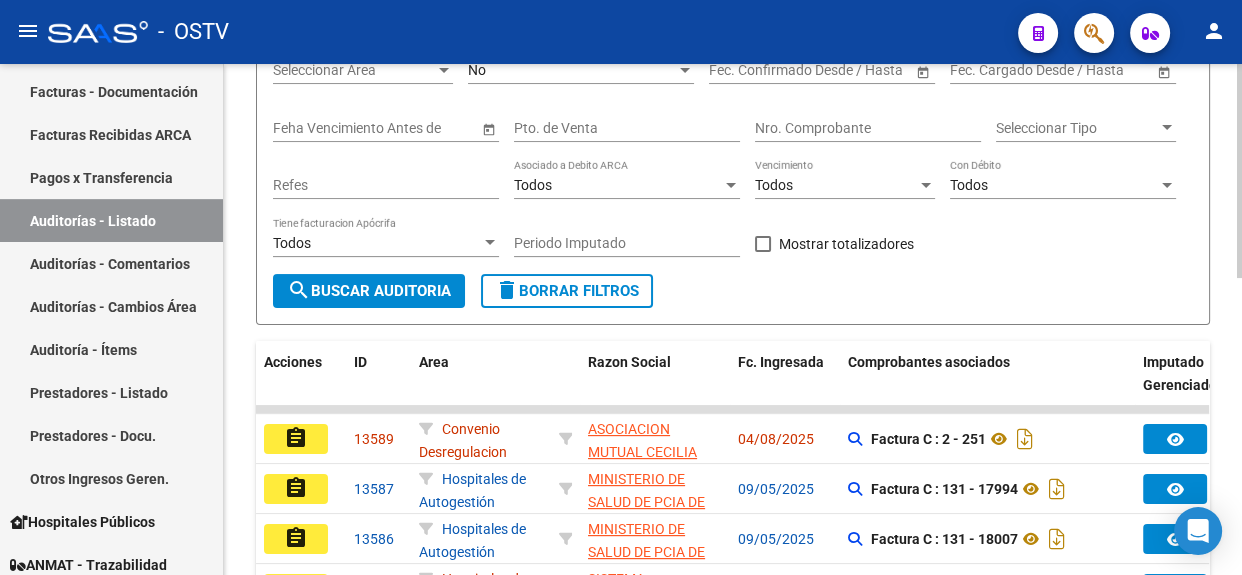 click 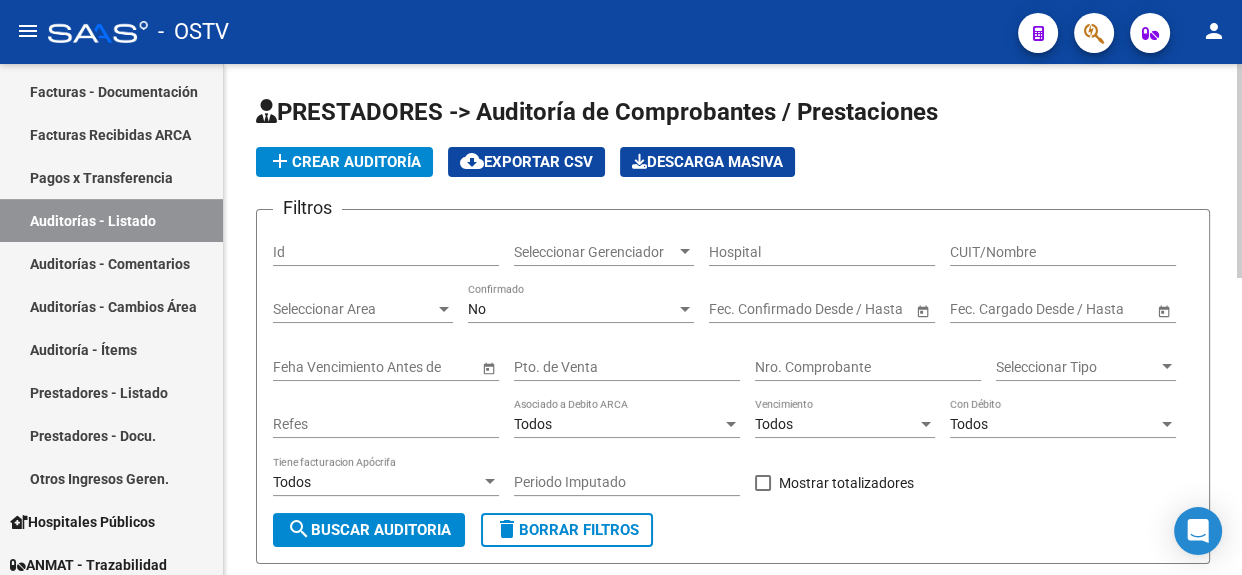 click 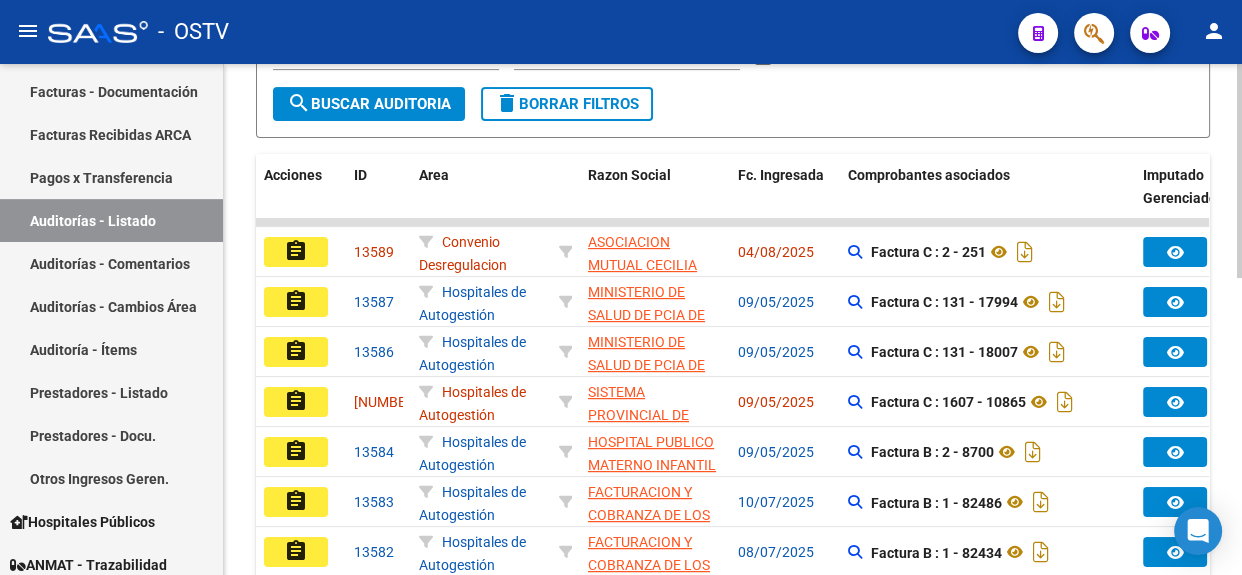 scroll, scrollTop: 432, scrollLeft: 0, axis: vertical 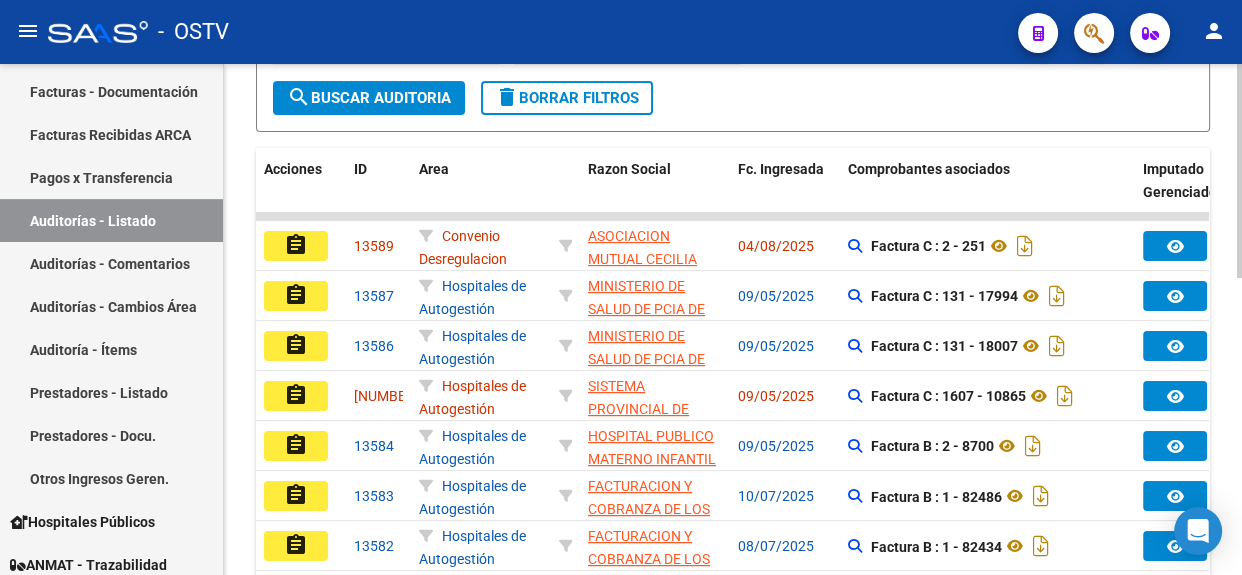 click on "PRESTADORES -> Auditoría de Comprobantes / Prestaciones add  Crear Auditoría
cloud_download  Exportar CSV   Descarga Masiva
Filtros Id Seleccionar Gerenciador Seleccionar Gerenciador Hospital CUIT/Nombre Seleccionar Area Seleccionar Area No Confirmado Start date – End date Fec. Confirmado Desde / Hasta Start date – End date Fec. Cargado Desde / Hasta Feha Vencimiento Antes de Pto. de Venta Nro. Comprobante Seleccionar Tipo Seleccionar Tipo Refes Todos Asociado a Debito ARCA Todos Vencimiento Todos Con Débito Todos Tiene facturacion Apócrifa Periodo Imputado    Mostrar totalizadores search  Buscar Auditoria  delete  Borrar Filtros  Acciones ID Area Razon Social Fc. Ingresada Comprobantes asociados Imputado Gerenciador Importe Aprobado Importe Debitado Importe Comprobantes Vencimiento FC Creado Usuario Confirmado Por Comentario Vencimiento Auditoría Auditoría externa creada Período Imputado Fecha Debitado x ARCA Monto Debitado x ARCA assignment 13589      Convenio Desregulacion   - 30695518354" 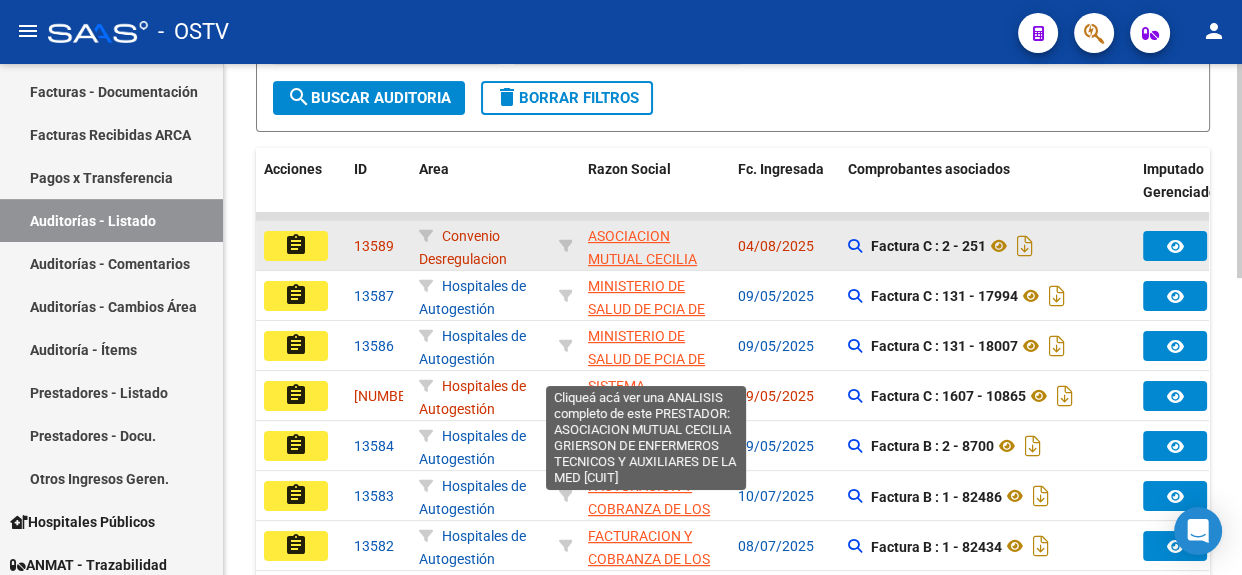 click on "ASOCIACION MUTUAL CECILIA GRIERSON DE ENFERMEROS TECNICOS Y AUXILIARES DE LA MED" 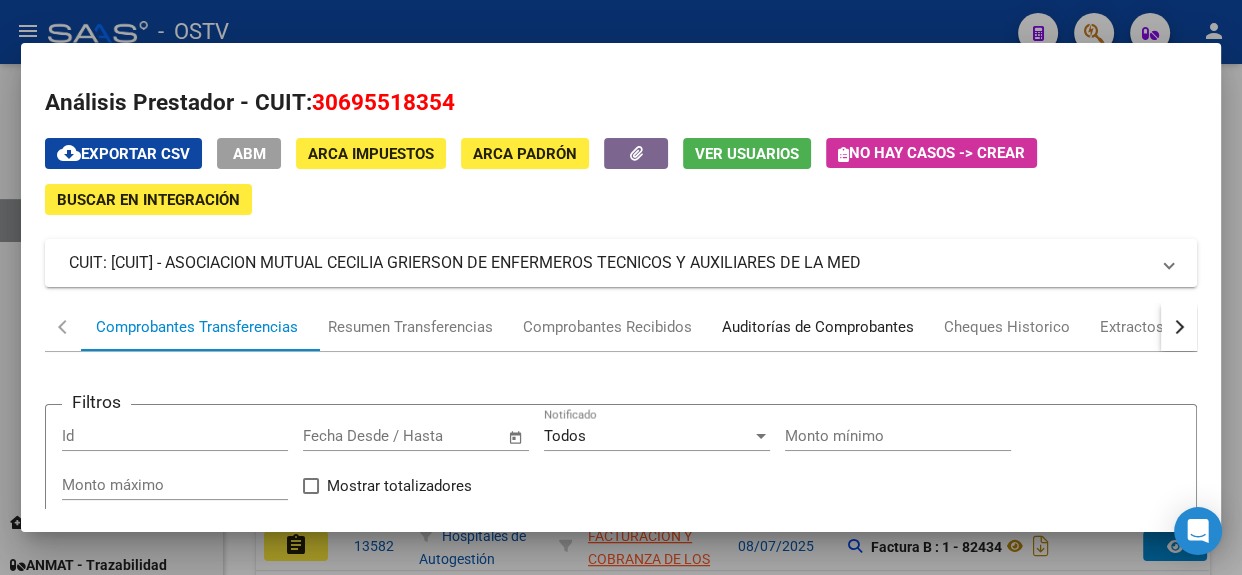 click on "Auditorías de Comprobantes" at bounding box center (818, 327) 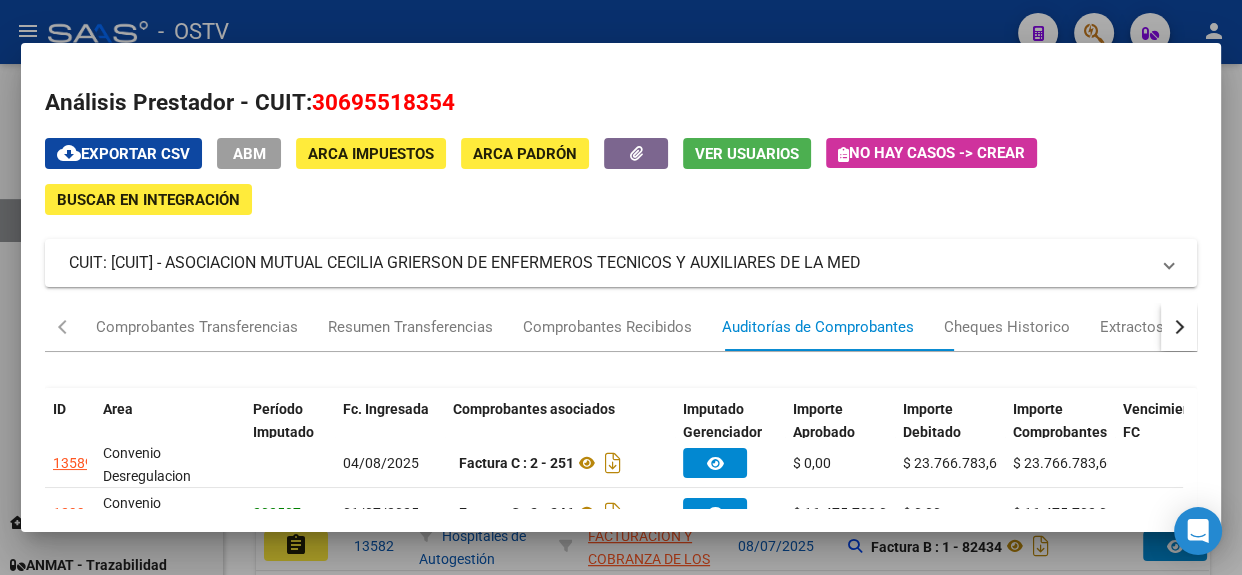 scroll, scrollTop: 205, scrollLeft: 0, axis: vertical 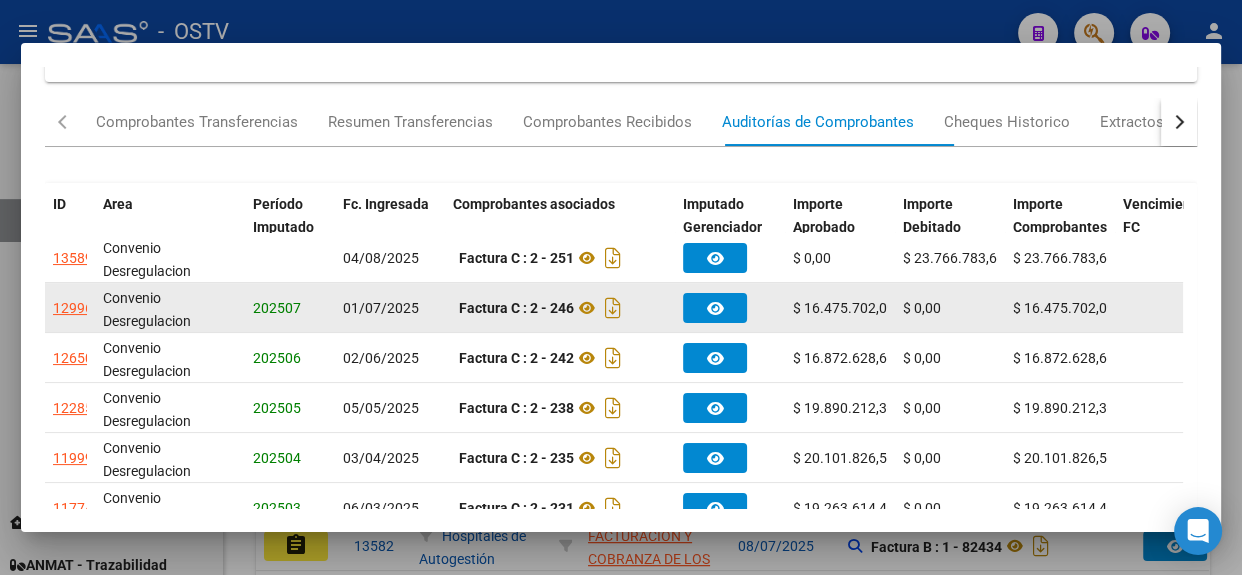 click on "12996" 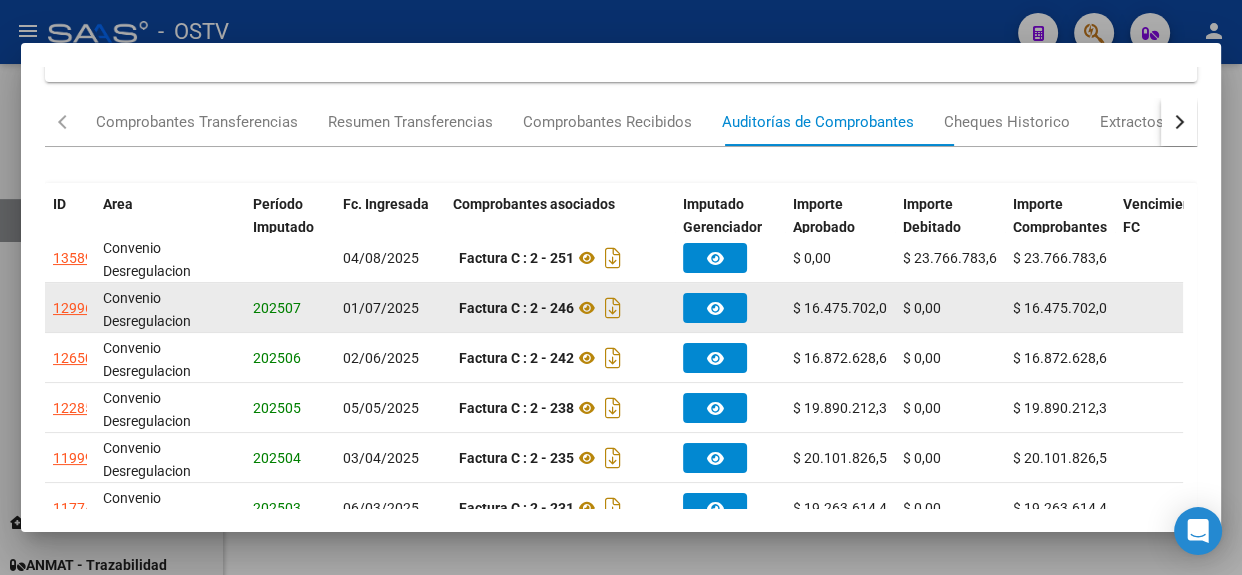 scroll, scrollTop: 0, scrollLeft: 0, axis: both 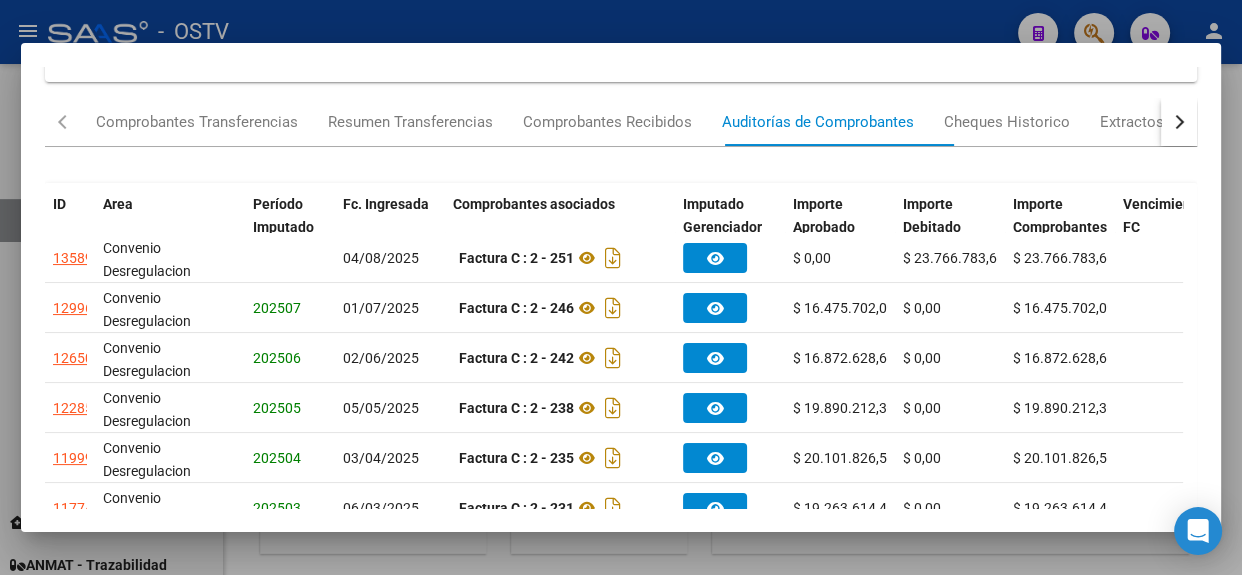 click at bounding box center (621, 287) 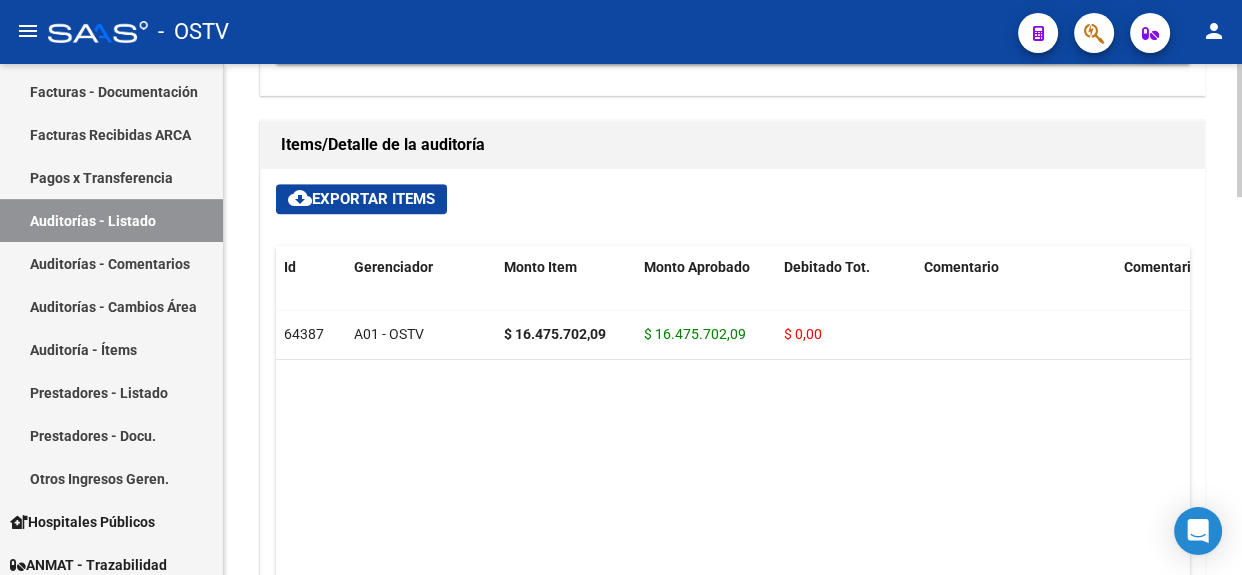 scroll, scrollTop: 1240, scrollLeft: 0, axis: vertical 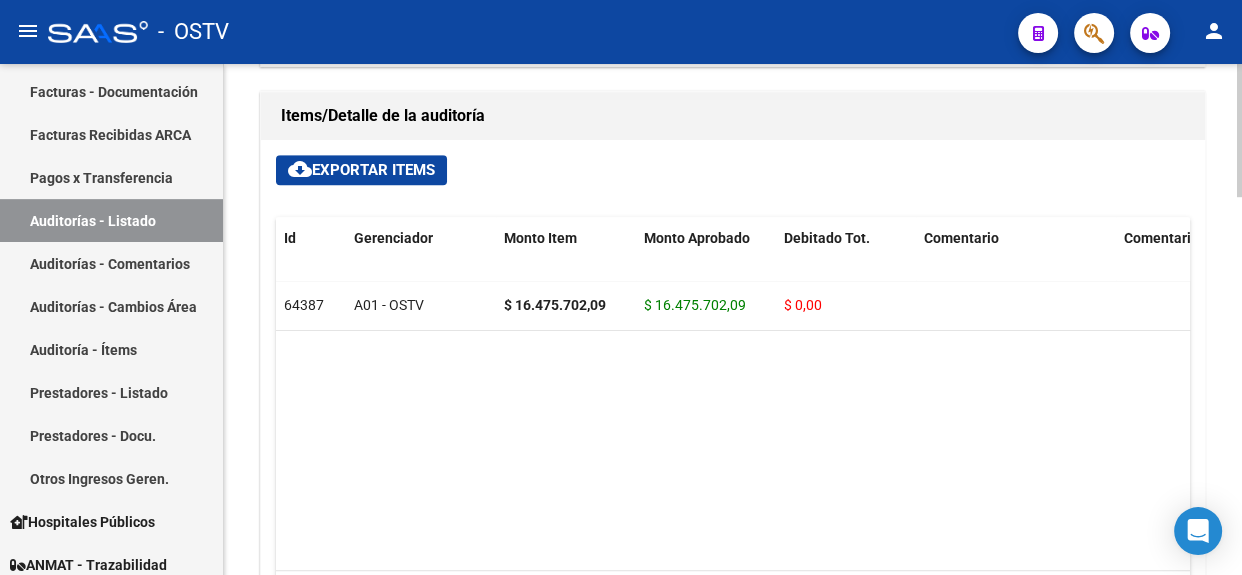 click 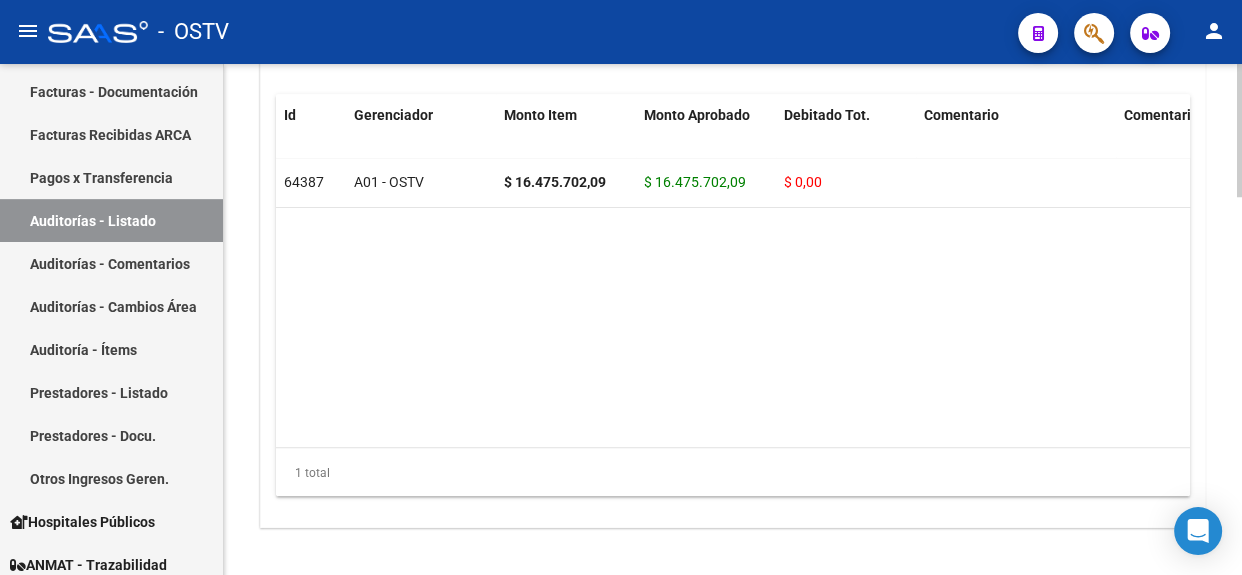 scroll, scrollTop: 1385, scrollLeft: 0, axis: vertical 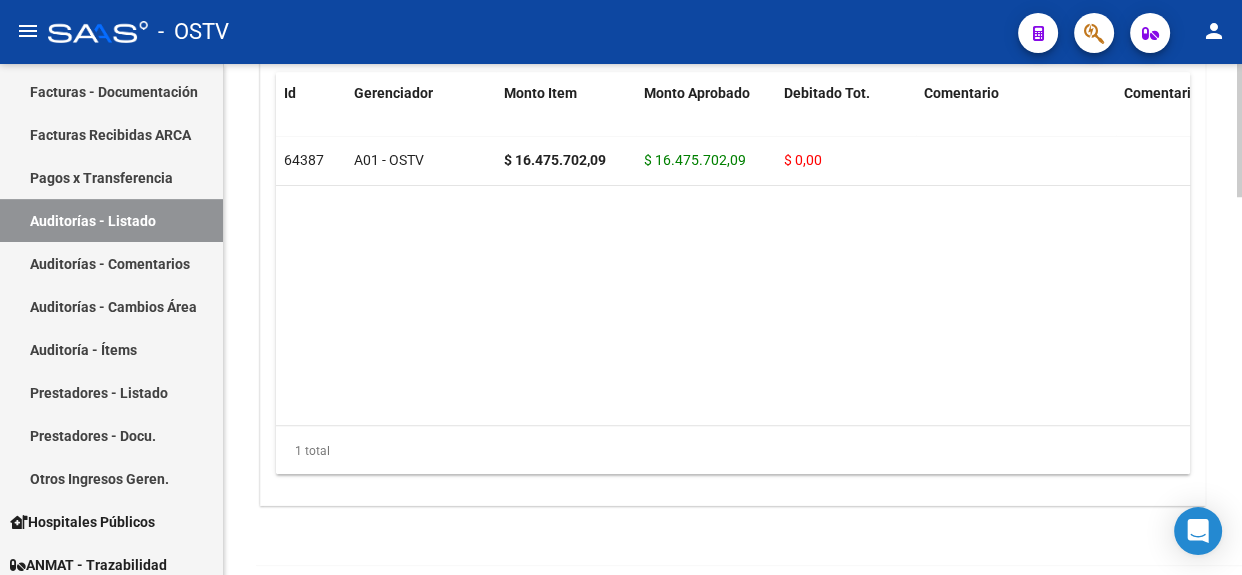 click on "arrow_back Editar 12996    cloud_download  Generar informe  Sin Fecha de Vencimiento  Totales Auditoría Total Comprobantes:  $ 16.475.702,09 Total Items Auditados:  $ 16.475.702,09 Falta Identificar:   $ 0,00 Items Auditados Total Aprobado: $ 16.475.702,09 Total Debitado: $ 0,00 Totales Aprobado - Imputado x Gerenciador Gerenciador Total A01 - OSTV  $ 16.475.702,09 Información del área  Area * Convenio Desregulacion Seleccionar area Periodo Imputado    202507 Ingresar el Periodo  COMENTARIO : Cerrada Comprobantes Asociados a la Auditoría cloud_download  Exportar Comprobantes  ID CAE Facturado x Orden De Razon Social CPBT Monto Fecha Cpbt Fecha Recibido Doc Respaldatoria Expte. Interno Creado Usuario $ 16.475.702,09 19987  A02 - MUTUAL CECILIA GRIERSON (SMP Salud) ASOCIACION MUTUAL CECILIA GRIERSON DE ENFERMEROS TECNICOS Y AUXILIARES DE LA MED  Factura C: 2 - 246  $ 16.475.702,09 01/07/2025 01/07/2025 01/07/2025 Laura Alvarez - lalvarez@smpsalud.com.ar Items/Detalle de la auditoría cloud_download" 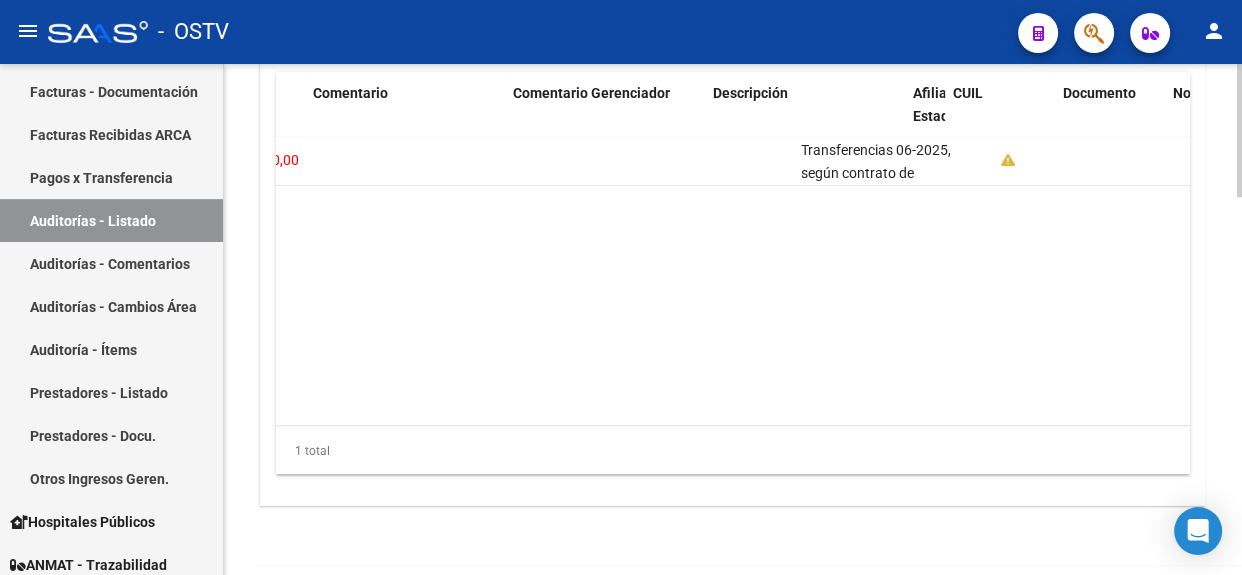 scroll, scrollTop: 0, scrollLeft: 688, axis: horizontal 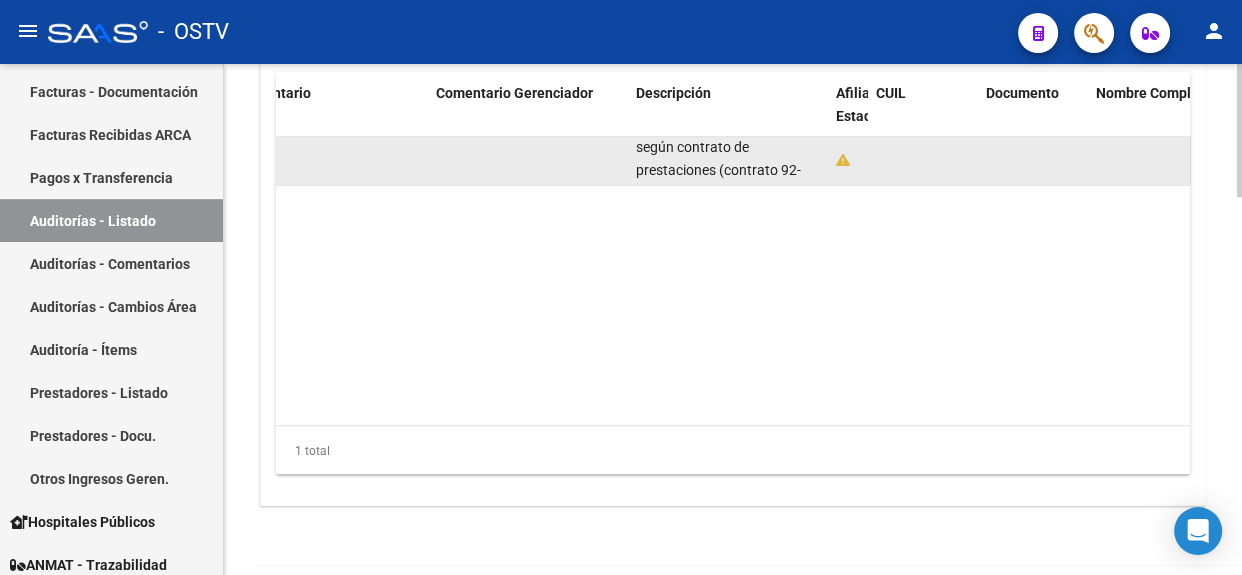 drag, startPoint x: 638, startPoint y: 147, endPoint x: 742, endPoint y: 160, distance: 104.80935 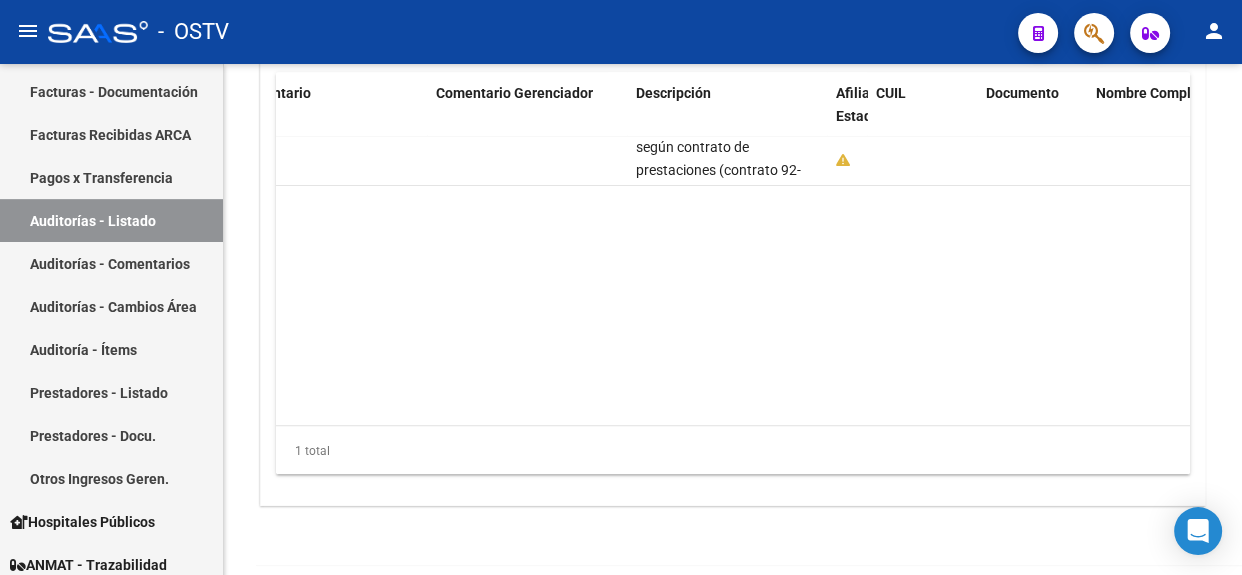 click 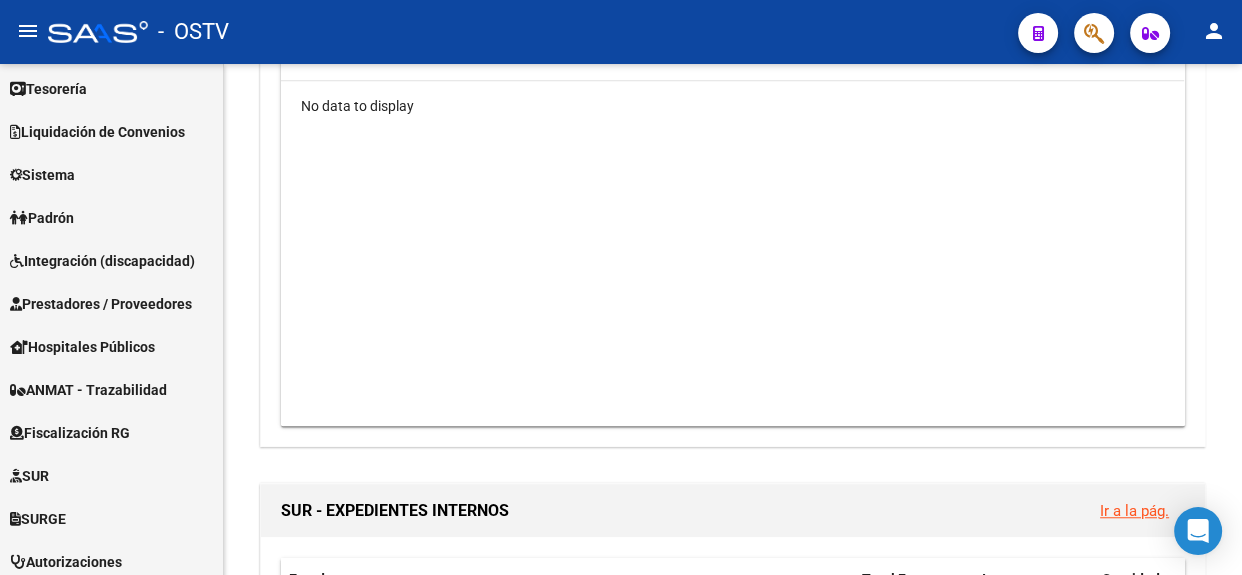 scroll, scrollTop: 656, scrollLeft: 0, axis: vertical 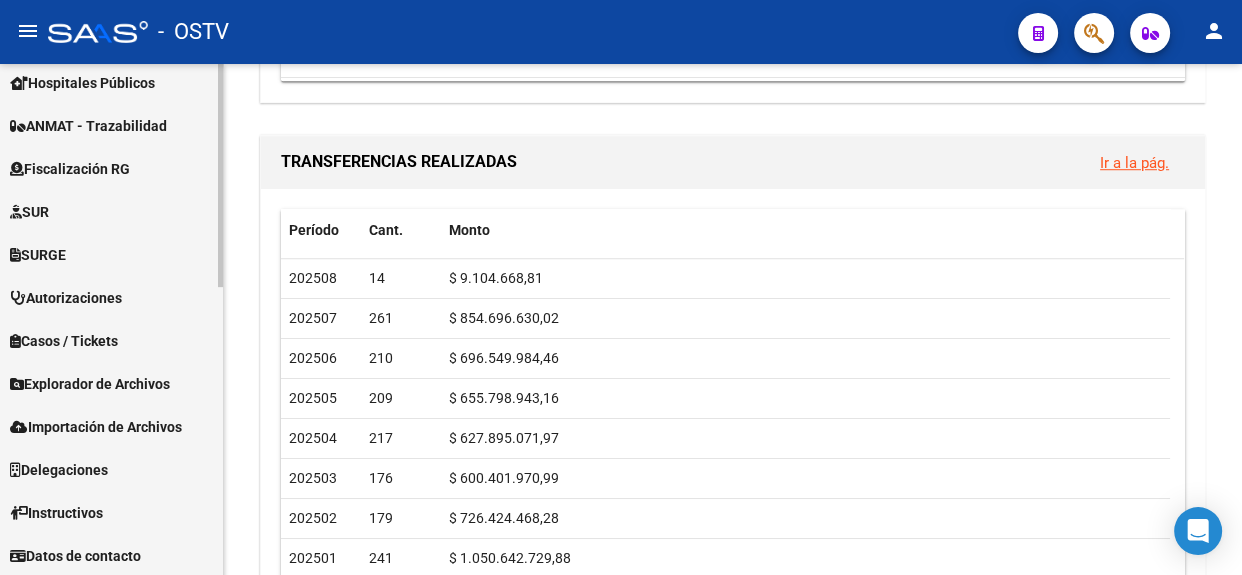 click 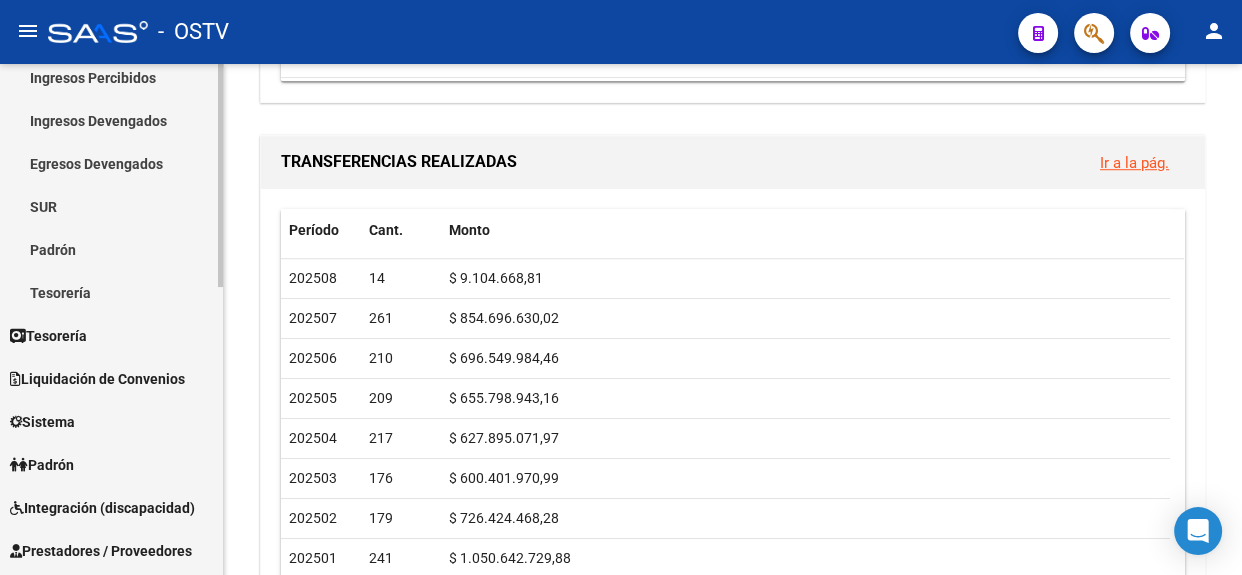 scroll, scrollTop: 0, scrollLeft: 0, axis: both 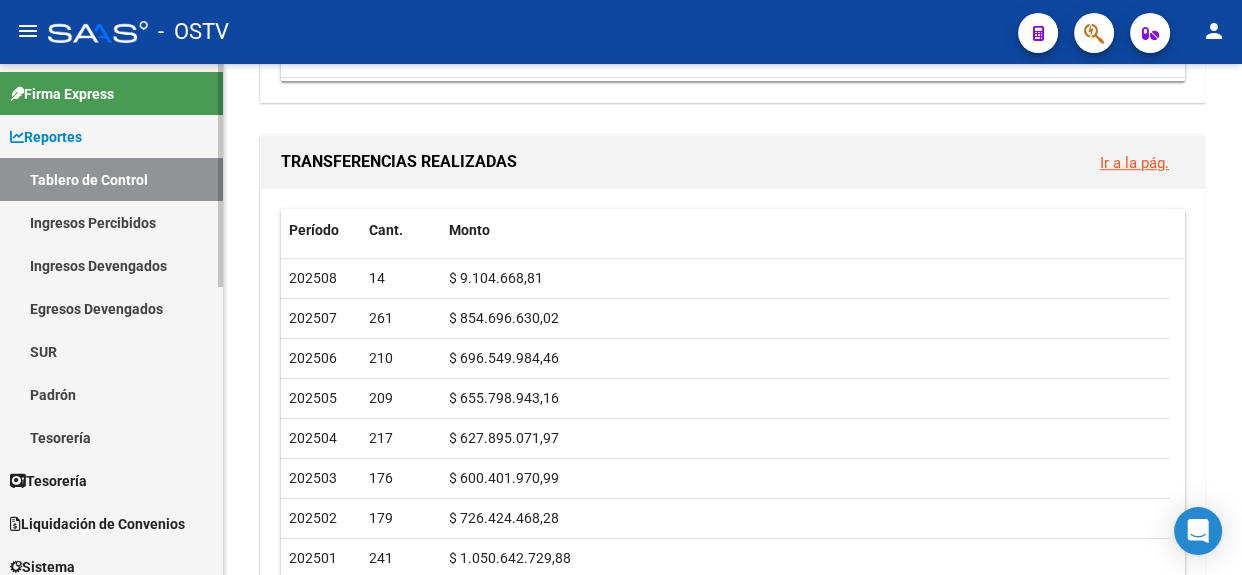 click 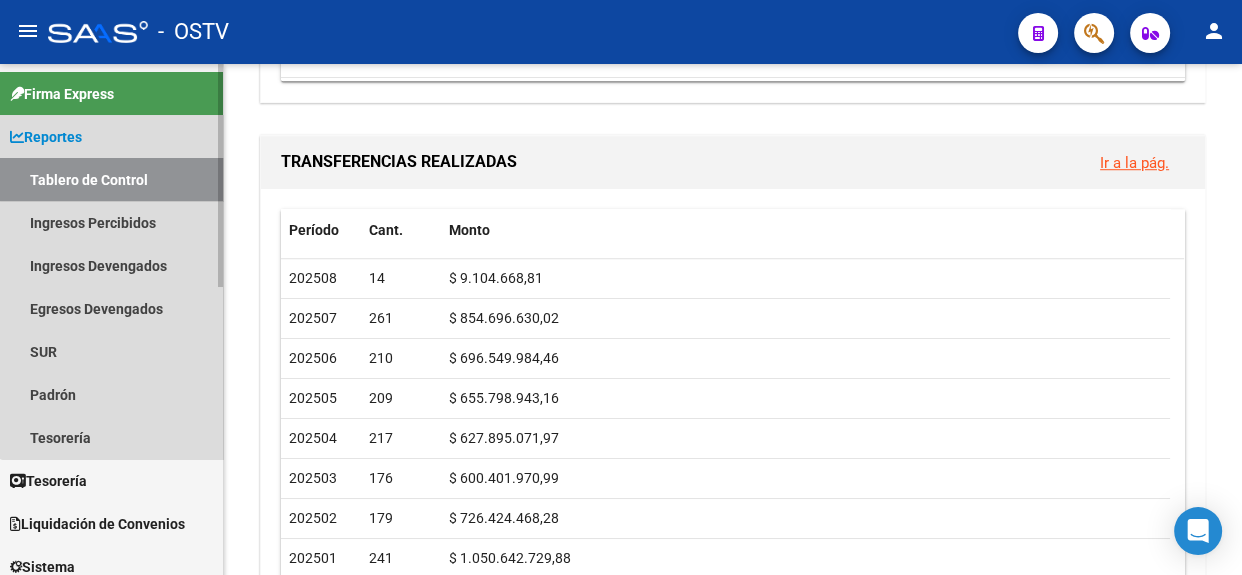 click on "Tablero de Control" at bounding box center (111, 179) 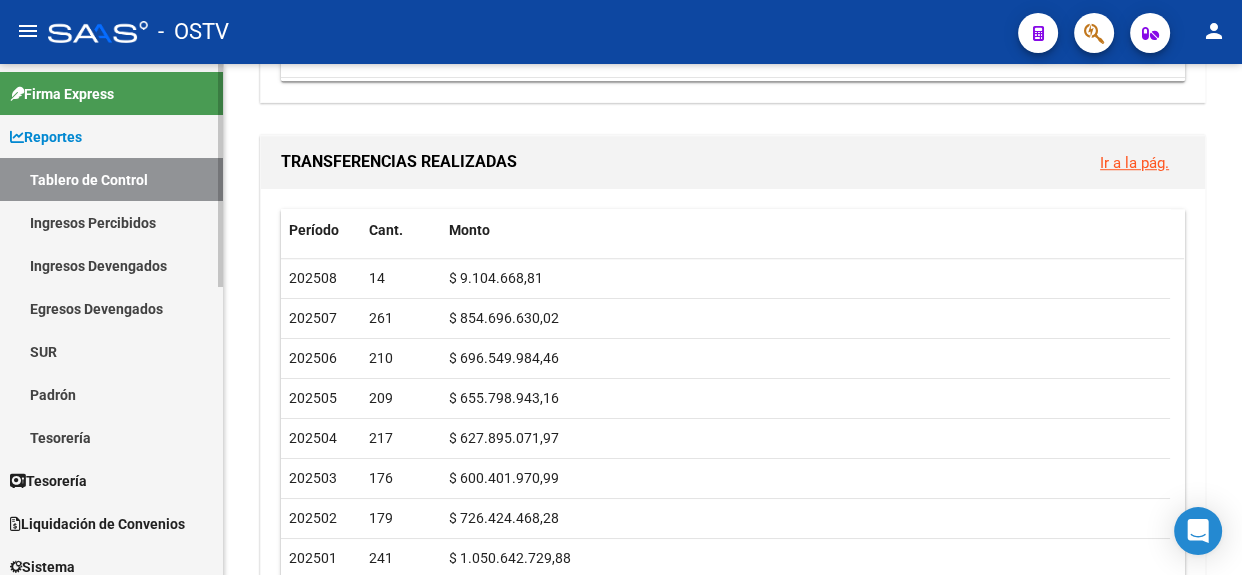 click on "Reportes" at bounding box center (111, 136) 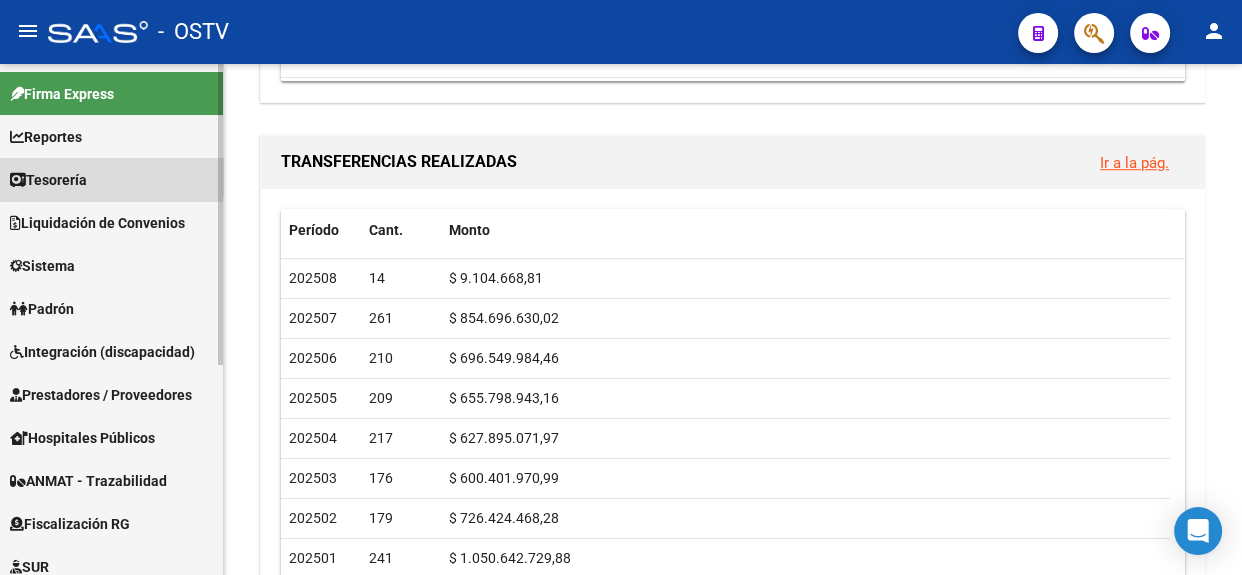 click on "Tesorería" at bounding box center (48, 180) 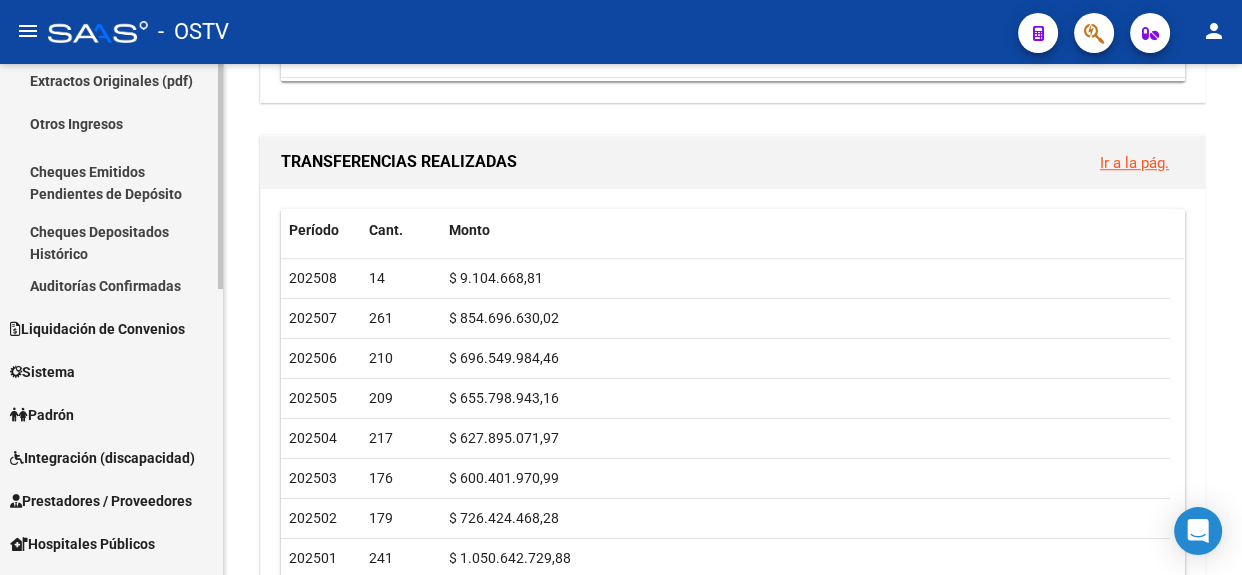 scroll, scrollTop: 201, scrollLeft: 0, axis: vertical 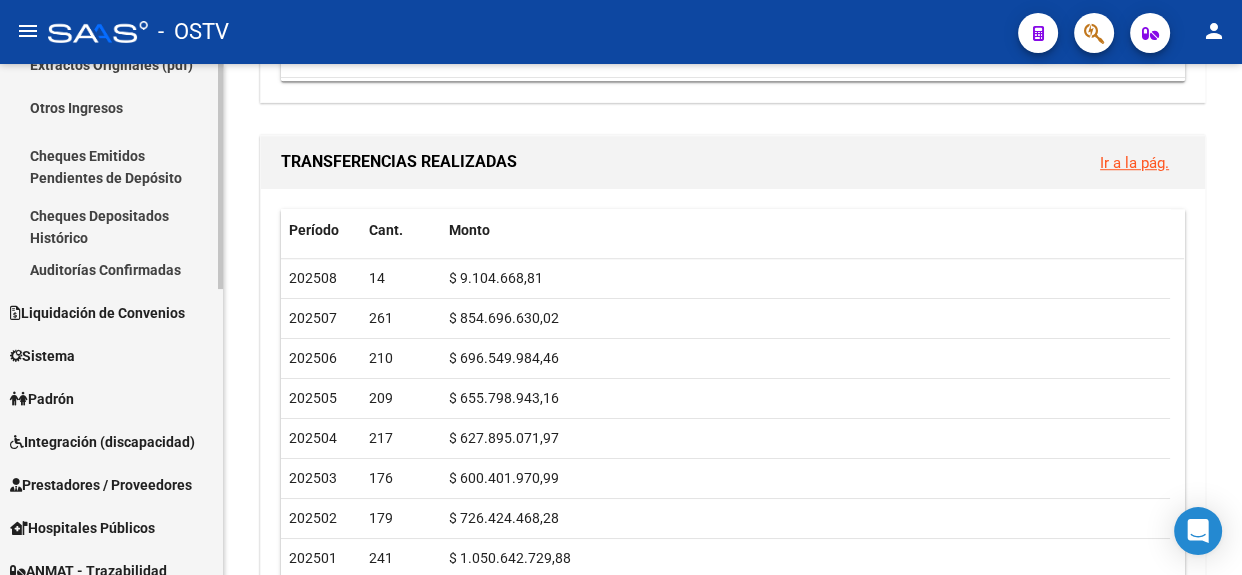 click on "Firma Express     Reportes Tablero de Control Ingresos Percibidos Análisis de todos los conceptos (histórico) Análisis de todos los conceptos detalle (mensual) Apertura de Transferencias Reales (histórico) Análisis Ingresos RG por CUIT (mensual) Imputación de Códigos Ingresos Devengados Análisis Histórico Detalles Transferencias RG sin DDJJ Detalles por CUIL RG Detalles - MT/PD MT morosos Egresos Devengados Comprobantes Recibidos Facturación Apócrifa Auditorías x Área Auditorías x Usuario Ítems de Auditorías x Usuario SUR Expedientes Internos Movimiento de Expte. SSS Padrón Traspasos x O.S. Traspasos x Gerenciador Traspasos x Provincia Nuevos Aportantes Métricas - Padrón SSS Métricas - Crecimiento Población Tesorería Cheques Emitidos Transferencias Bancarias Realizadas    Tesorería Extractos Procesados (csv) Extractos Originales (pdf) Otros Ingresos Cheques Emitidos Pendientes de Depósito Cheques Depositados Histórico Auditorías Confirmadas    Liquidación de Convenios Bancos" 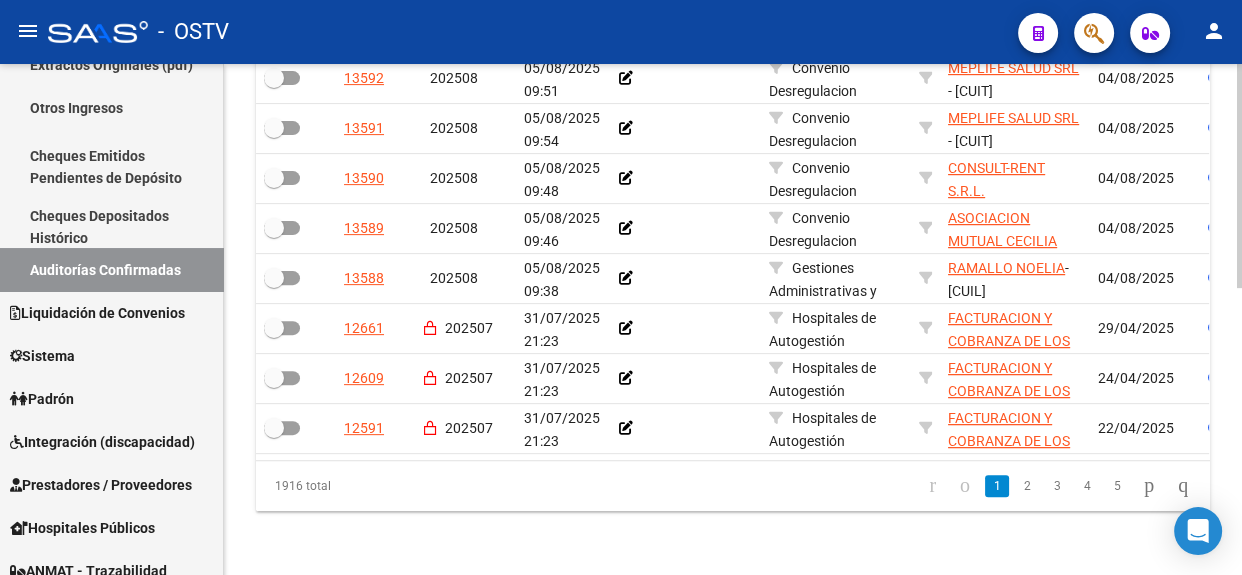 click 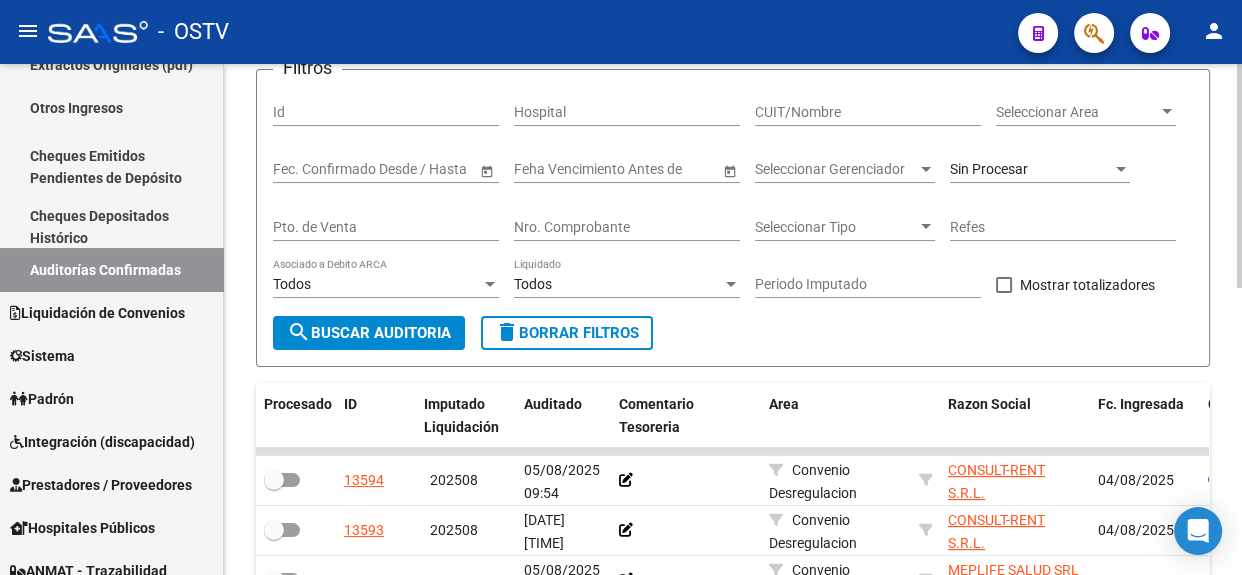 click 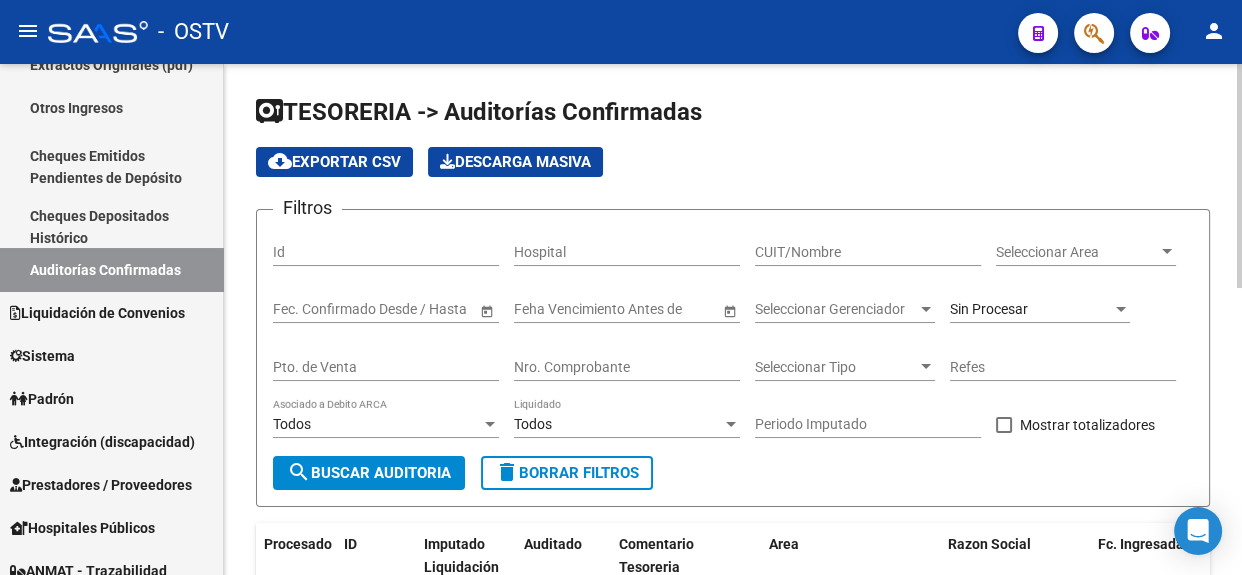 click on "Start date – End date" at bounding box center [374, 309] 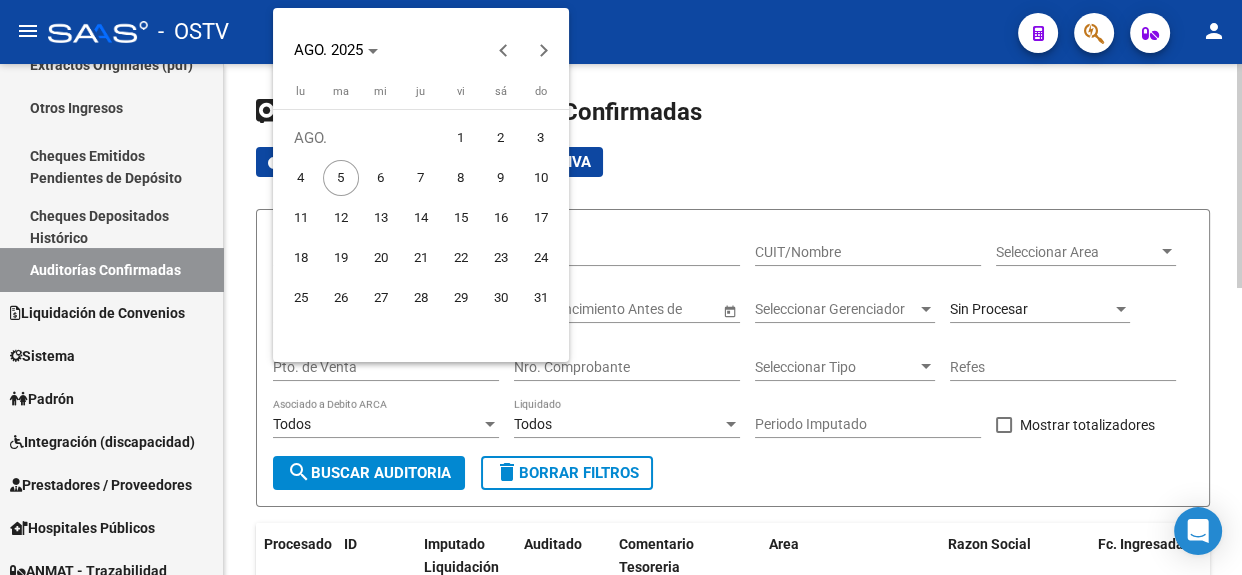 click on "29" at bounding box center (461, 298) 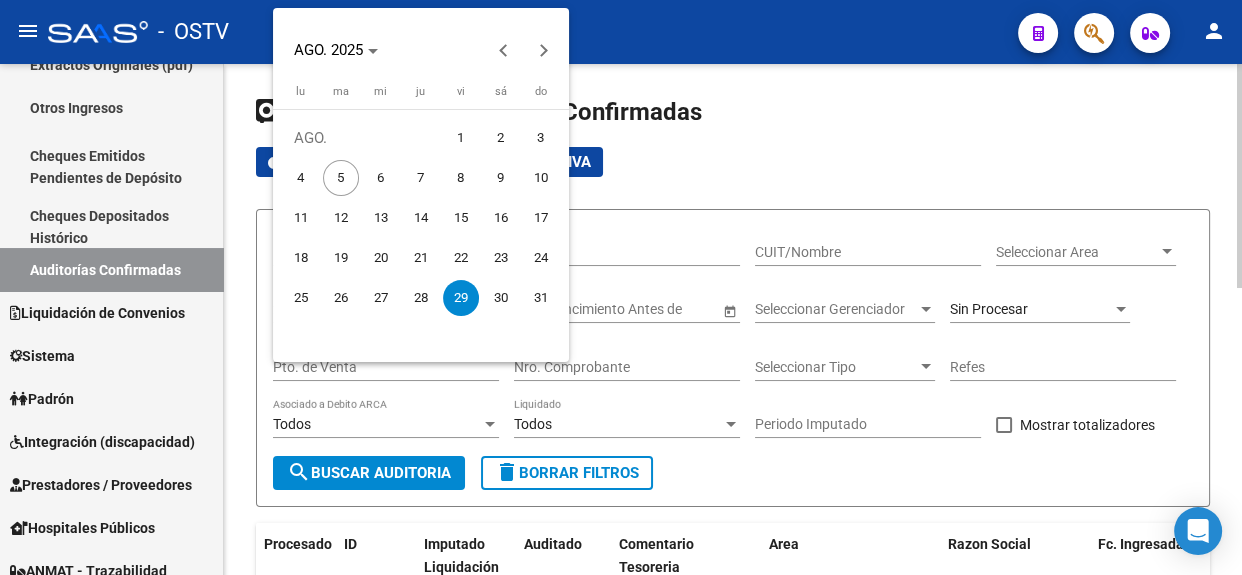 click on "29" at bounding box center (461, 298) 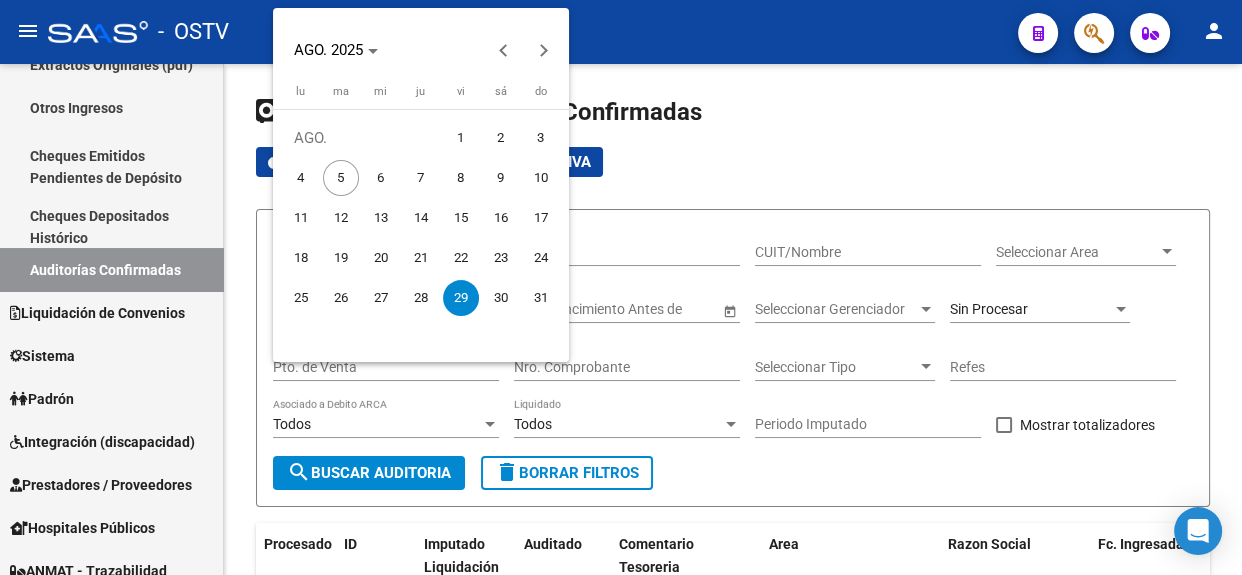 type on "29/8/2025" 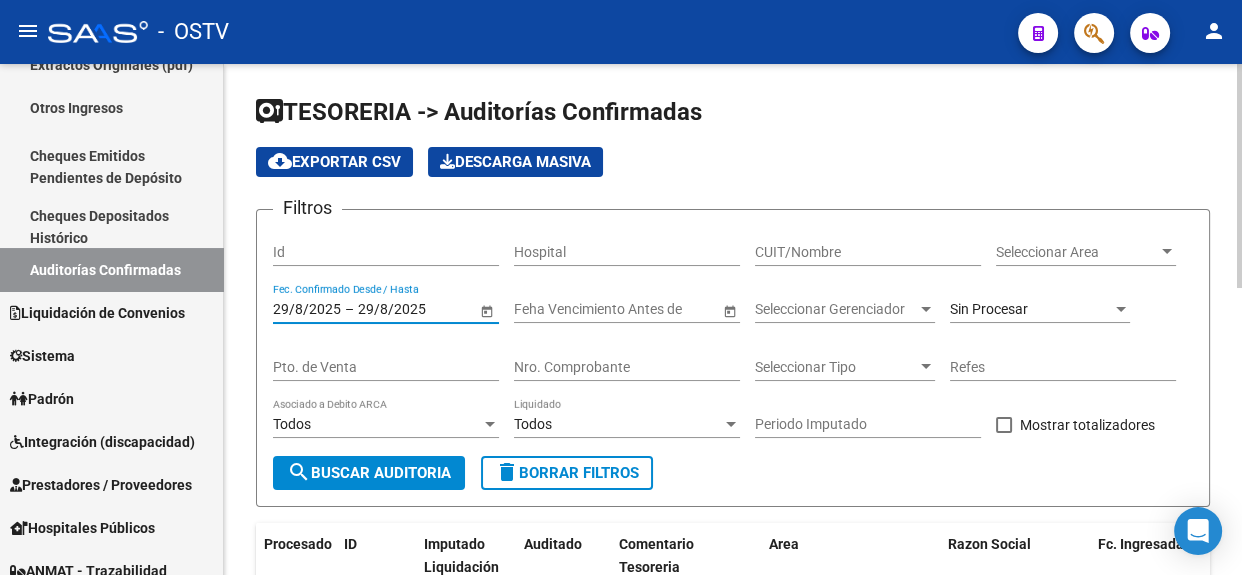 click on "29/8/2025" at bounding box center (407, 309) 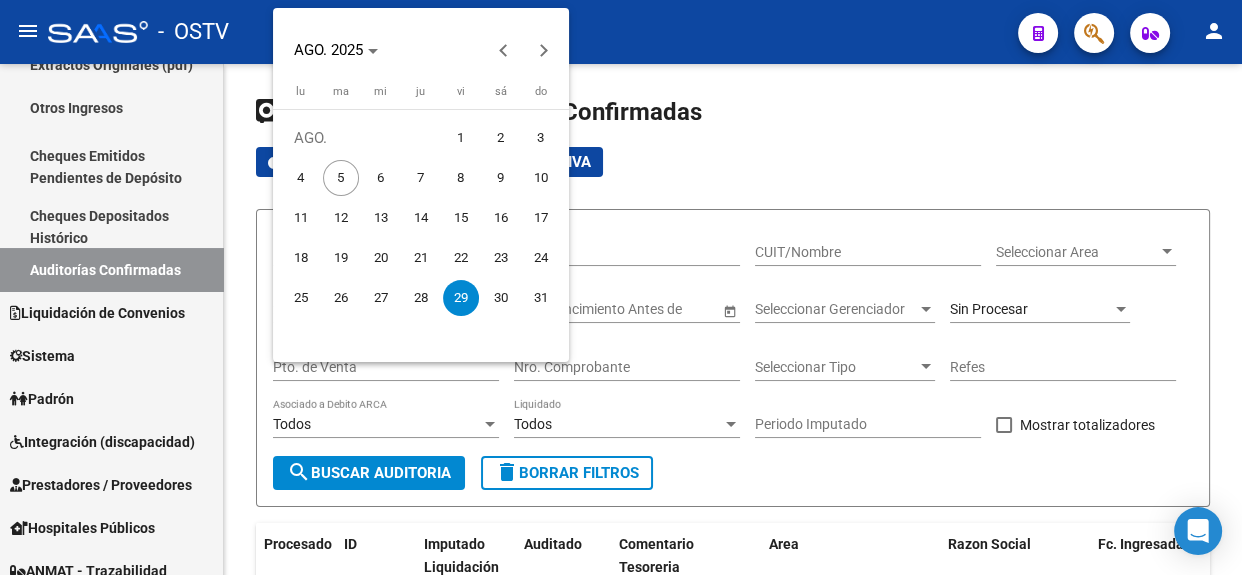 click on "5" at bounding box center (341, 178) 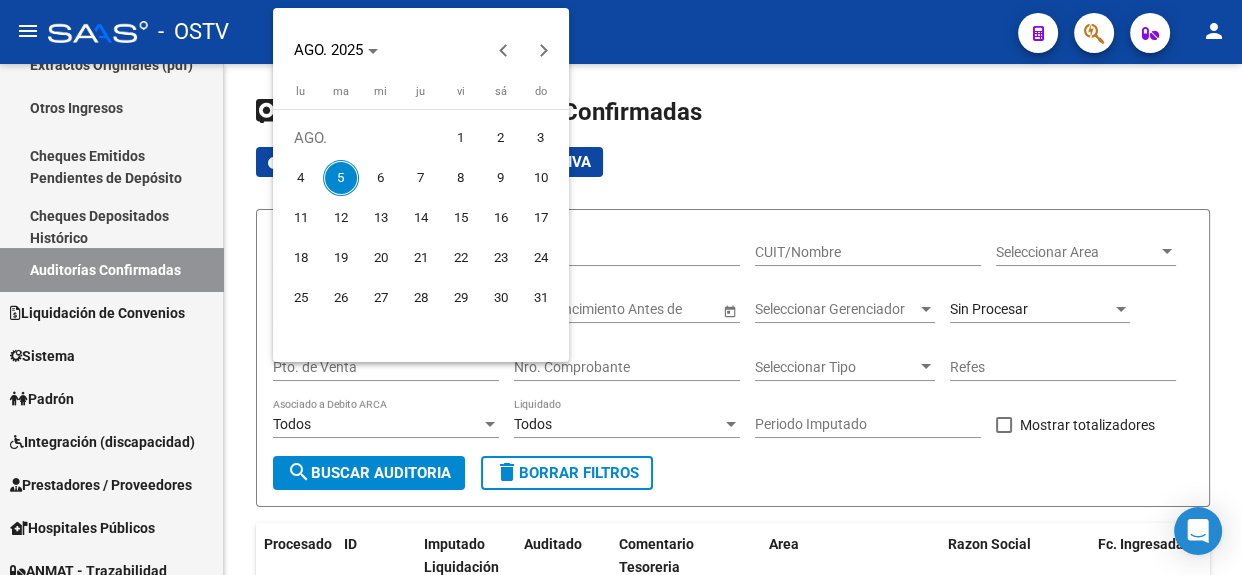 click on "5" at bounding box center (341, 178) 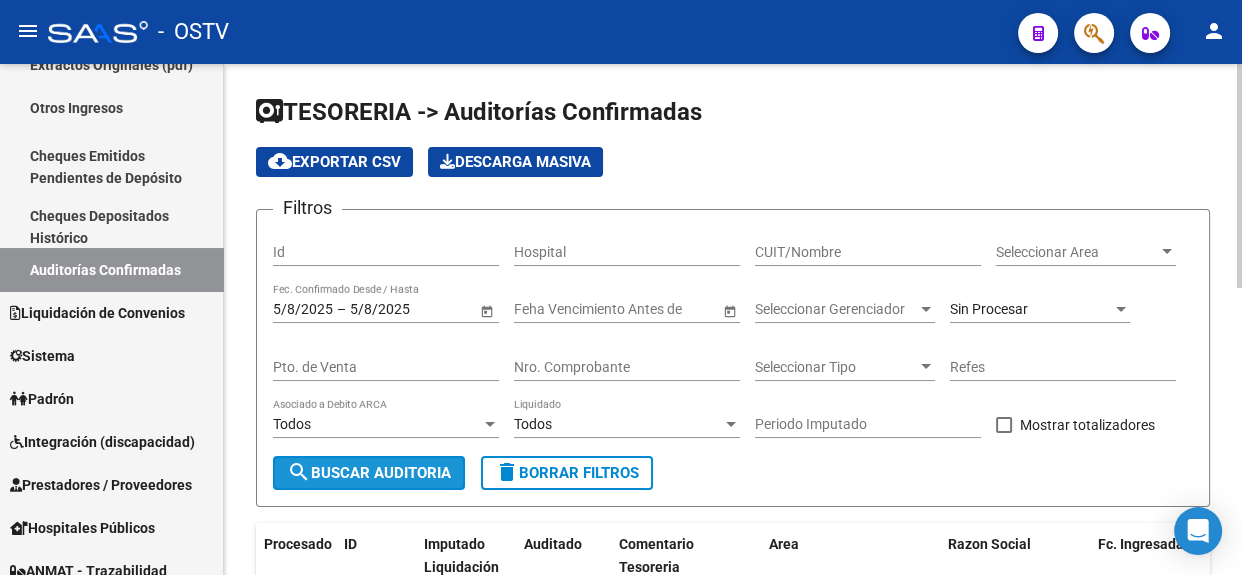 click on "search  Buscar Auditoria" 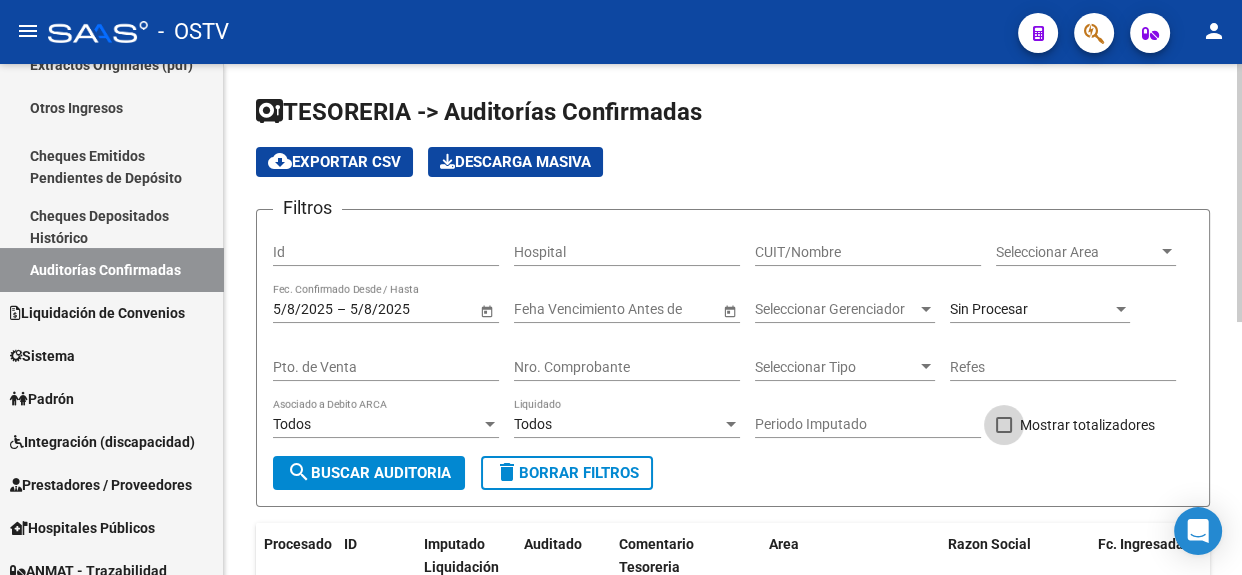 click at bounding box center (1004, 425) 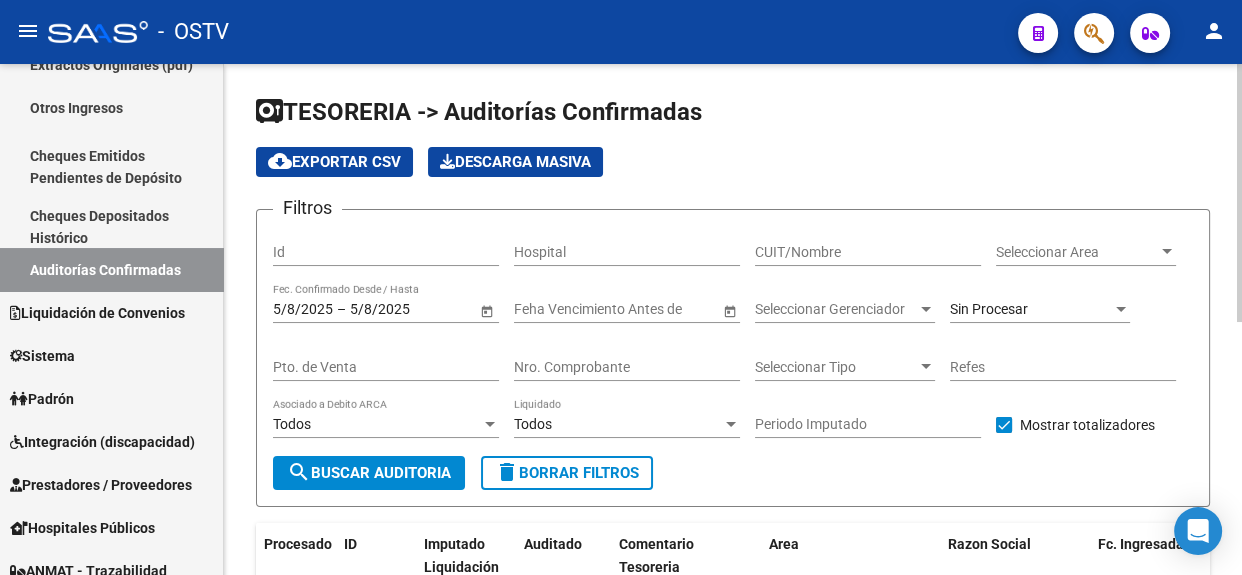 scroll, scrollTop: 502, scrollLeft: 0, axis: vertical 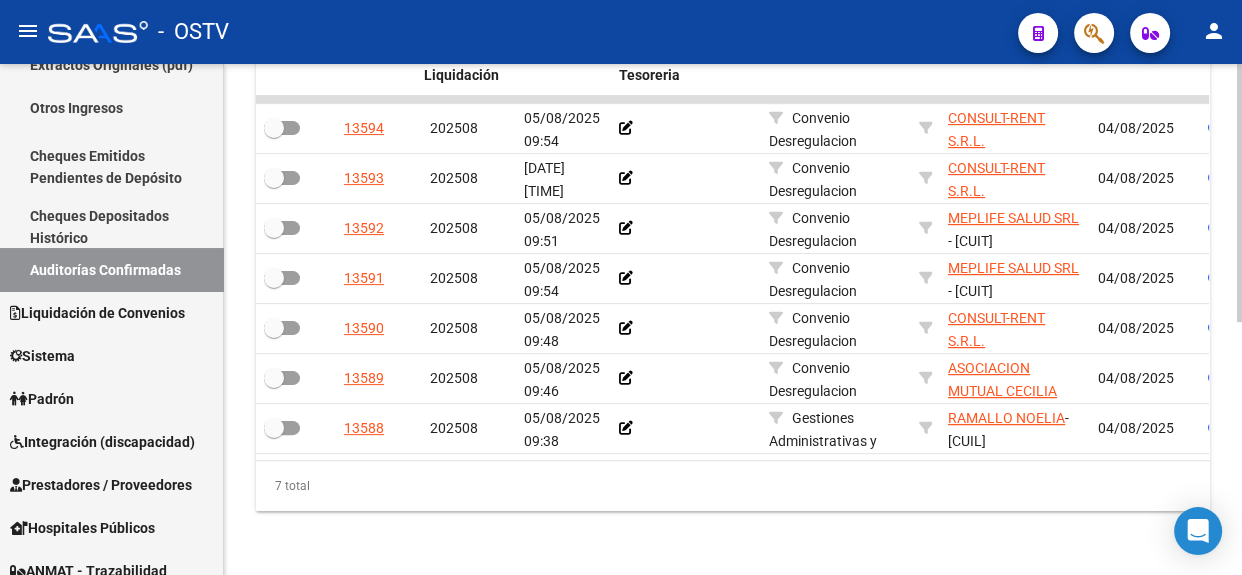 click 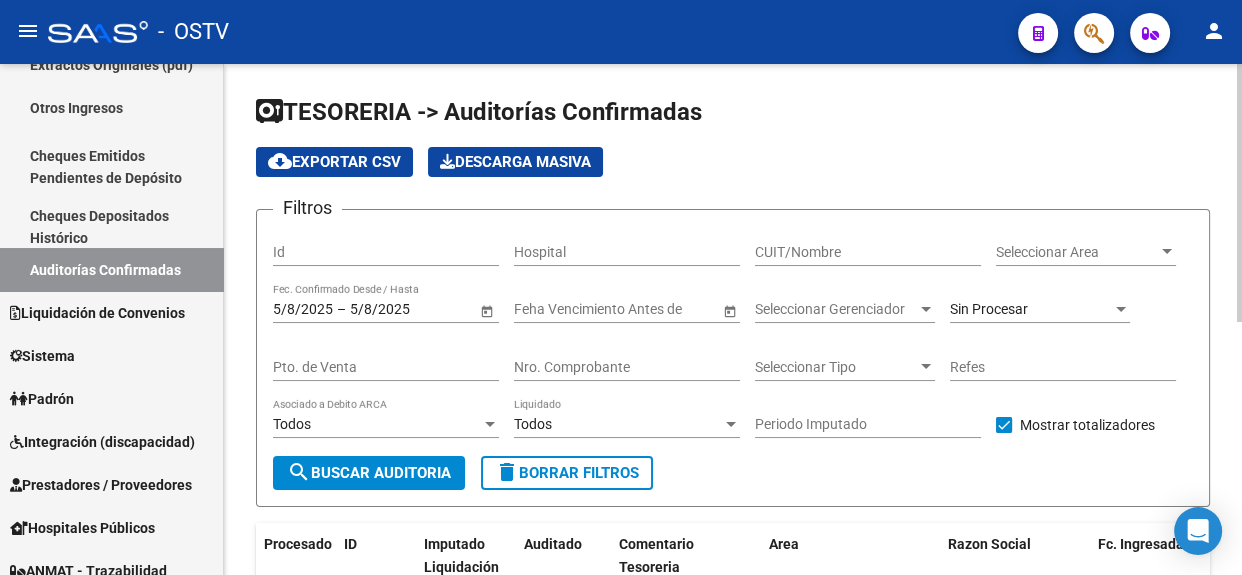 click 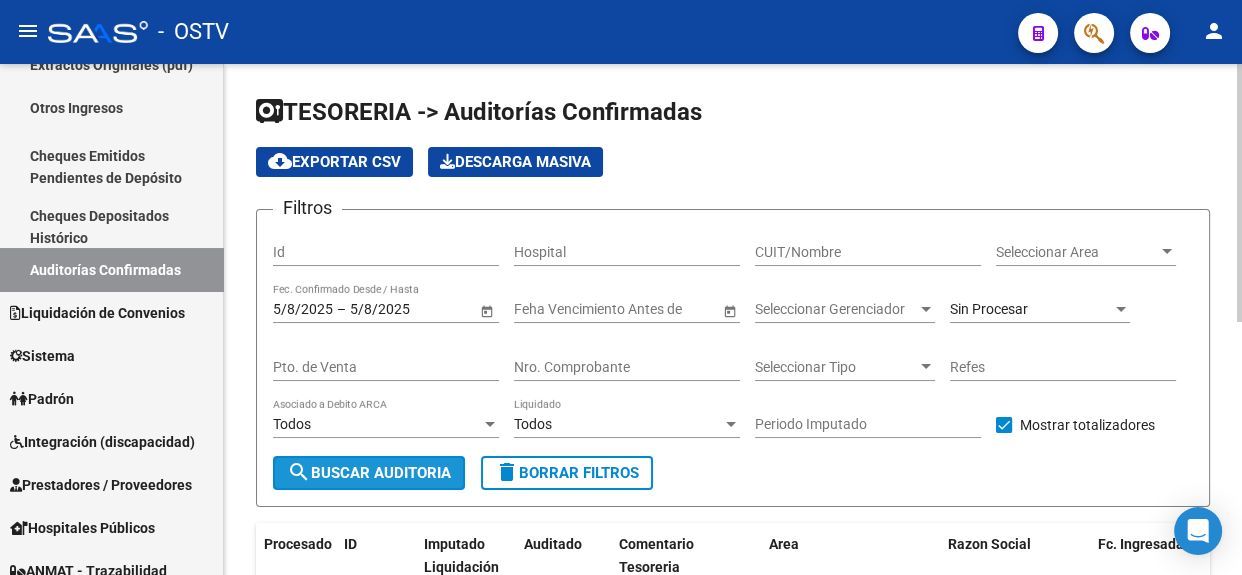 click on "search  Buscar Auditoria" 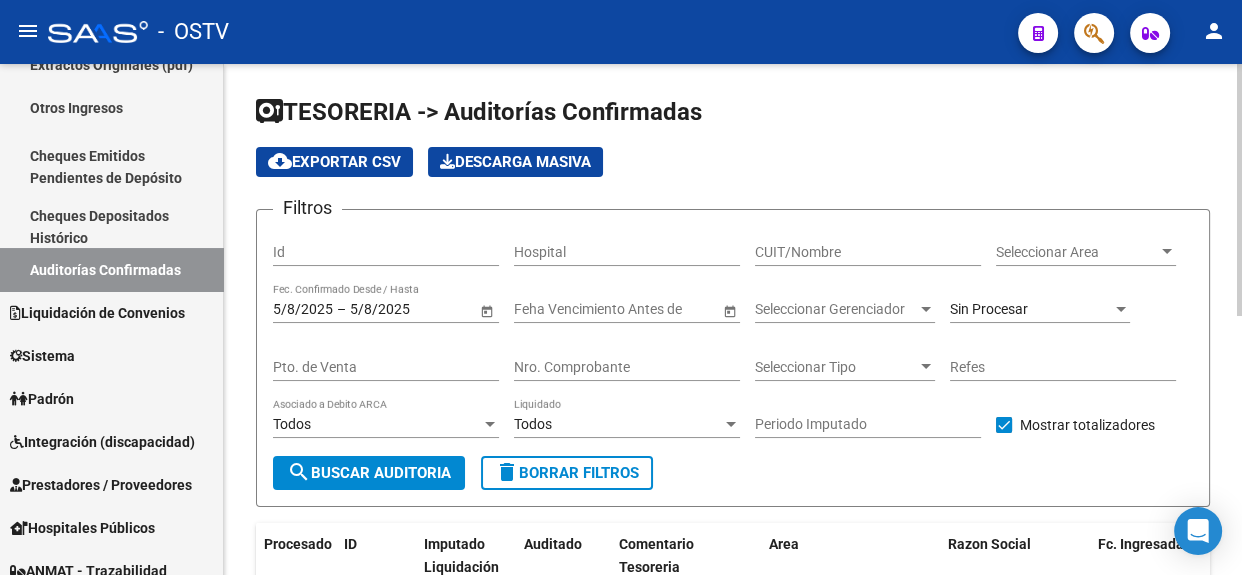 scroll, scrollTop: 510, scrollLeft: 0, axis: vertical 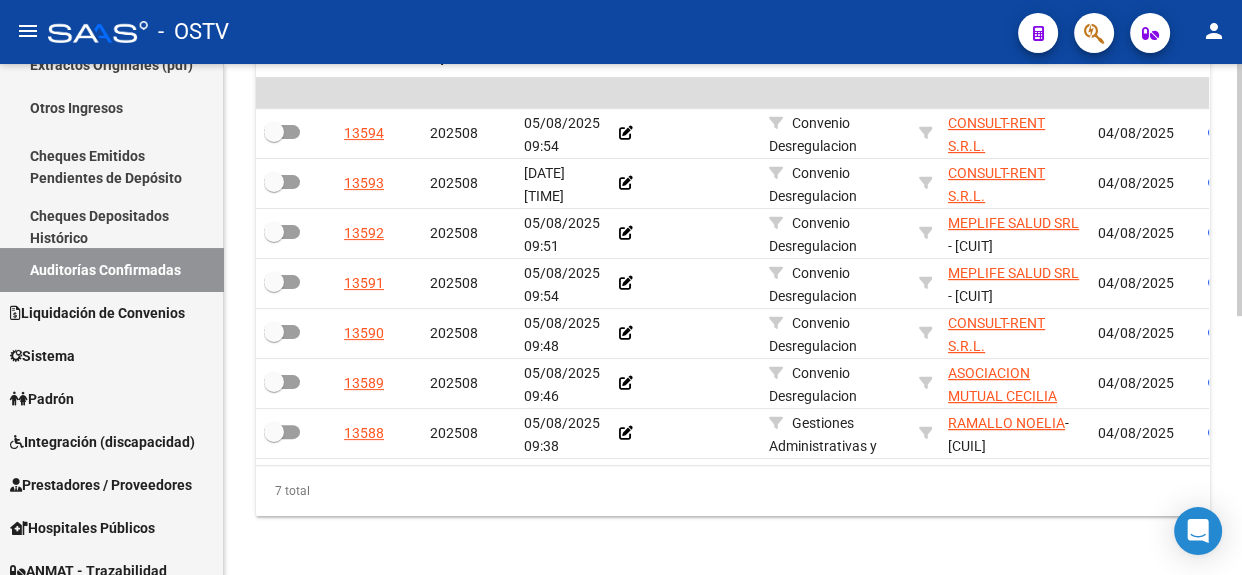 click 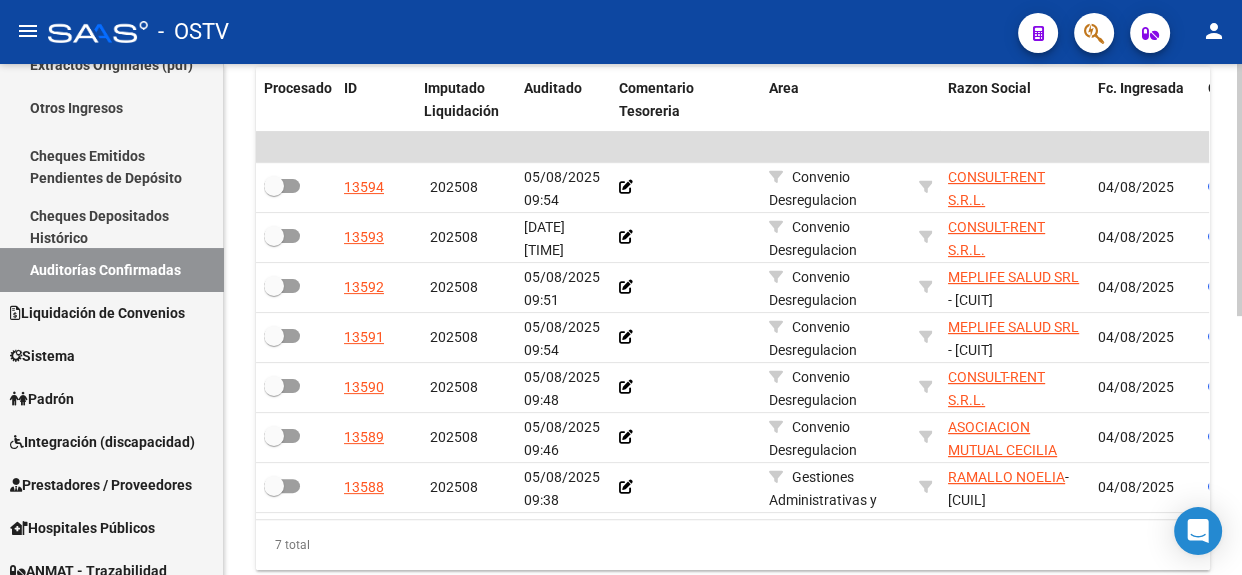 scroll, scrollTop: 525, scrollLeft: 0, axis: vertical 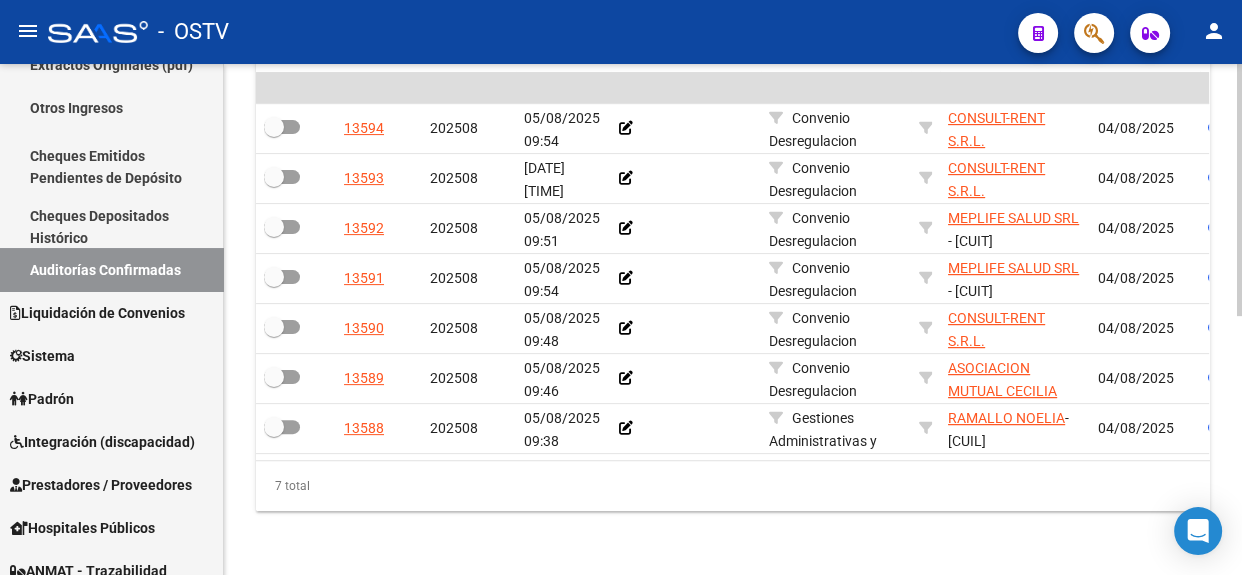 click on "TESORERIA -> Auditorías Confirmadas cloud_download  Exportar CSV   Descarga Masiva
Filtros Id Hospital CUIT/Nombre Seleccionar Area Seleccionar Area 5/8/2025 5/8/2025 – 5/8/2025 5/8/2025 Fec. Confirmado Desde / Hasta Feha Vencimiento Antes de Seleccionar Gerenciador Seleccionar Gerenciador Sin Procesar Pto. de Venta Nro. Comprobante Seleccionar Tipo Seleccionar Tipo Refes Todos Asociado a Debito ARCA Todos Liquidado Periodo Imputado    Mostrar totalizadores search  Buscar Auditoria  delete  Borrar Filtros  Procesado ID Imputado Liquidación Auditado Comentario Tesoreria Area Razon Social Fc. Ingresada Comprobantes asociados Imputado Gerenciador Importe Aprobado Importe Debitado Importe Comprobantes Vencimiento FC Usuario Confirmado Por Comentario Auditor Fecha Debitado x ARCA Monto Debitado x ARCA $ 55.551.829,92 $ 0,00 $ 55.551.829,92   13594     202508 05/08/2025 09:54         Convenio Desregulacion CONSULT-RENT S.R.L.  - 30710542372  04/08/2025      Factura B : 4 - 907  $ 26.755.306,70" 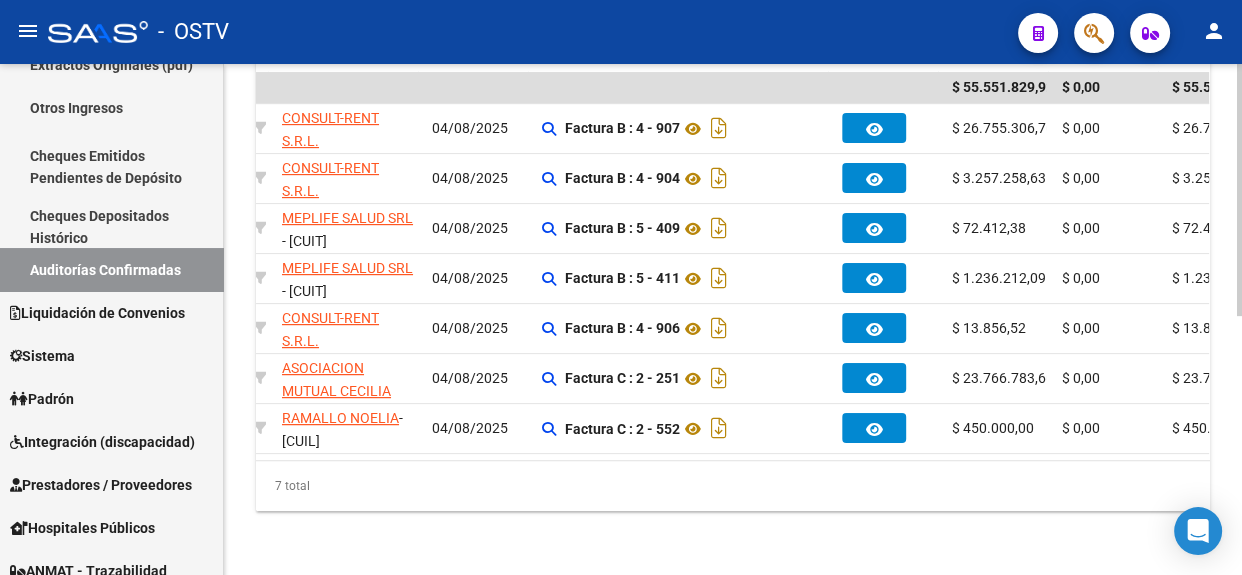 scroll, scrollTop: 0, scrollLeft: 690, axis: horizontal 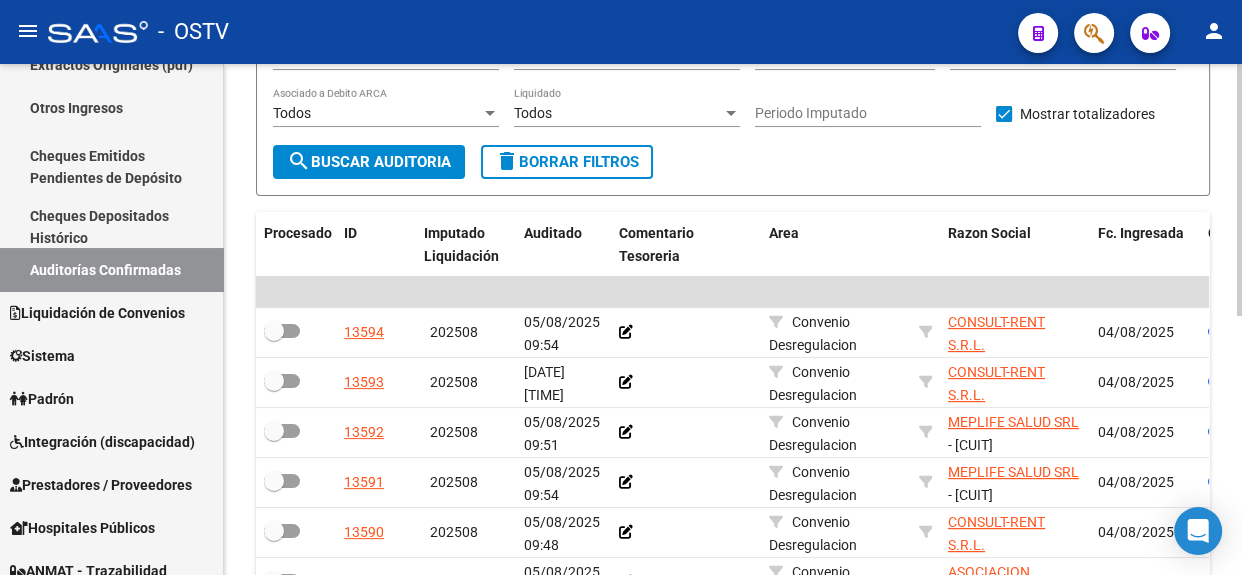 click 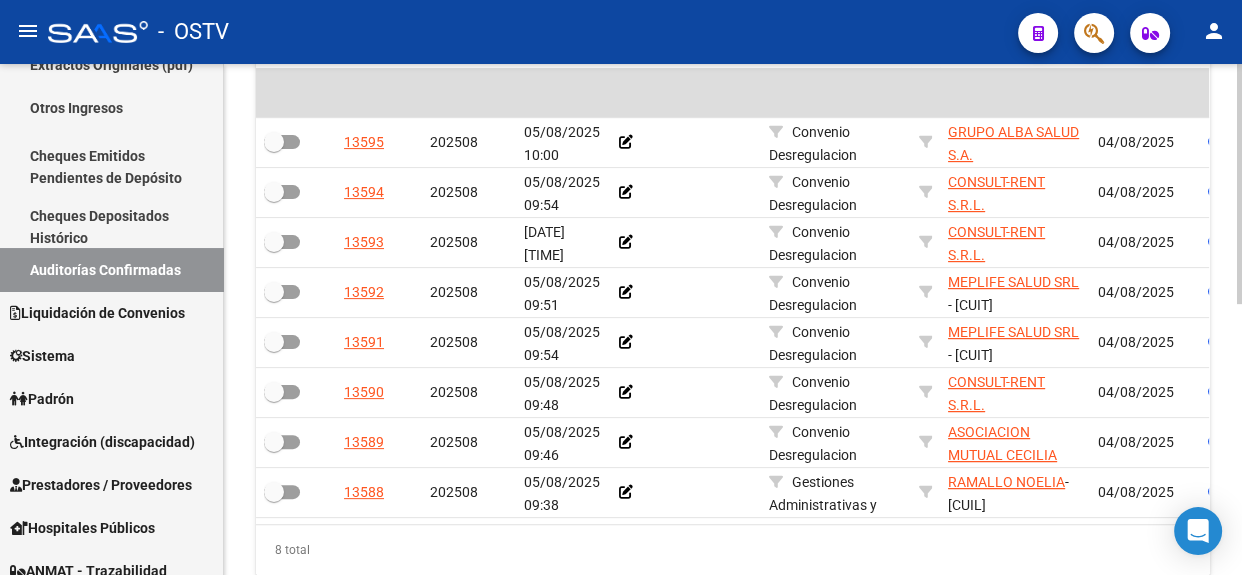 scroll, scrollTop: 575, scrollLeft: 0, axis: vertical 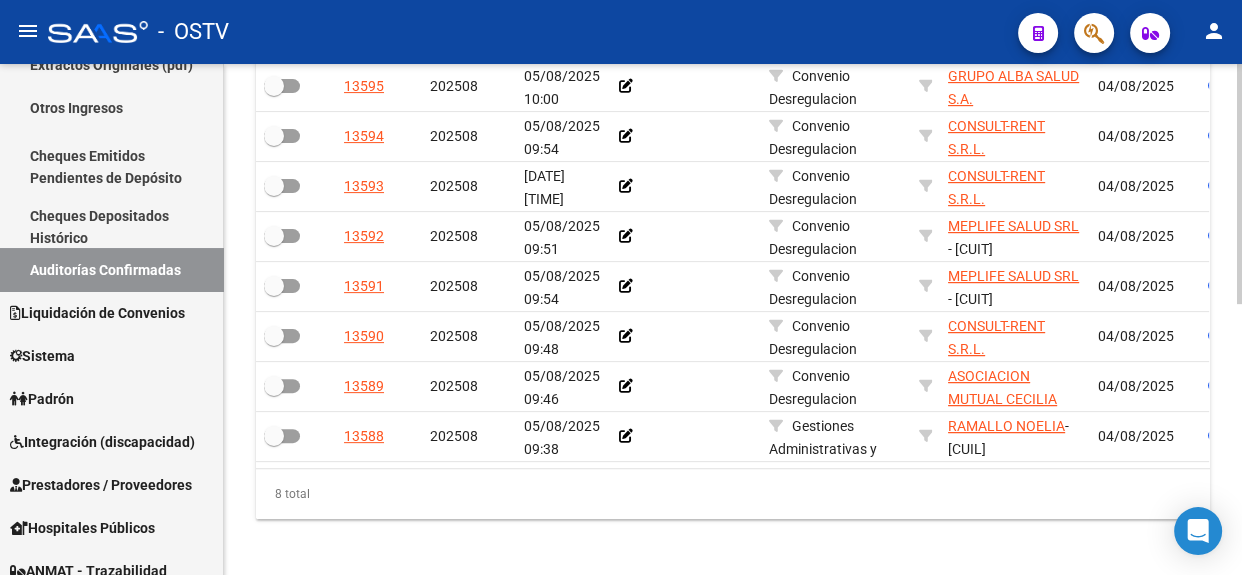 click 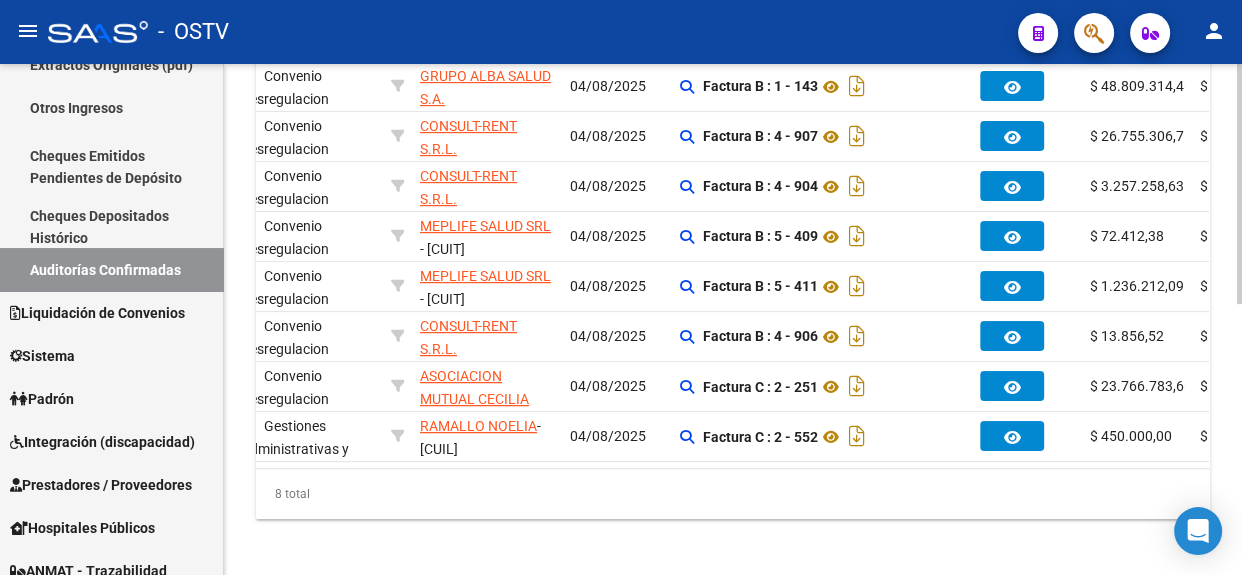 scroll, scrollTop: 0, scrollLeft: 659, axis: horizontal 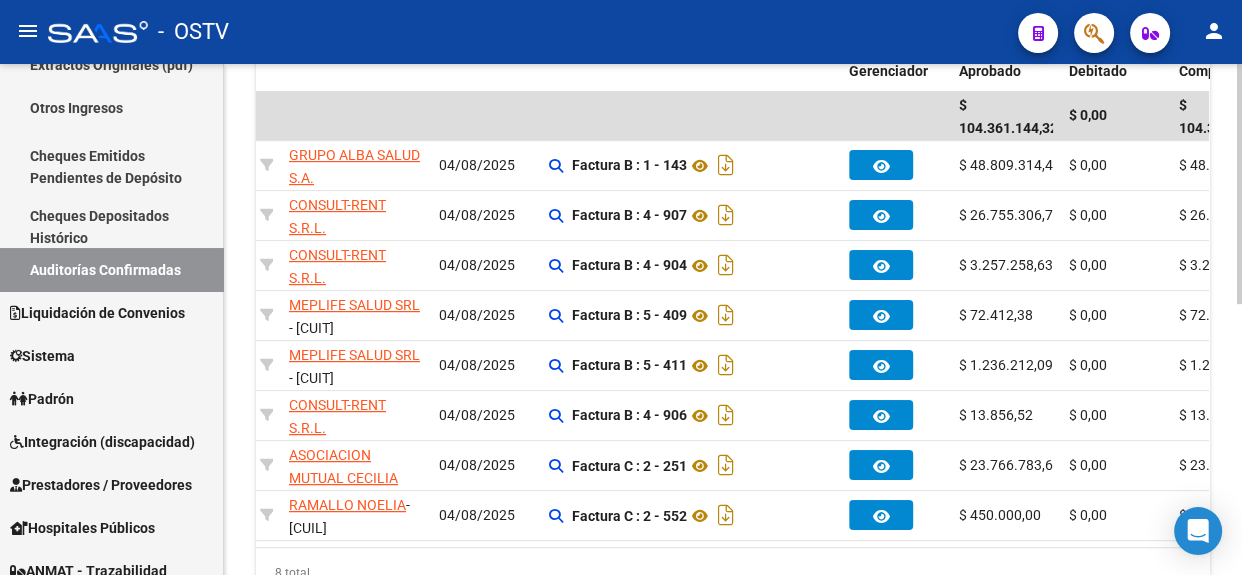 click 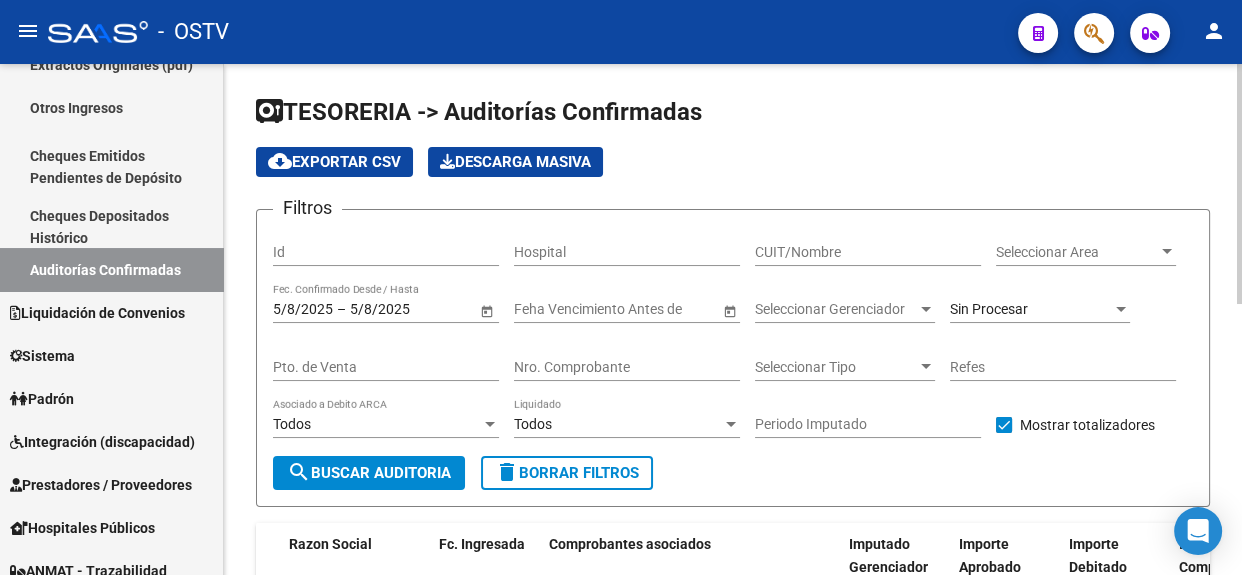 click on "Filtros Id Hospital CUIT/Nombre Seleccionar Area Seleccionar Area 5/8/2025 5/8/2025 – 5/8/2025 5/8/2025 Fec. Confirmado Desde / Hasta Feha Vencimiento Antes de Seleccionar Gerenciador Seleccionar Gerenciador Sin Procesar Pto. de Venta Nro. Comprobante Seleccionar Tipo Seleccionar Tipo Refes Todos Asociado a Debito ARCA Todos Liquidado Periodo Imputado    Mostrar totalizadores search  Buscar Auditoria  delete  Borrar Filtros" 